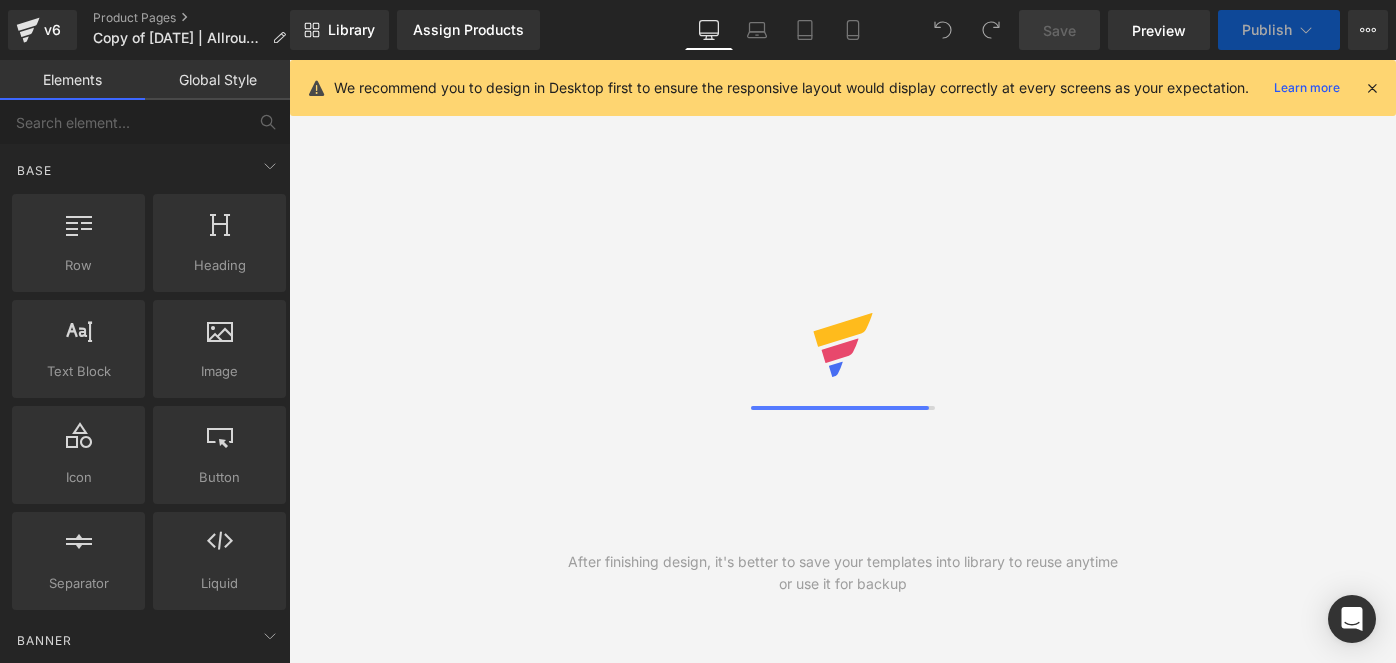 click on "Mobile" at bounding box center (853, 30) 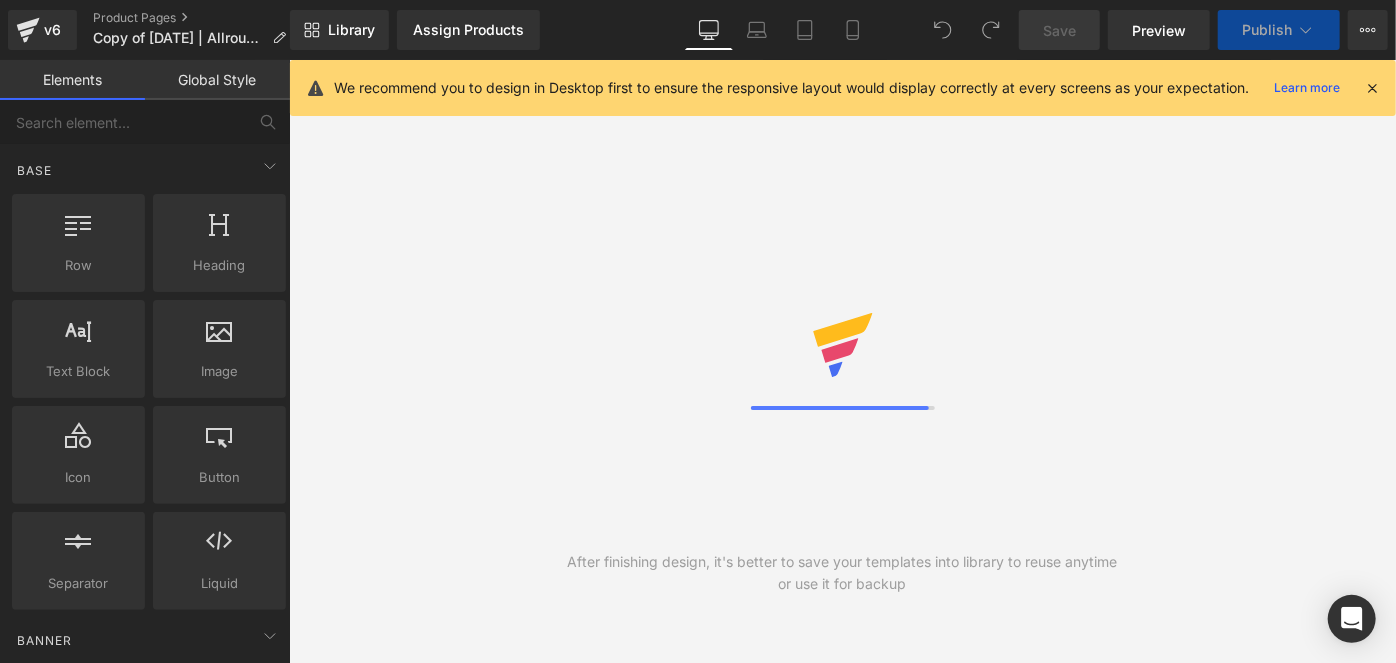 scroll, scrollTop: 0, scrollLeft: 0, axis: both 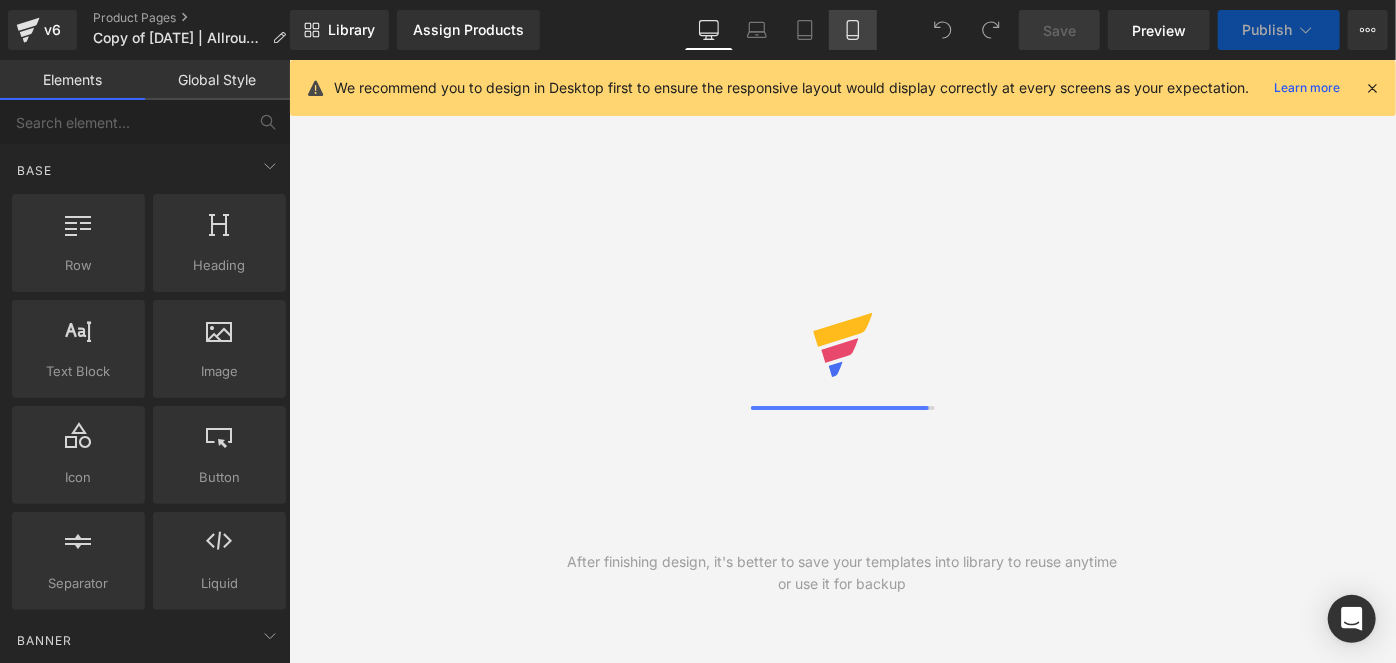 click 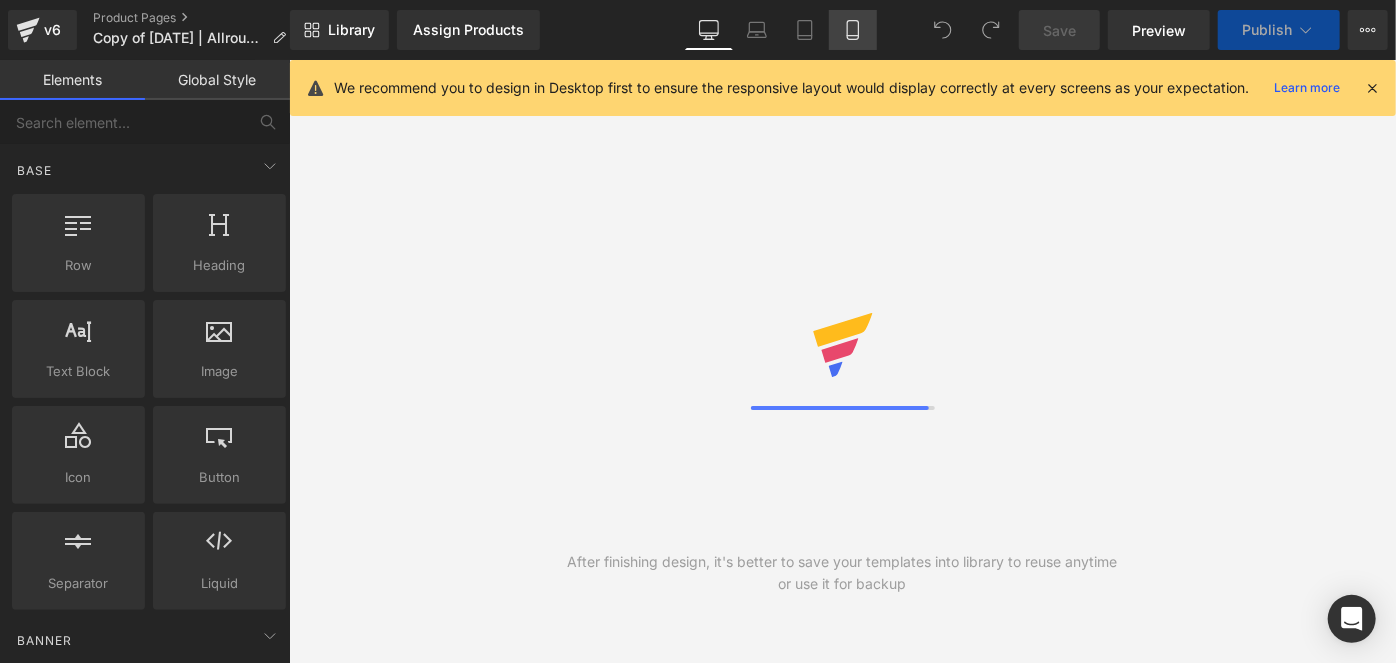 click 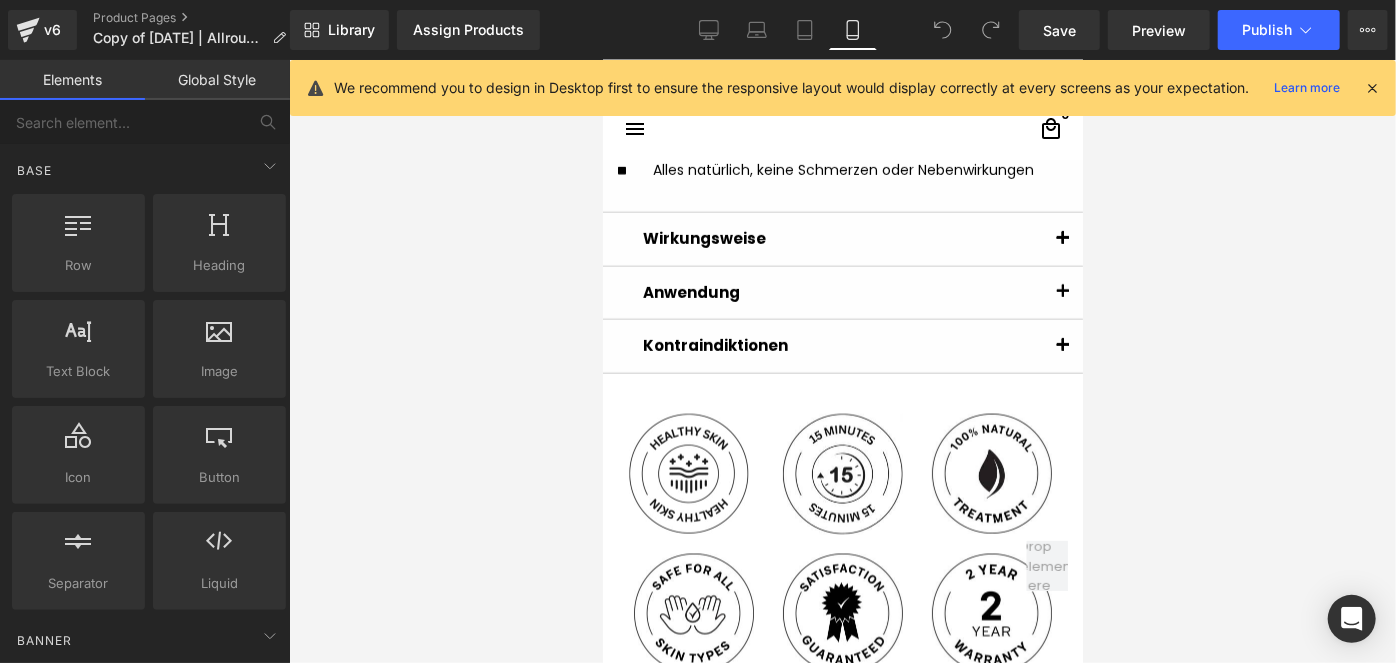 scroll, scrollTop: 1818, scrollLeft: 0, axis: vertical 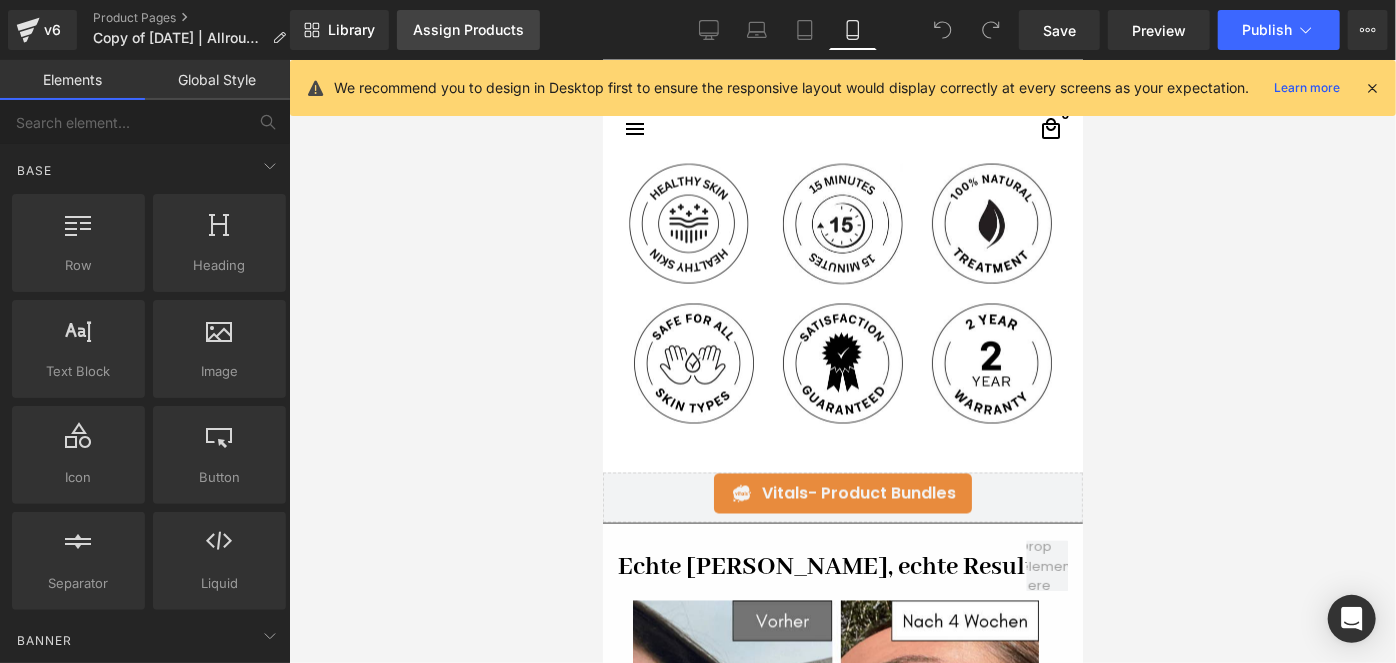 click on "Assign Products" at bounding box center (468, 30) 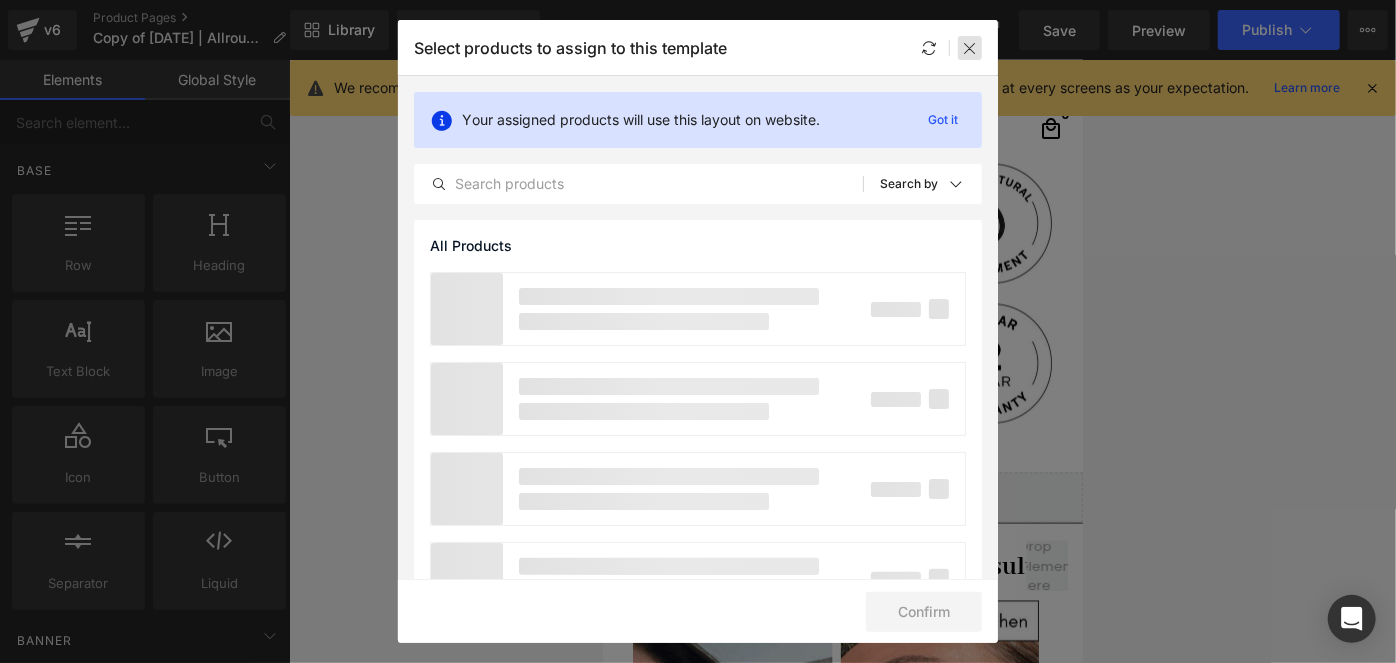 click at bounding box center (970, 48) 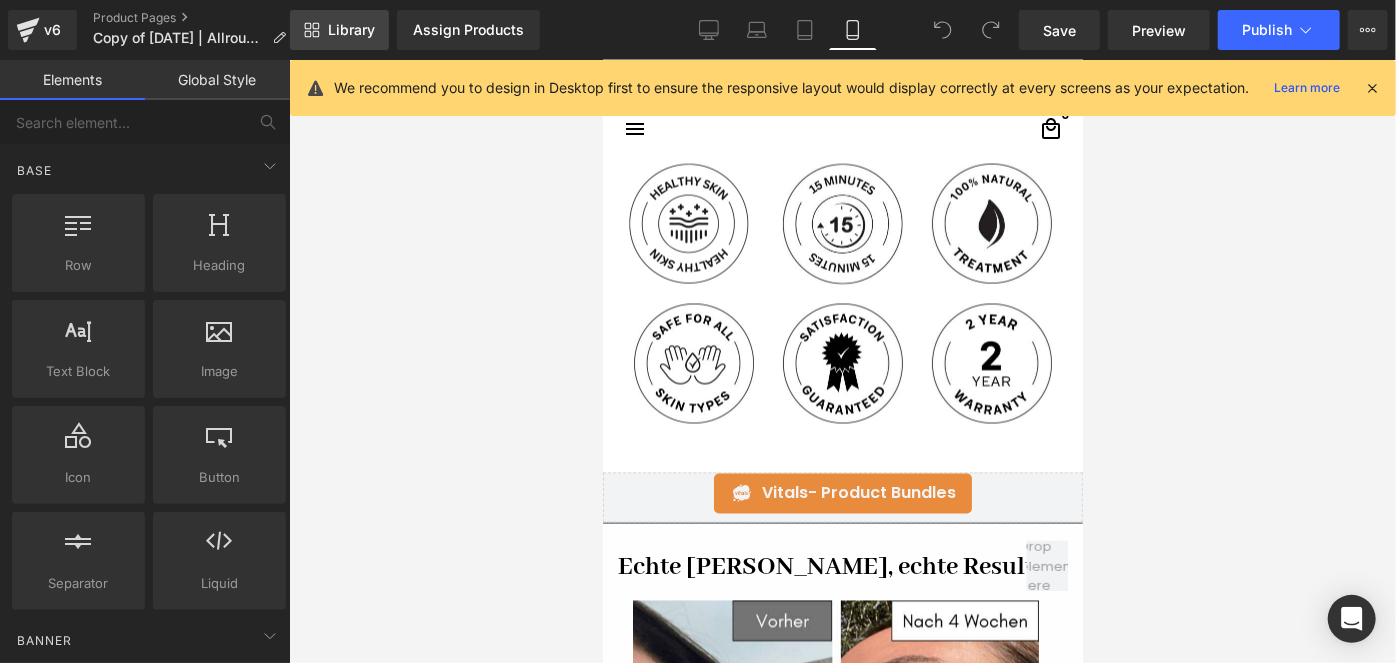 click on "Library" at bounding box center (339, 30) 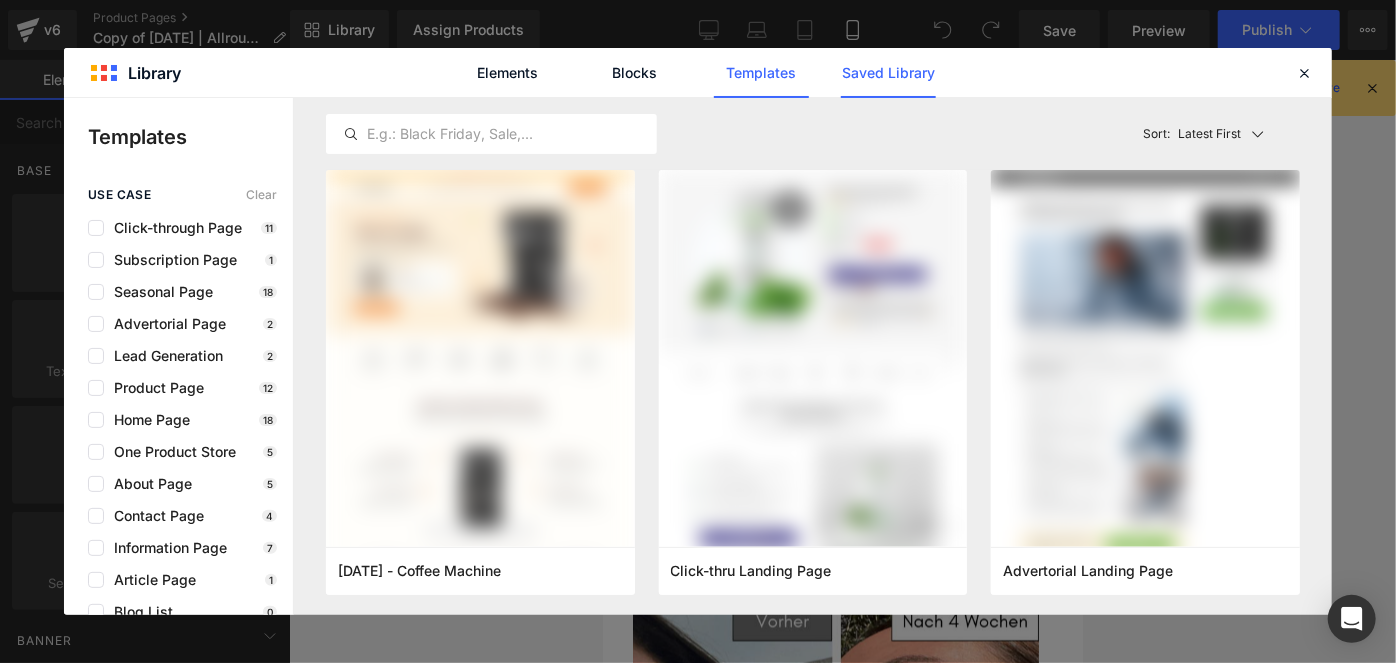 click on "Saved Library" 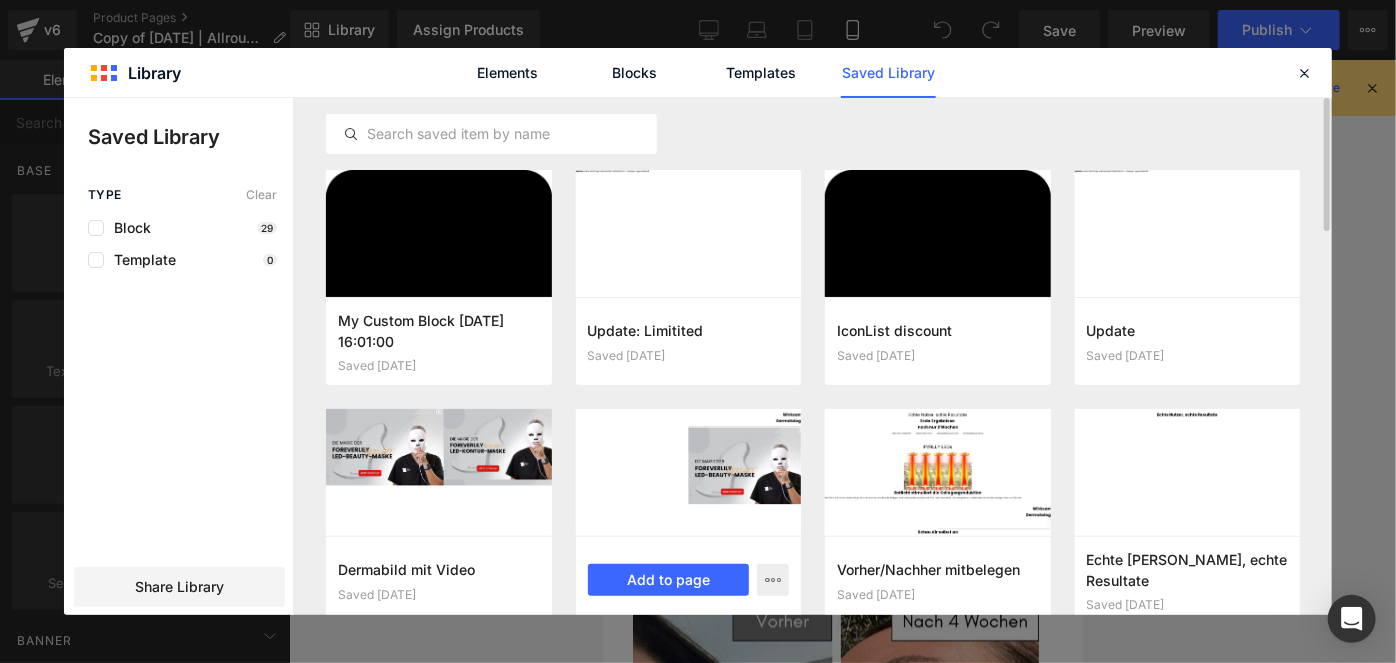 scroll, scrollTop: 45, scrollLeft: 0, axis: vertical 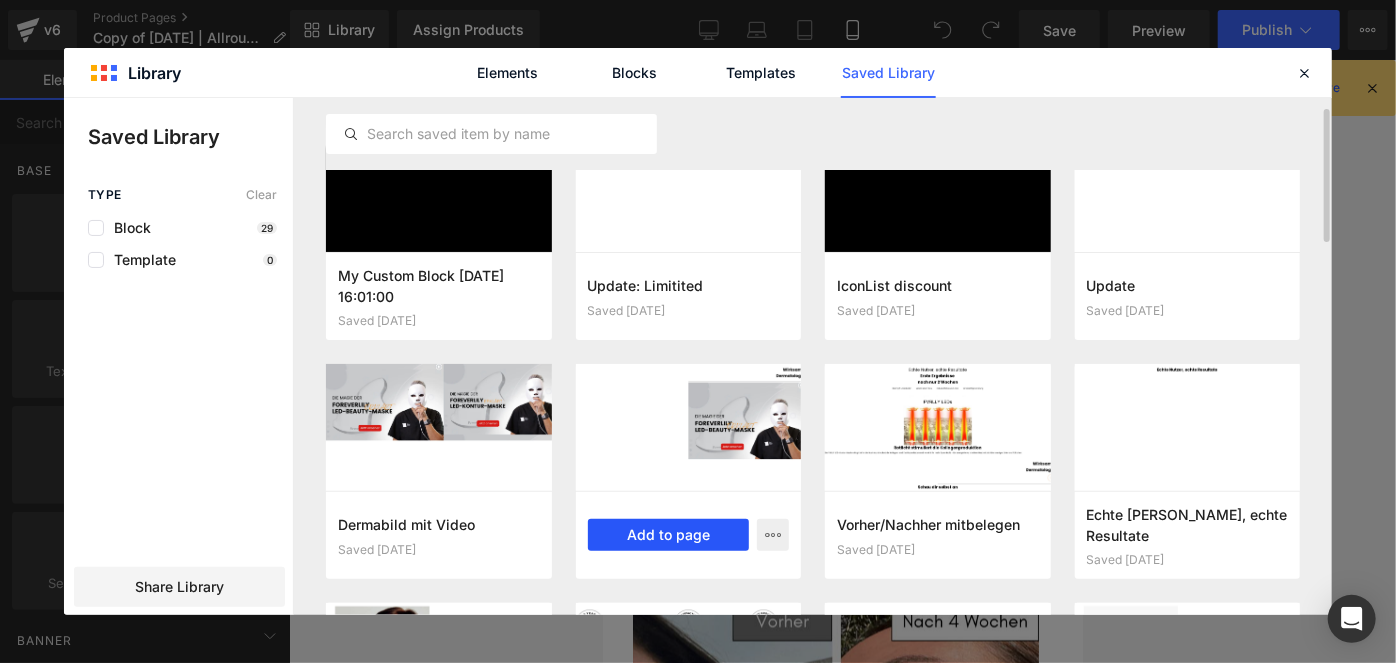 click on "Add to page" at bounding box center (669, 535) 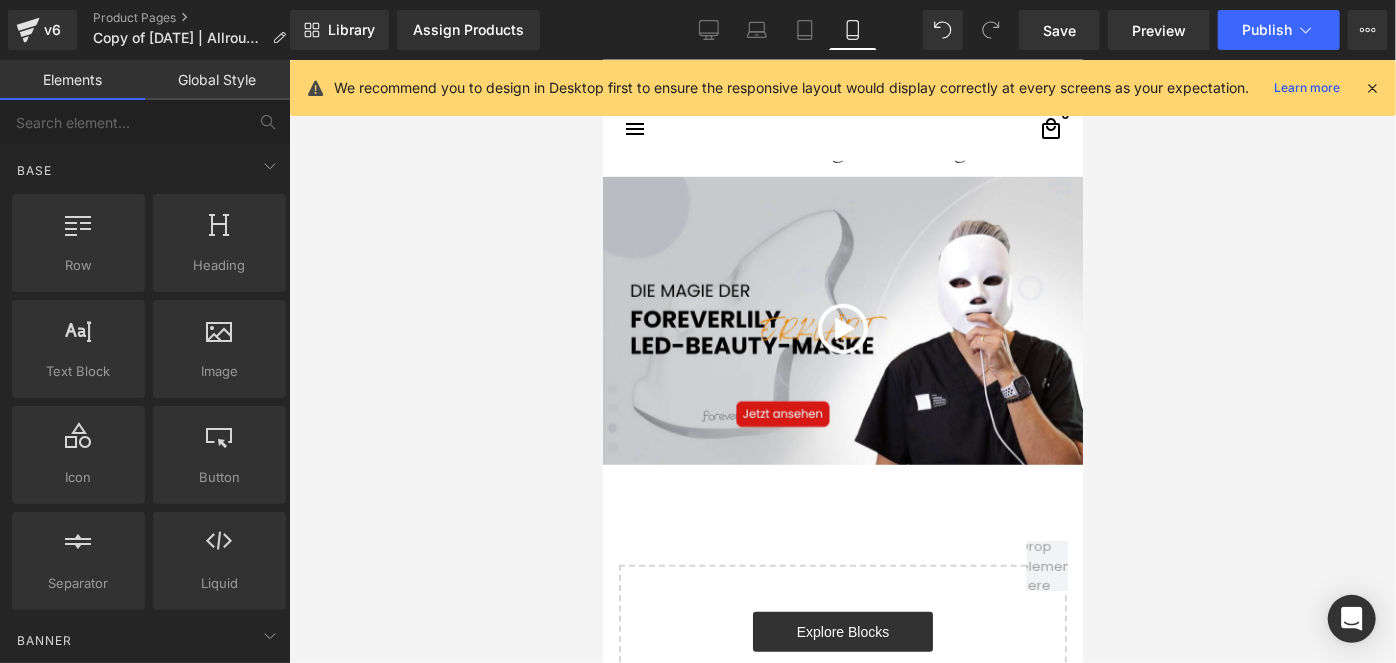 scroll, scrollTop: 8485, scrollLeft: 0, axis: vertical 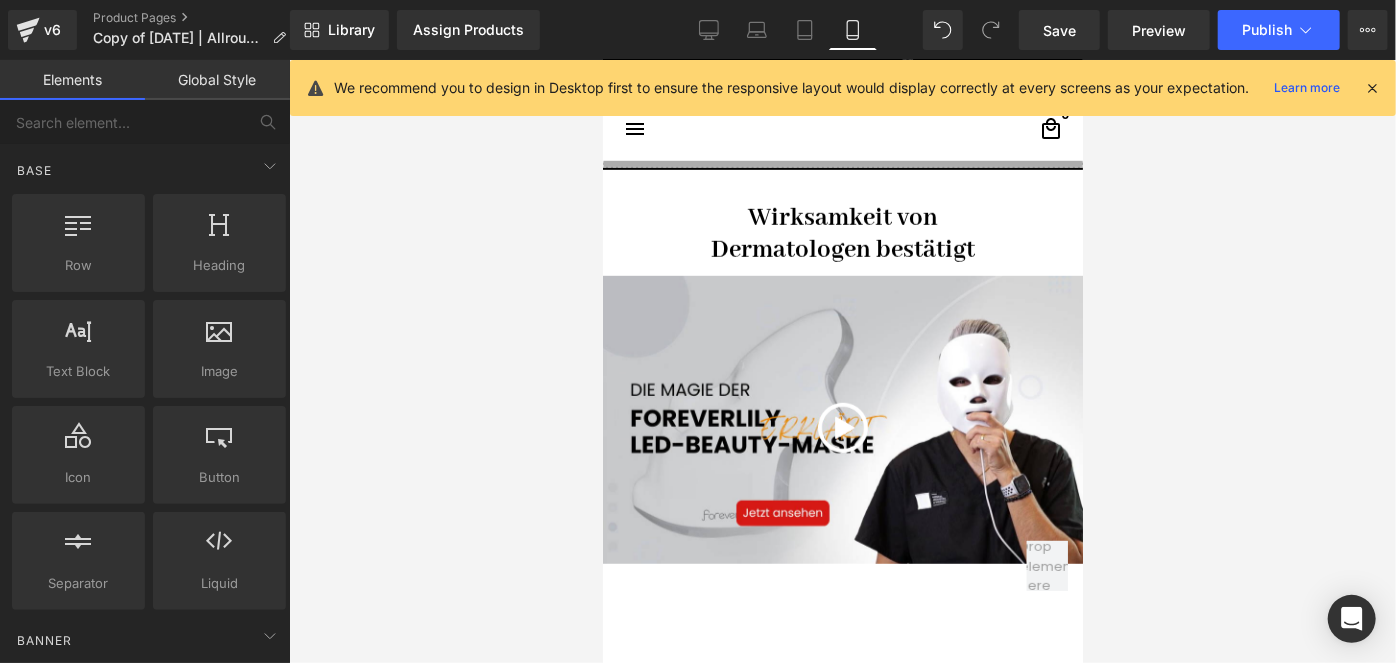 click on "Video Popup" at bounding box center [842, 419] 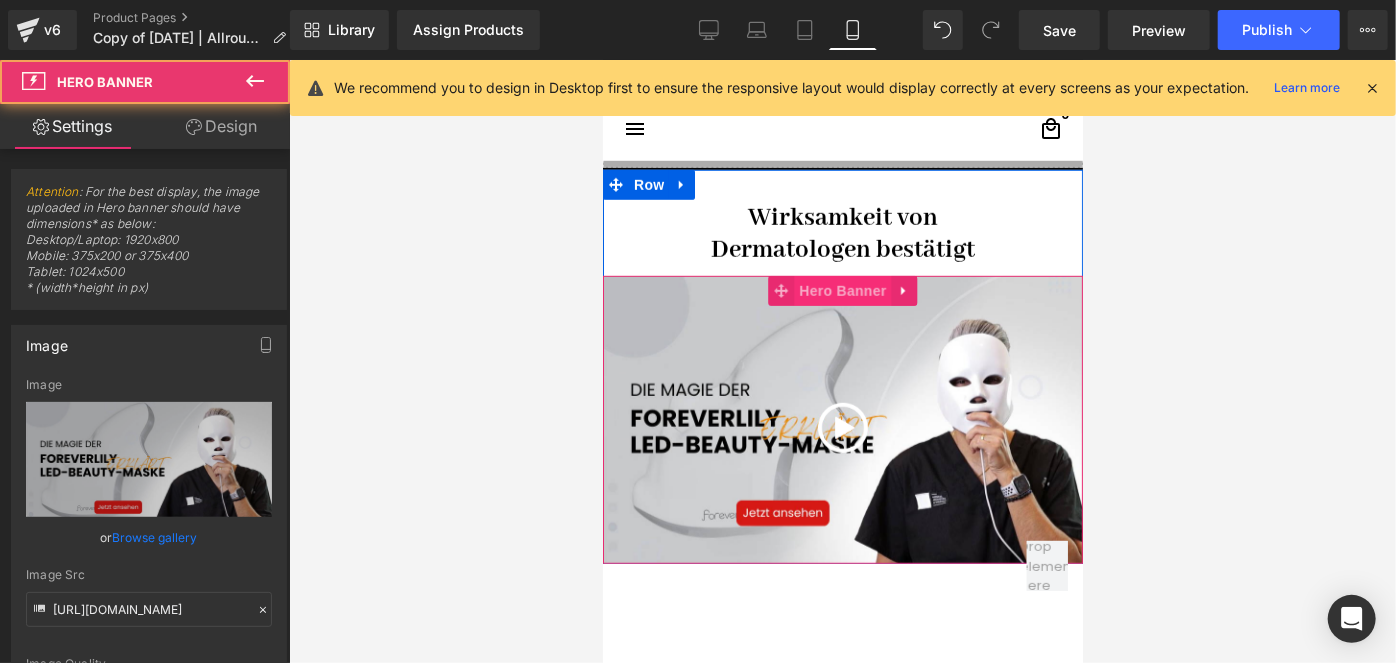 click on "Hero Banner" at bounding box center [841, 290] 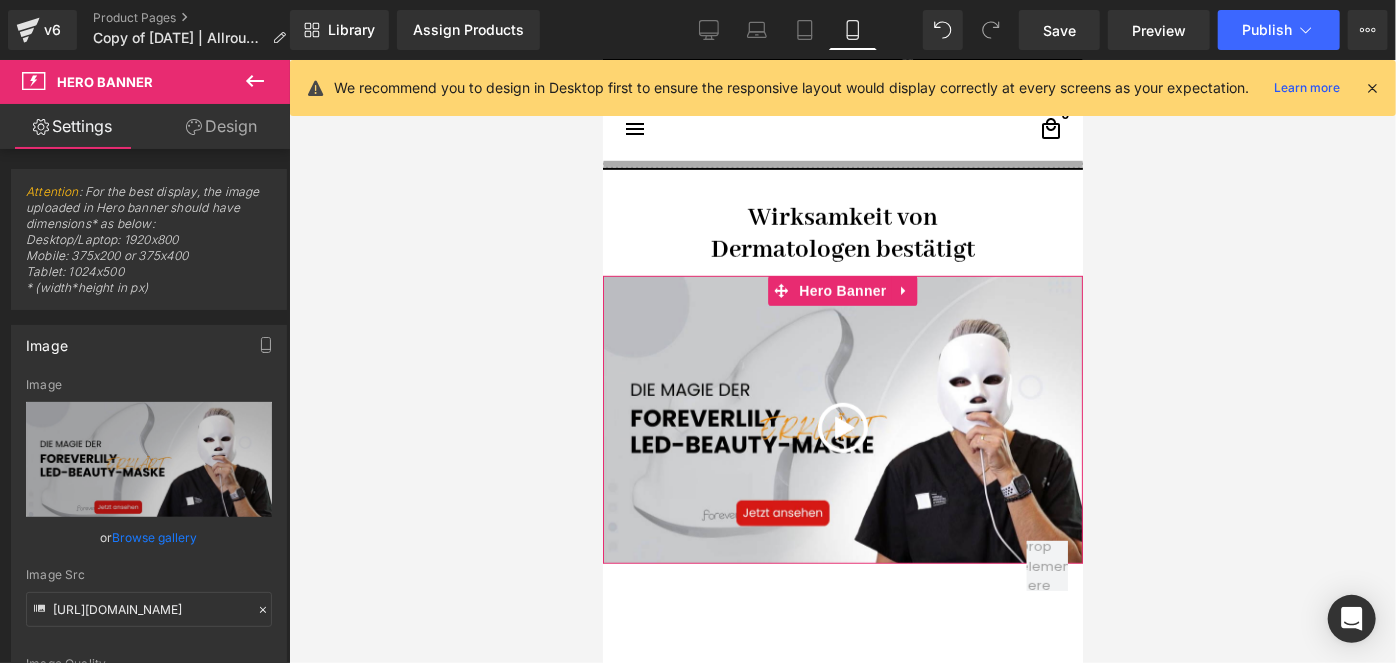 click on "Design" at bounding box center (221, 126) 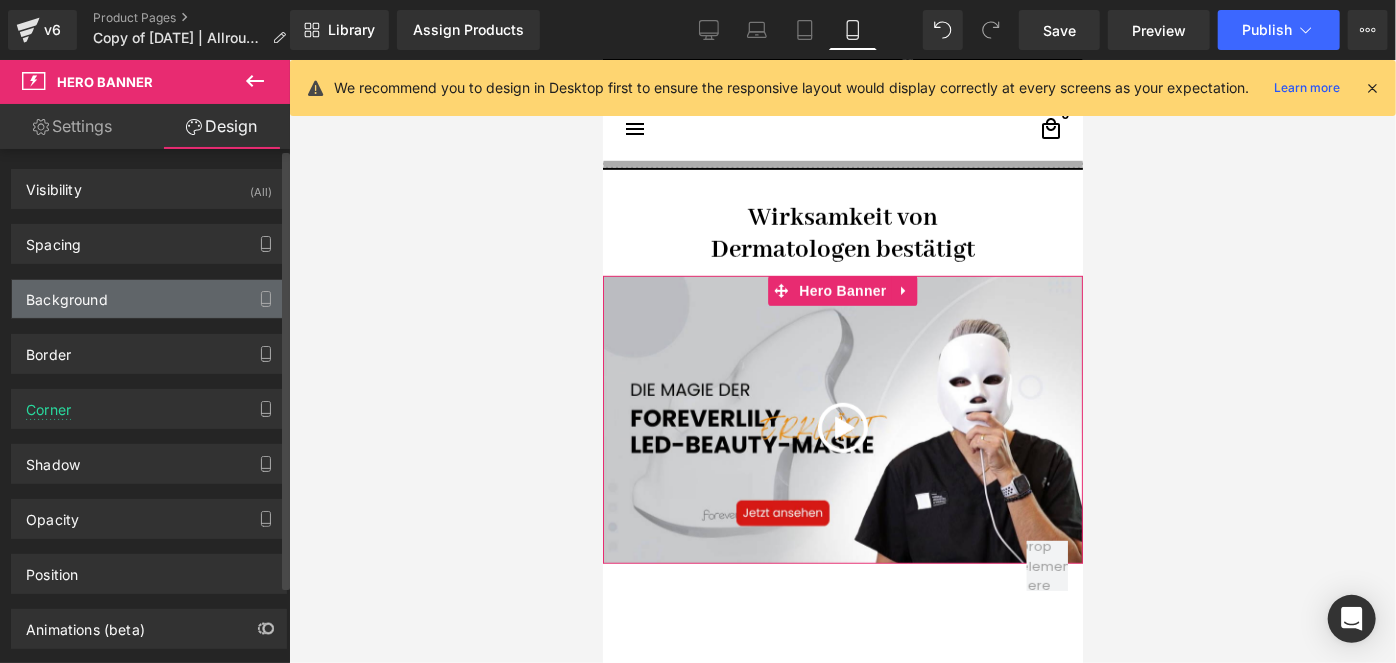 click on "Background" at bounding box center (149, 299) 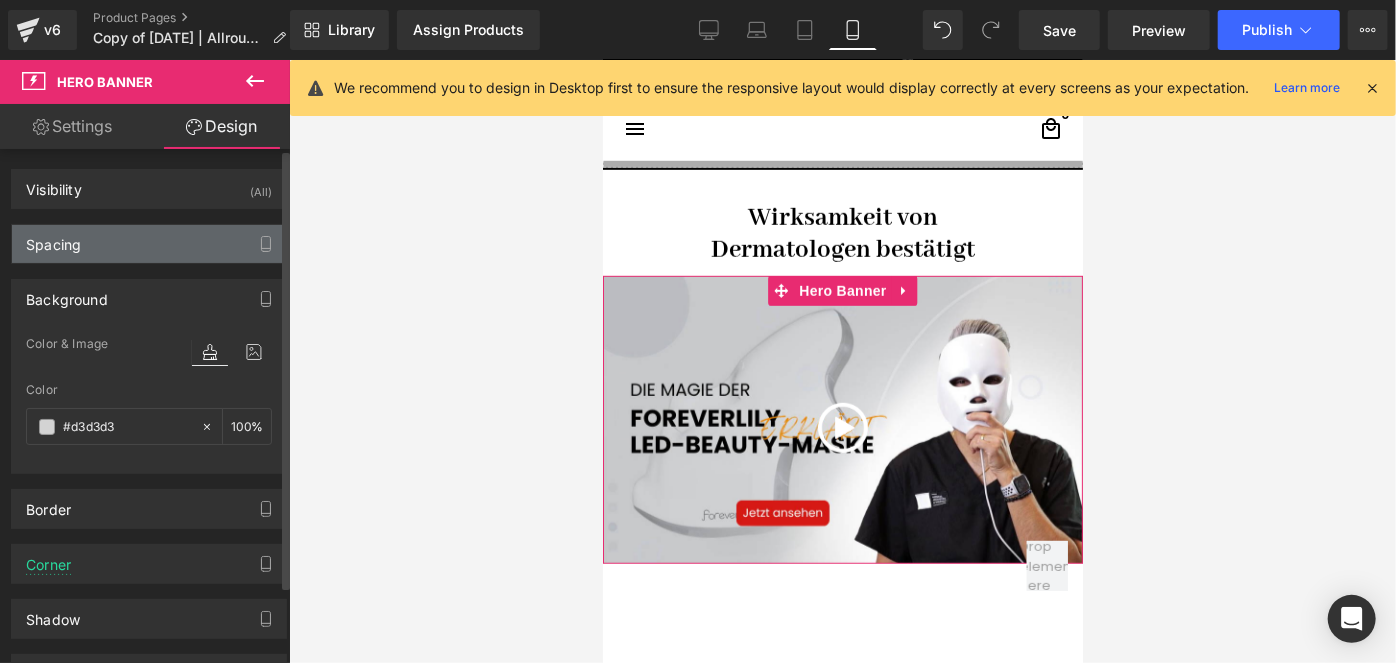 click on "Spacing" at bounding box center [149, 244] 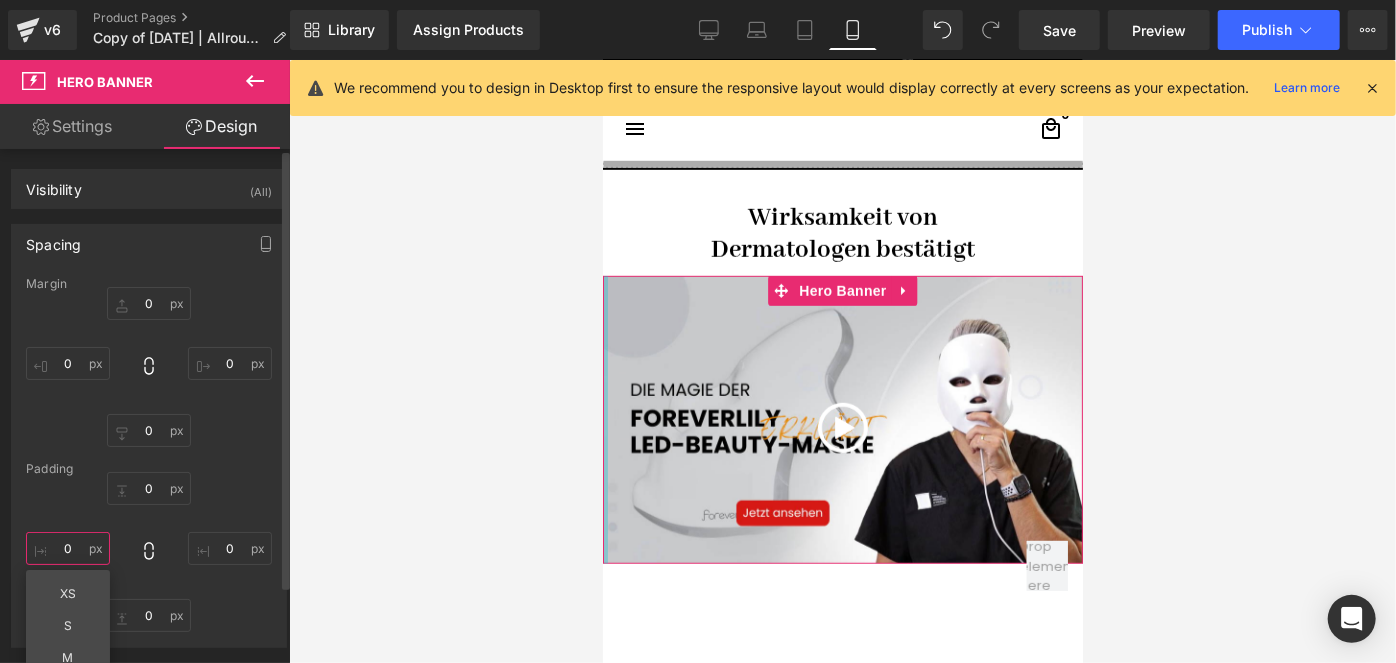 click at bounding box center (68, 548) 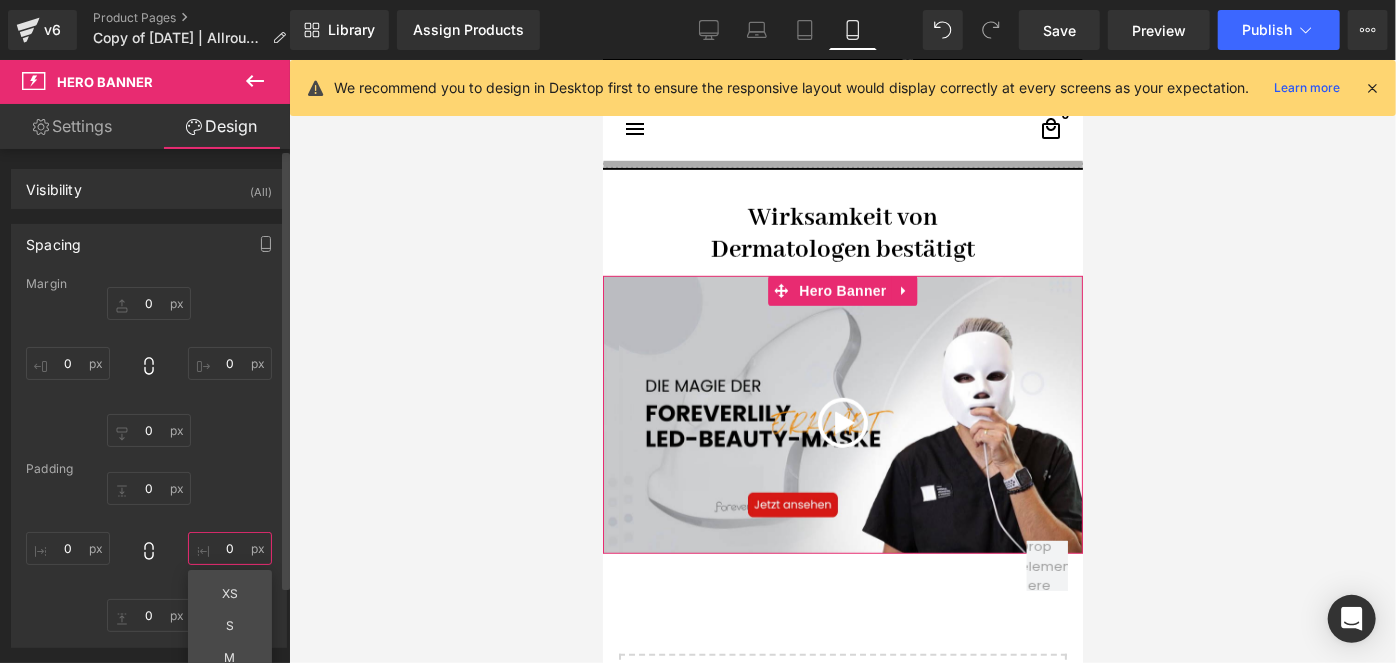 click at bounding box center [230, 548] 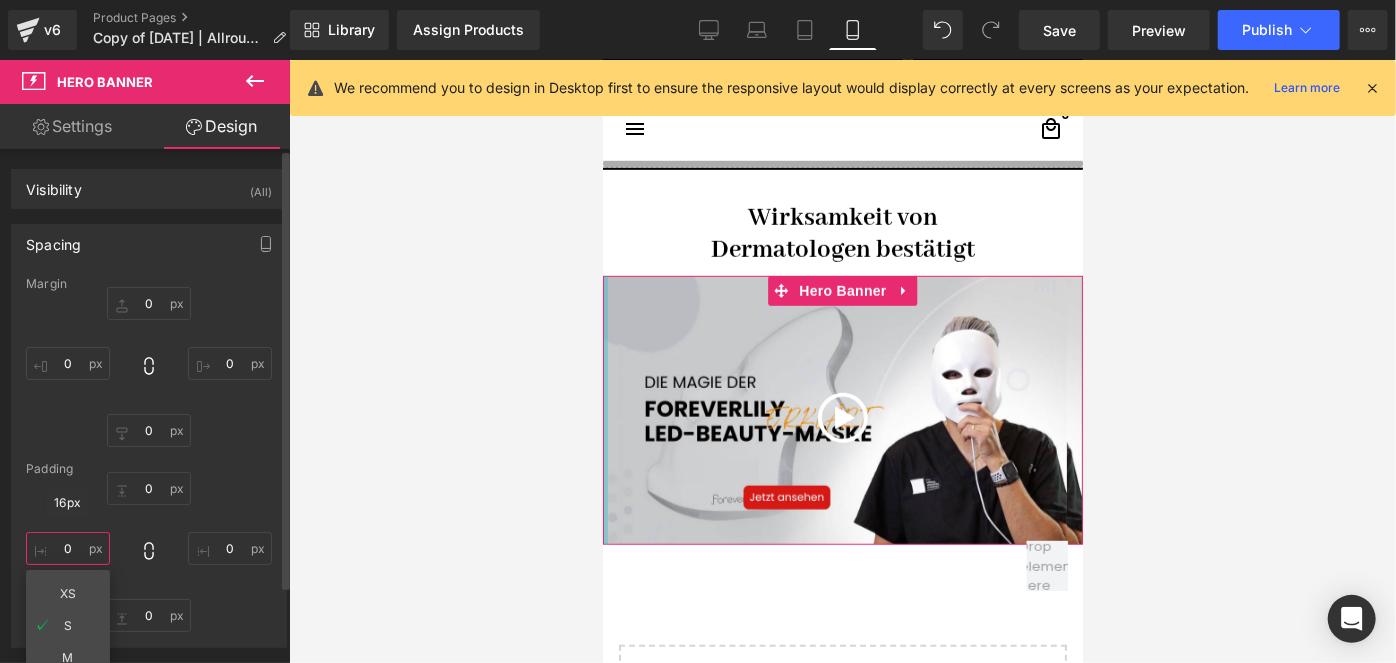 click at bounding box center (68, 548) 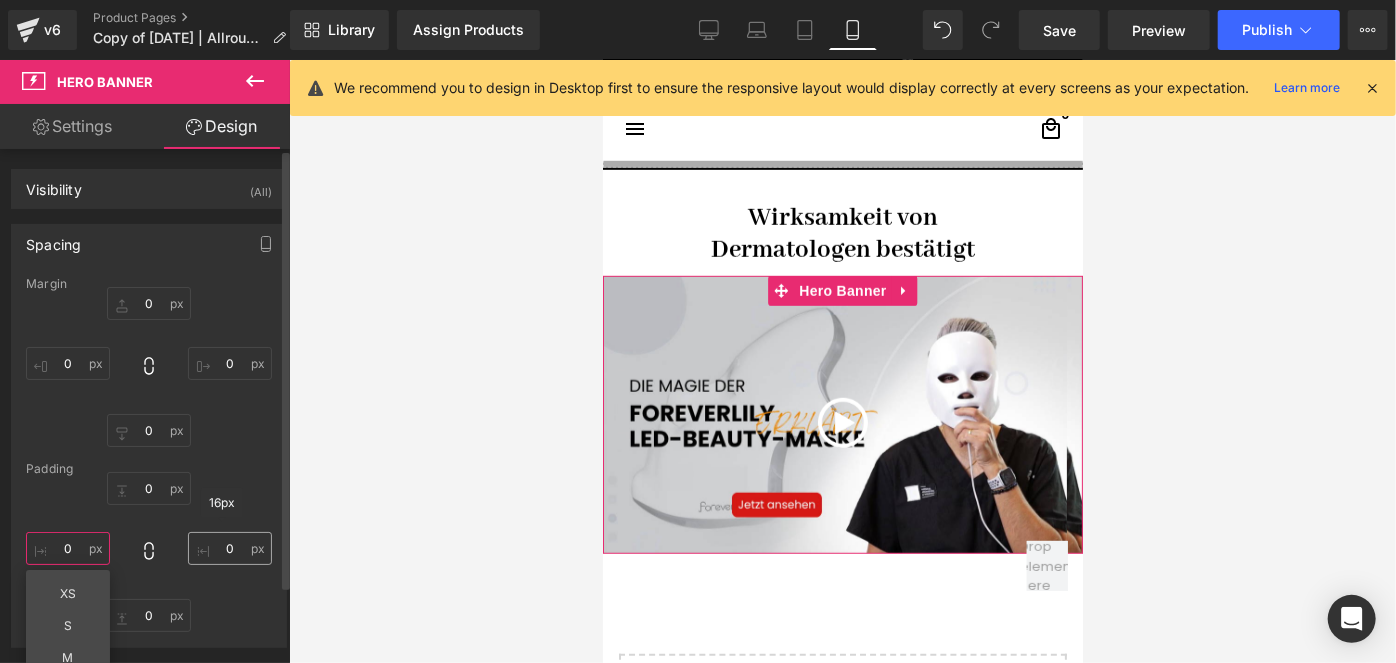 type on "0" 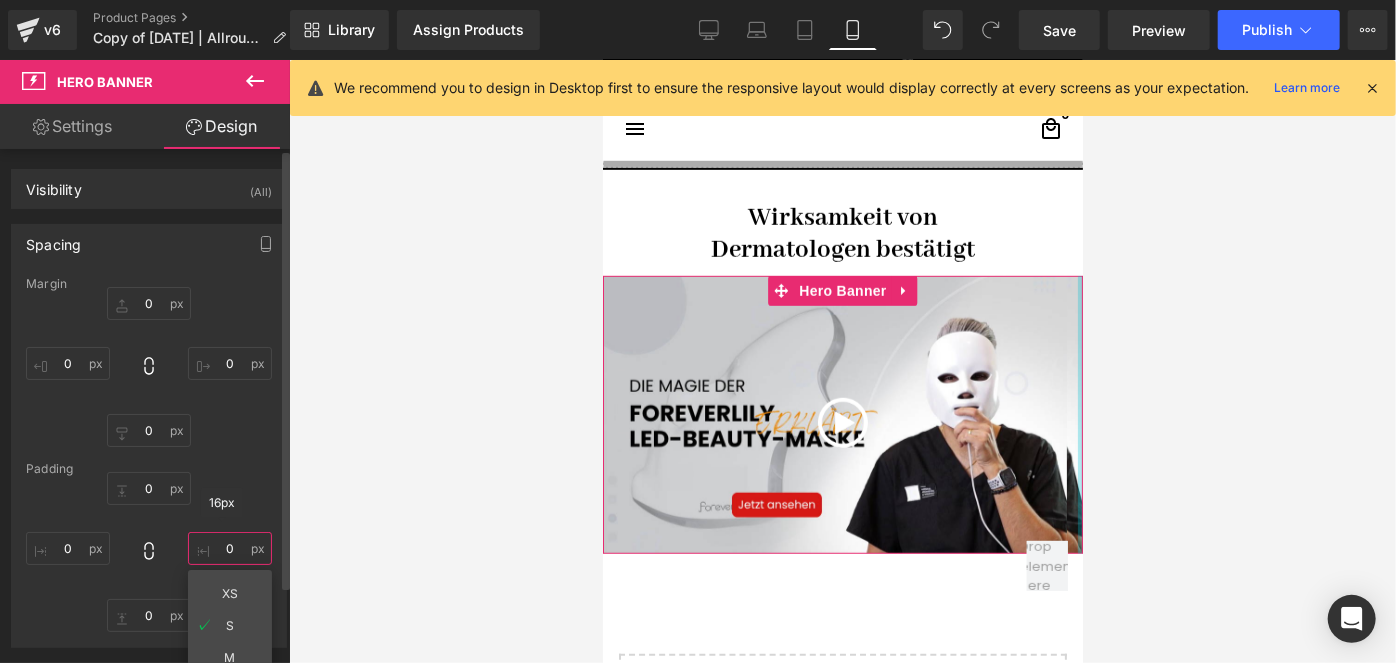 click at bounding box center (230, 548) 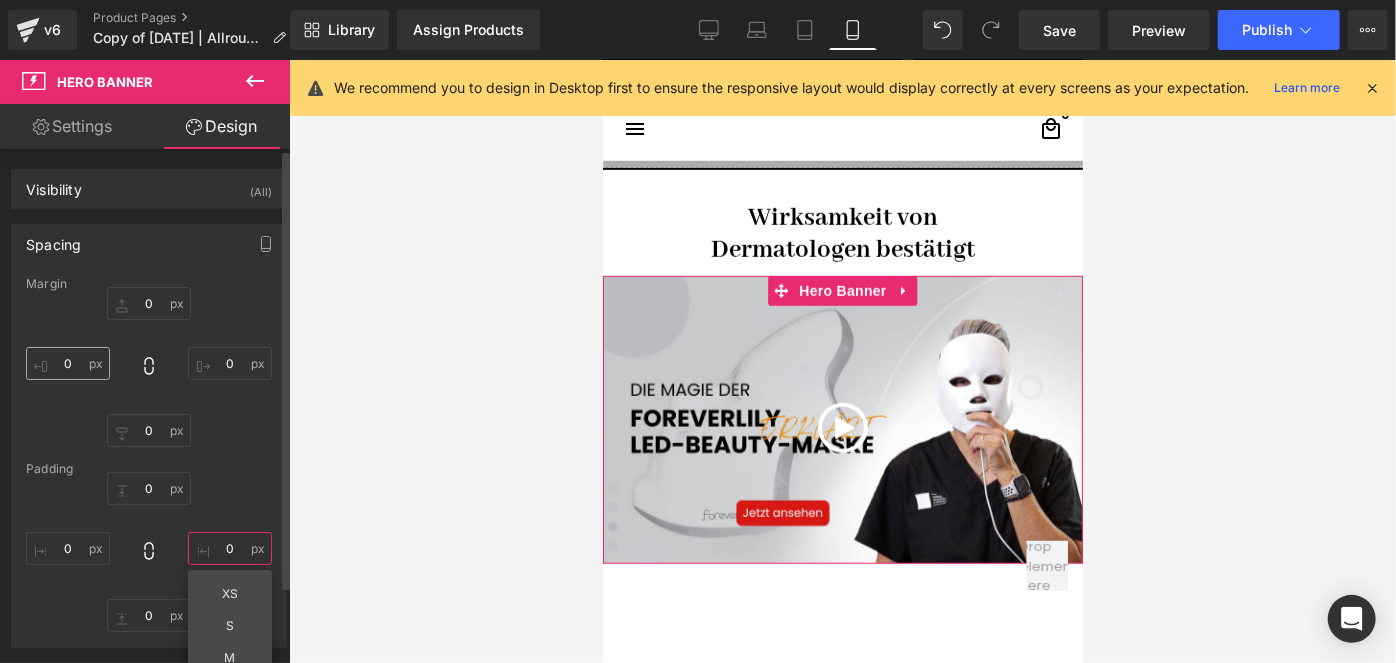 type on "0" 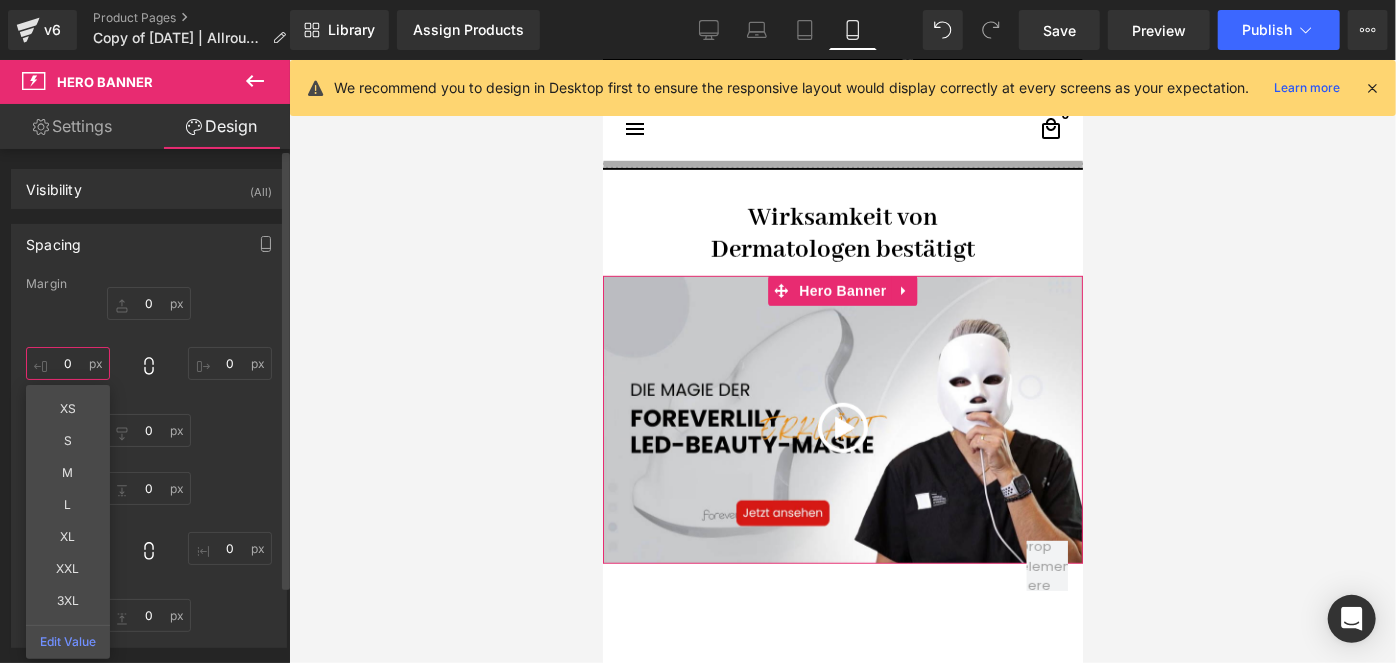 click at bounding box center [68, 363] 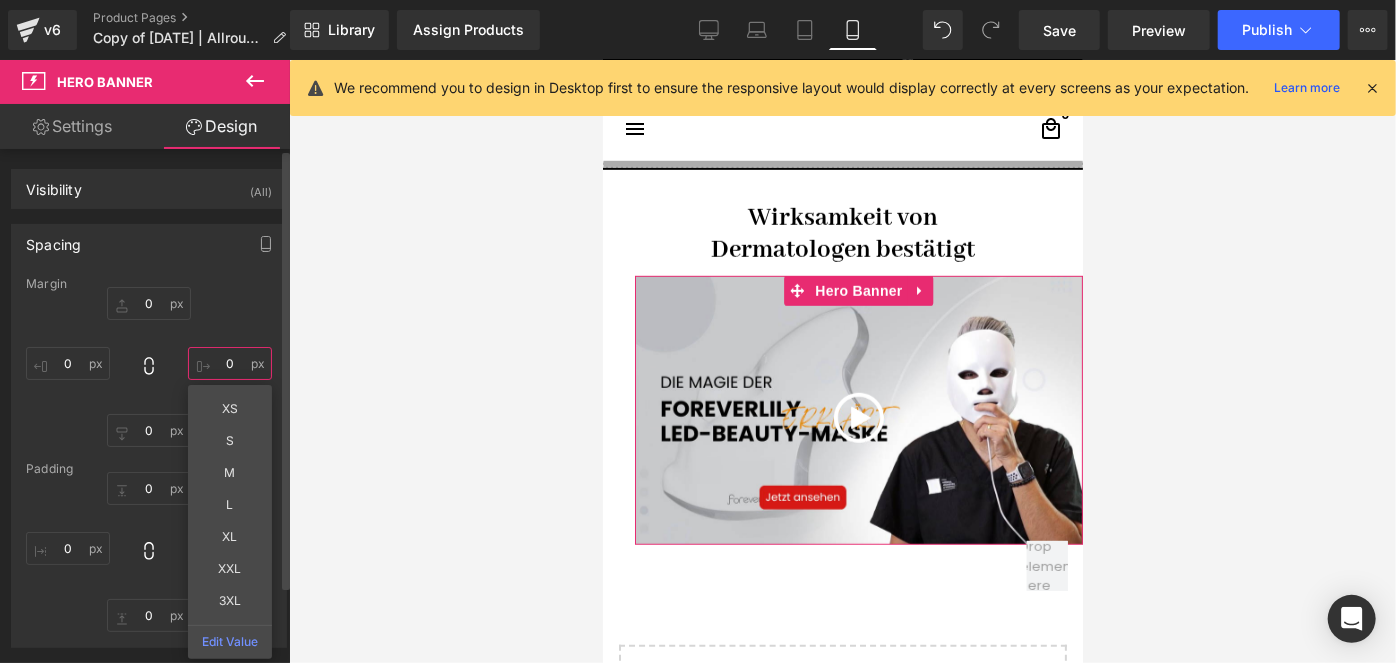 click at bounding box center (230, 363) 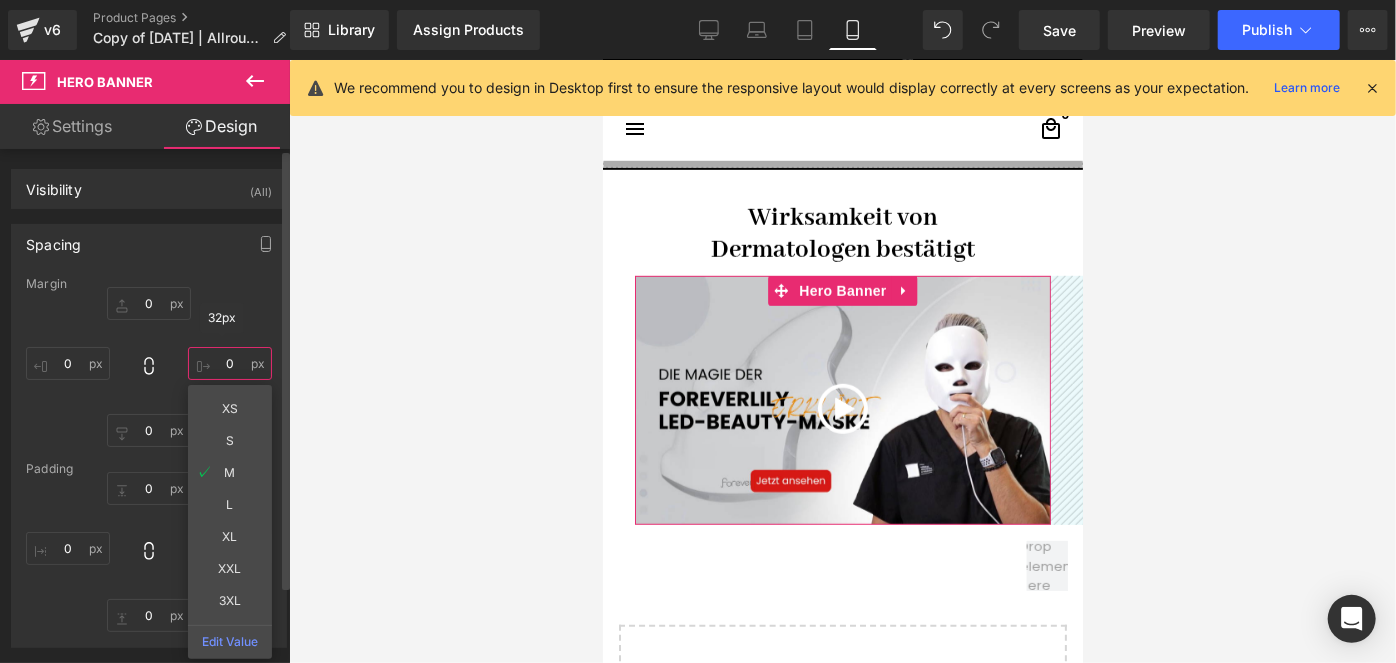 click at bounding box center (230, 363) 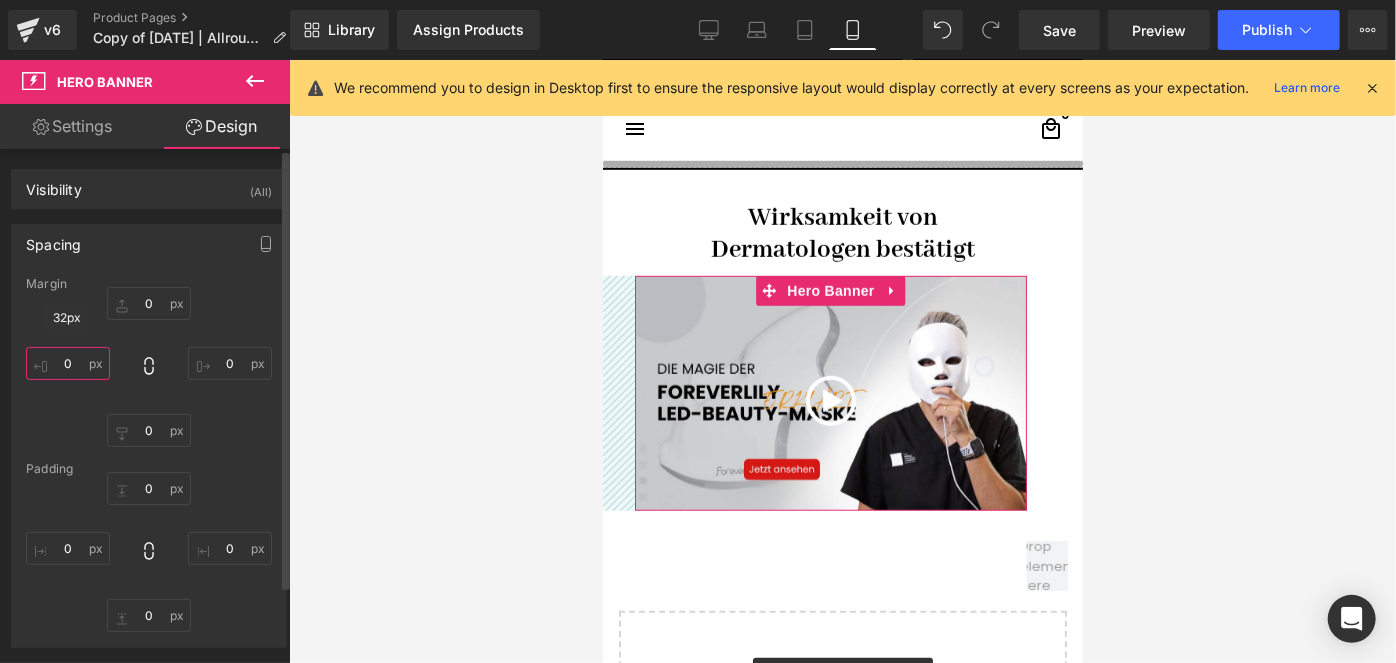 click at bounding box center [68, 363] 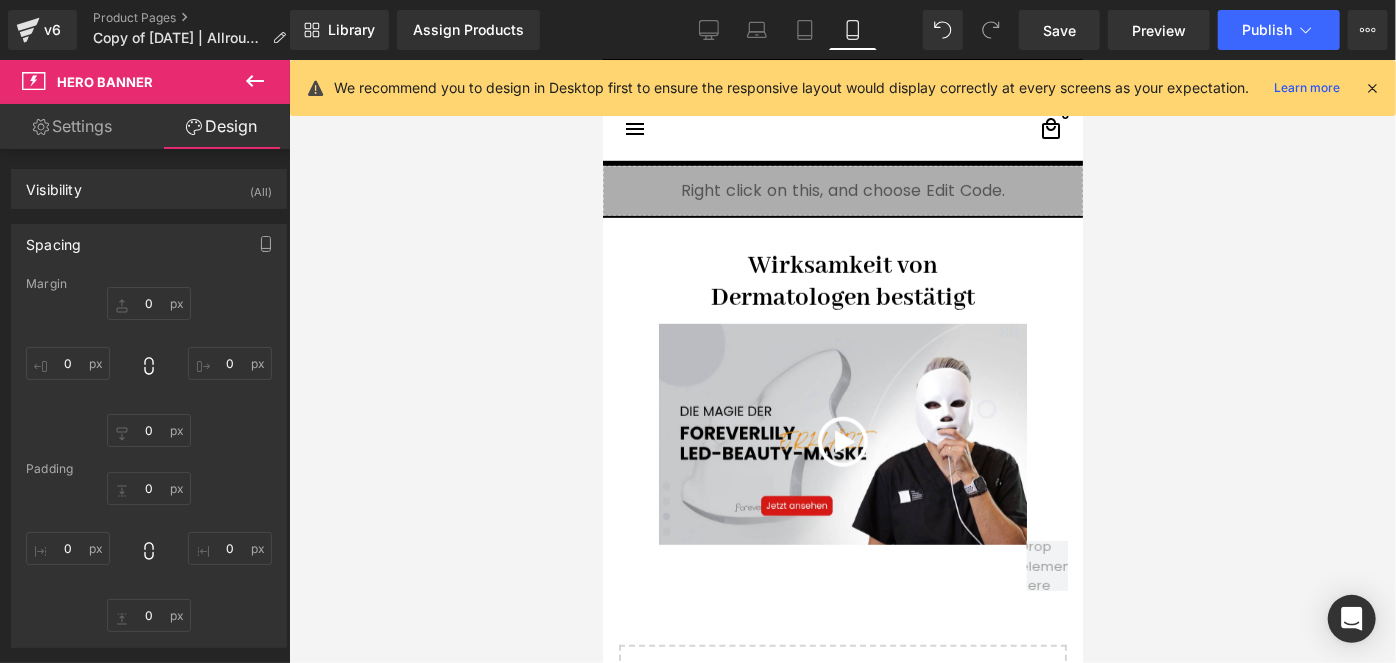 scroll, scrollTop: 8394, scrollLeft: 0, axis: vertical 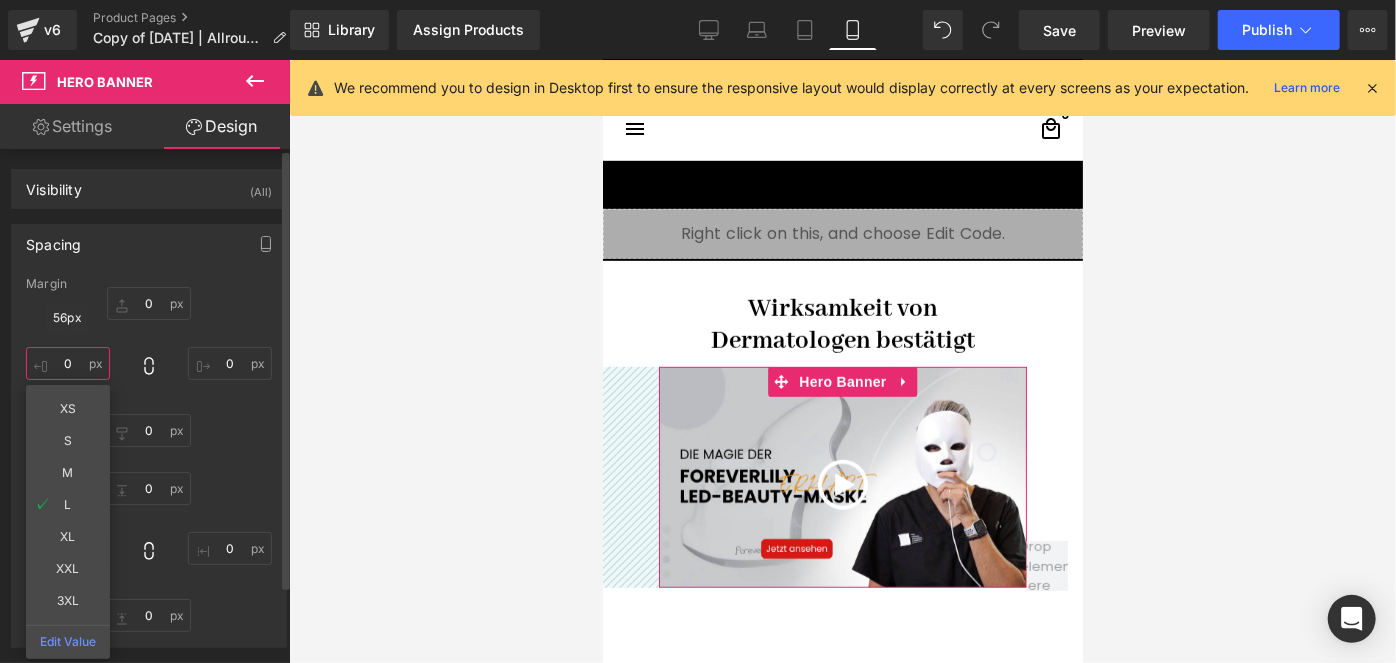 click at bounding box center (68, 363) 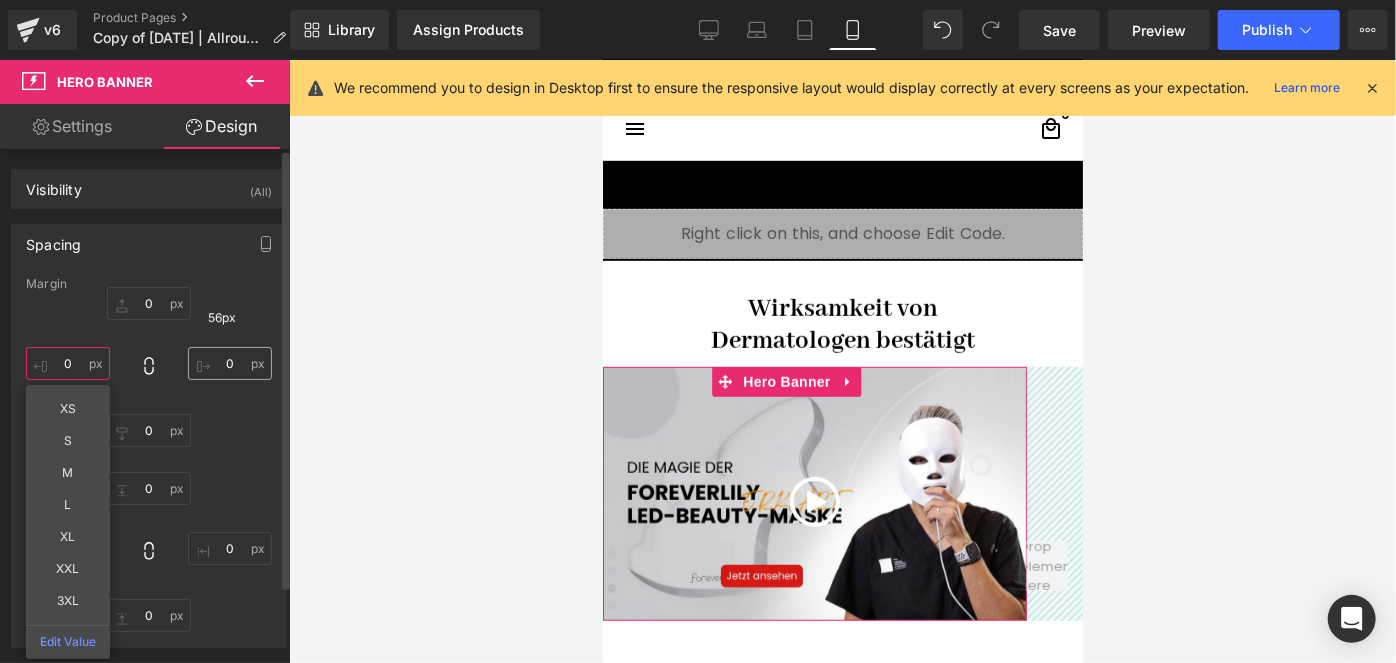 type on "0" 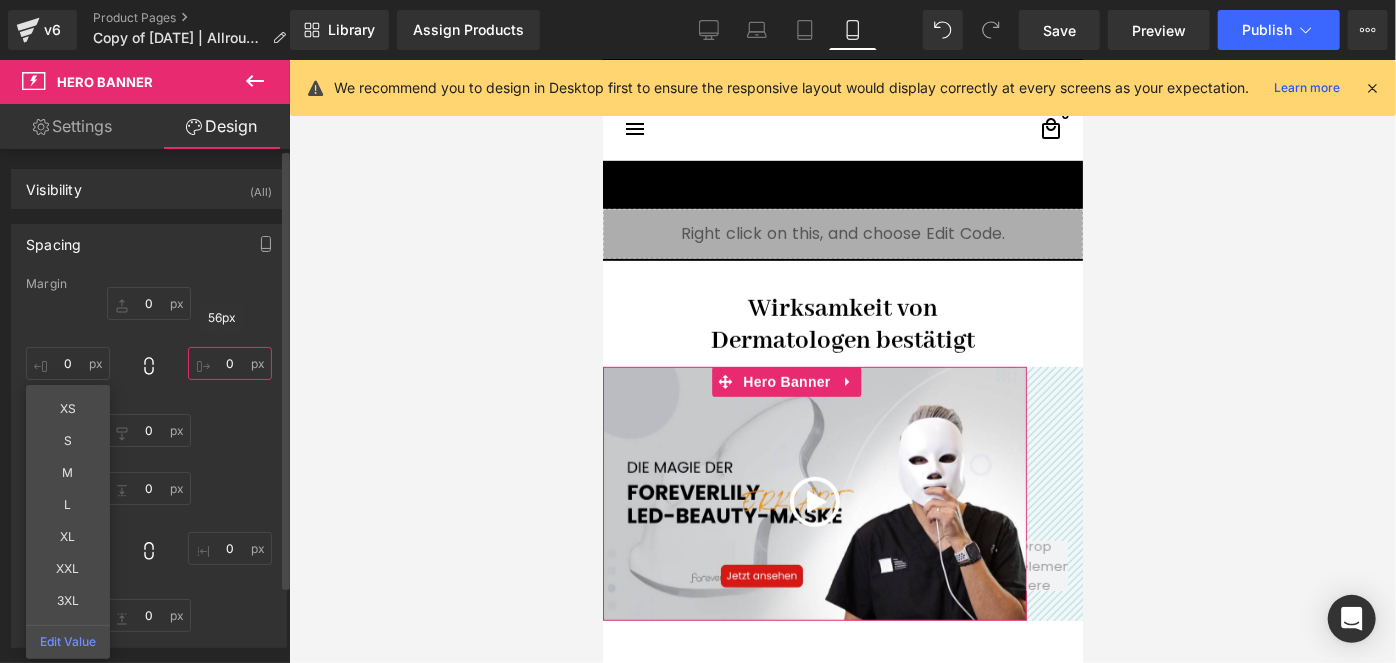 click at bounding box center [230, 363] 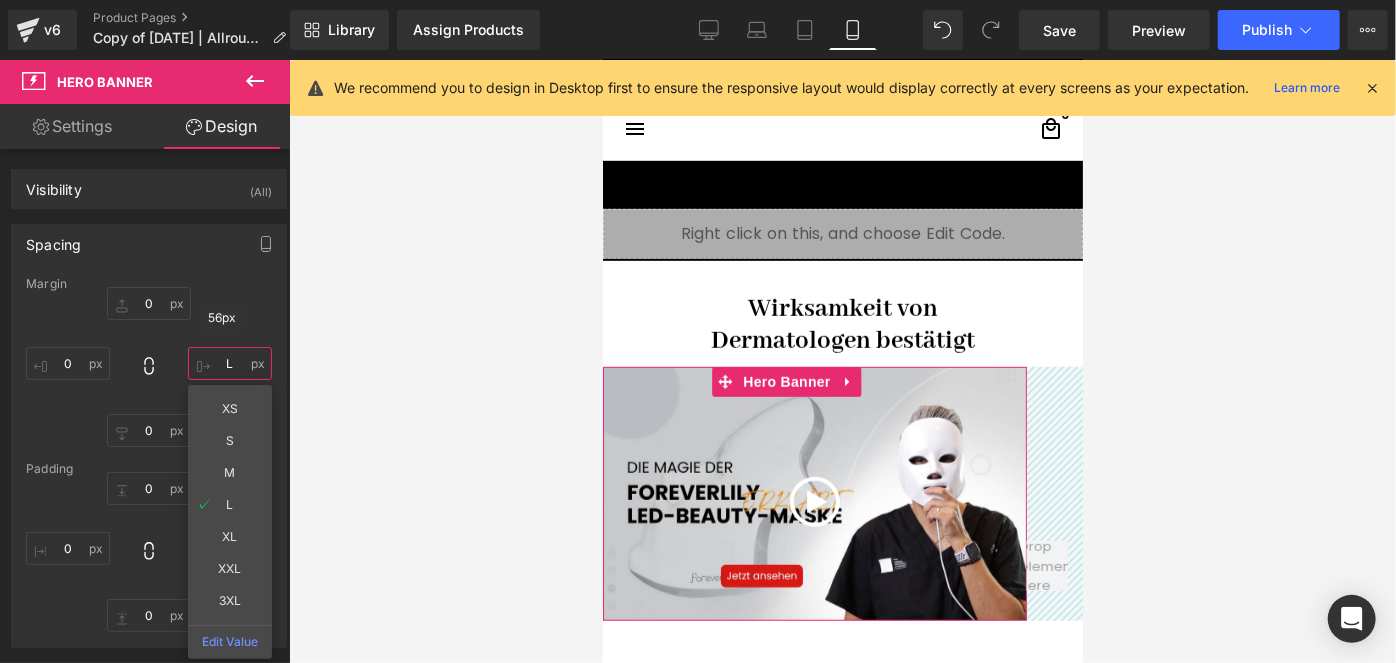 type on "0" 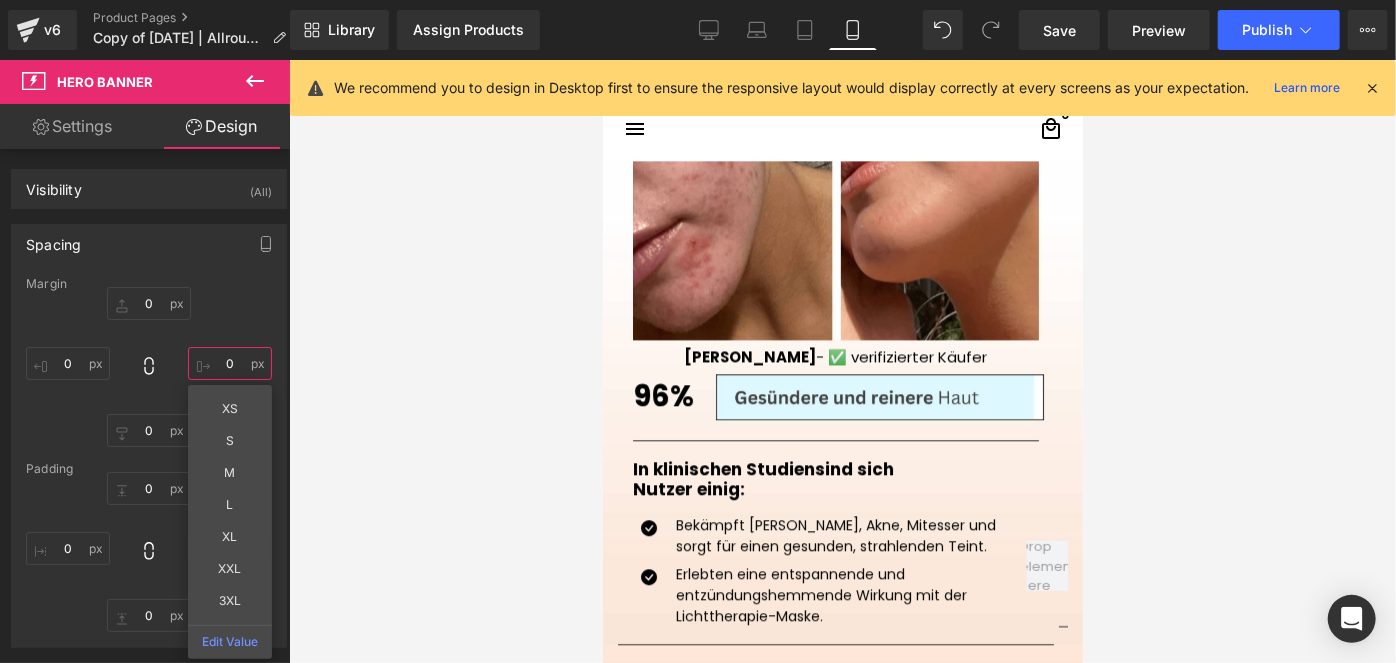 scroll, scrollTop: 1939, scrollLeft: 0, axis: vertical 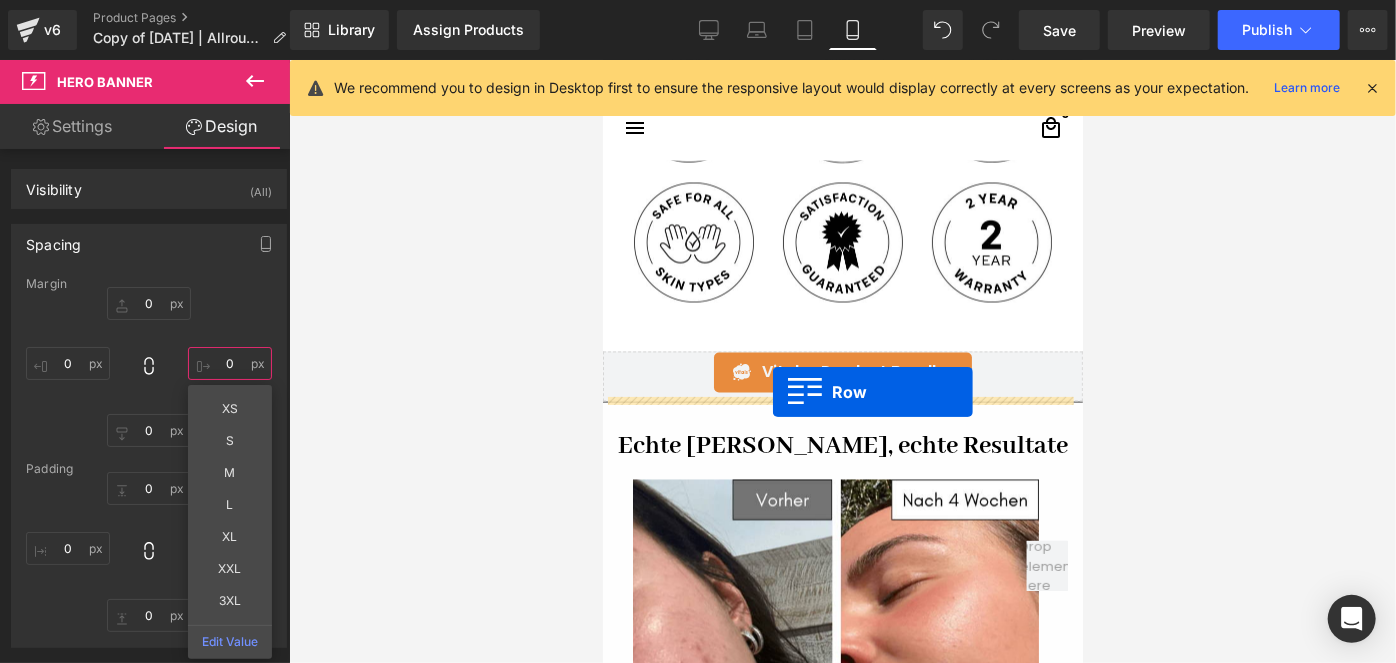 drag, startPoint x: 634, startPoint y: 262, endPoint x: 772, endPoint y: 391, distance: 188.90474 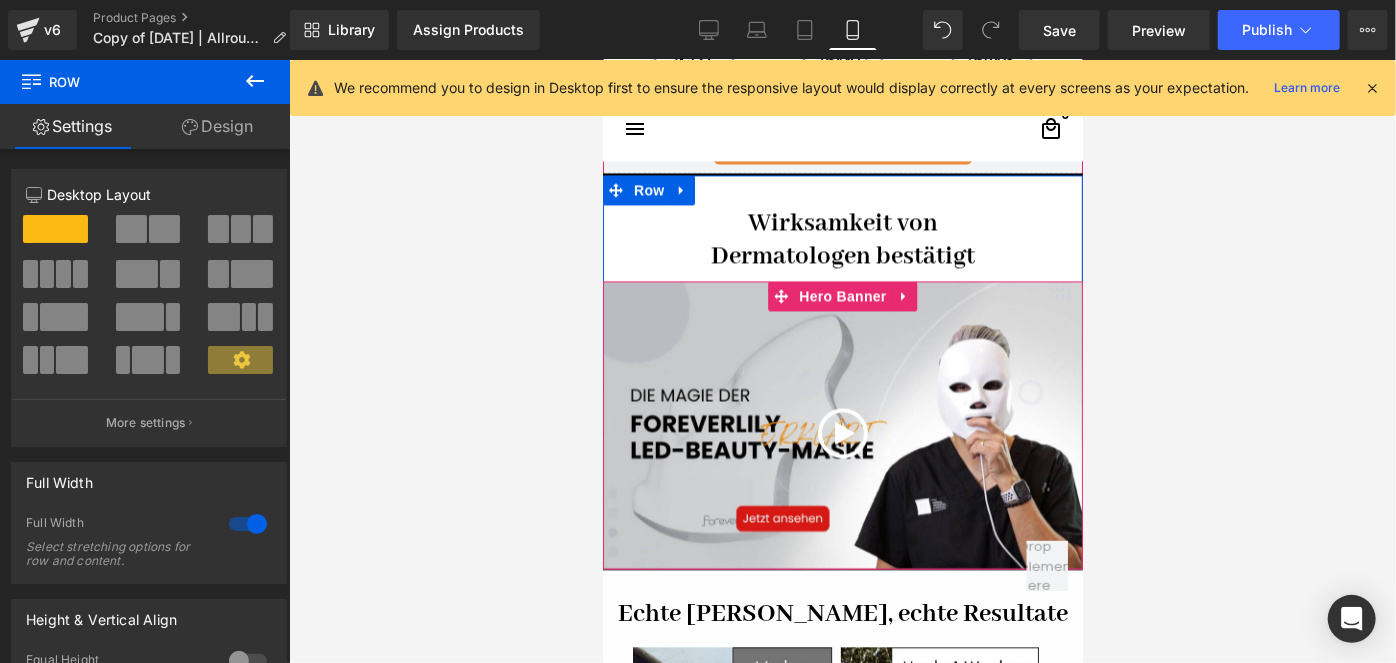scroll, scrollTop: 2030, scrollLeft: 0, axis: vertical 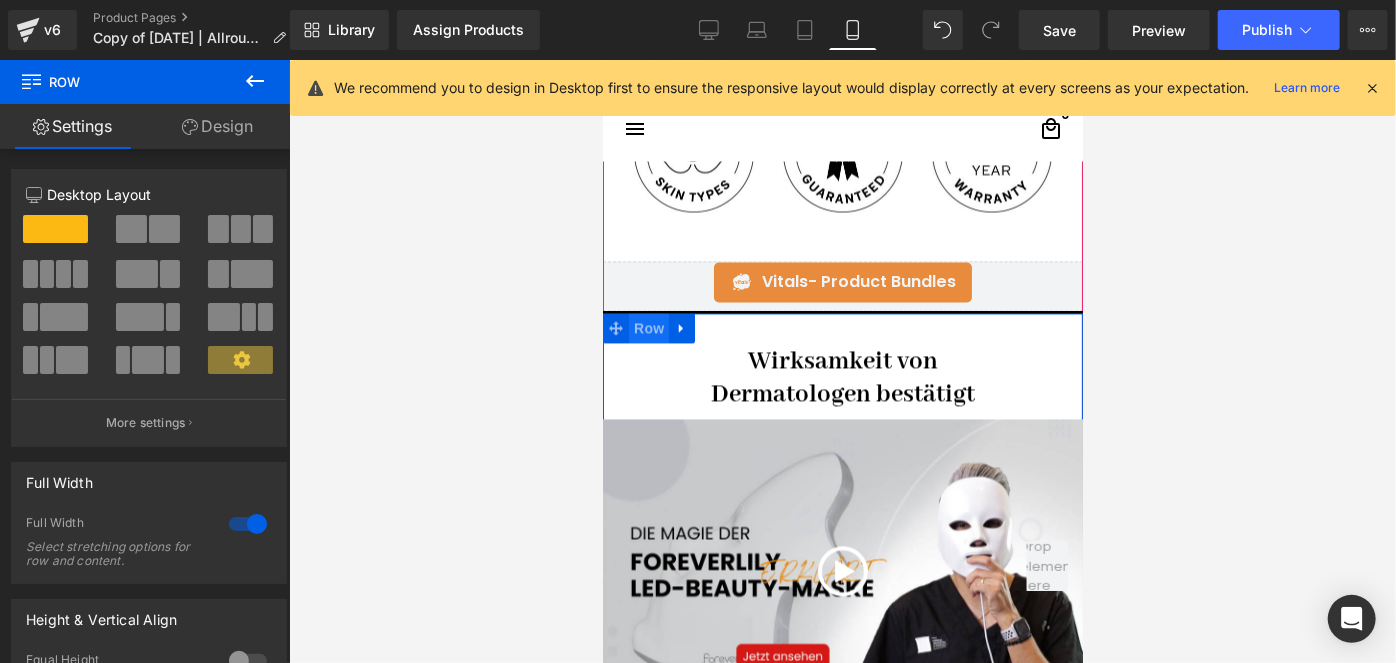 click on "Row" at bounding box center (648, 327) 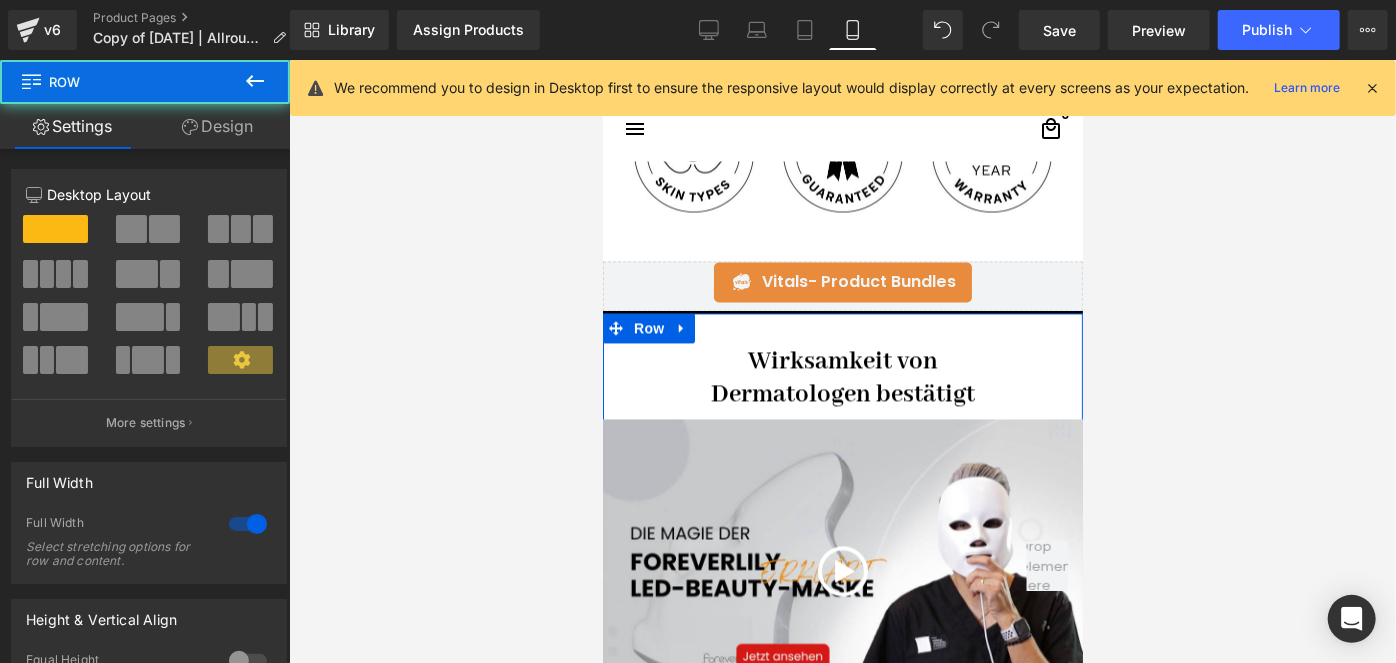 click on "Design" at bounding box center [217, 126] 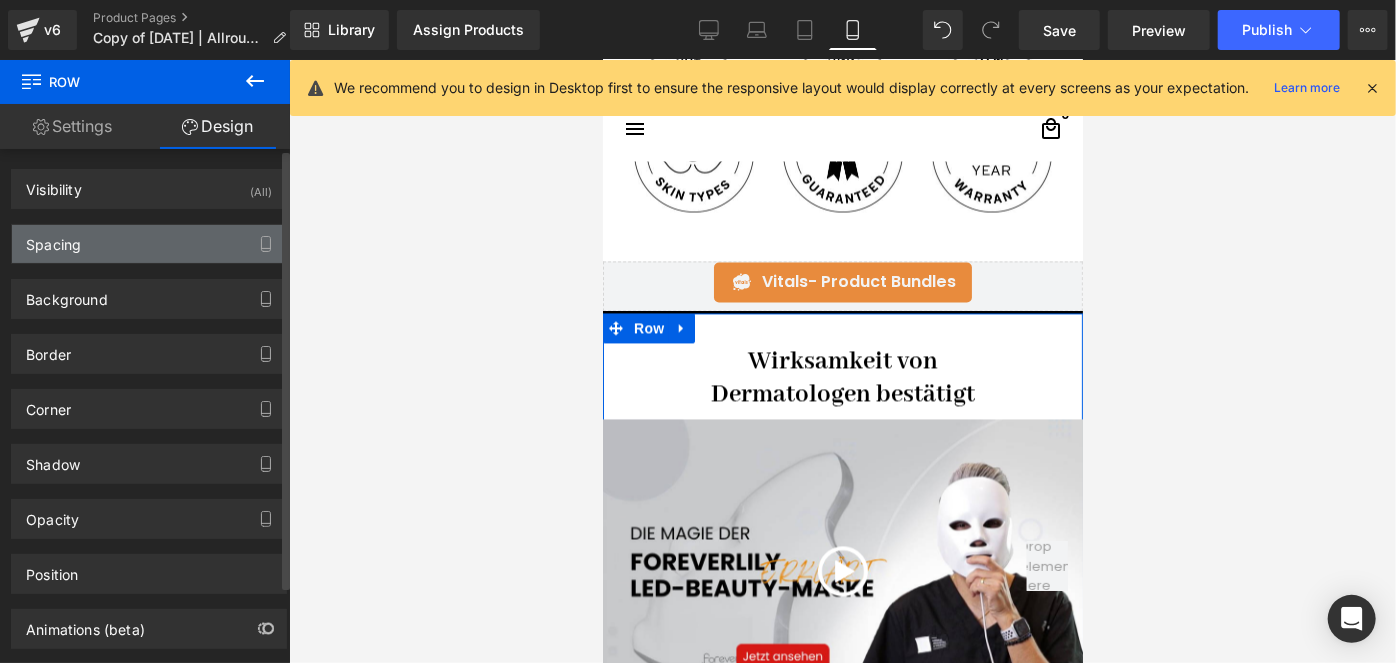 click on "Spacing" at bounding box center [53, 239] 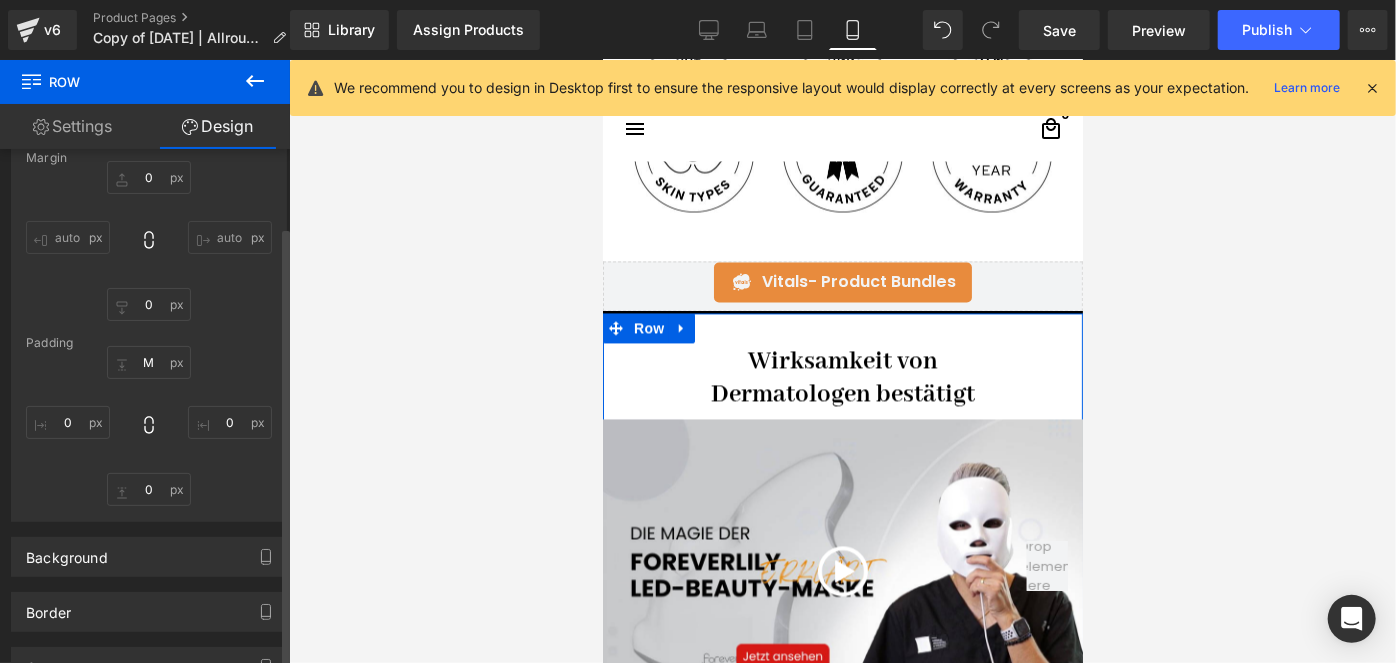 scroll, scrollTop: 181, scrollLeft: 0, axis: vertical 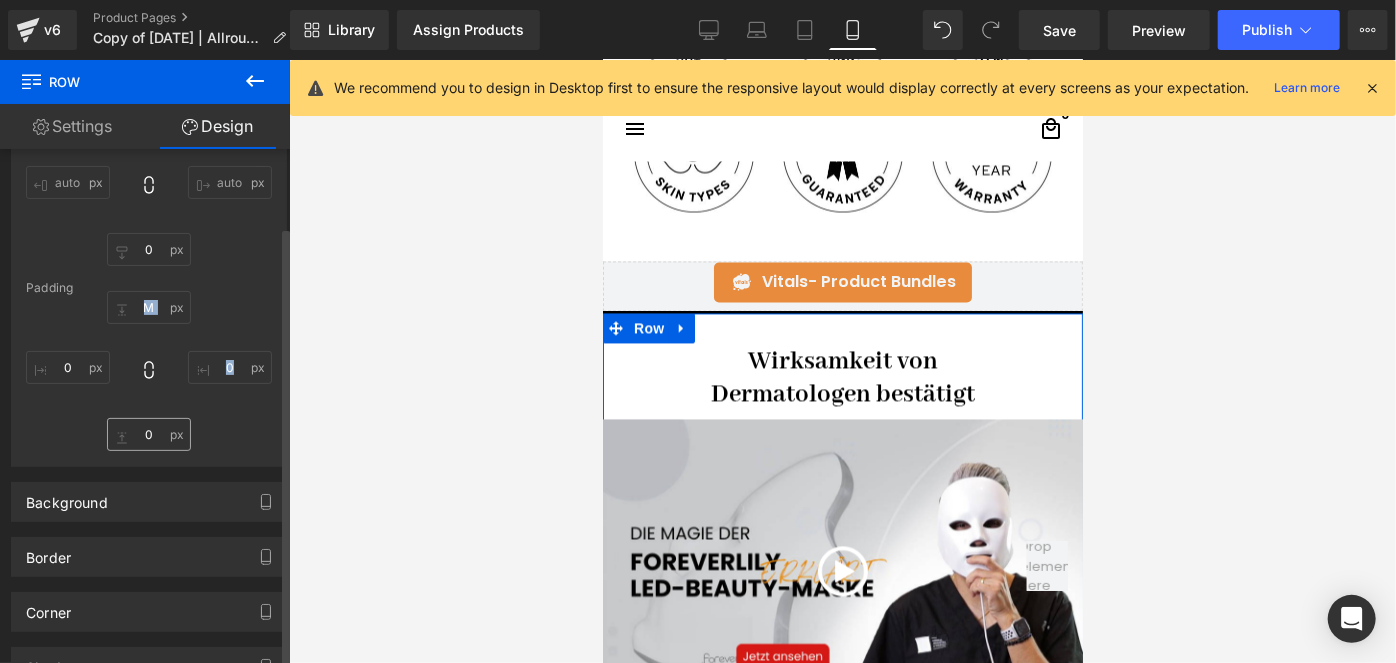 click on "Margin
0
auto
0
auto
[GEOGRAPHIC_DATA]
M
0
0
0" at bounding box center [149, 281] 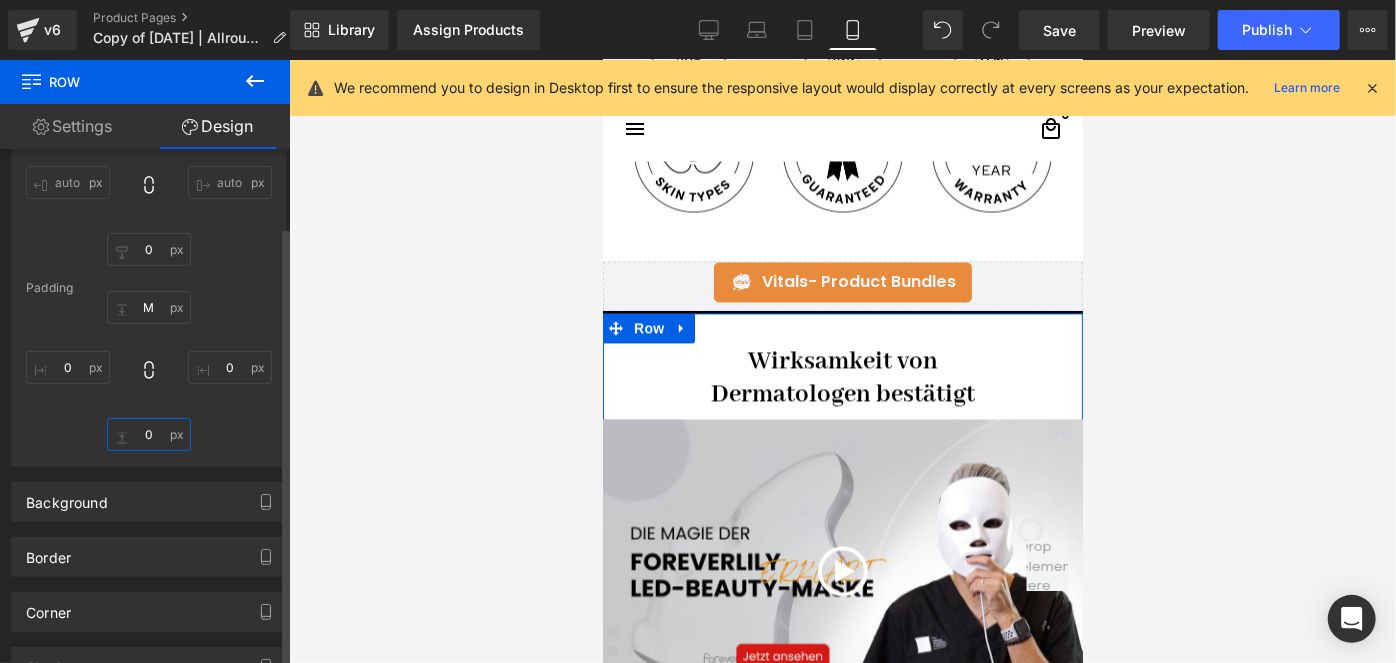 click on "0" at bounding box center (149, 434) 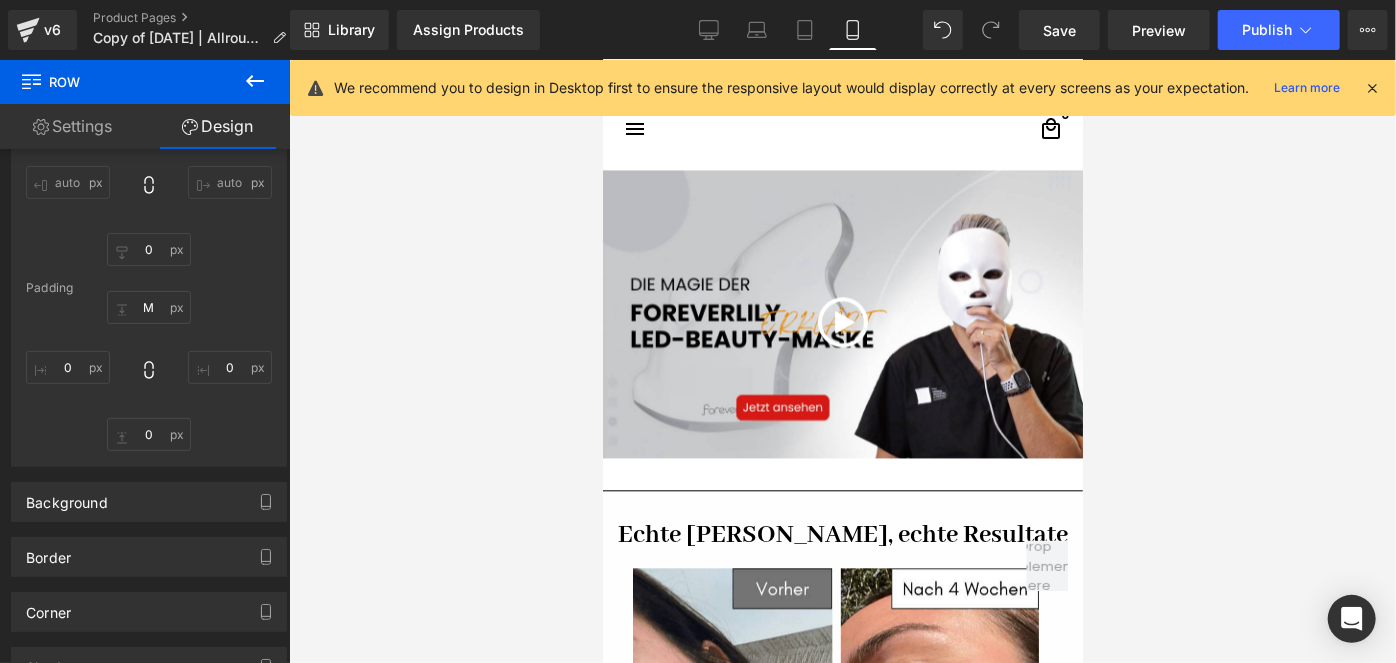 scroll, scrollTop: 2121, scrollLeft: 0, axis: vertical 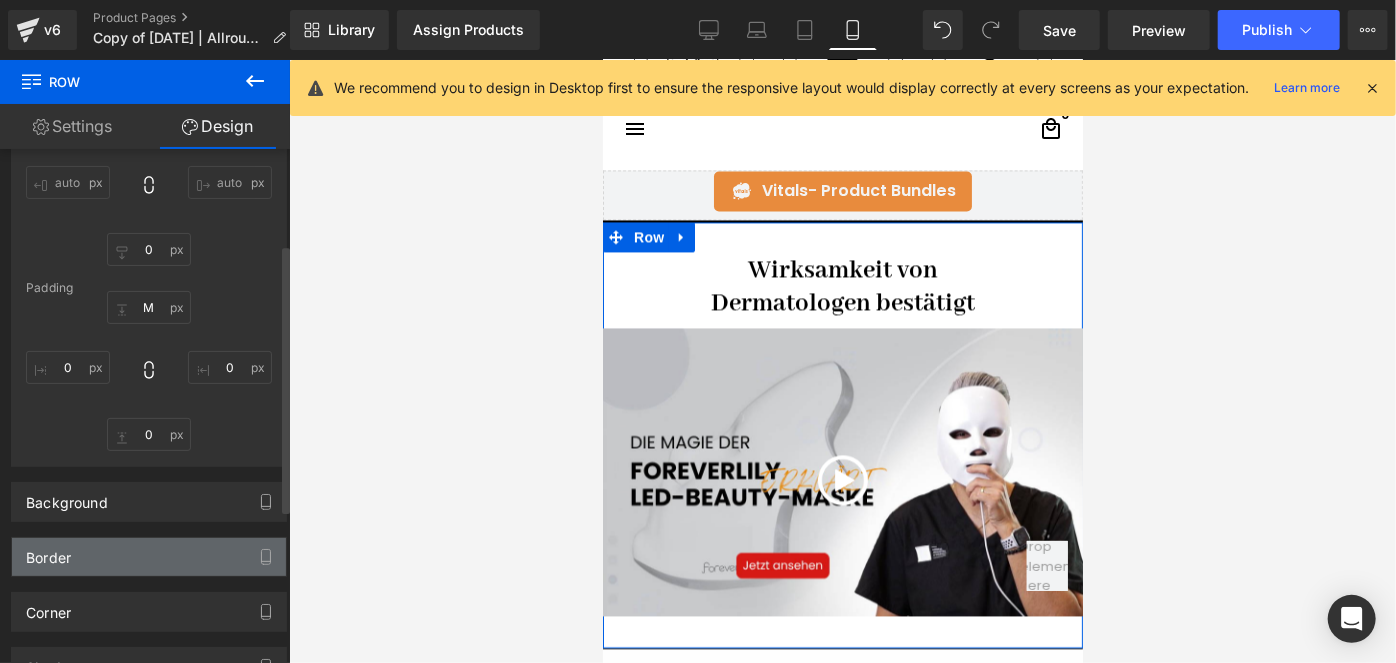 click on "Border" at bounding box center [149, 557] 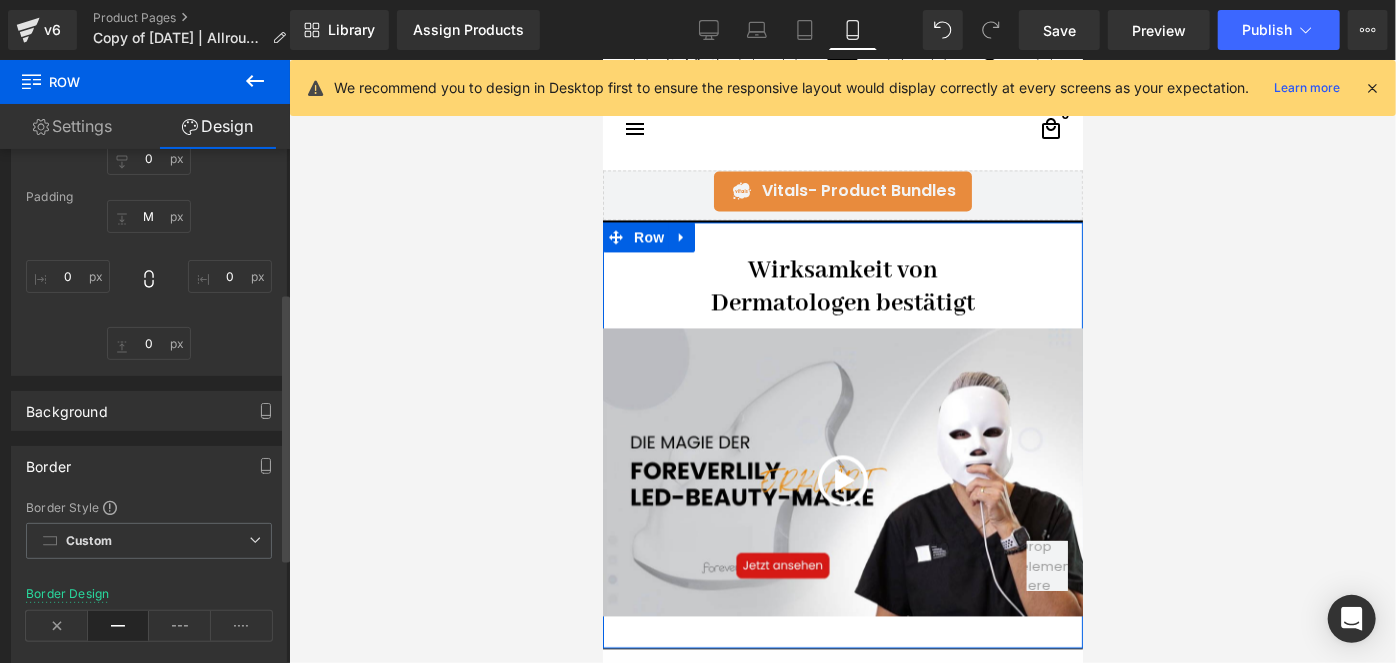 scroll, scrollTop: 545, scrollLeft: 0, axis: vertical 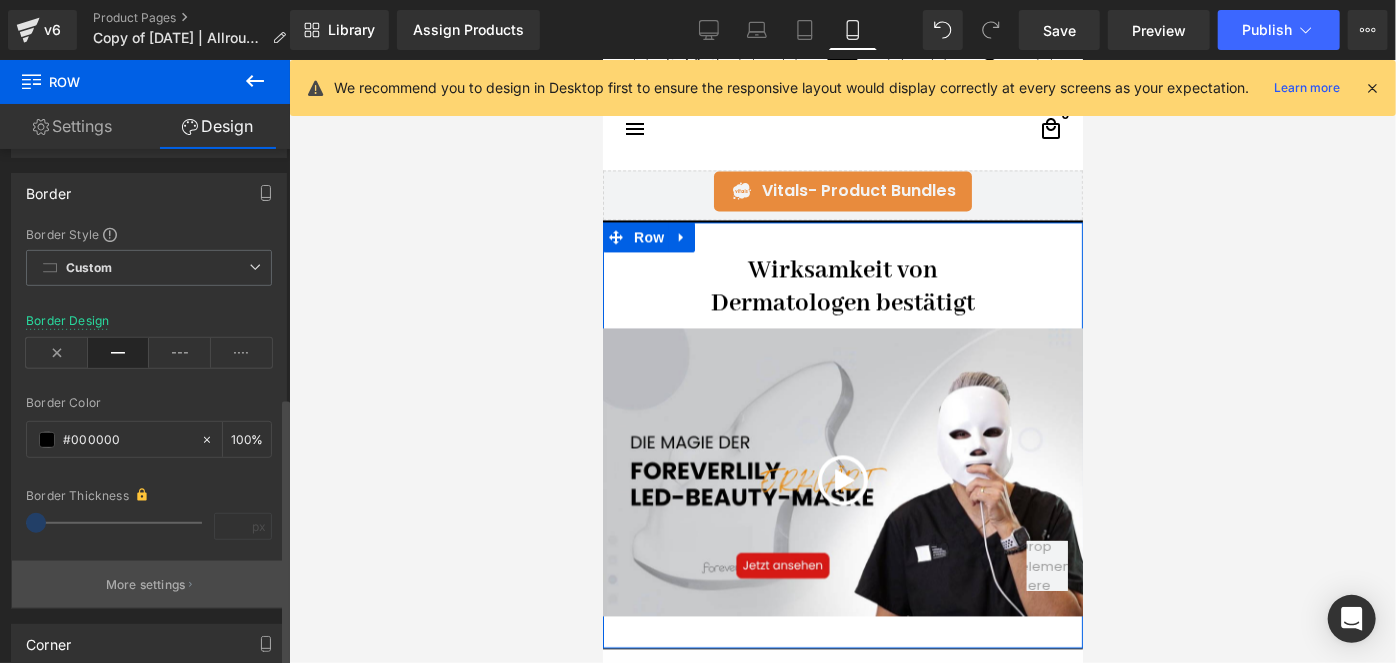 click on "More settings" at bounding box center [146, 585] 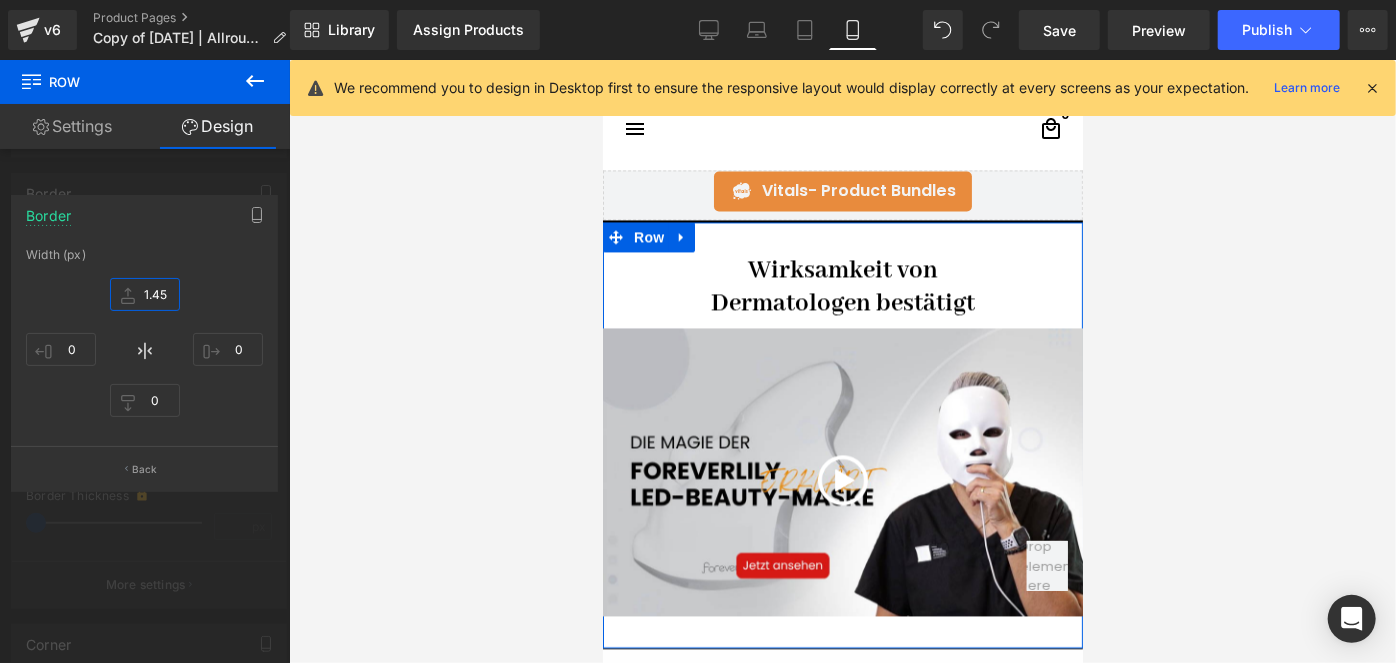click on "1.45" at bounding box center (145, 294) 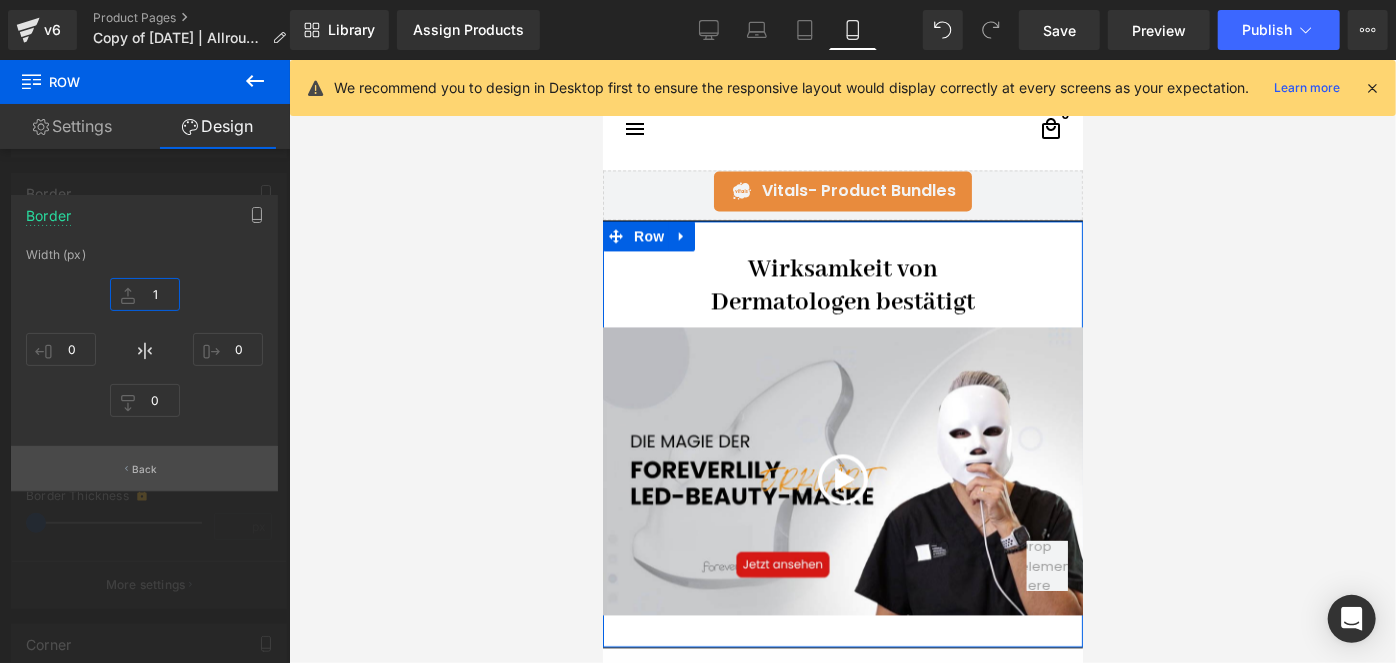 type on "1" 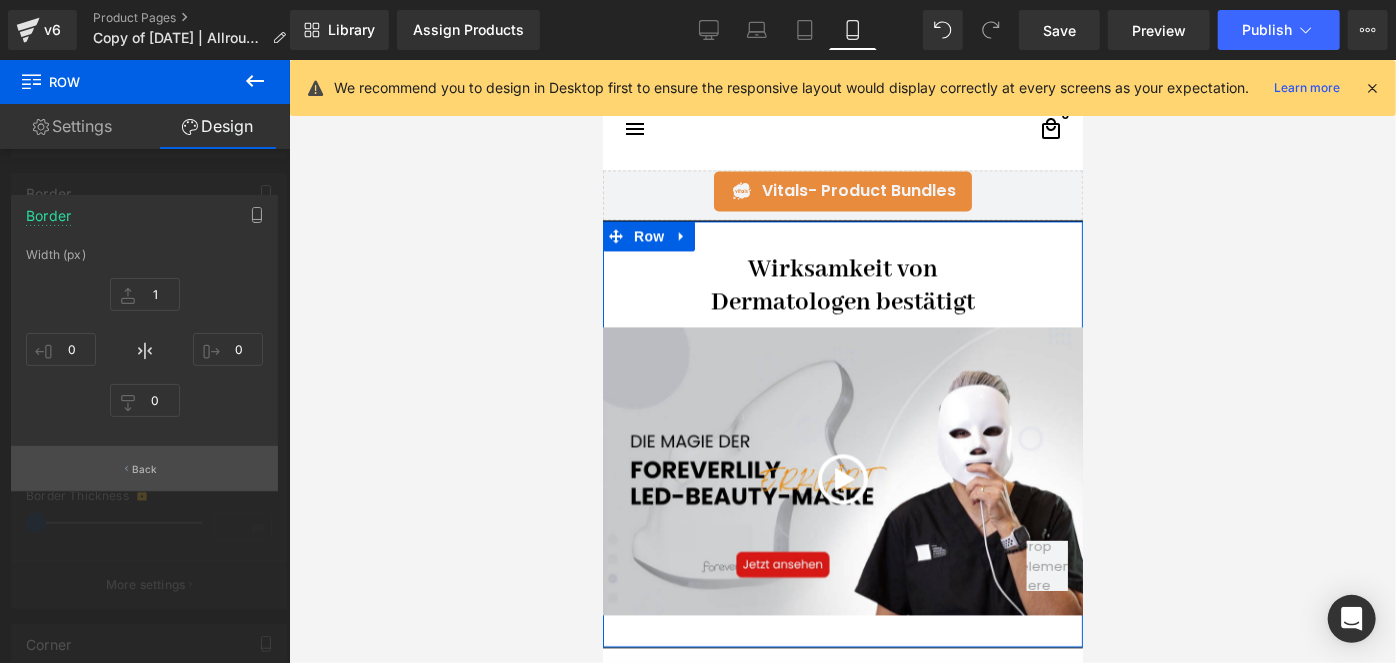click on "Back" at bounding box center (144, 468) 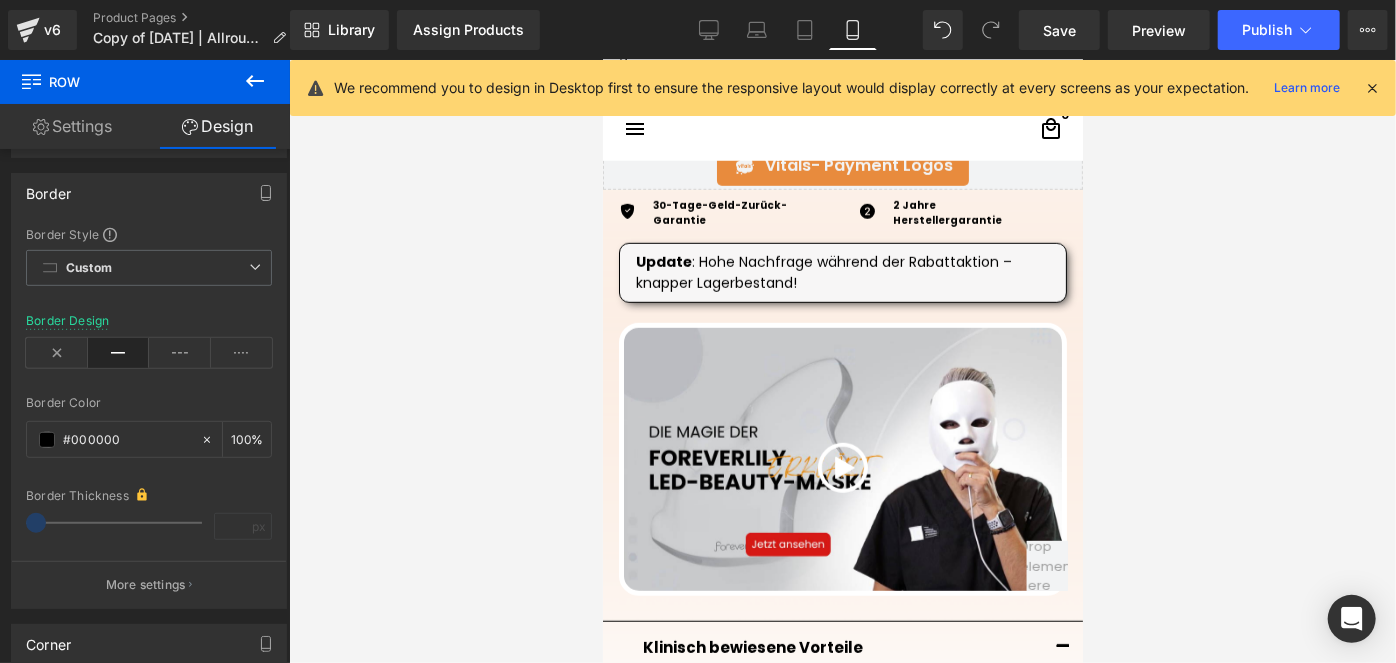 scroll, scrollTop: 848, scrollLeft: 0, axis: vertical 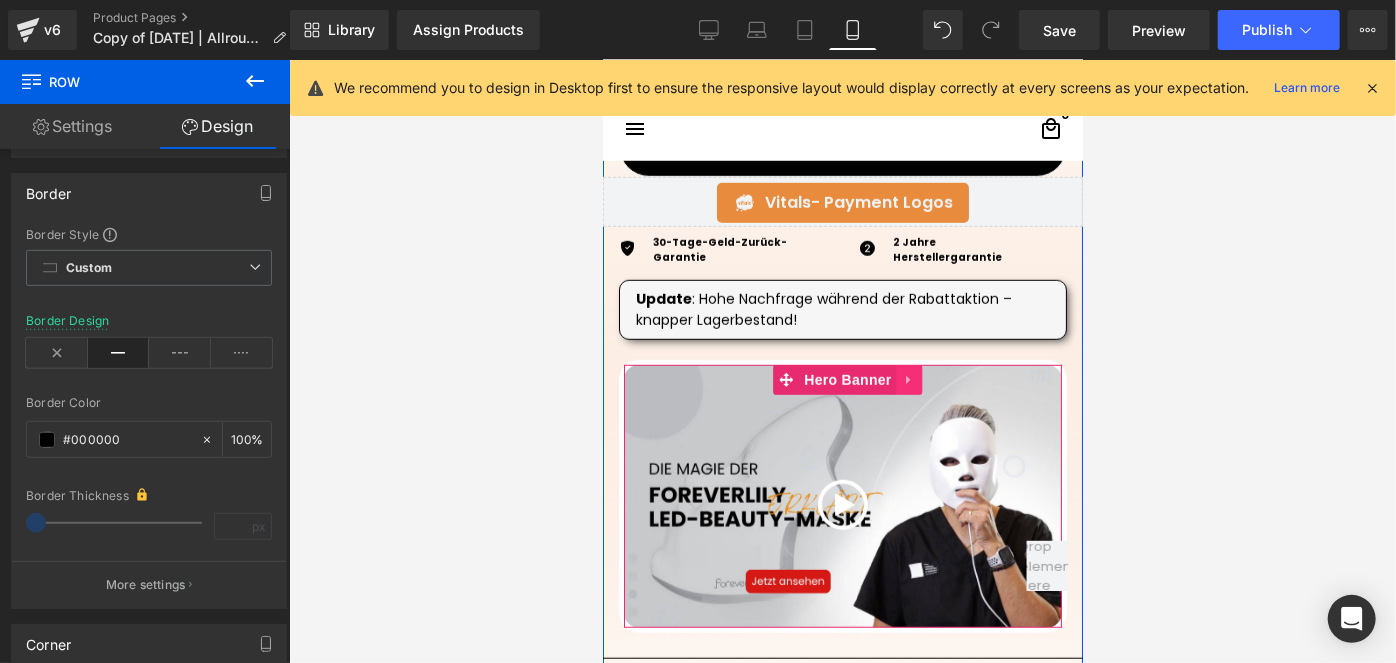 click 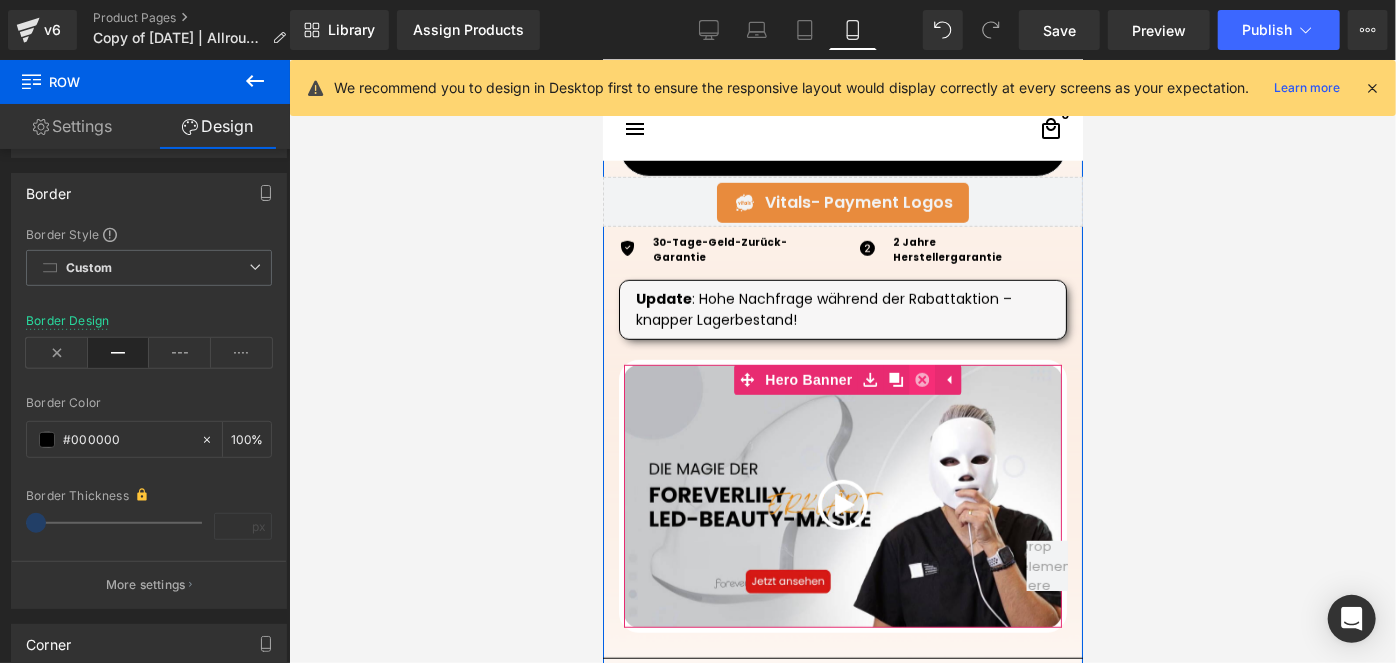 click 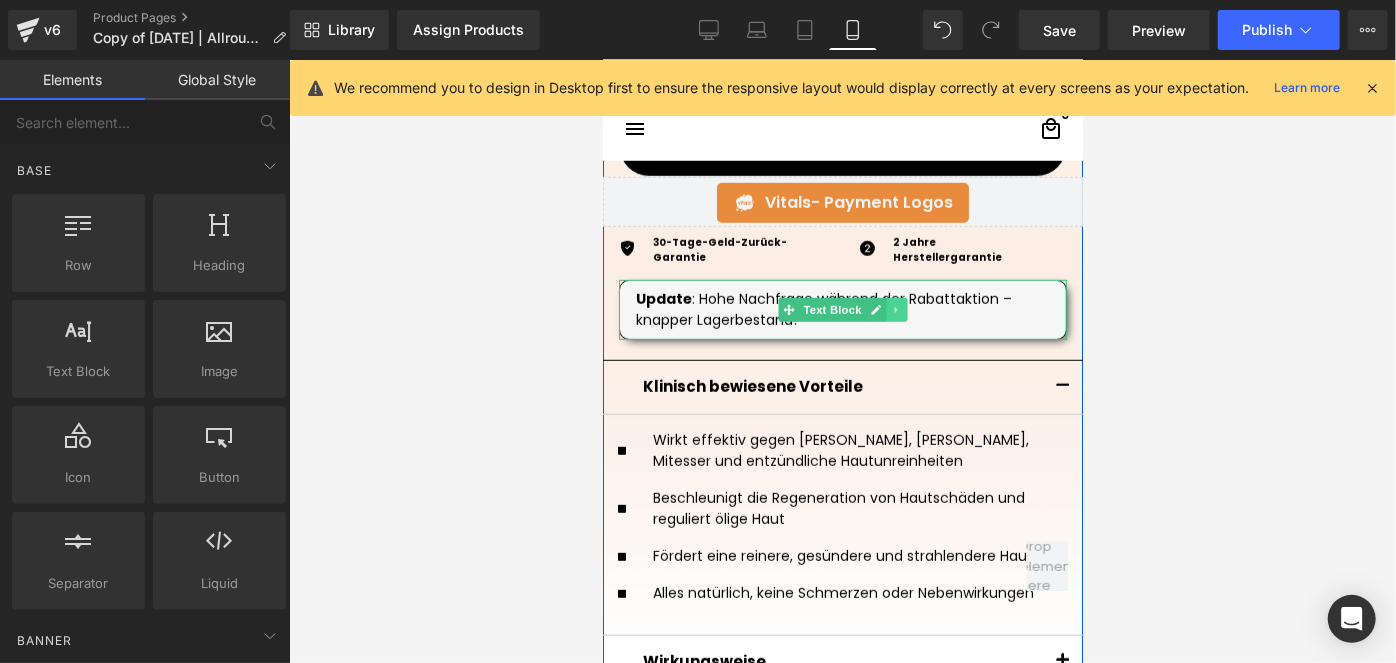 click 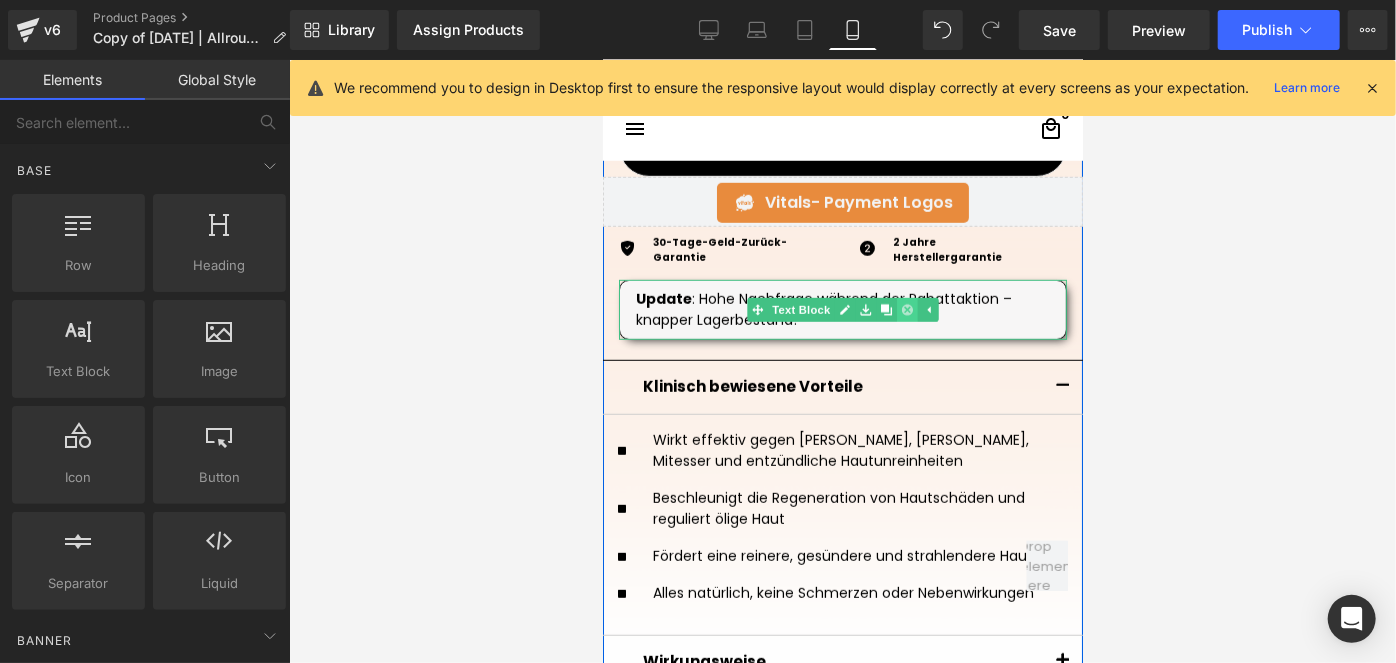 click 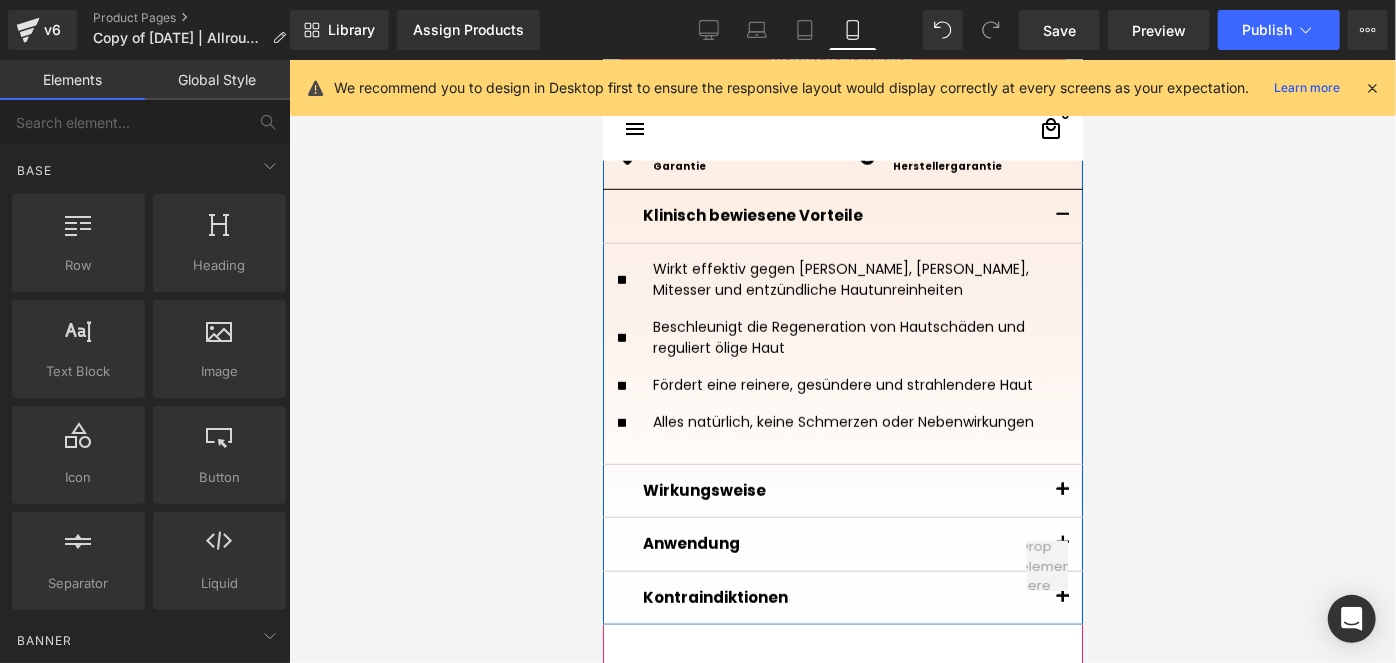 scroll, scrollTop: 666, scrollLeft: 0, axis: vertical 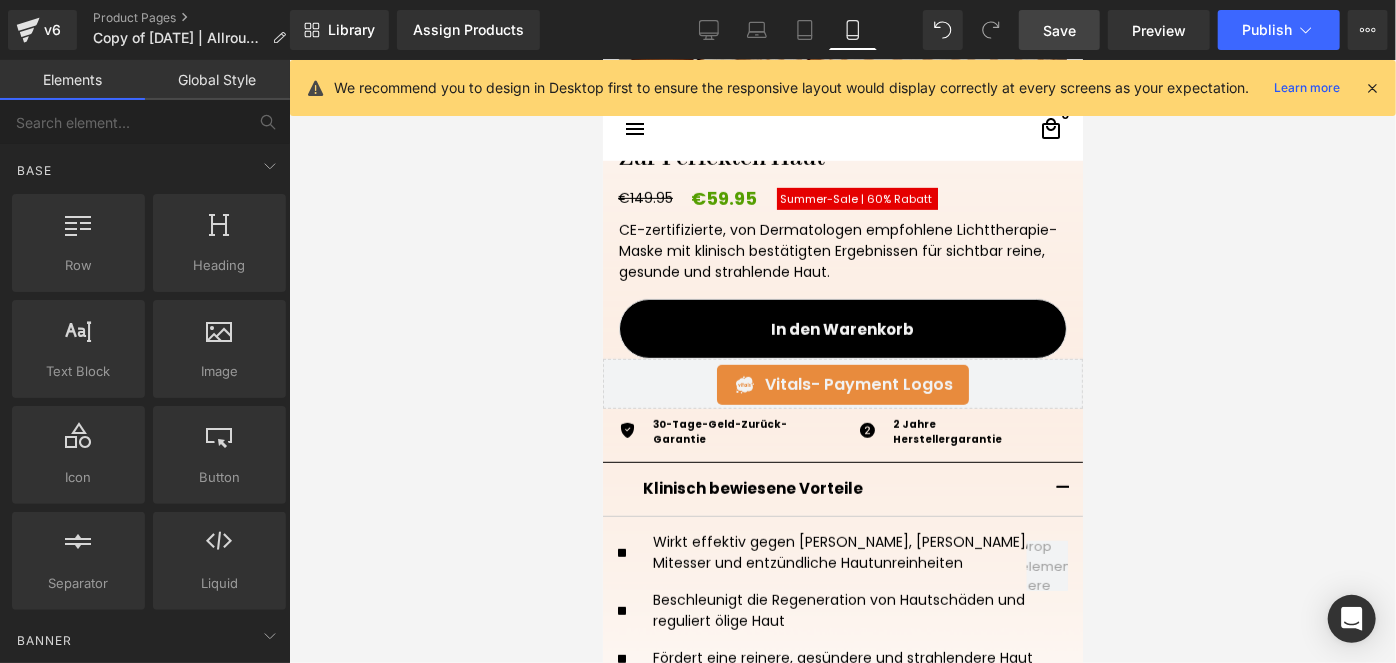 click on "Save" at bounding box center [1059, 30] 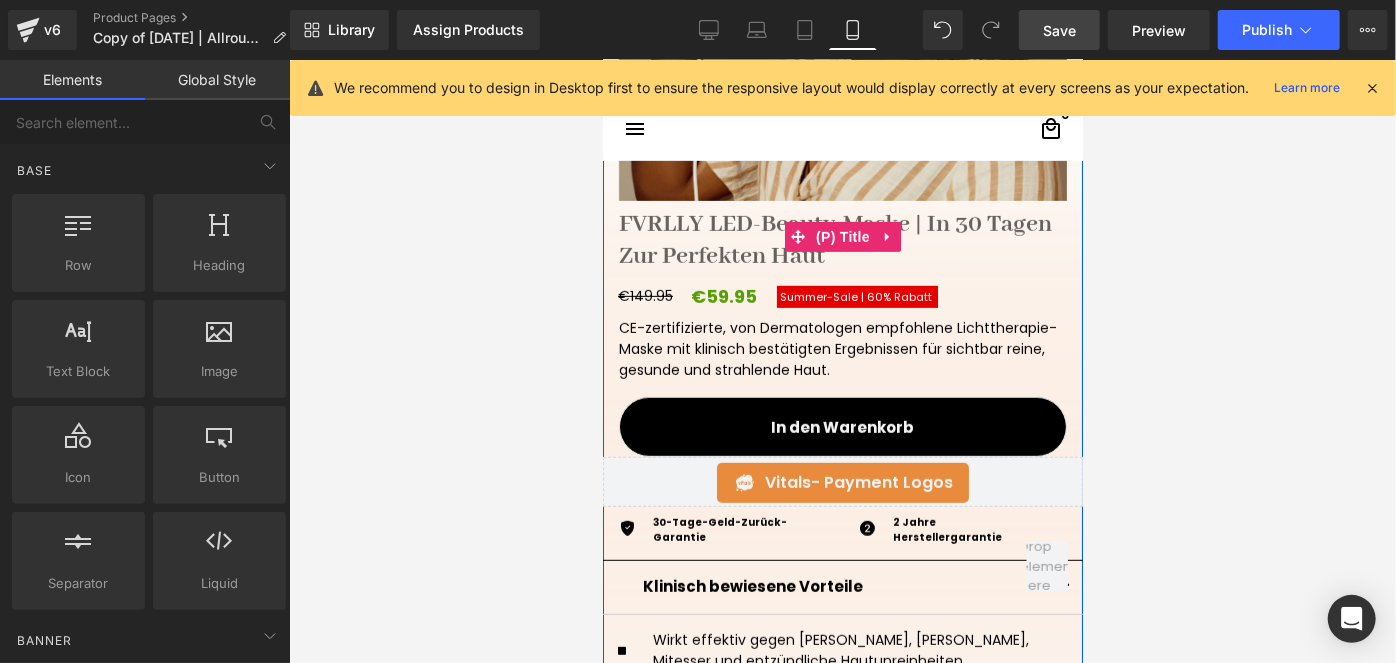 scroll, scrollTop: 666, scrollLeft: 0, axis: vertical 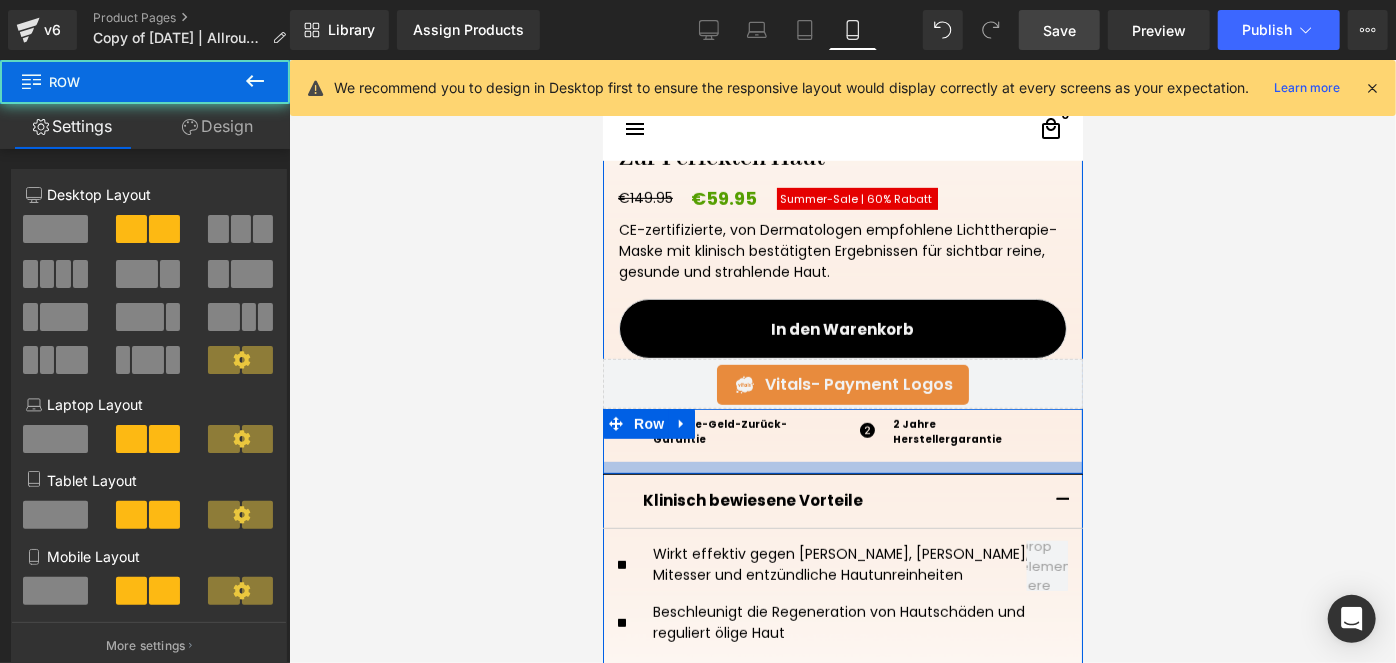 drag, startPoint x: 802, startPoint y: 458, endPoint x: 932, endPoint y: 477, distance: 131.38112 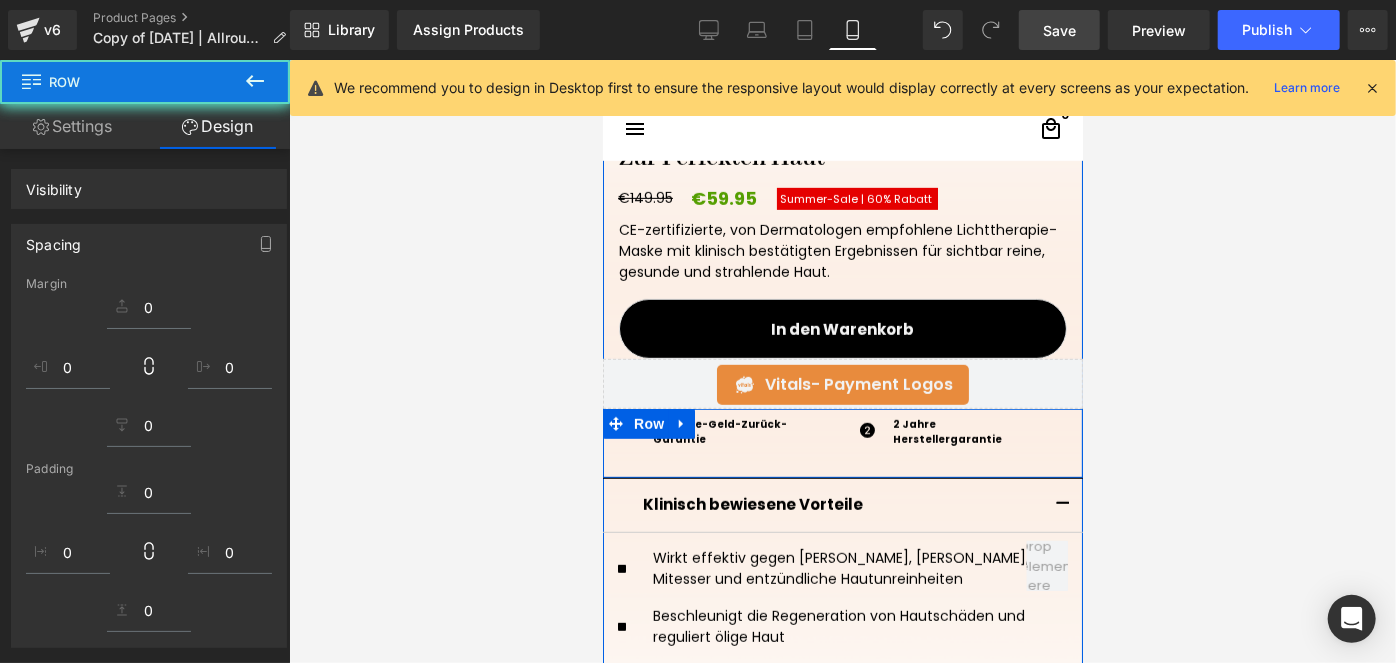click at bounding box center [842, 361] 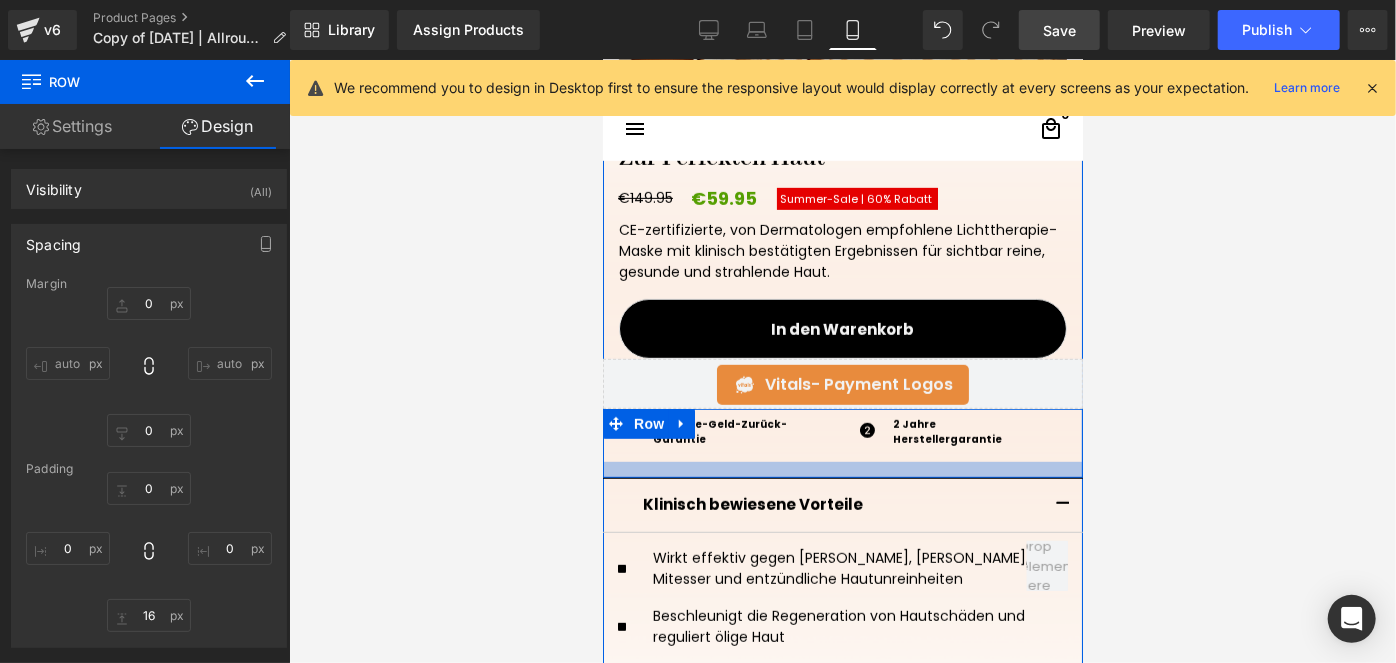 drag, startPoint x: 694, startPoint y: 468, endPoint x: 700, endPoint y: 274, distance: 194.09276 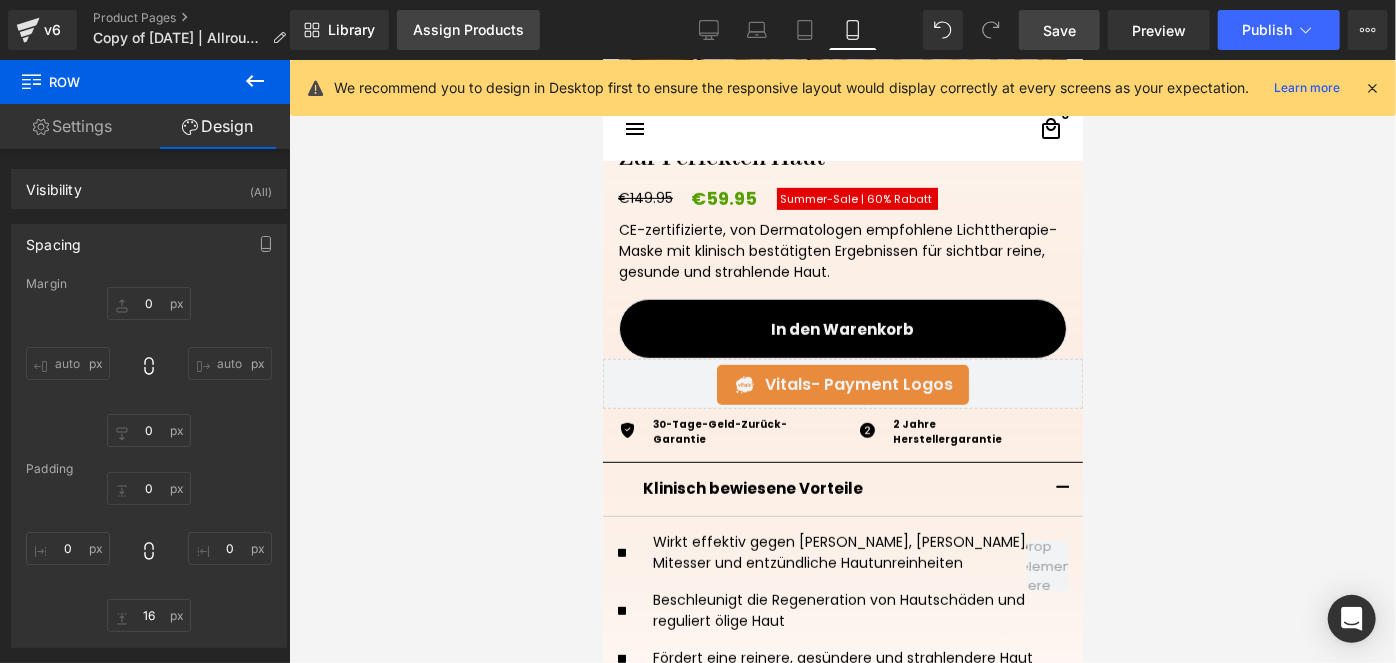 click on "Assign Products" at bounding box center [468, 30] 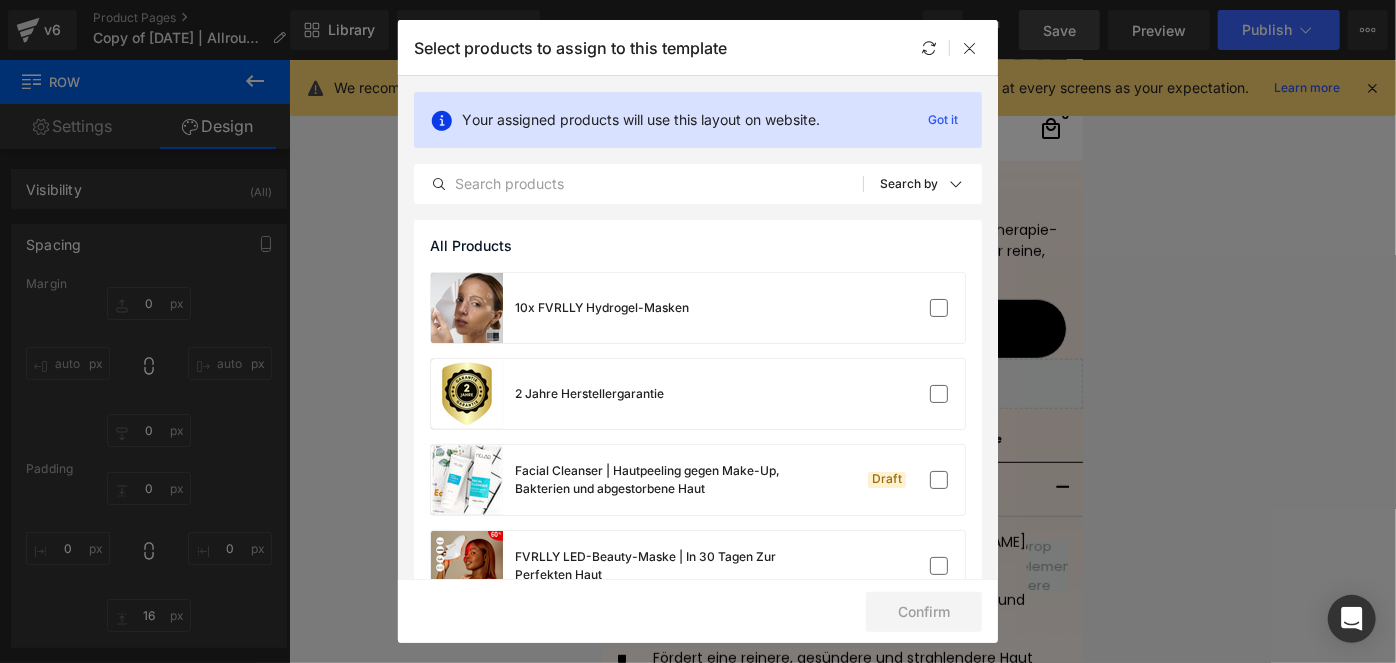 drag, startPoint x: 966, startPoint y: 53, endPoint x: 644, endPoint y: 30, distance: 322.82037 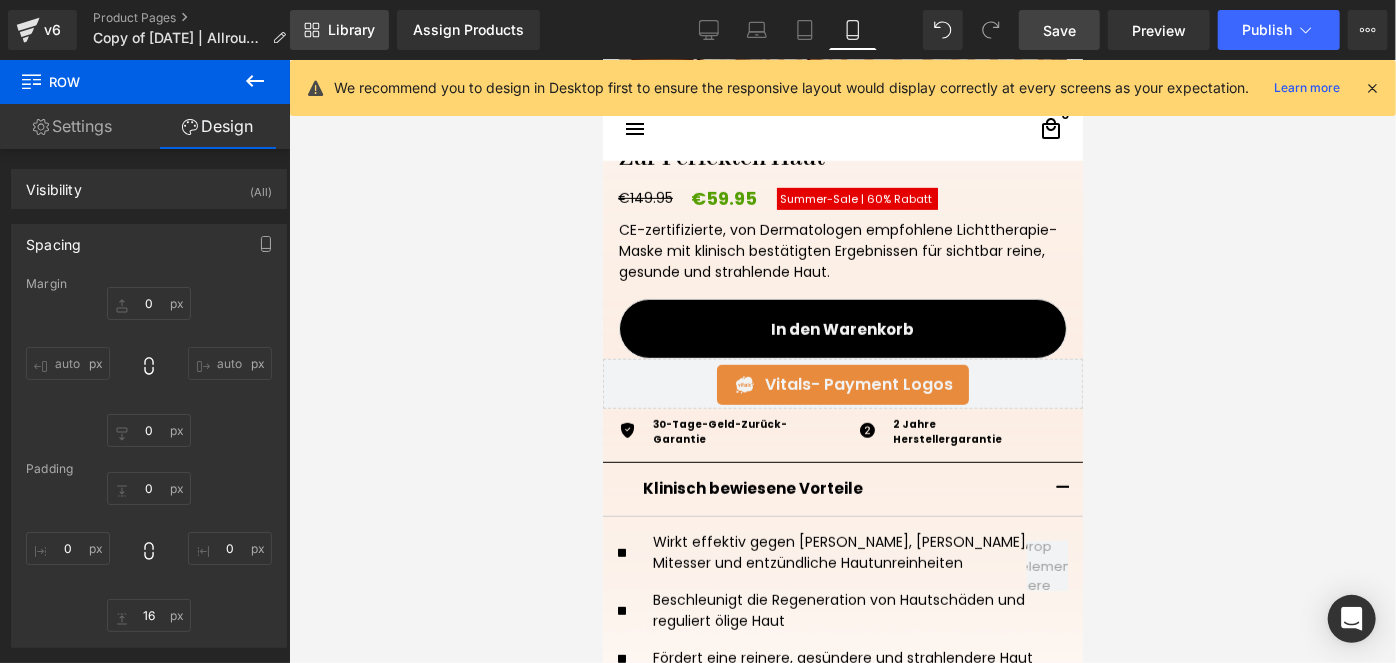 click on "Library" at bounding box center [339, 30] 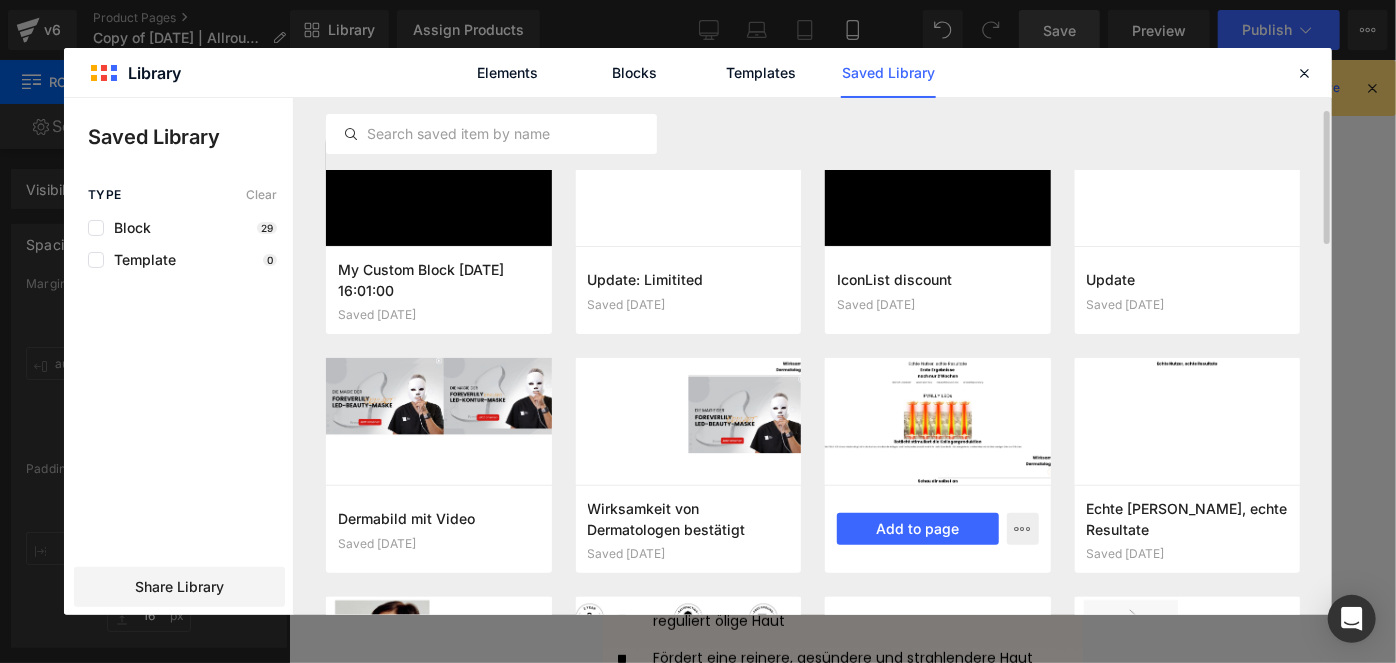 scroll, scrollTop: 0, scrollLeft: 0, axis: both 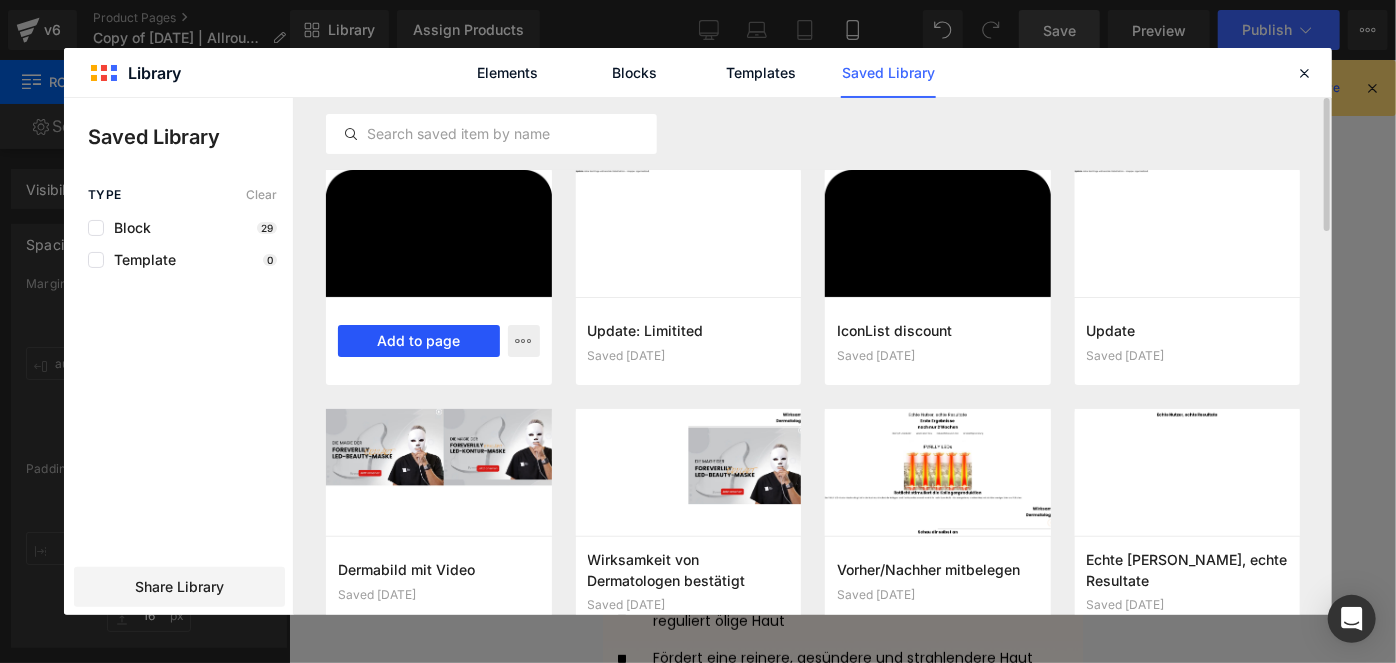click on "Add to page" at bounding box center [419, 341] 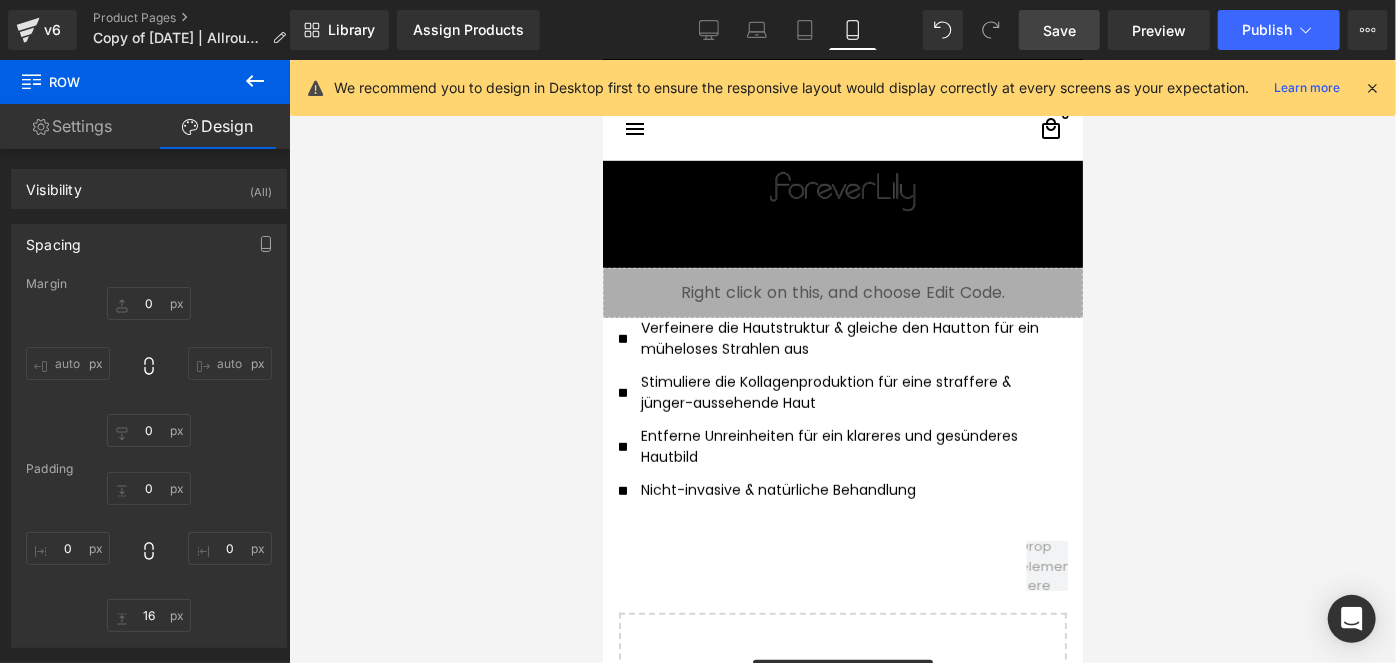 scroll, scrollTop: 8352, scrollLeft: 0, axis: vertical 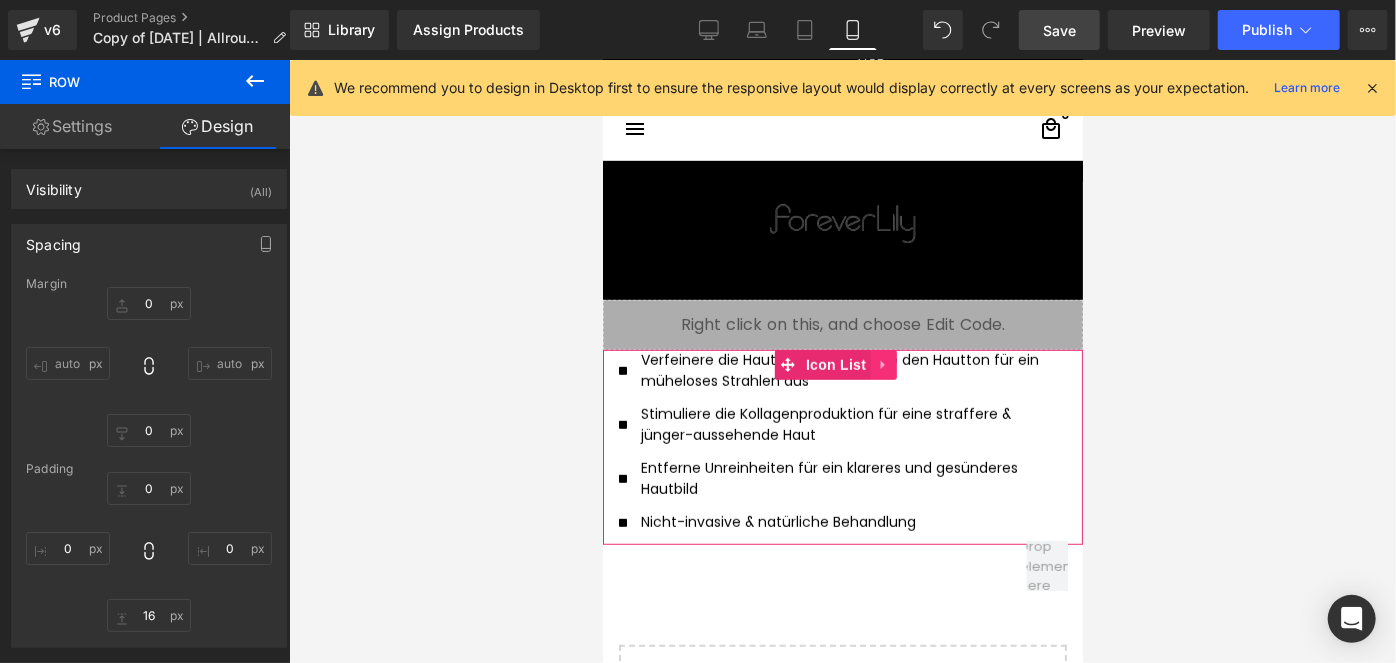 click 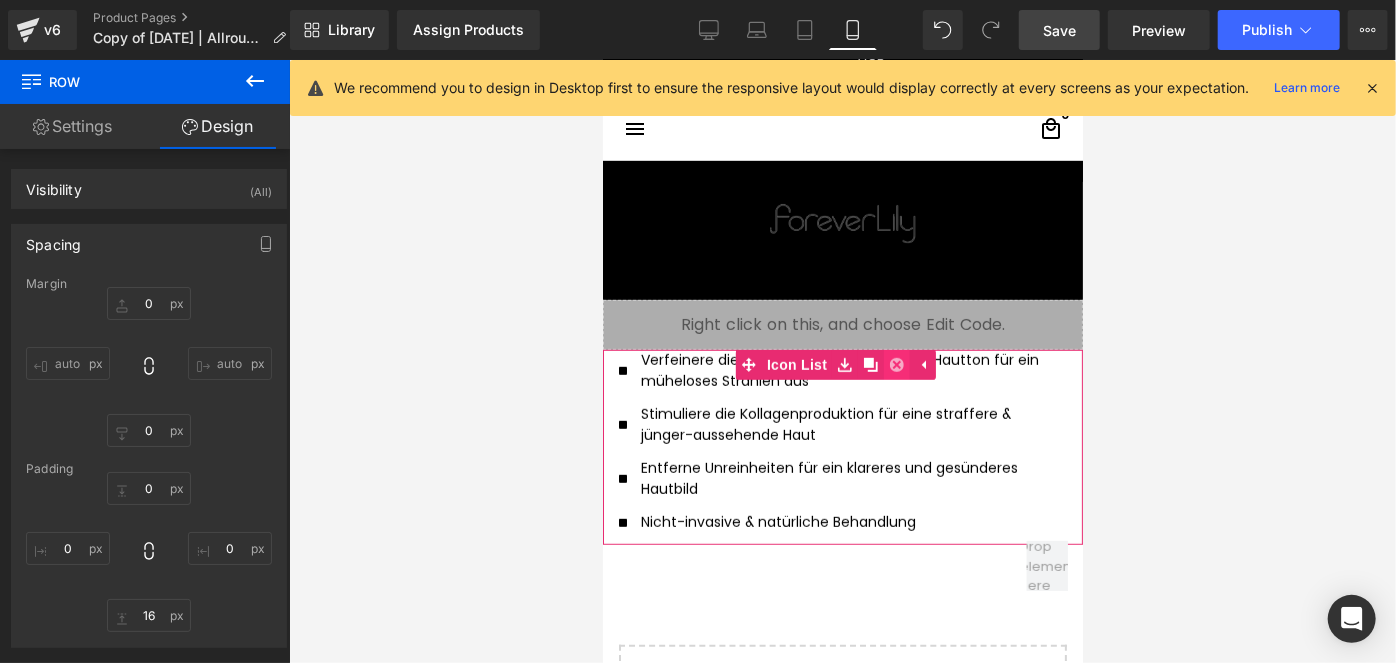 click 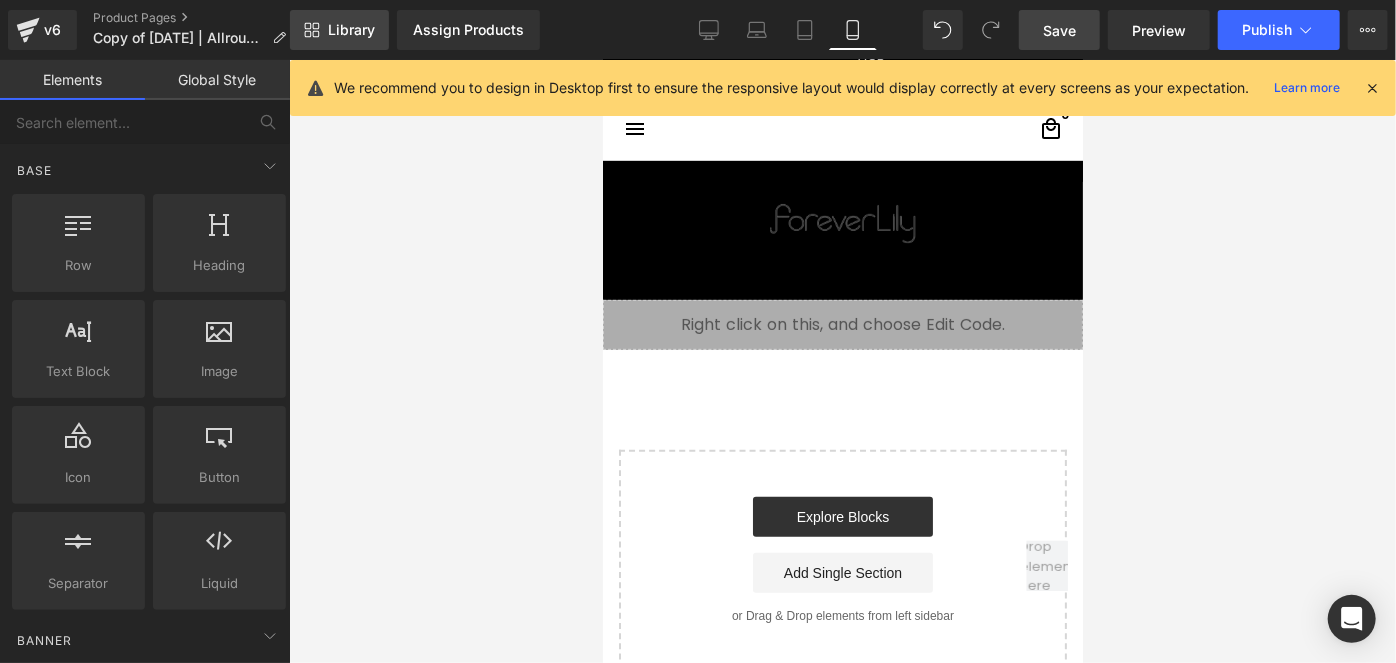 click on "Library" at bounding box center (351, 30) 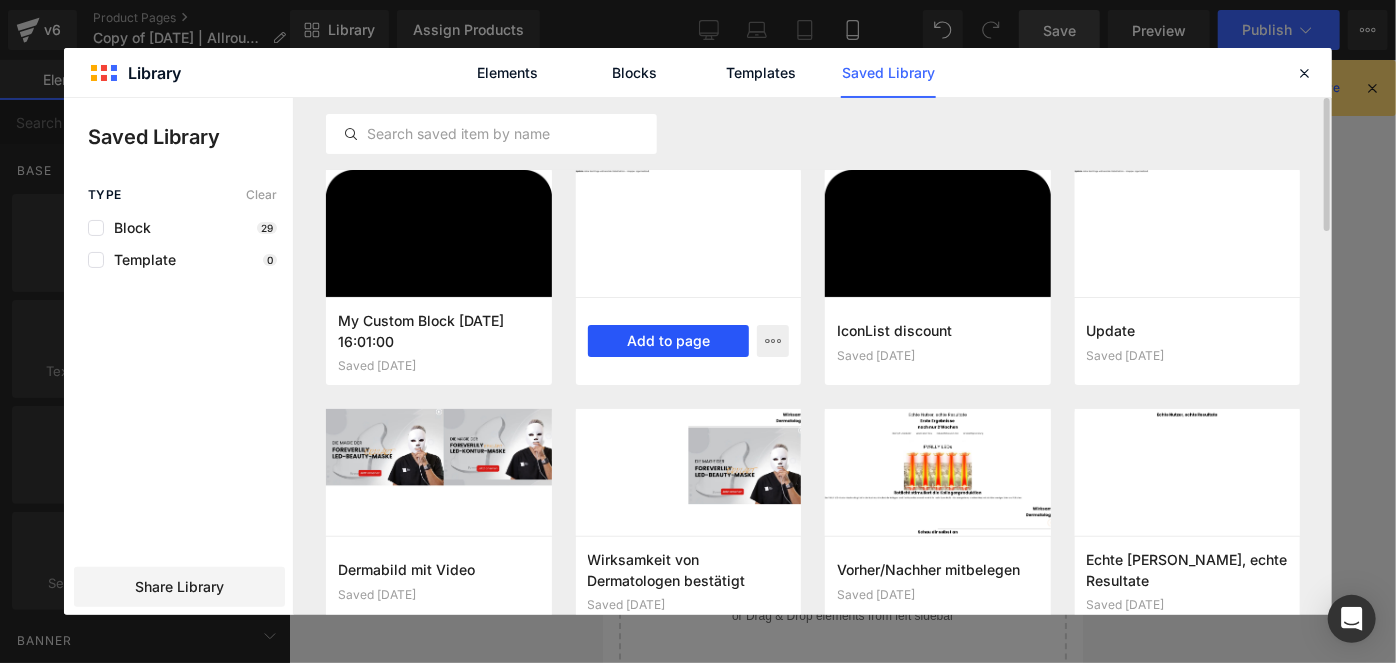 click on "Add to page" at bounding box center [669, 341] 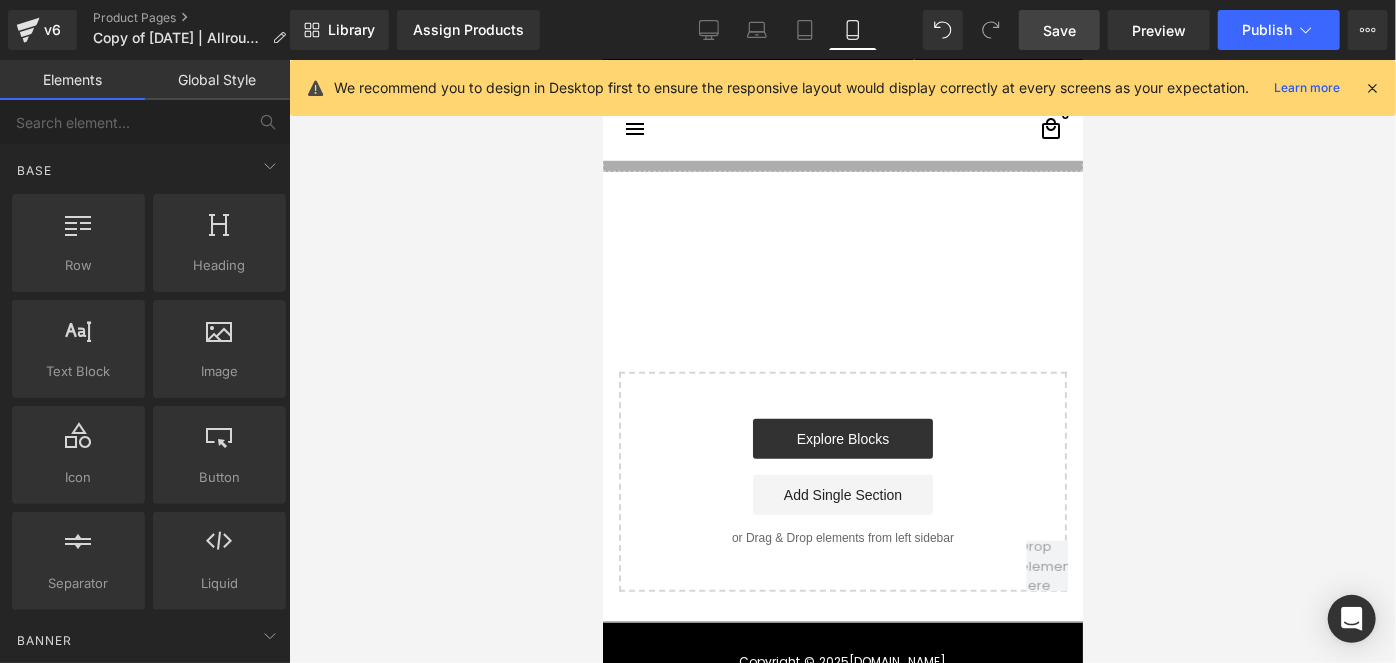 scroll, scrollTop: 8534, scrollLeft: 0, axis: vertical 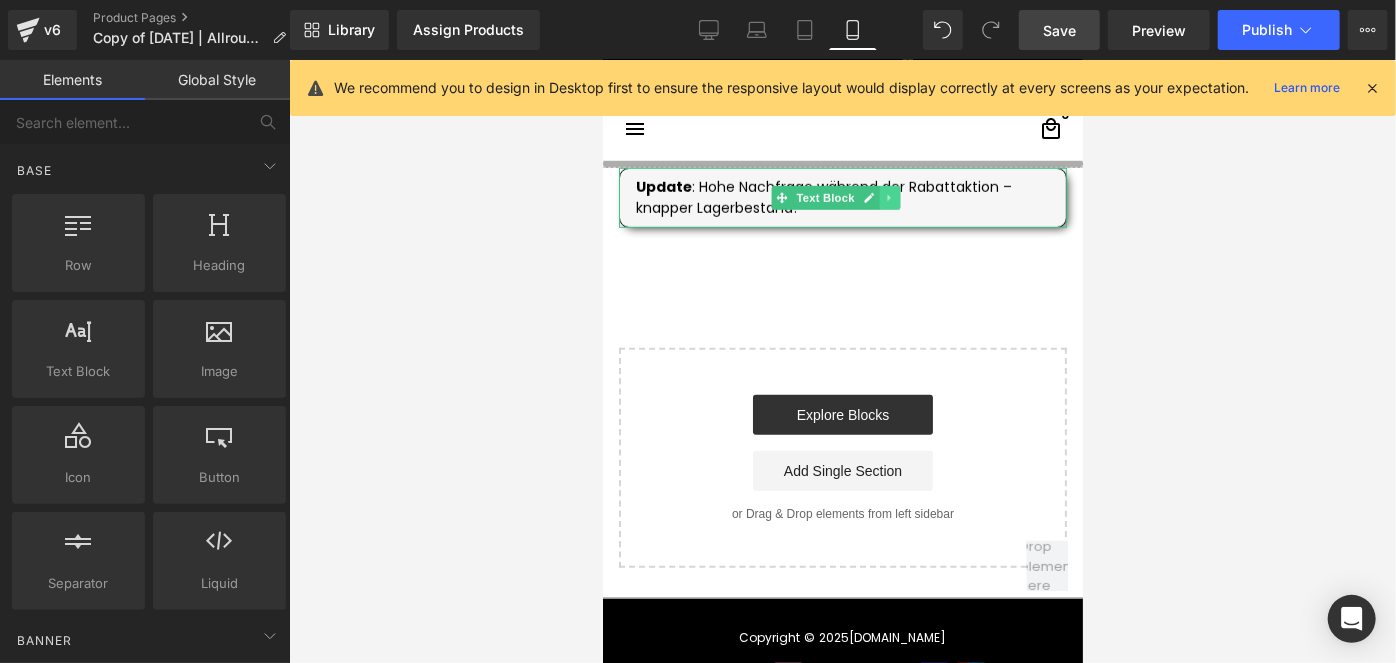 click at bounding box center [889, 197] 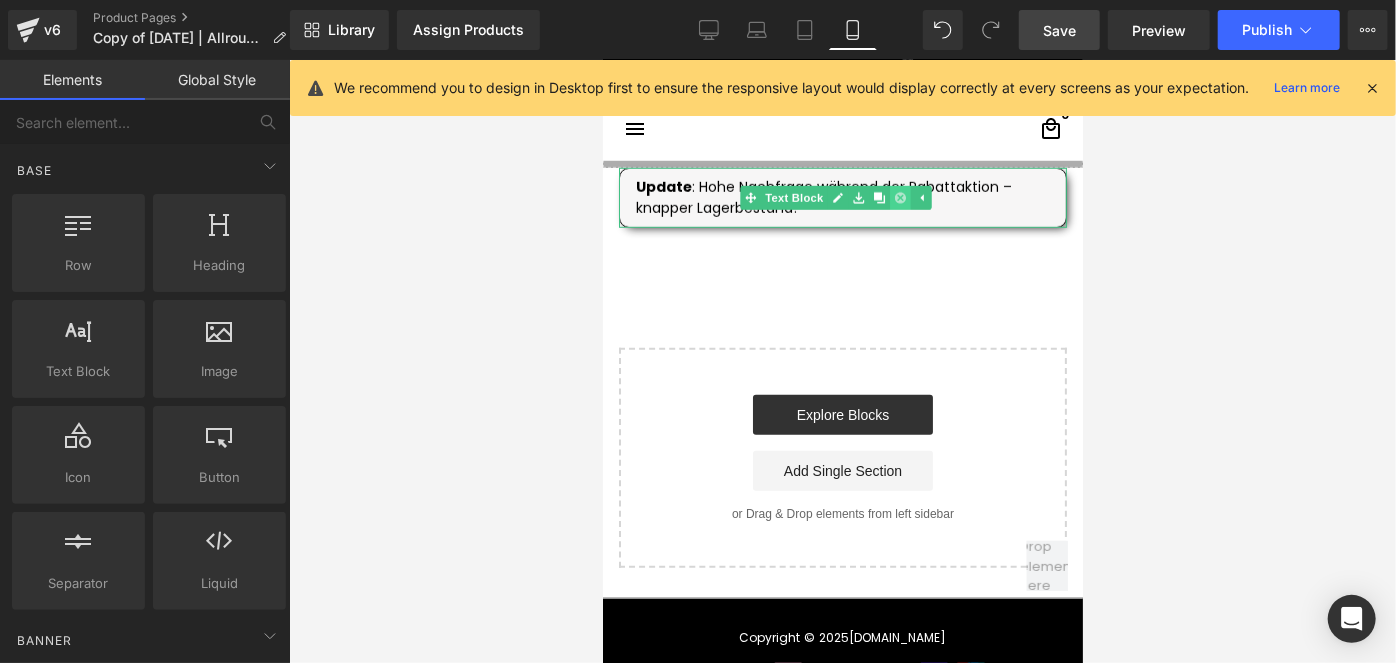 click 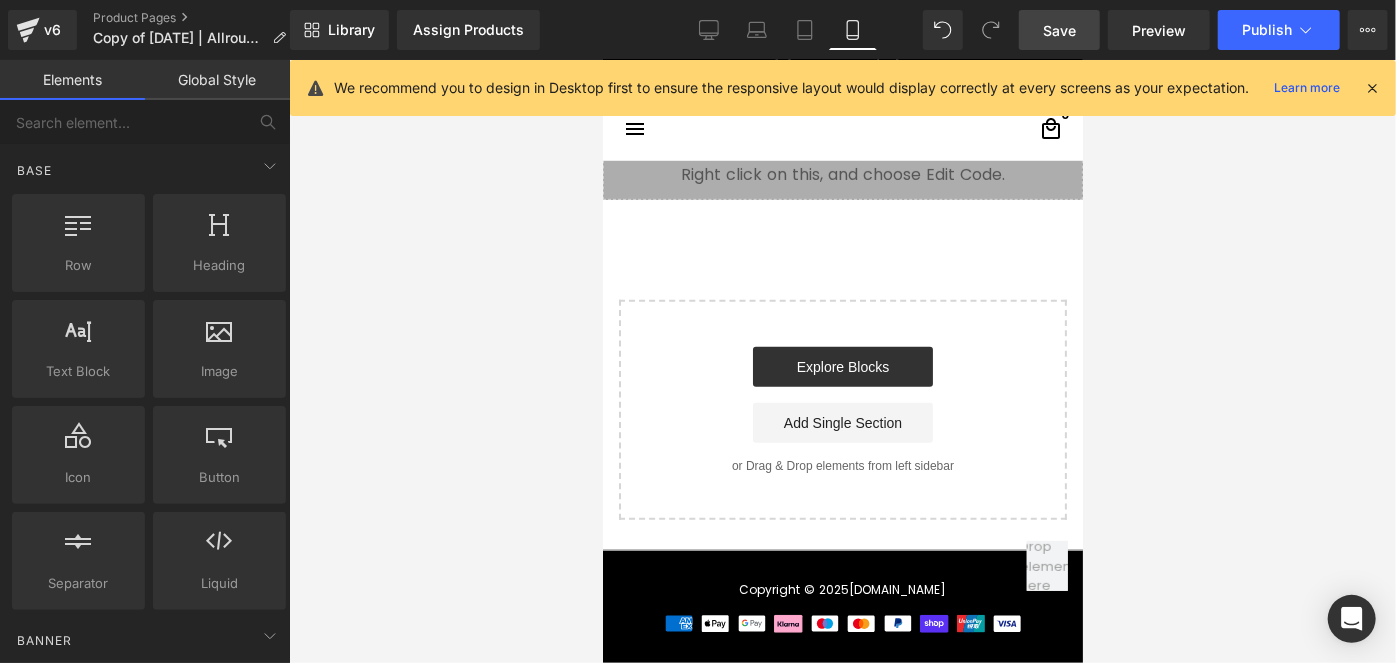 scroll, scrollTop: 8483, scrollLeft: 0, axis: vertical 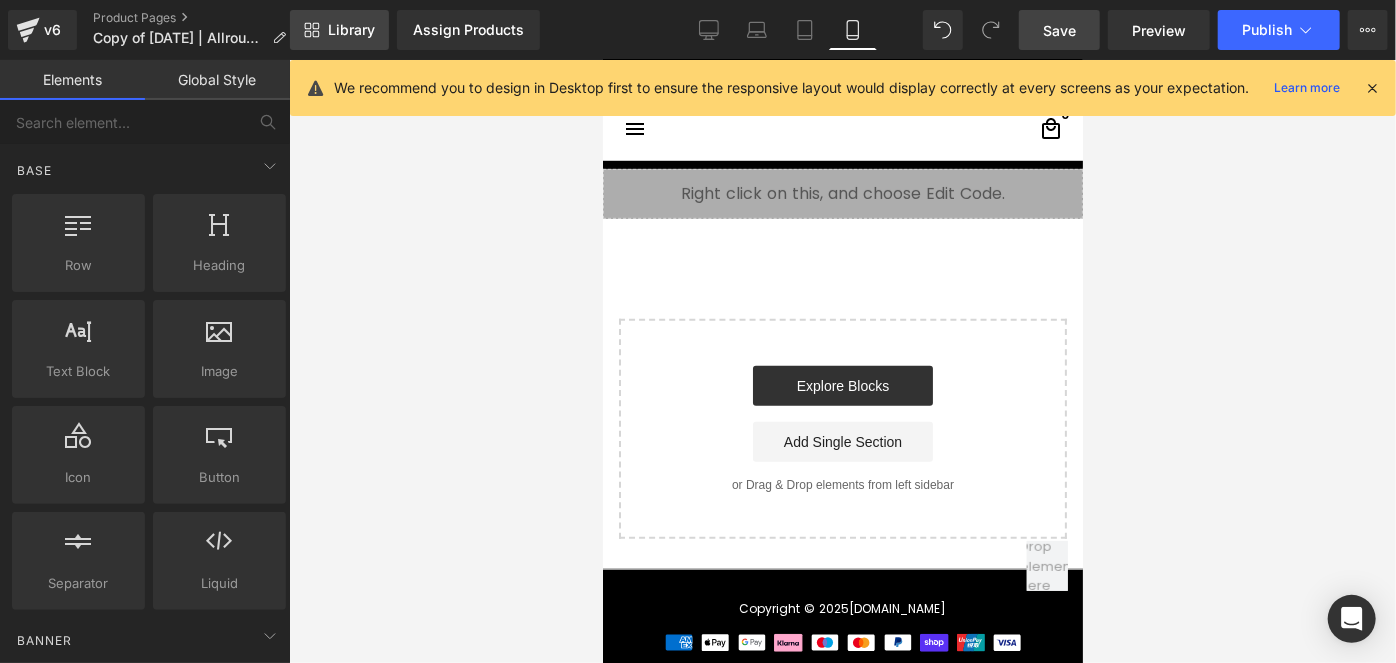 click on "Library" at bounding box center (351, 30) 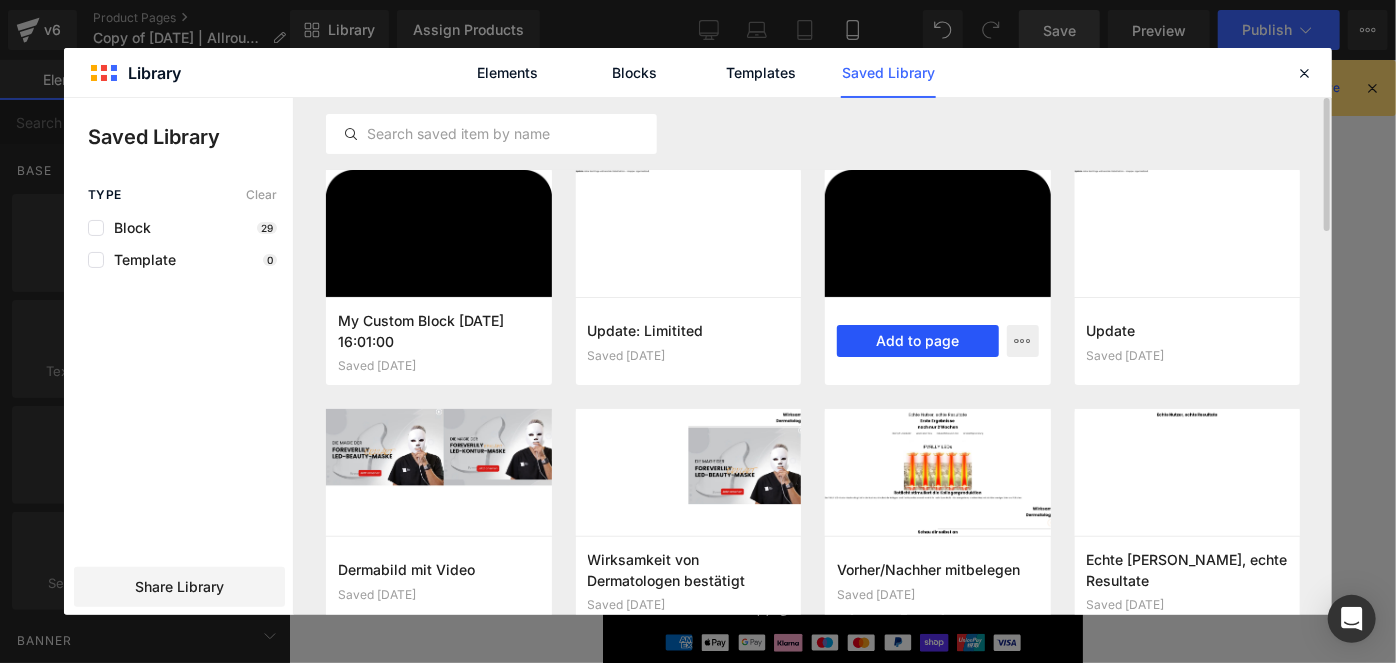 click on "Add to page" at bounding box center (918, 341) 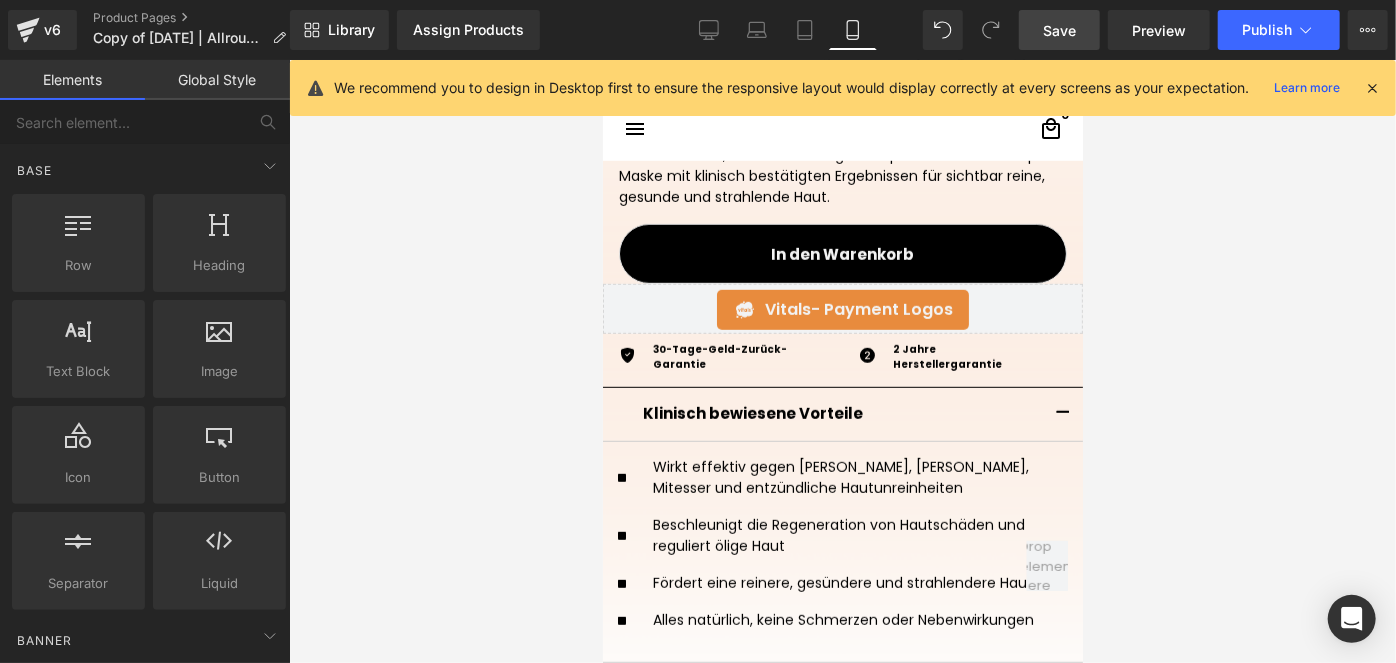 scroll, scrollTop: 625, scrollLeft: 0, axis: vertical 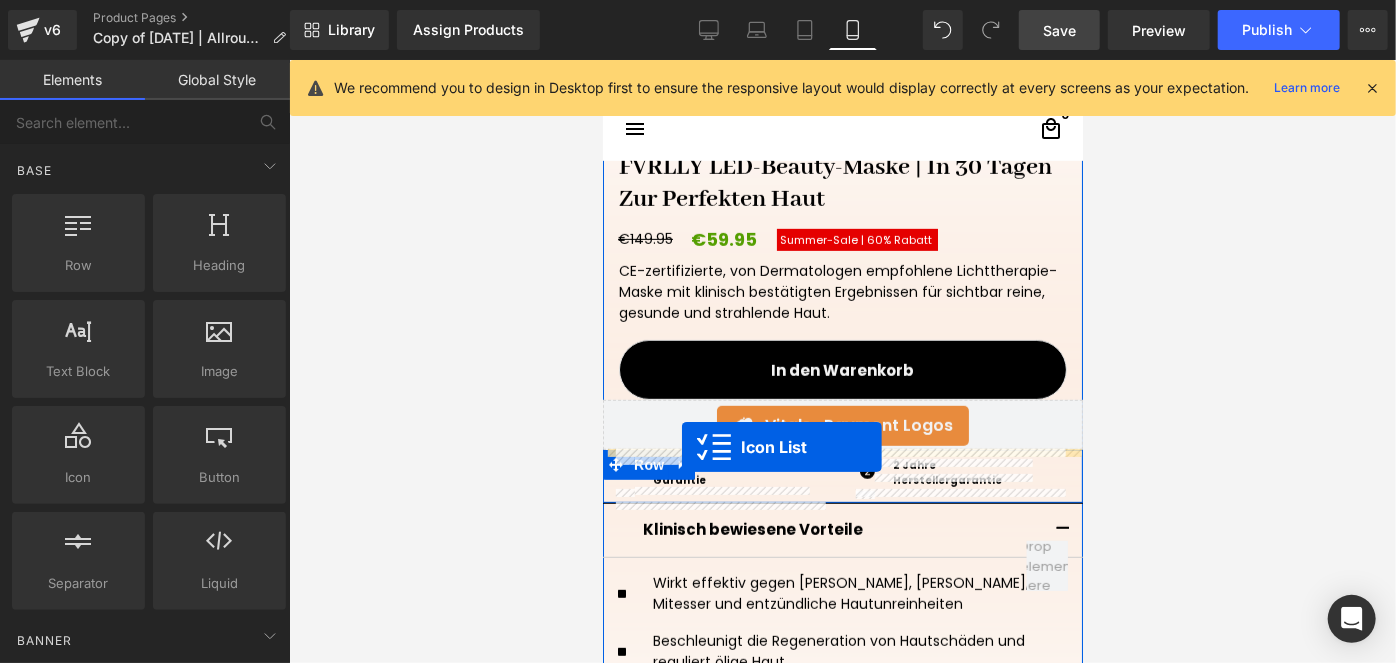 drag, startPoint x: 828, startPoint y: 357, endPoint x: 681, endPoint y: 445, distance: 171.32718 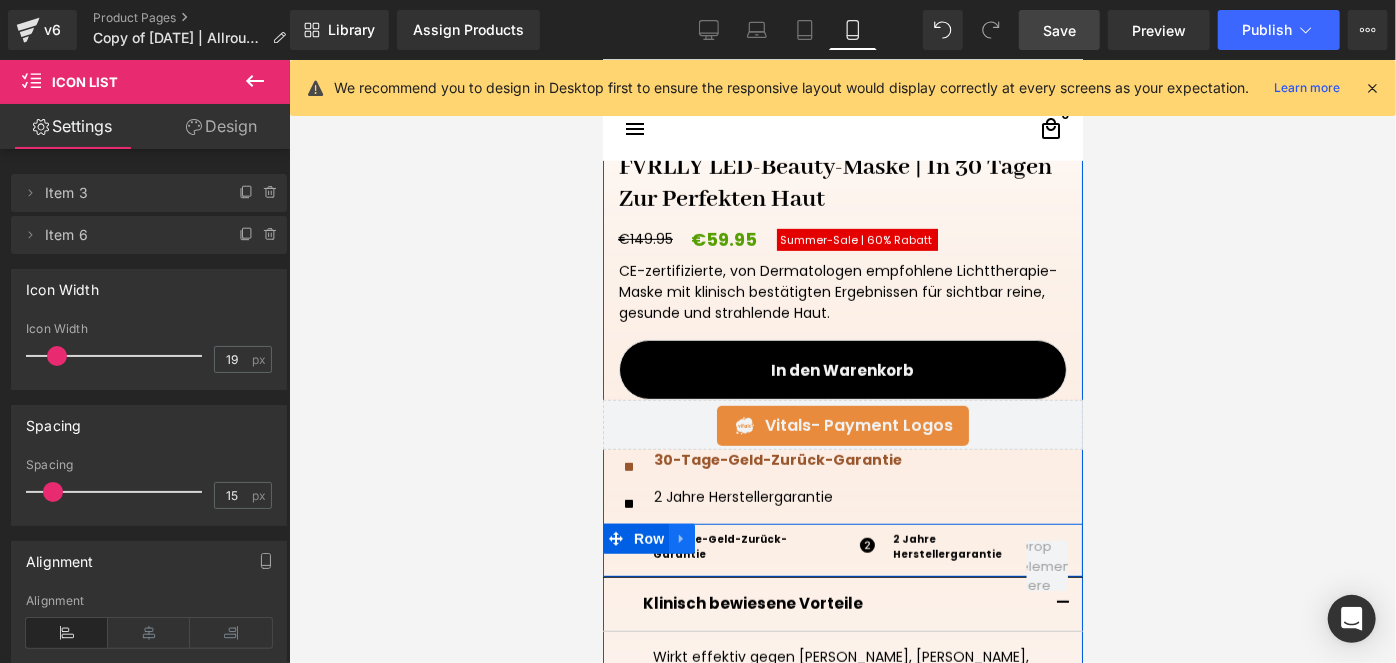 click 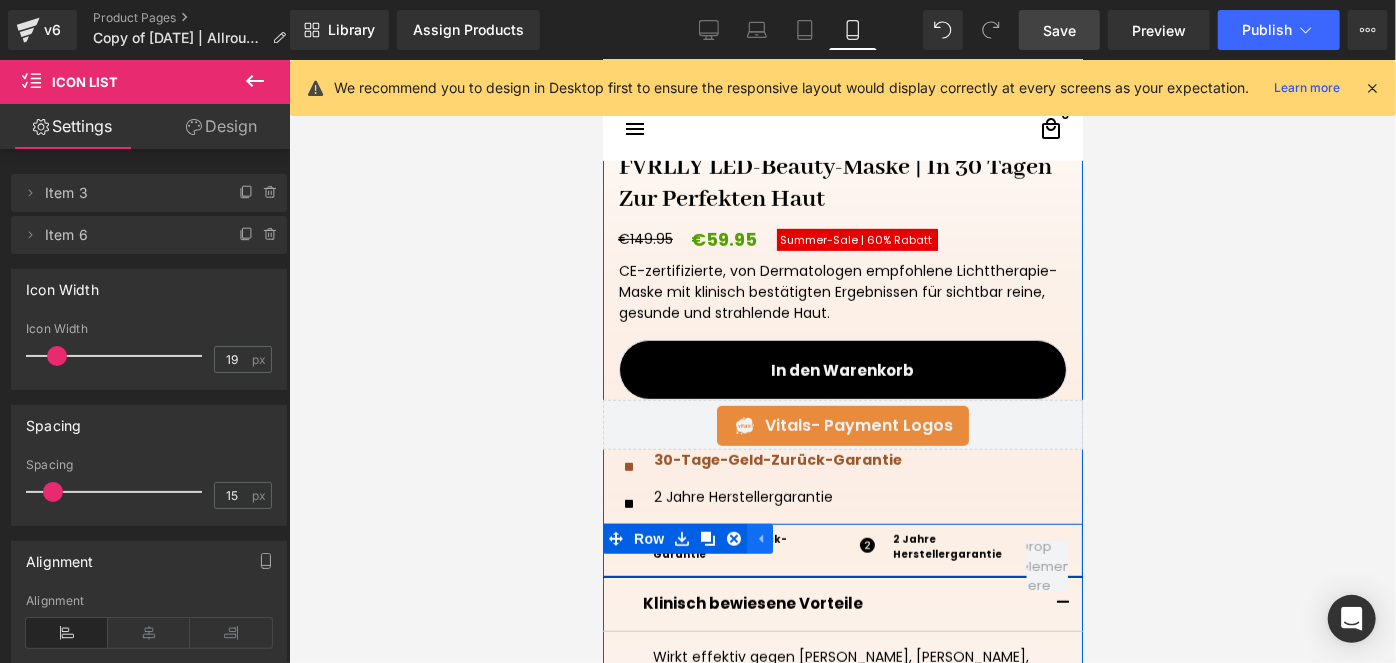 drag, startPoint x: 726, startPoint y: 534, endPoint x: 739, endPoint y: 530, distance: 13.601471 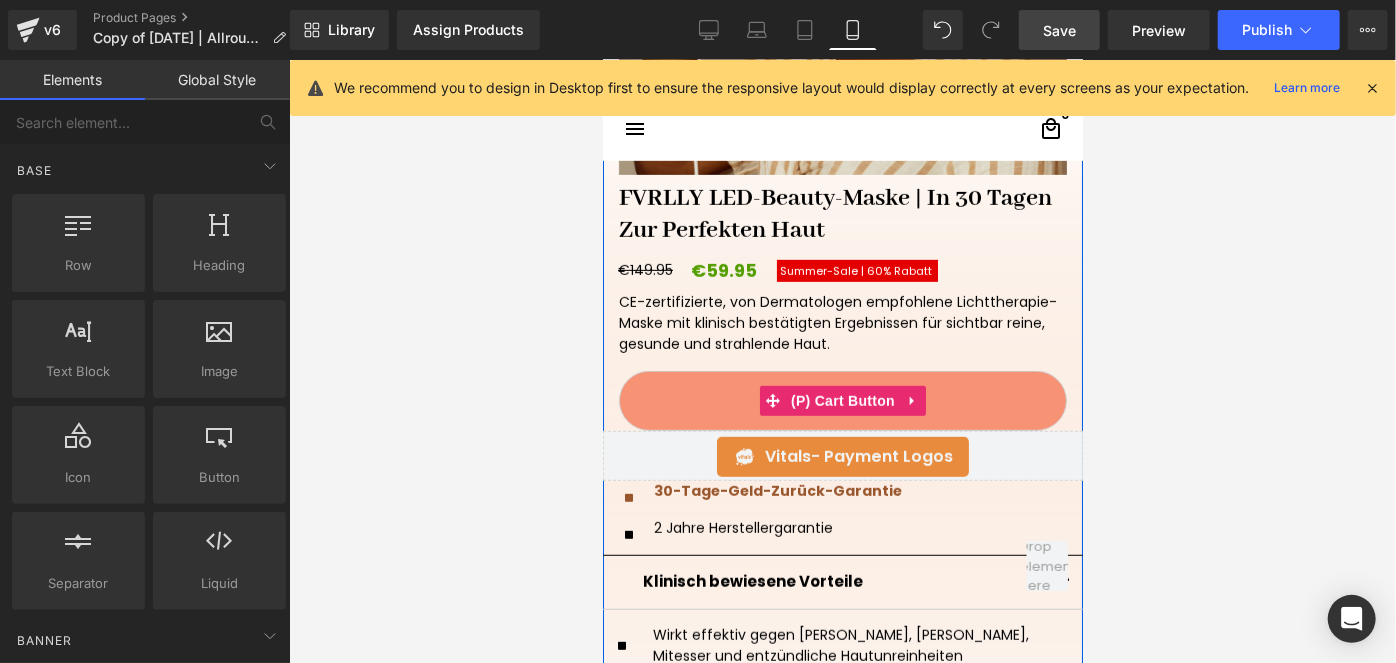 scroll, scrollTop: 625, scrollLeft: 0, axis: vertical 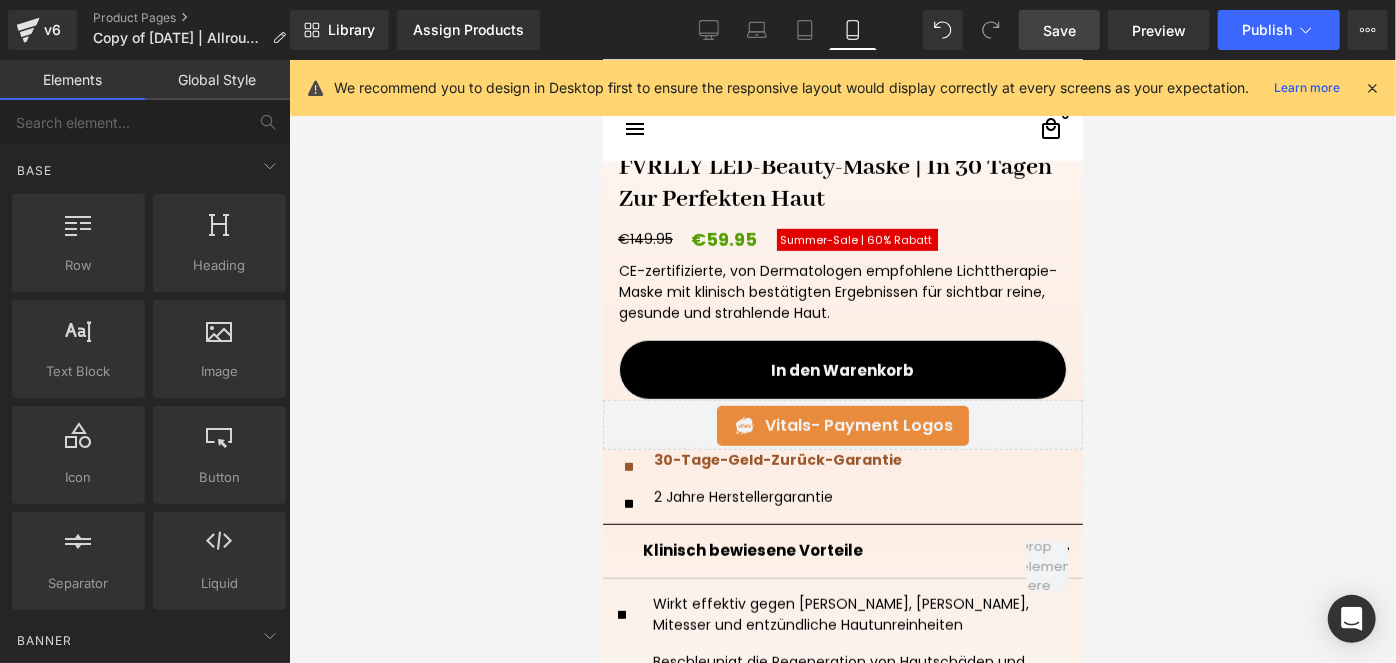 click on "Save" at bounding box center [1059, 30] 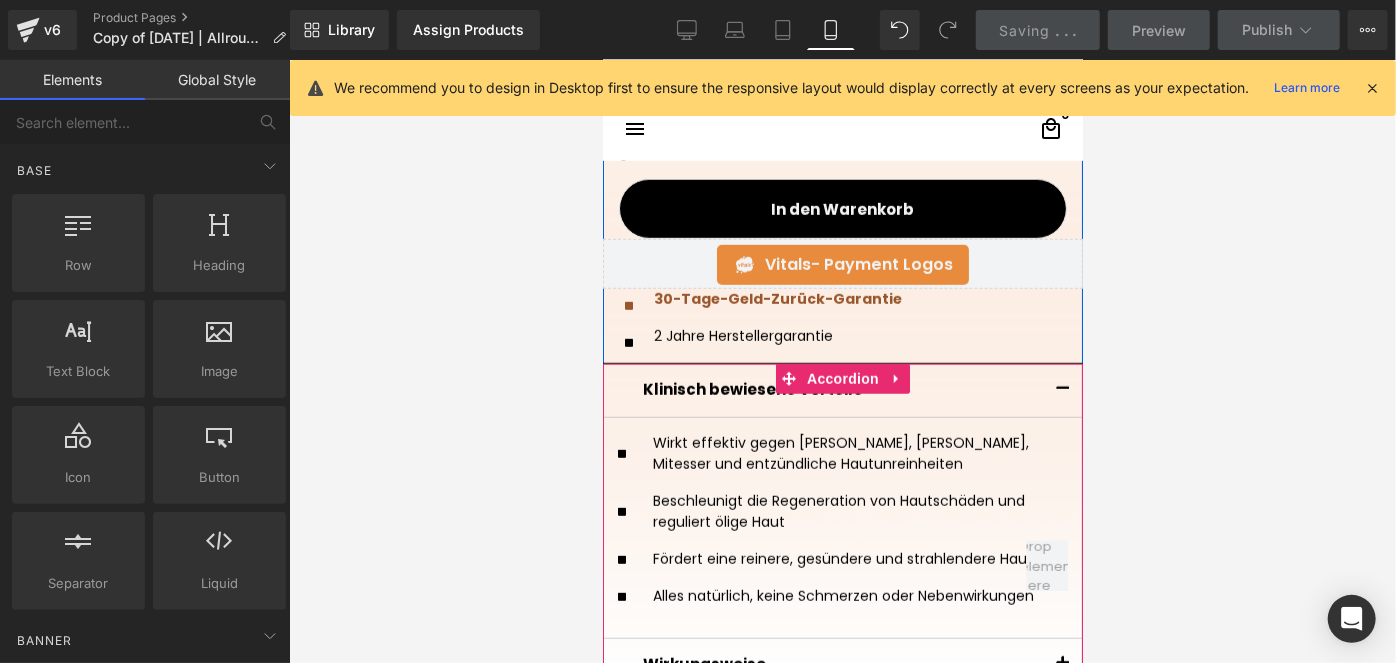 scroll, scrollTop: 807, scrollLeft: 0, axis: vertical 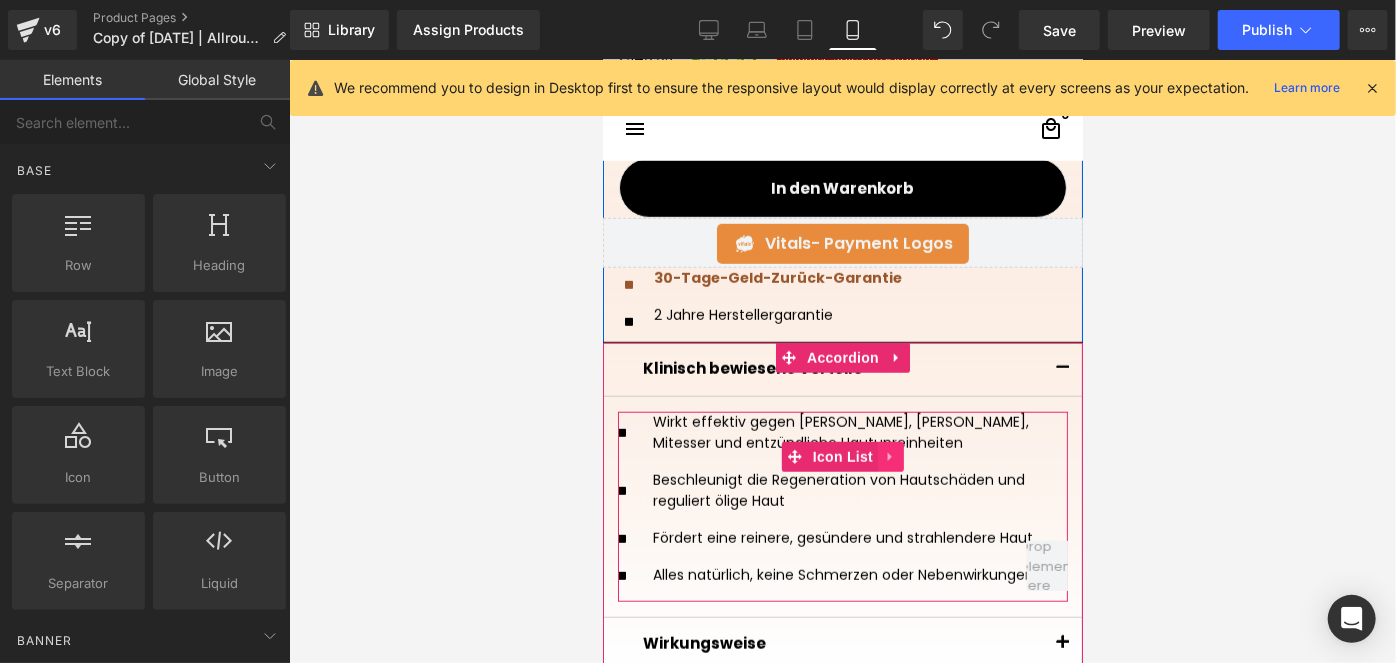 click 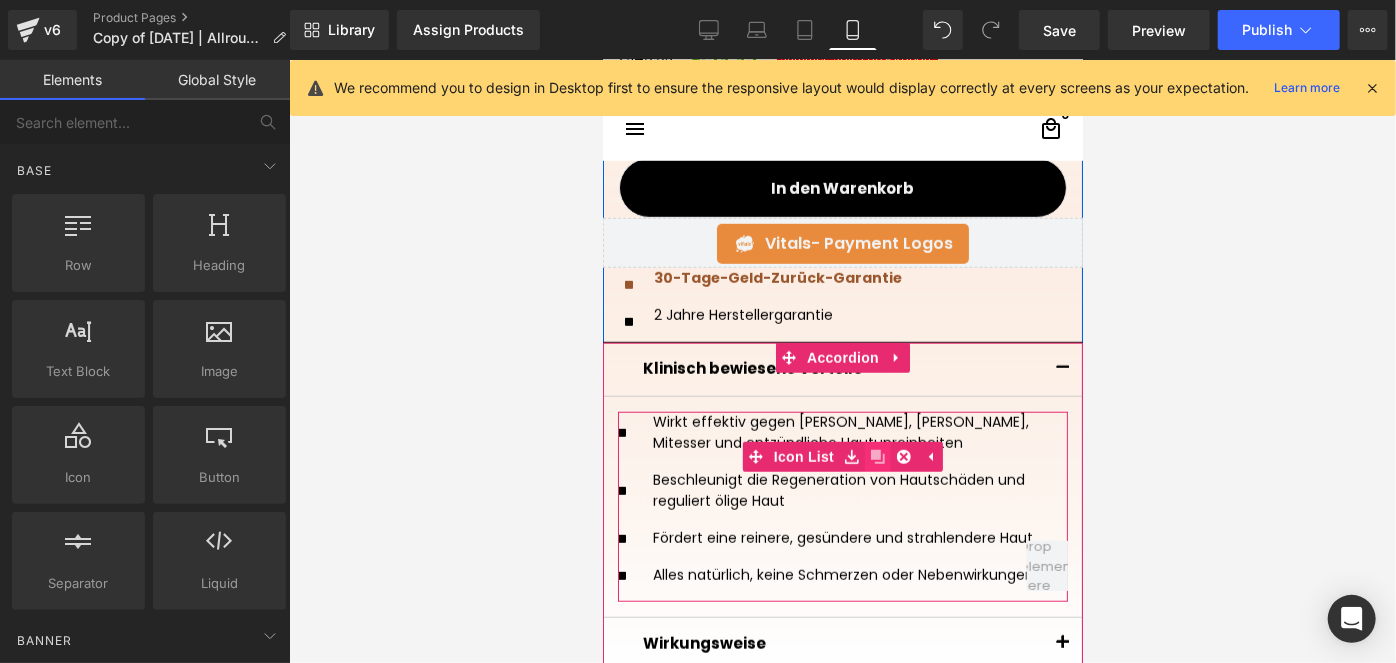 click 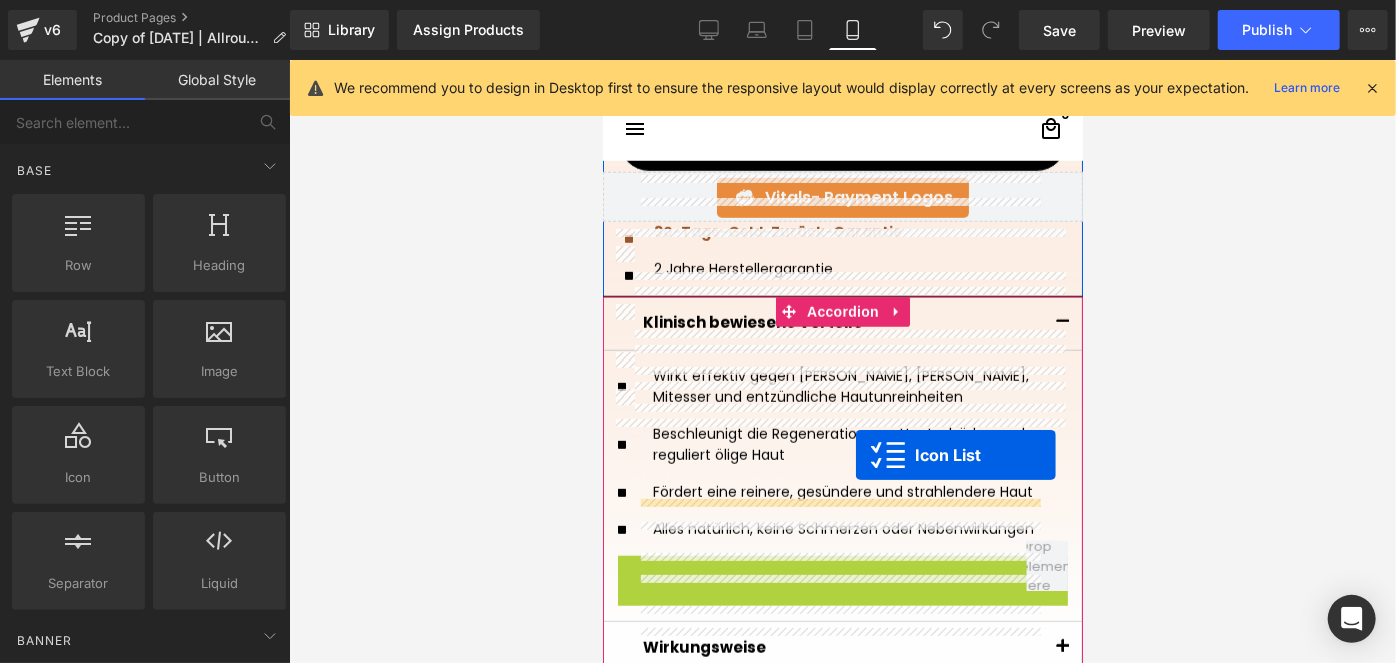 scroll, scrollTop: 630, scrollLeft: 0, axis: vertical 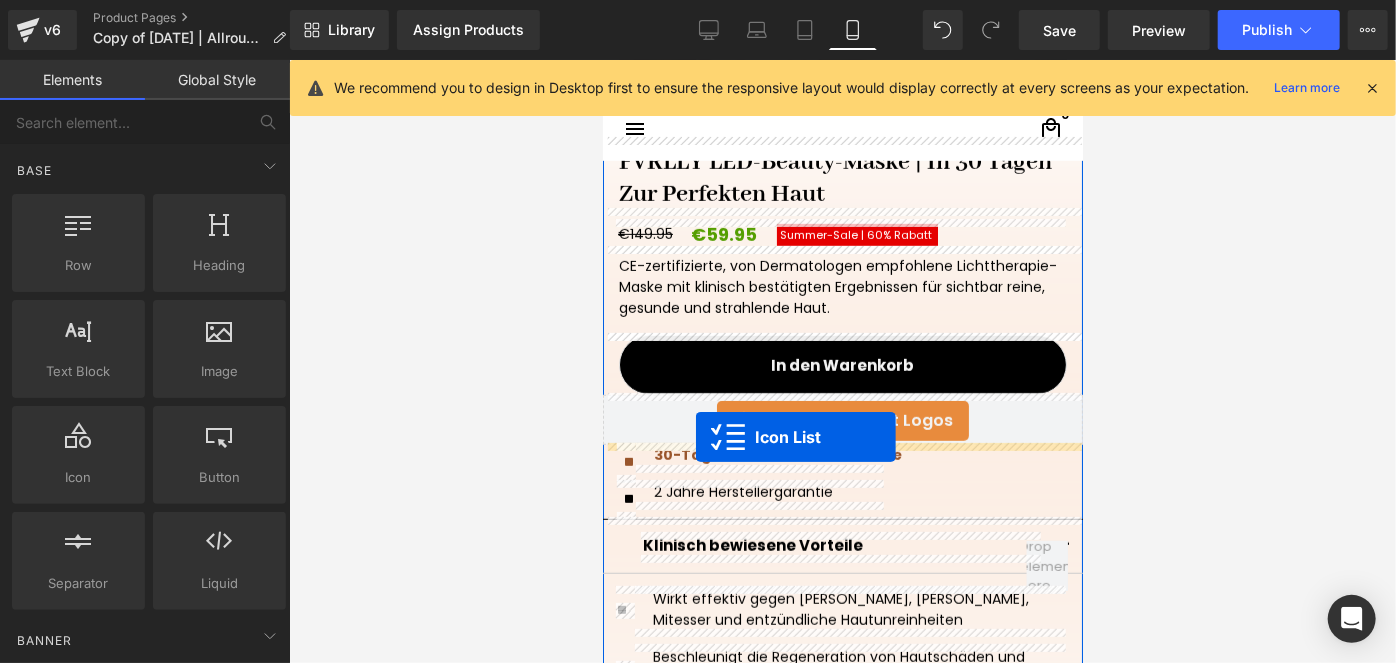 drag, startPoint x: 820, startPoint y: 461, endPoint x: 695, endPoint y: 437, distance: 127.28315 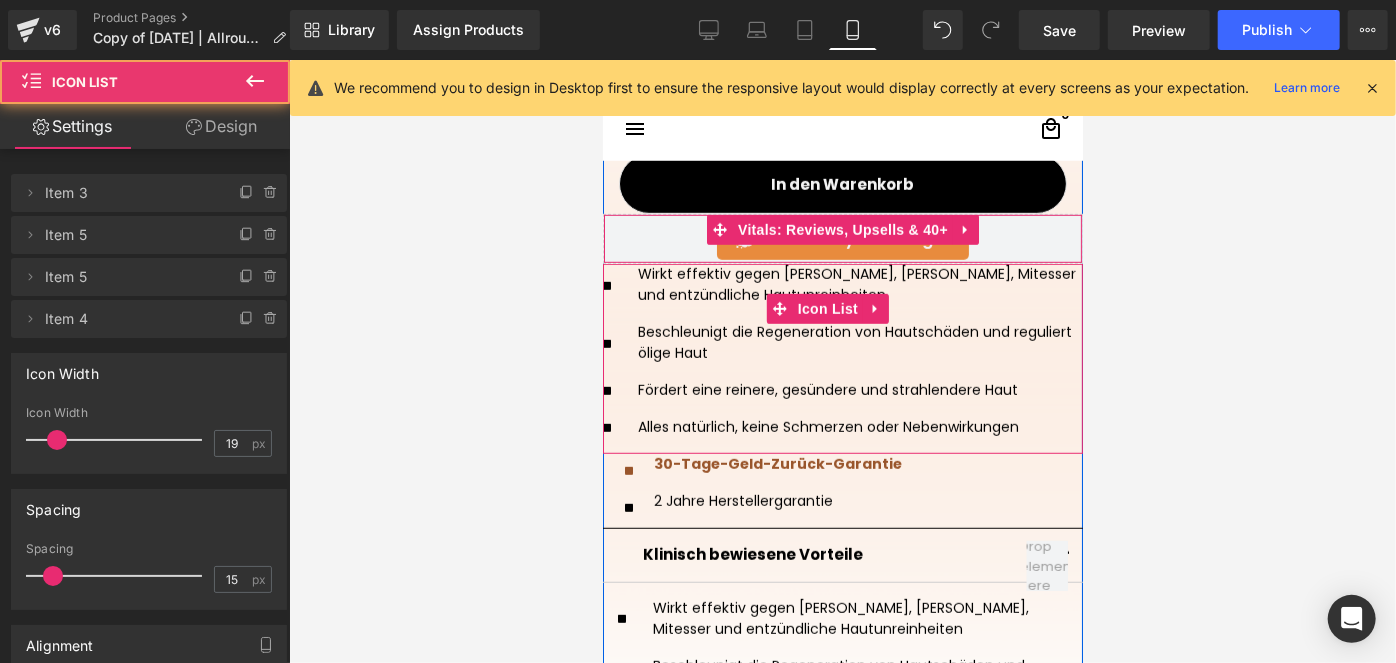 scroll, scrollTop: 812, scrollLeft: 0, axis: vertical 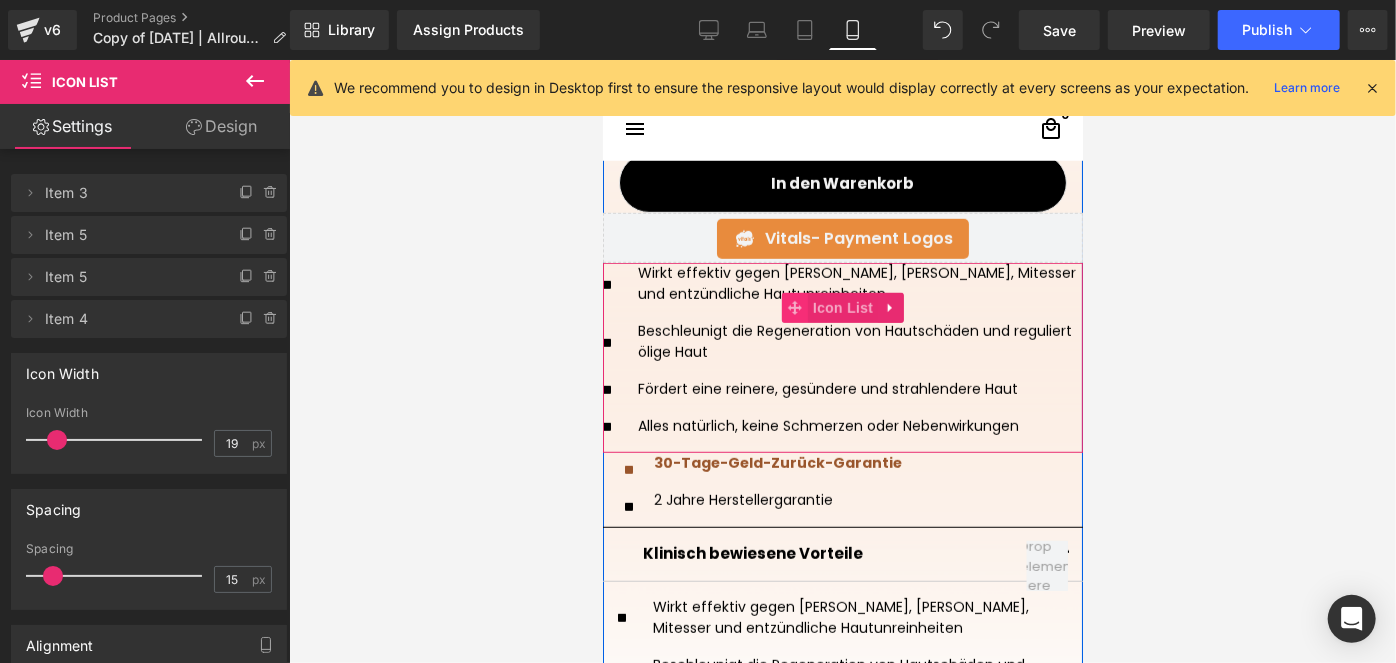 click at bounding box center [794, 307] 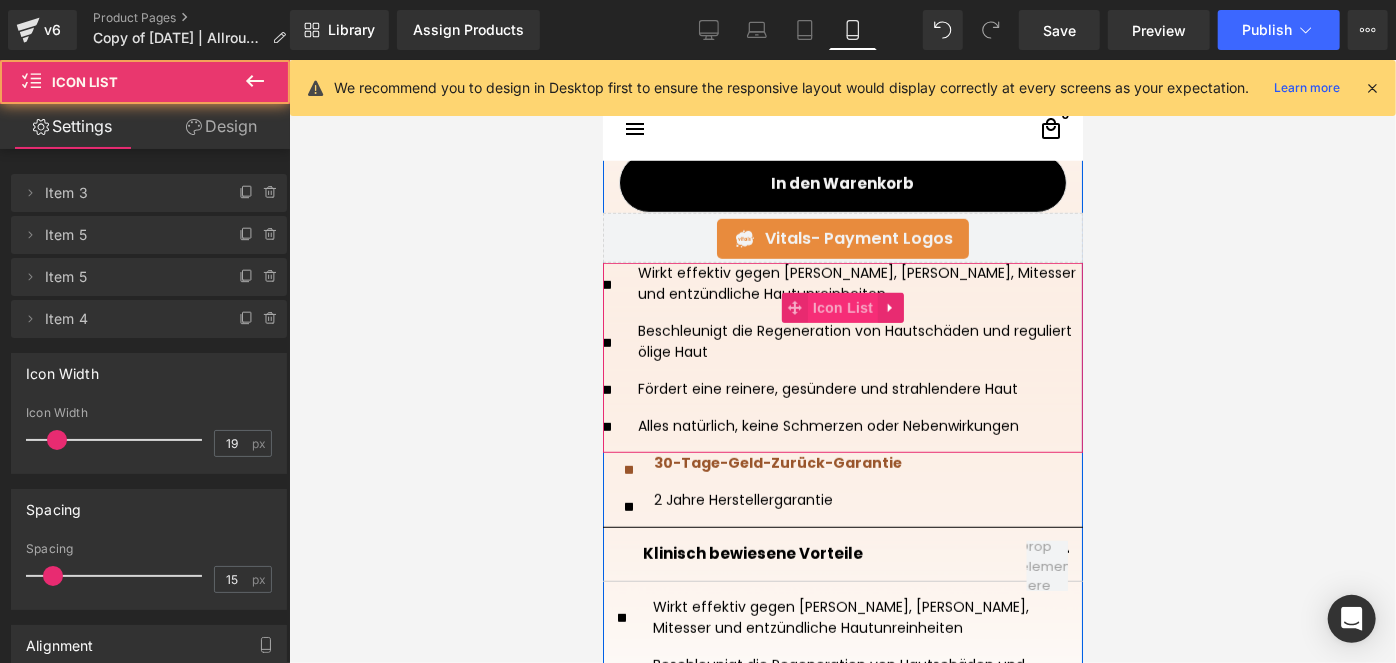 click on "Icon List" at bounding box center (842, 307) 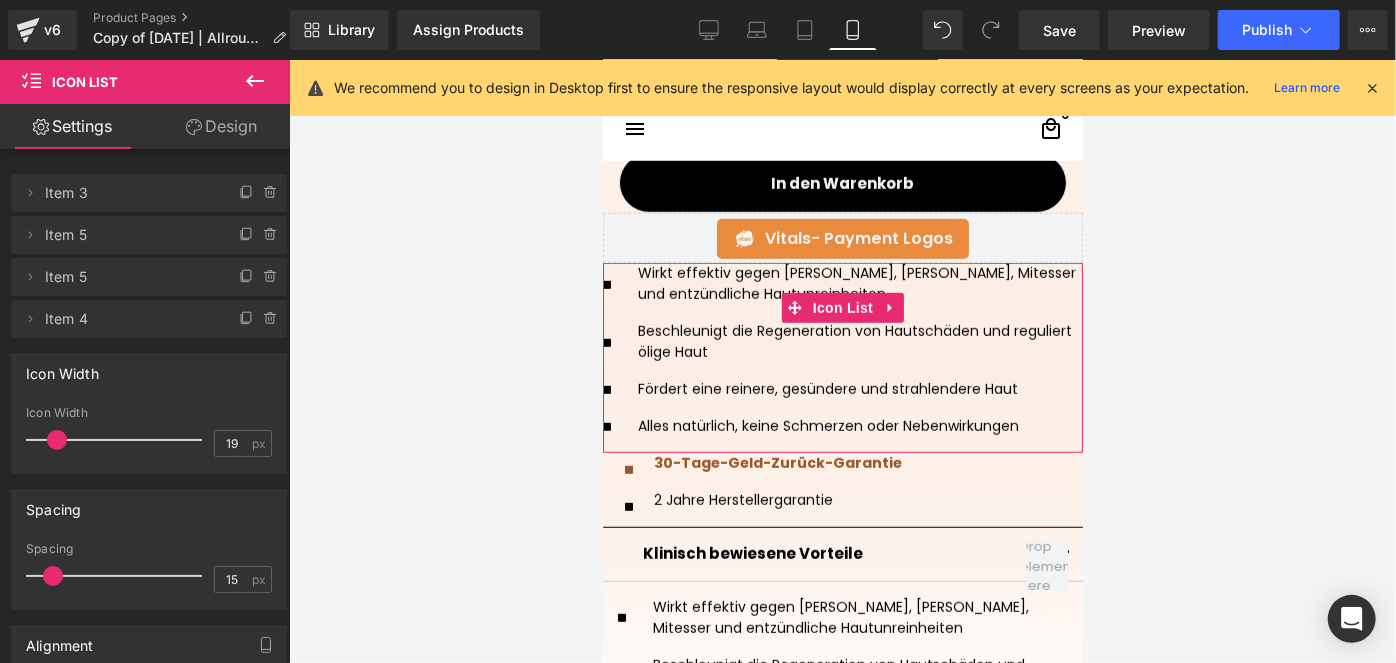 click on "Design" at bounding box center (221, 126) 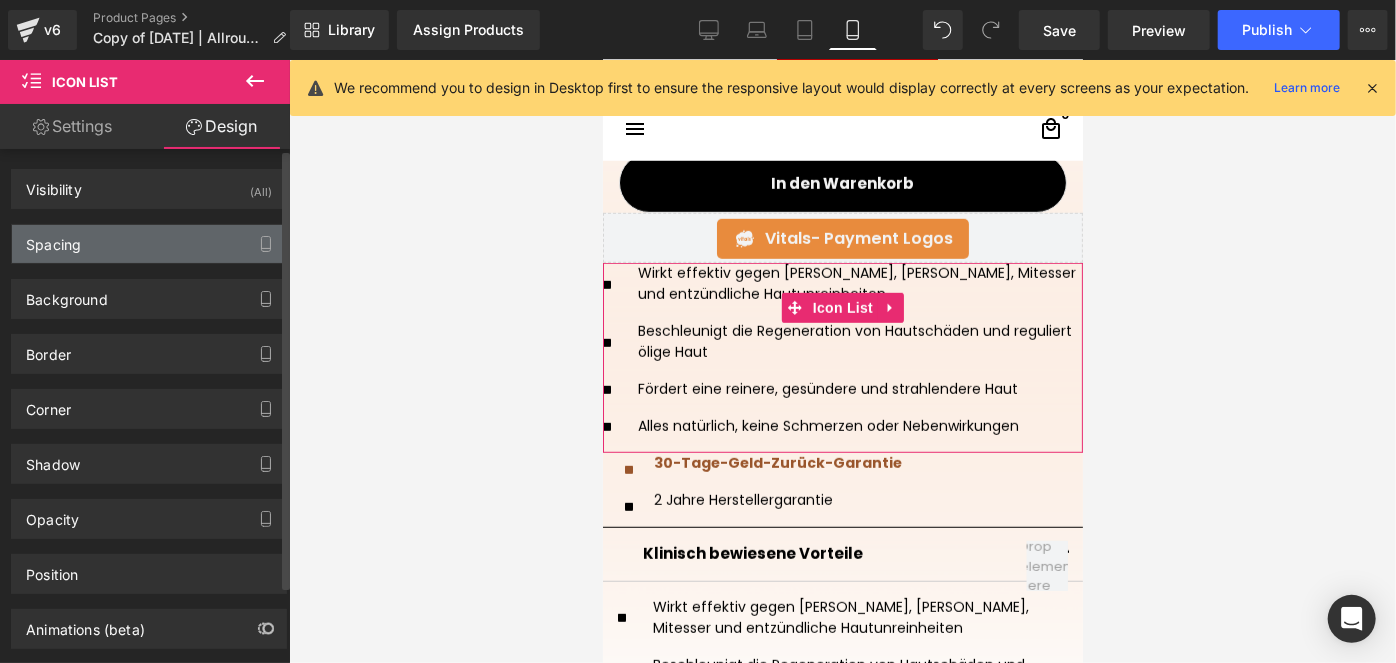 click on "Spacing" at bounding box center (149, 244) 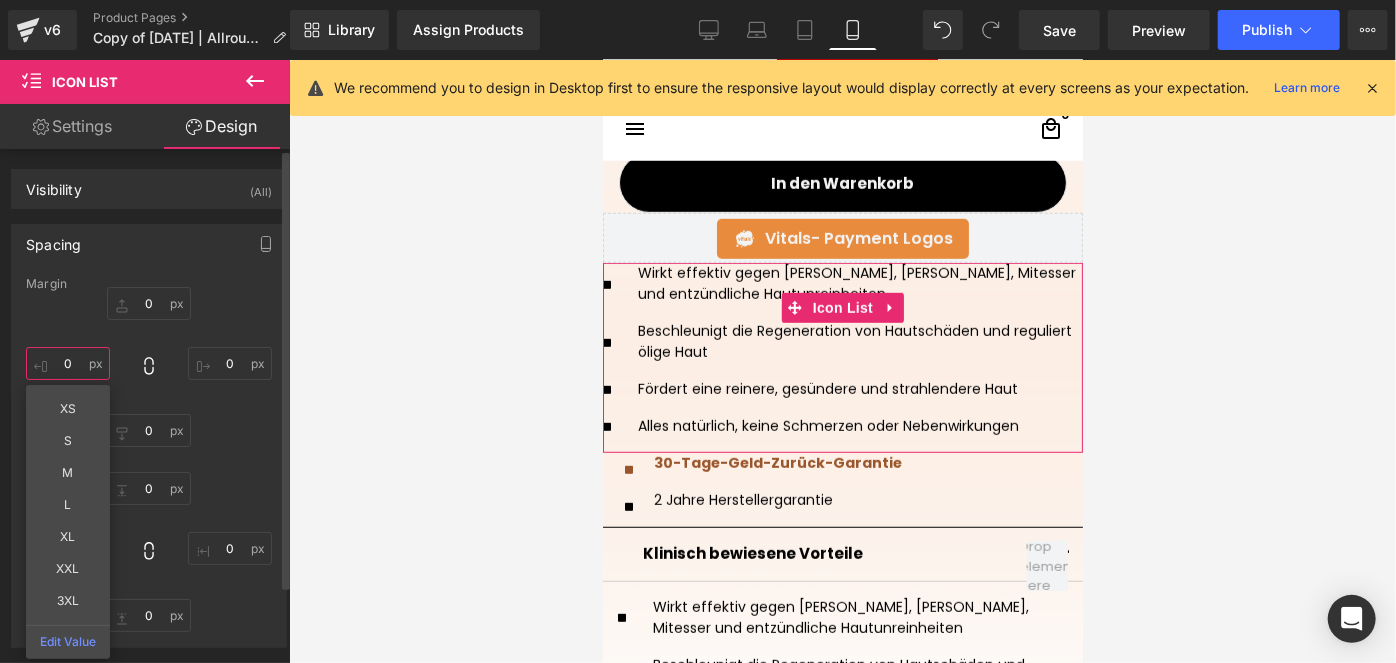 click on "0" at bounding box center (68, 363) 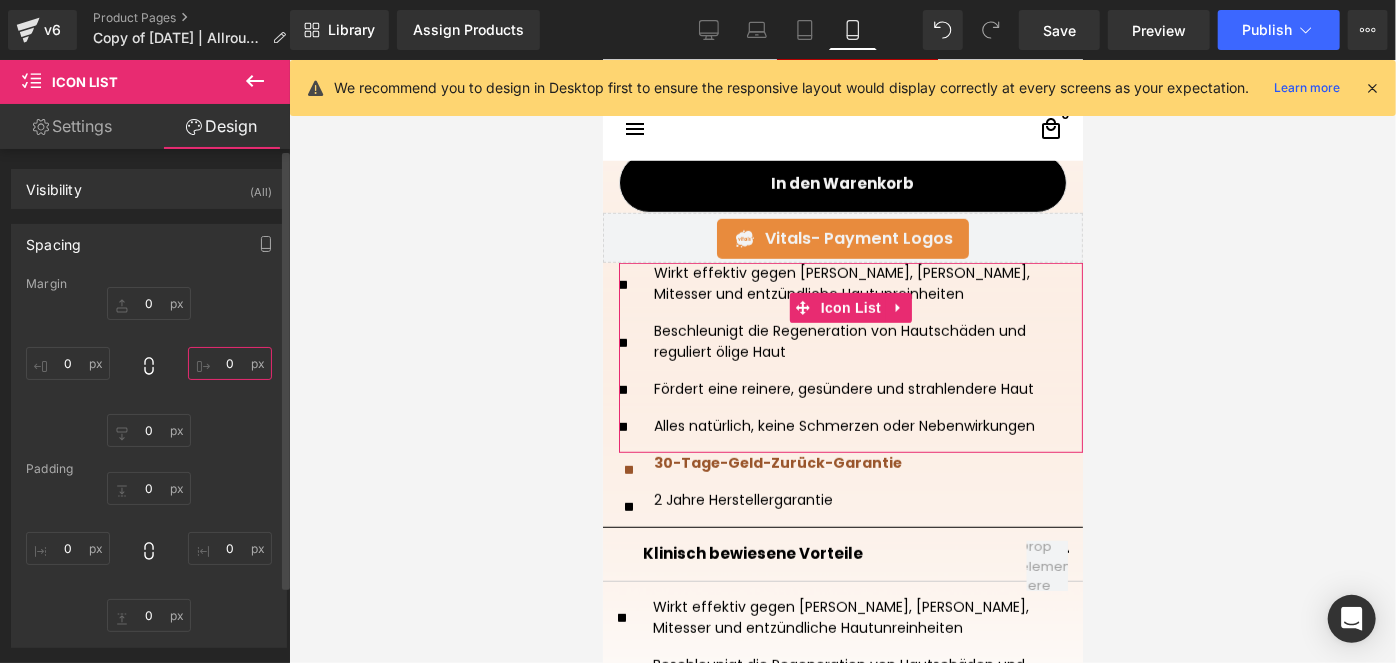 click on "0" at bounding box center (230, 363) 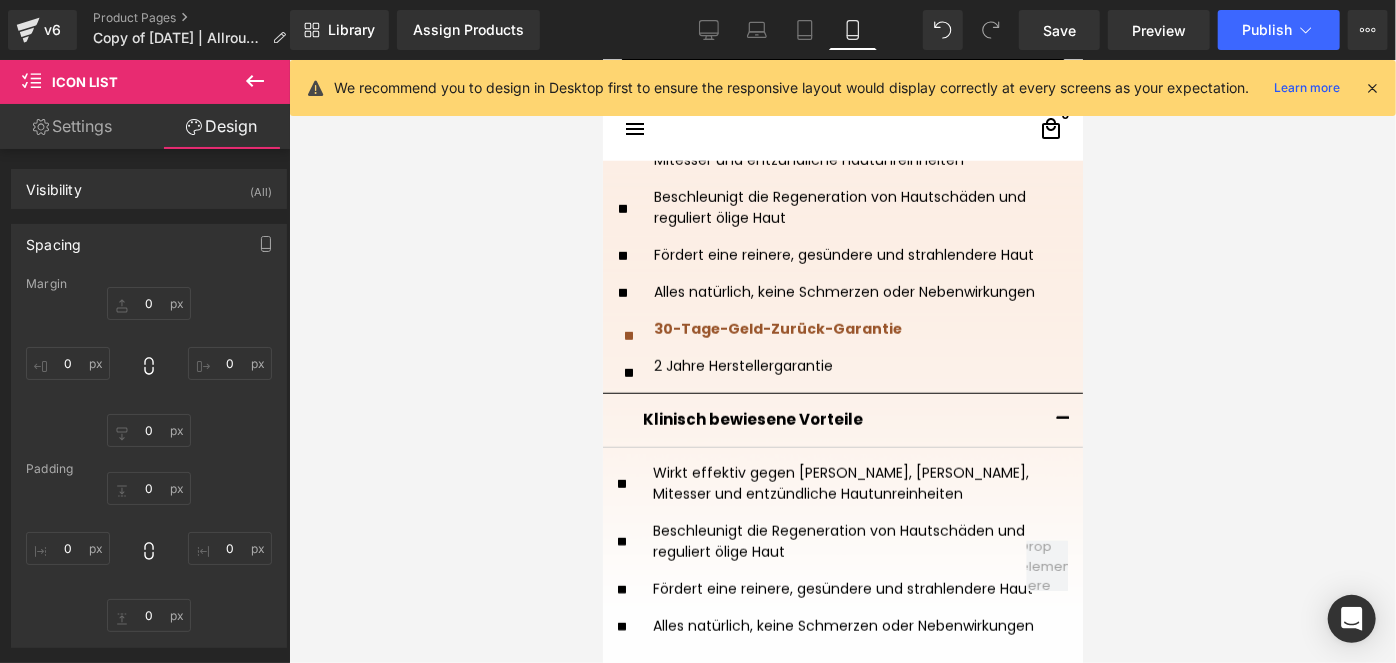 scroll, scrollTop: 903, scrollLeft: 0, axis: vertical 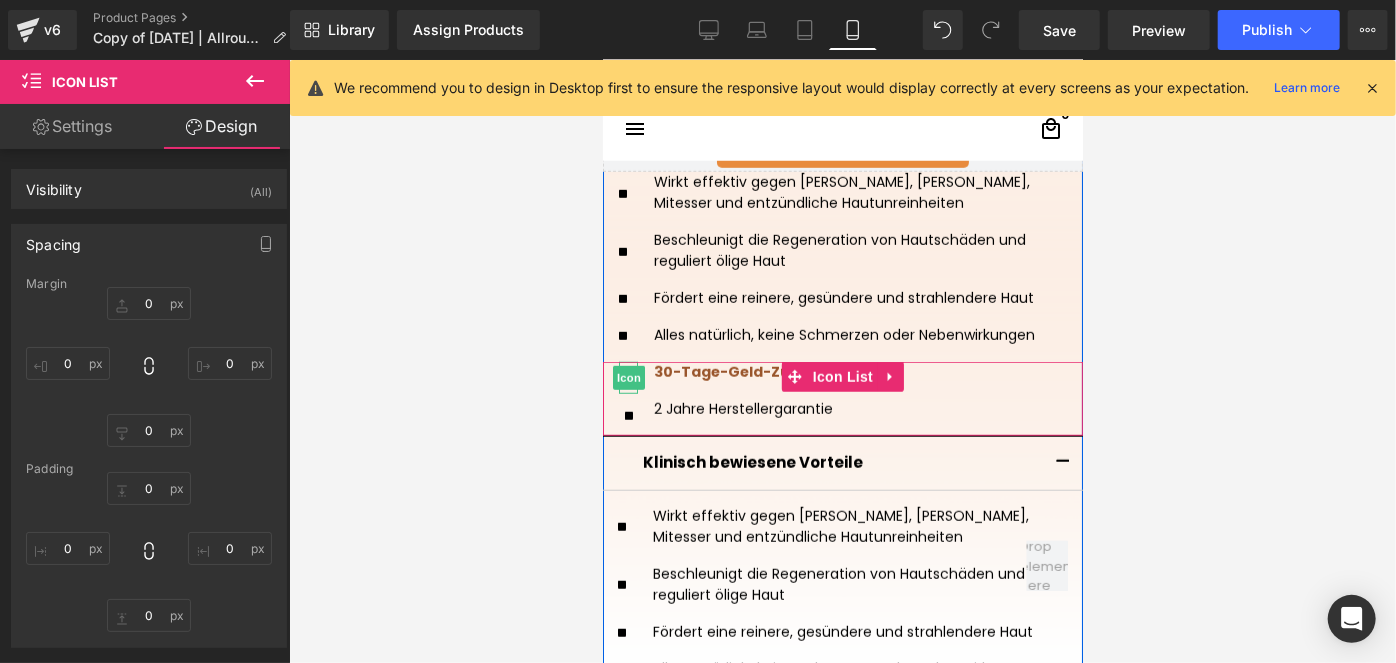 click on "Icon" at bounding box center (628, 377) 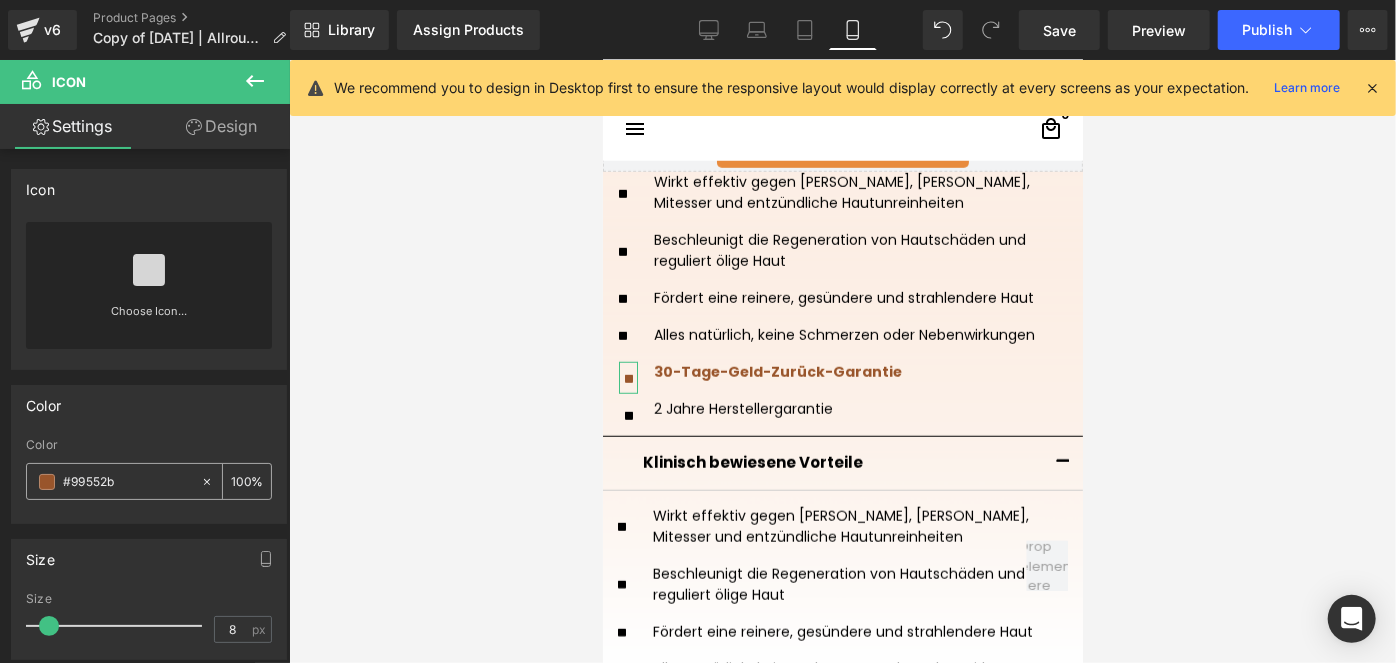 click on "#99552b" at bounding box center [127, 482] 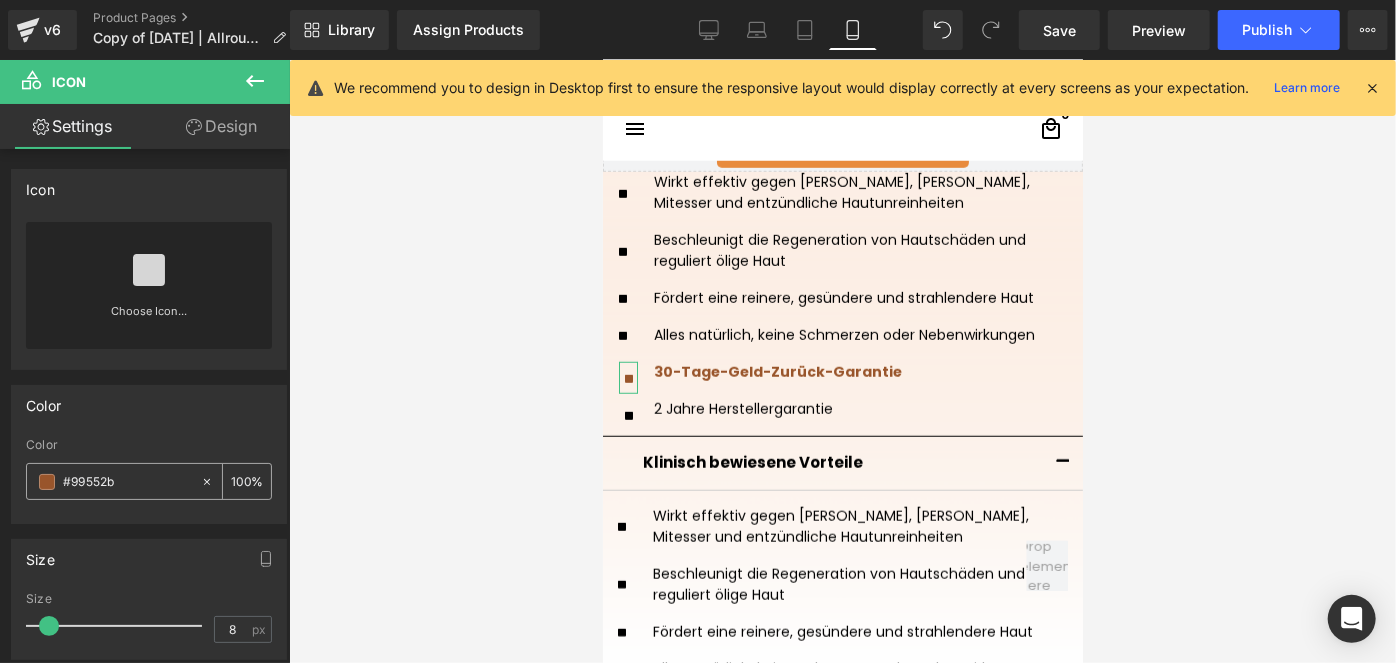 click on "#99552b" at bounding box center (127, 482) 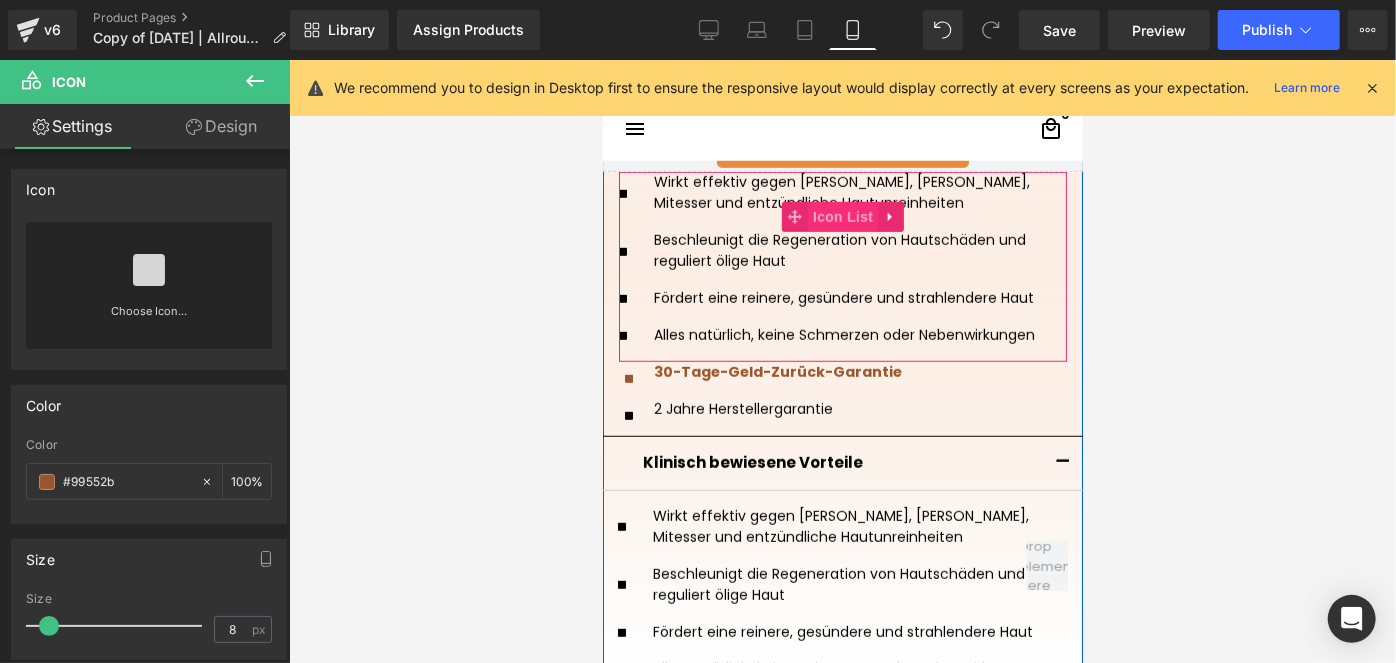 click on "Icon List" at bounding box center [842, 216] 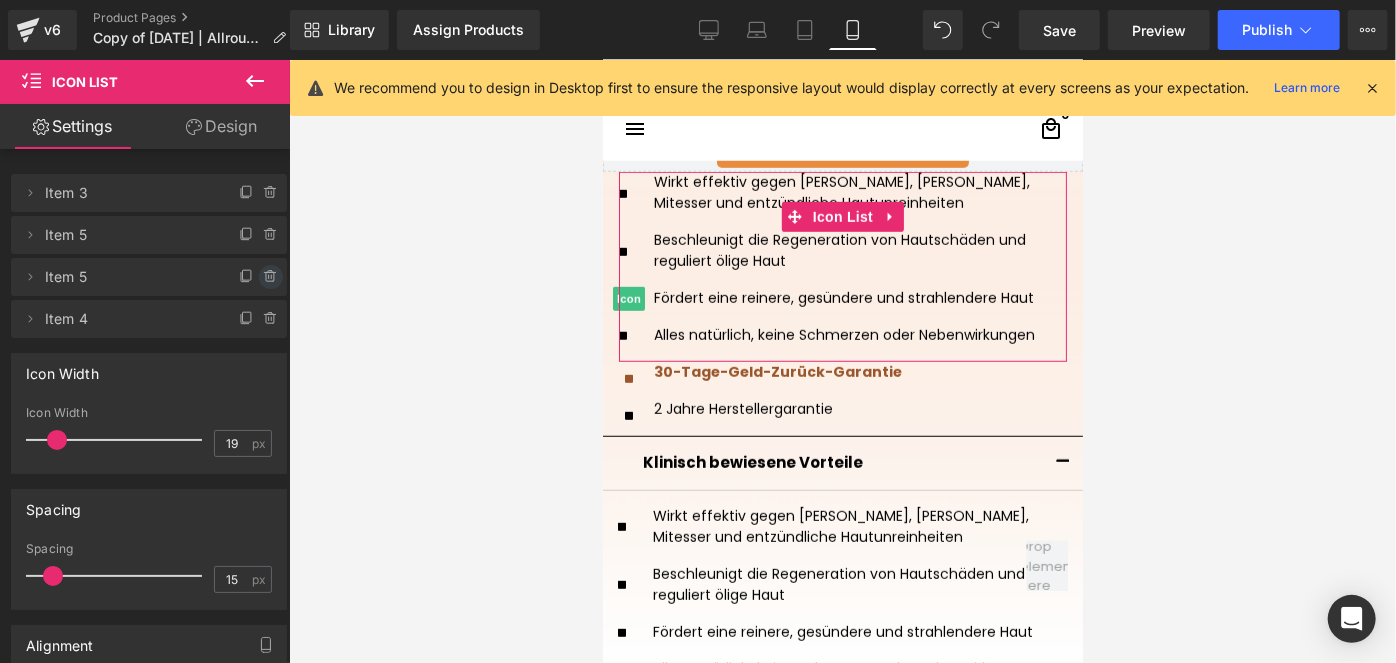 click 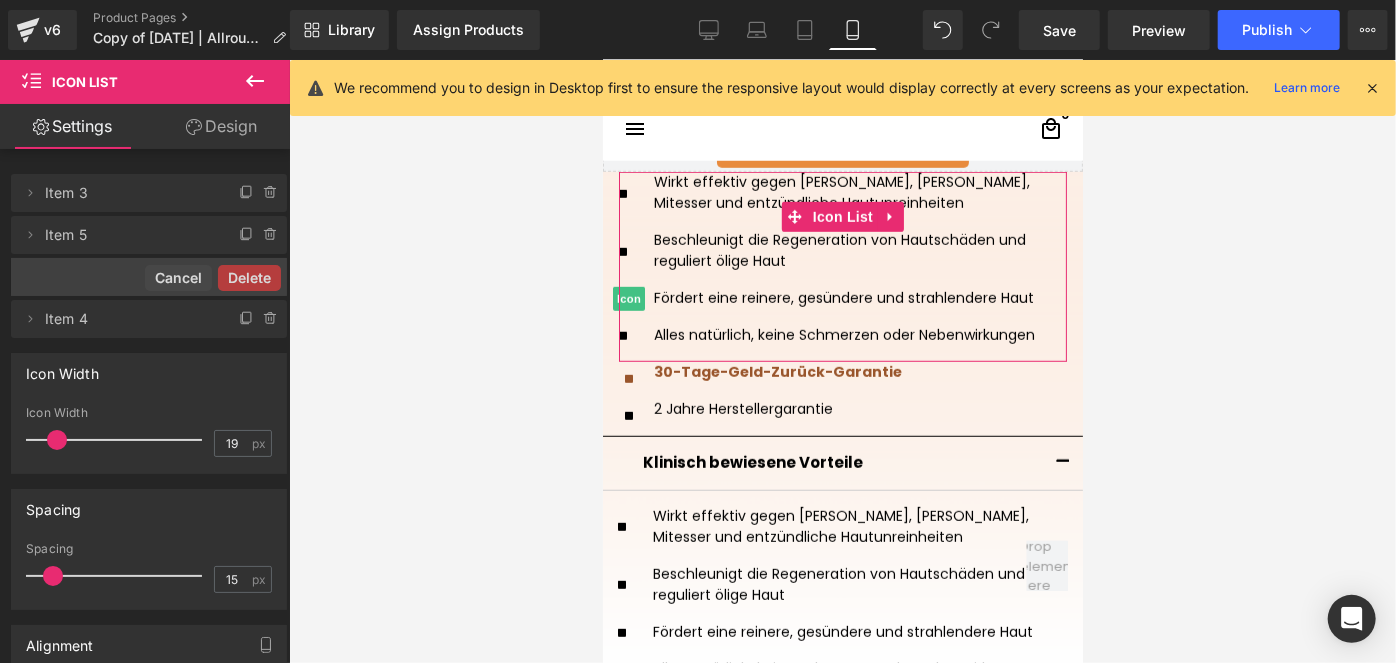 click on "Delete" at bounding box center (249, 278) 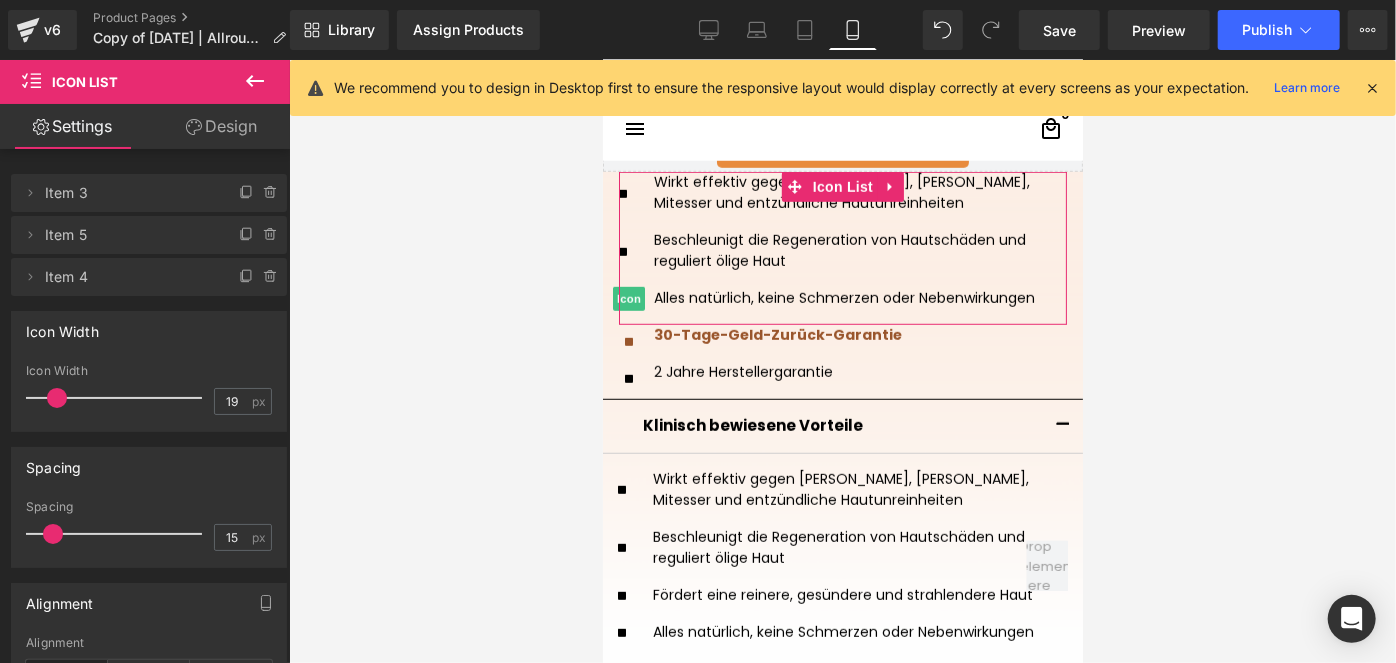 click 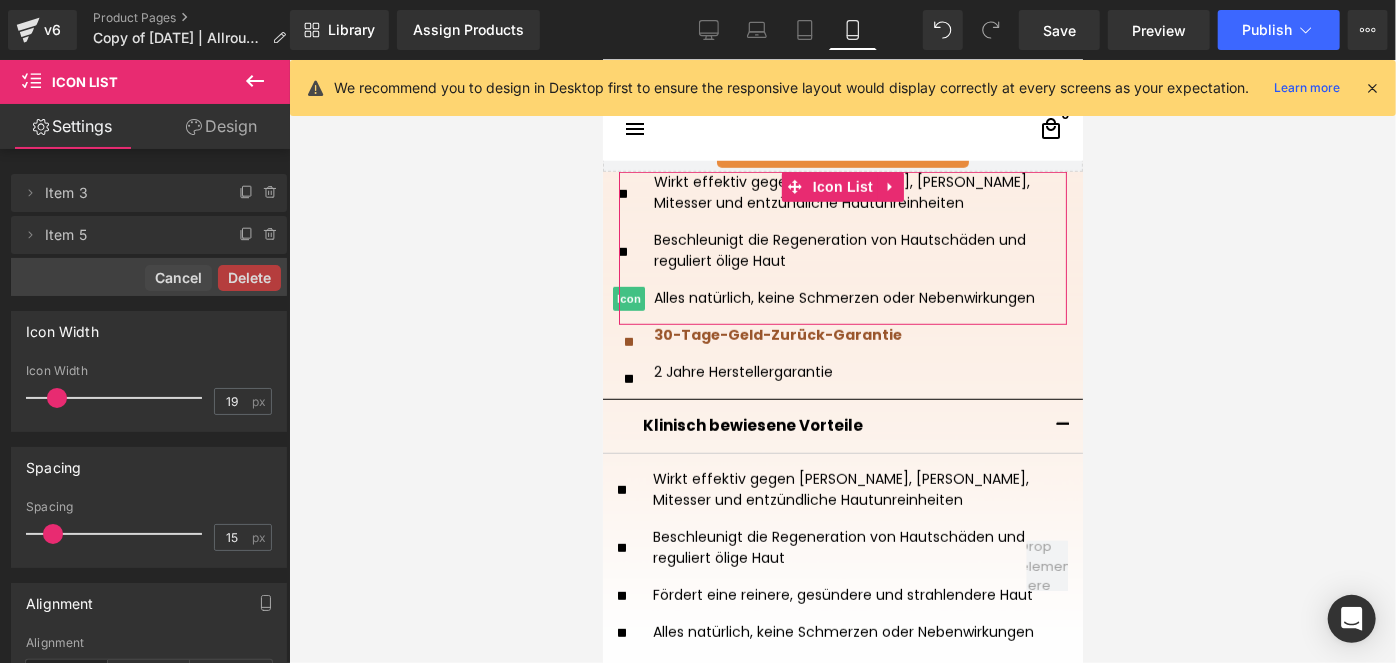 click on "Delete" at bounding box center [249, 278] 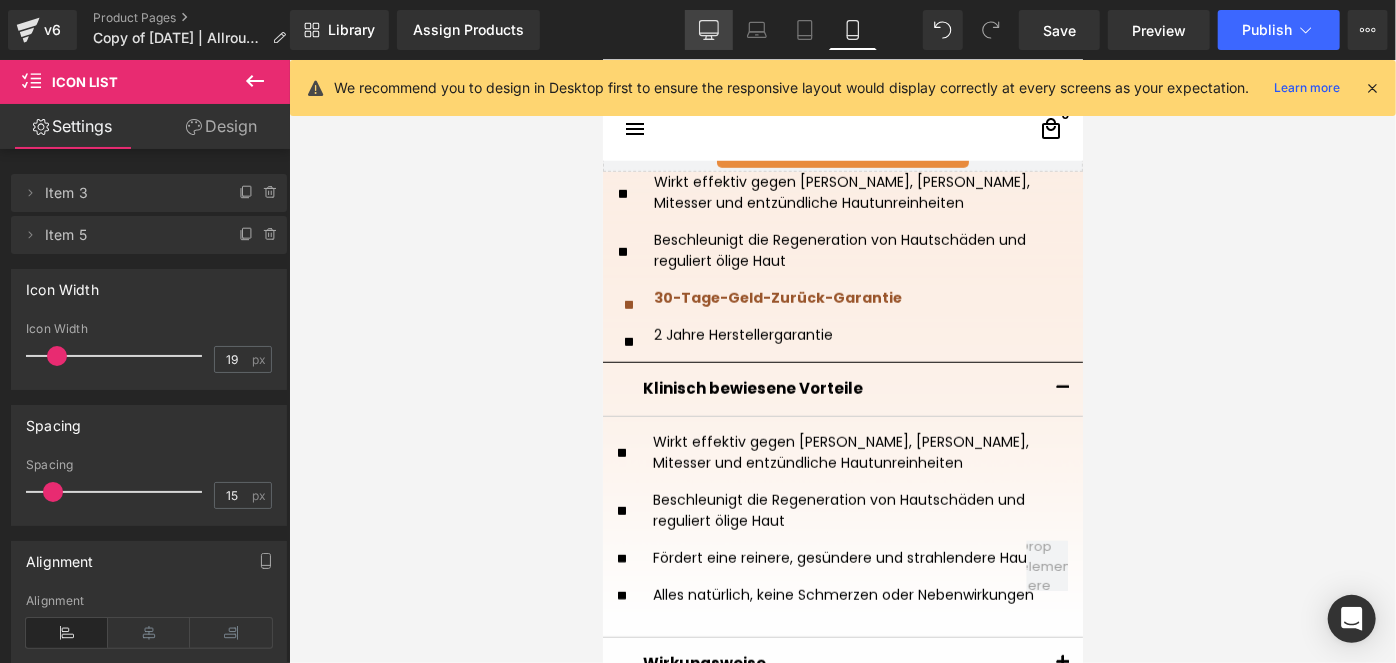 click 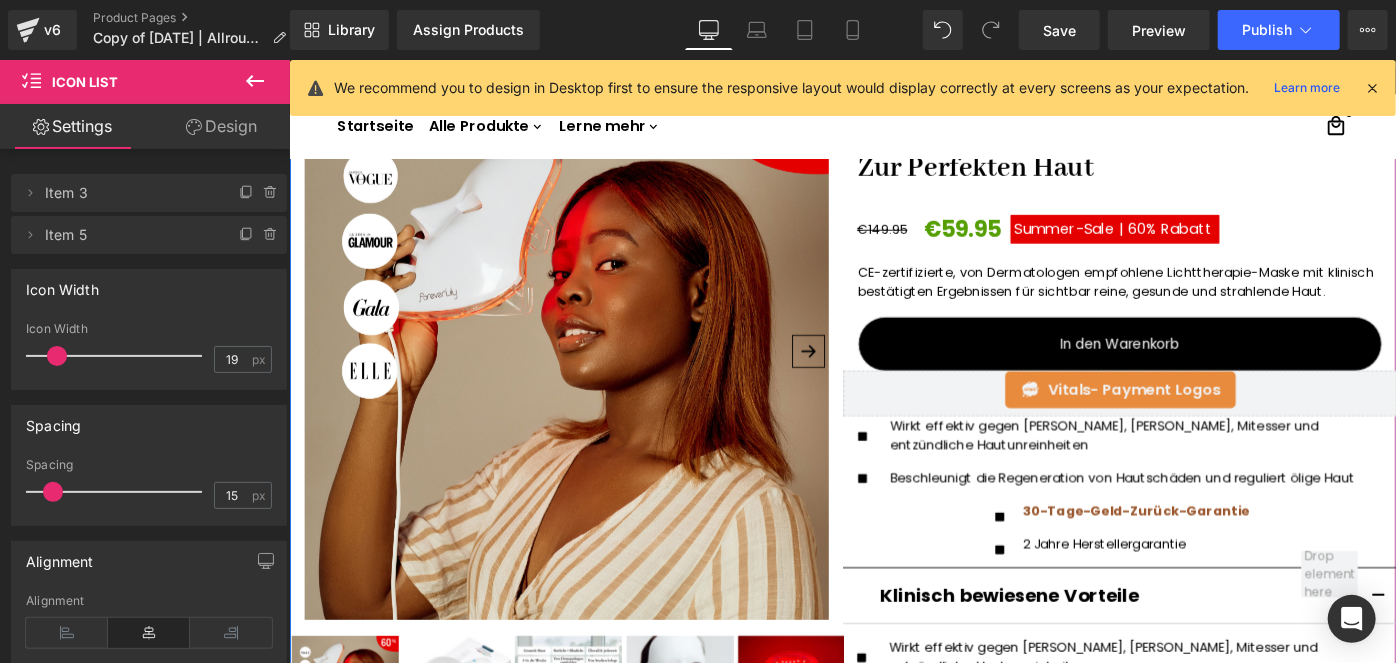 scroll, scrollTop: 98, scrollLeft: 0, axis: vertical 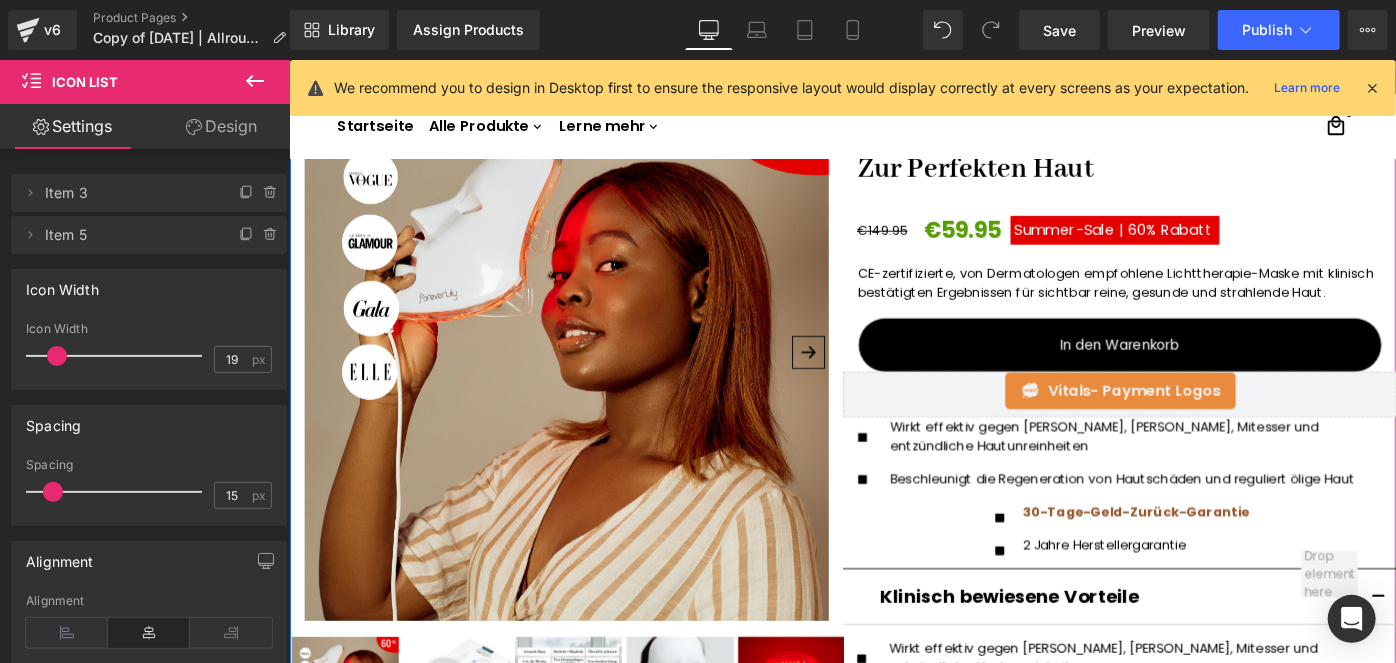 click on "Wirkt effektiv gegen [PERSON_NAME], [PERSON_NAME], Mitesser und entzündliche Hautunreinheiten" at bounding box center [1206, 472] 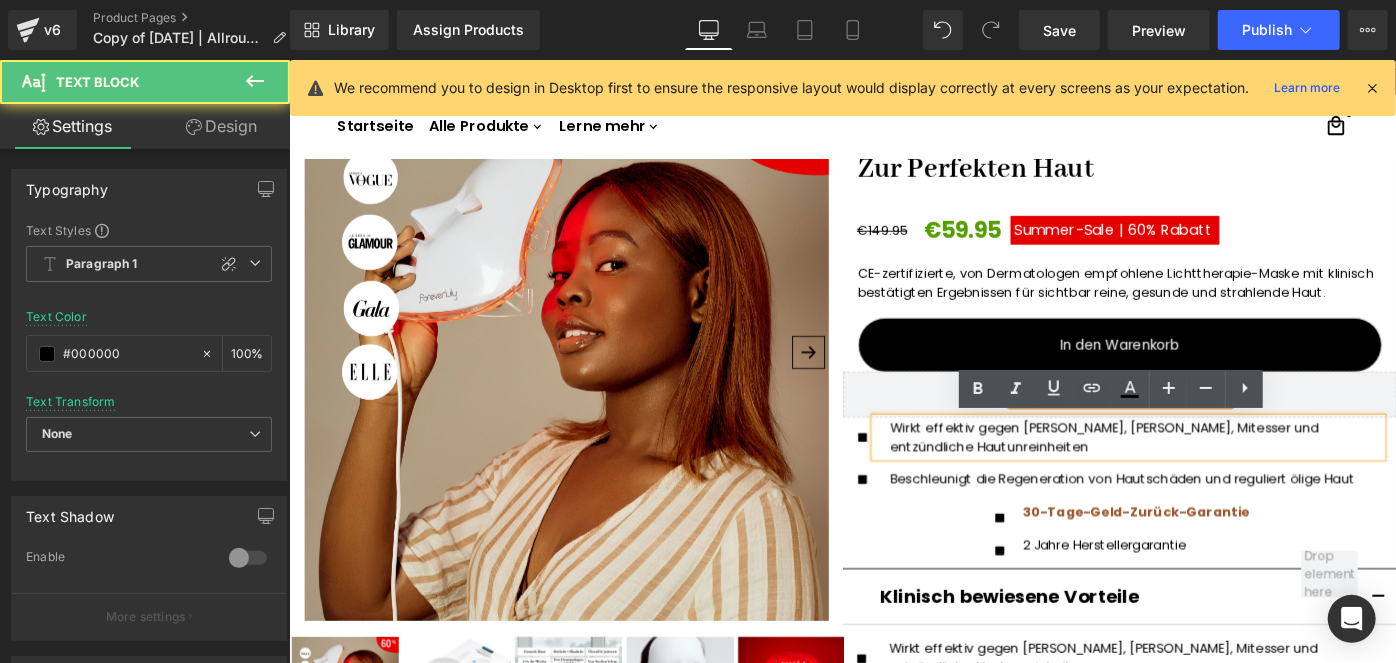 click on "Wirkt effektiv gegen [PERSON_NAME], [PERSON_NAME], Mitesser und entzündliche Hautunreinheiten" at bounding box center (1206, 472) 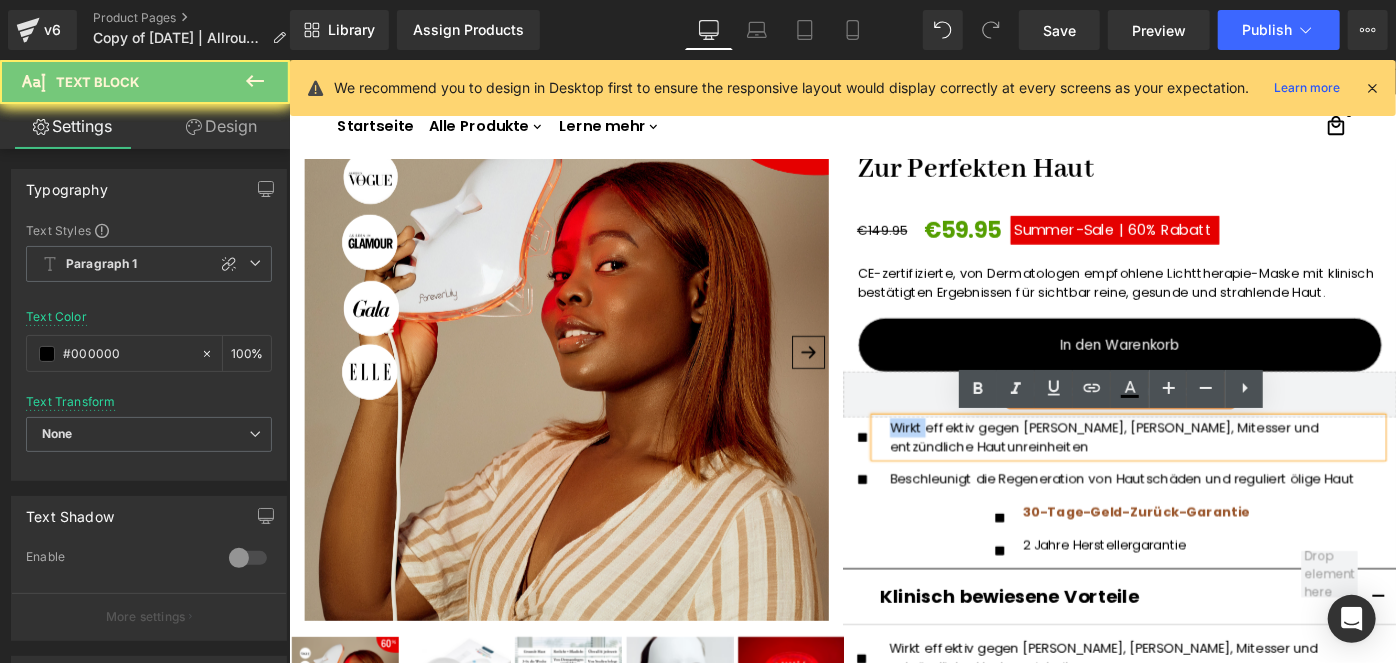 click on "Wirkt effektiv gegen [PERSON_NAME], [PERSON_NAME], Mitesser und entzündliche Hautunreinheiten" at bounding box center (1206, 472) 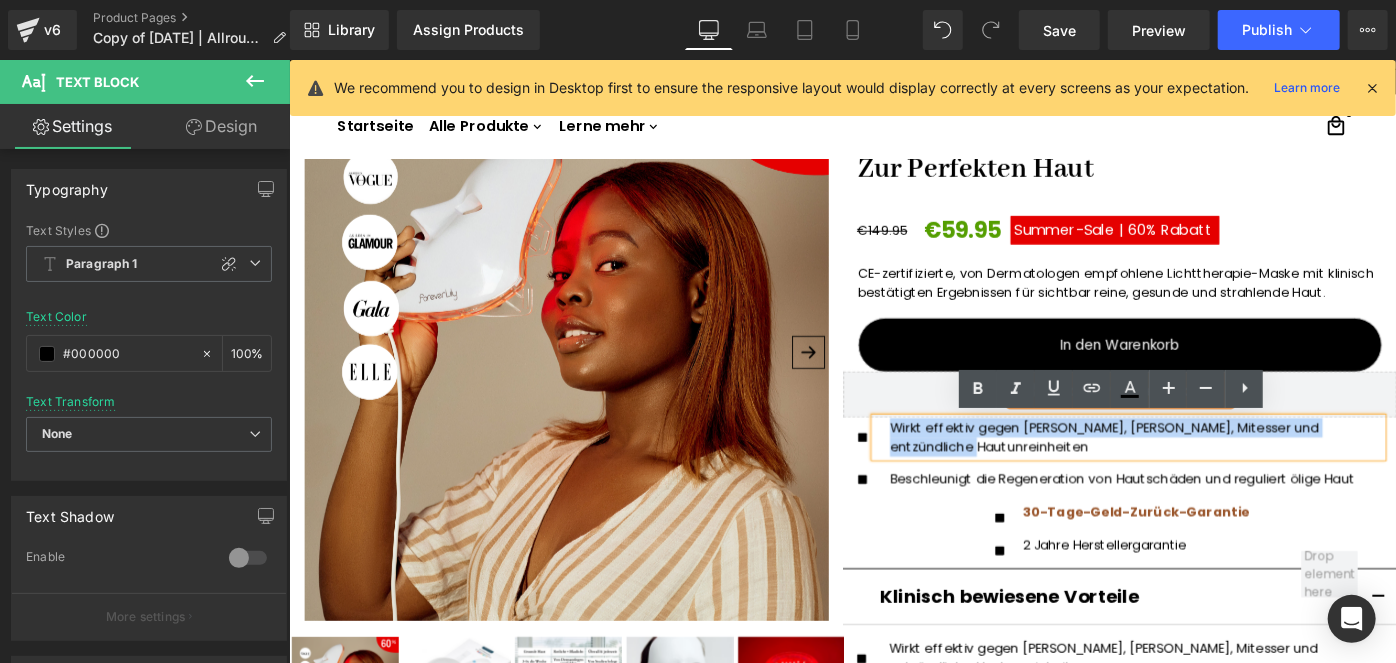 click on "Wirkt effektiv gegen [PERSON_NAME], [PERSON_NAME], Mitesser und entzündliche Hautunreinheiten" at bounding box center [1206, 472] 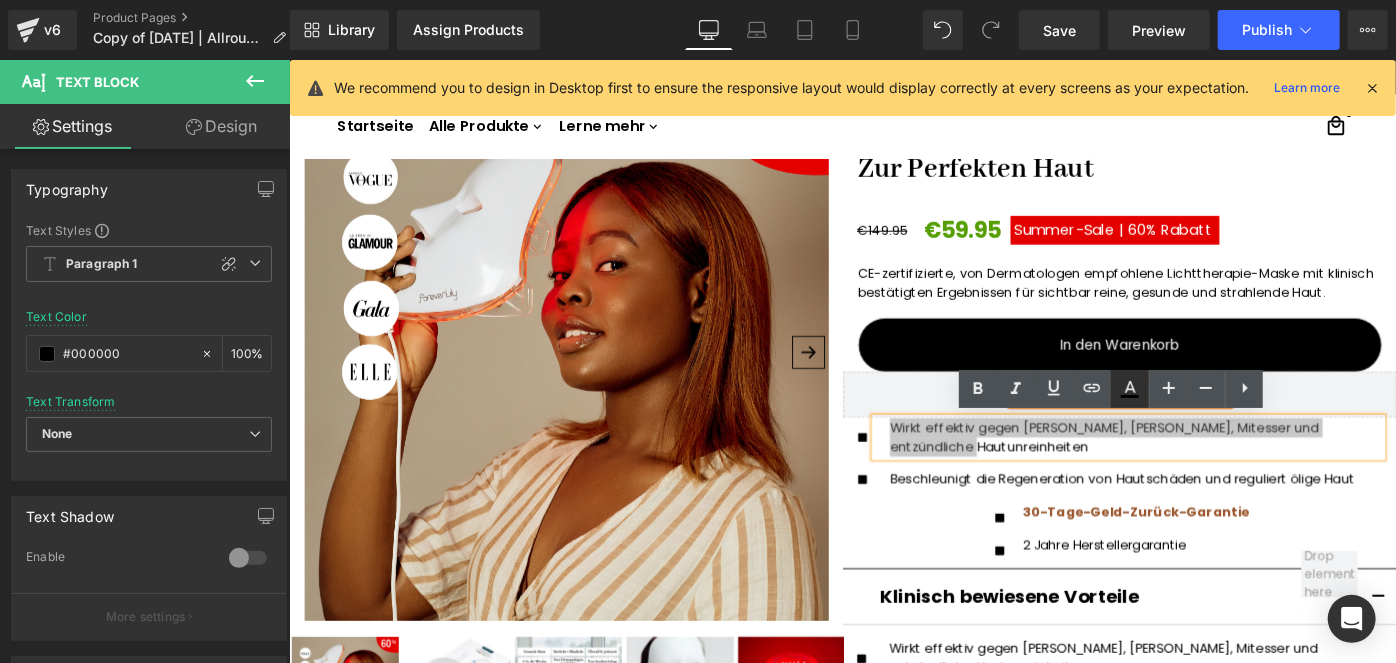 click 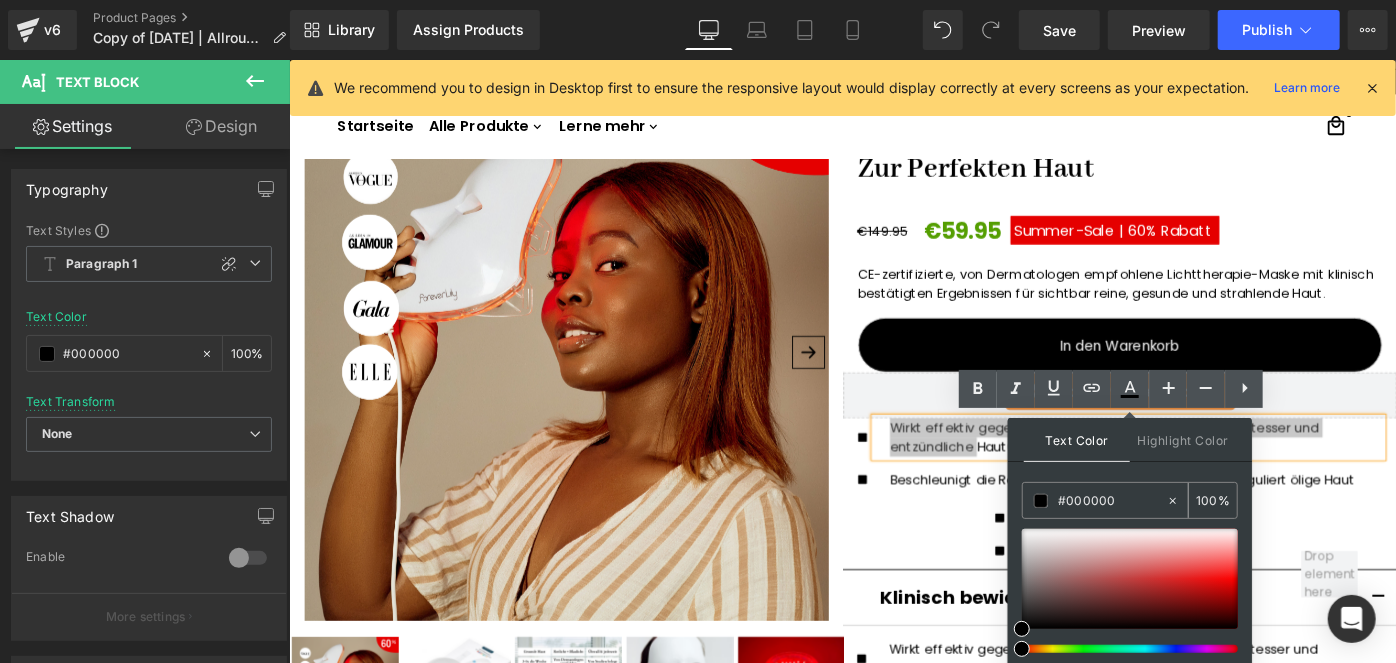 click on "#000000" at bounding box center [1112, 501] 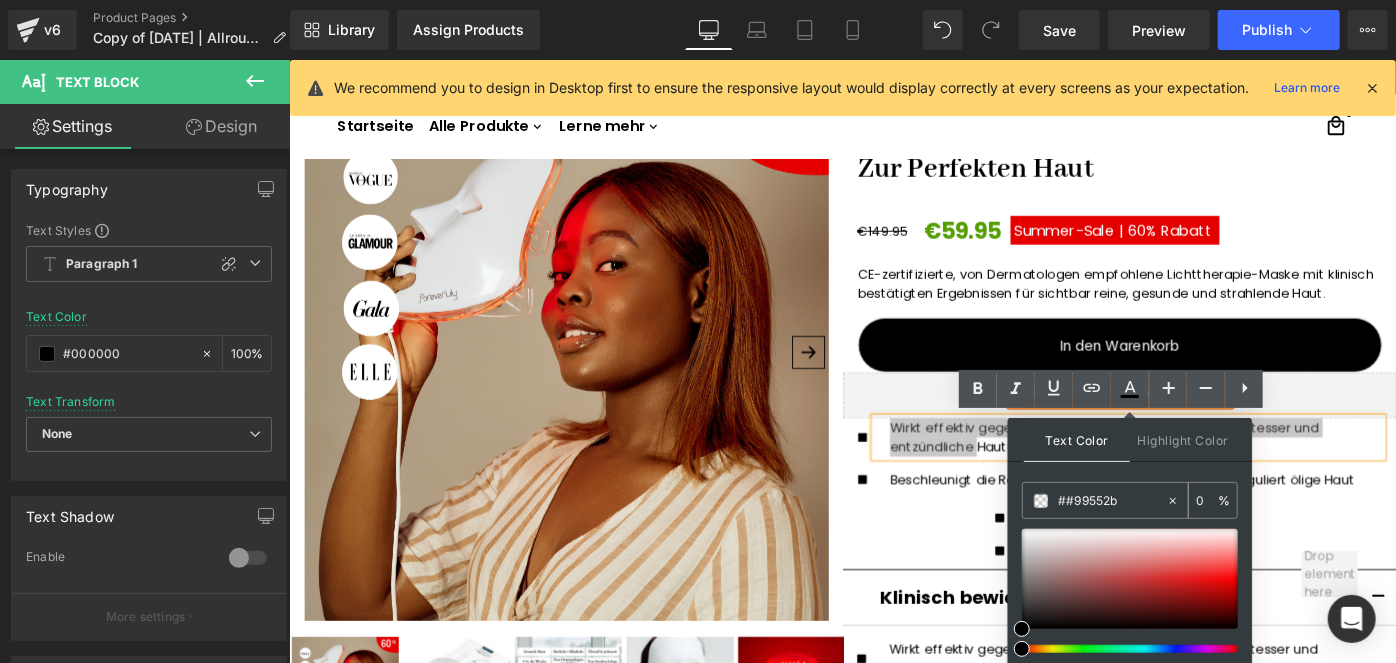 click on "##99552b" at bounding box center [1112, 501] 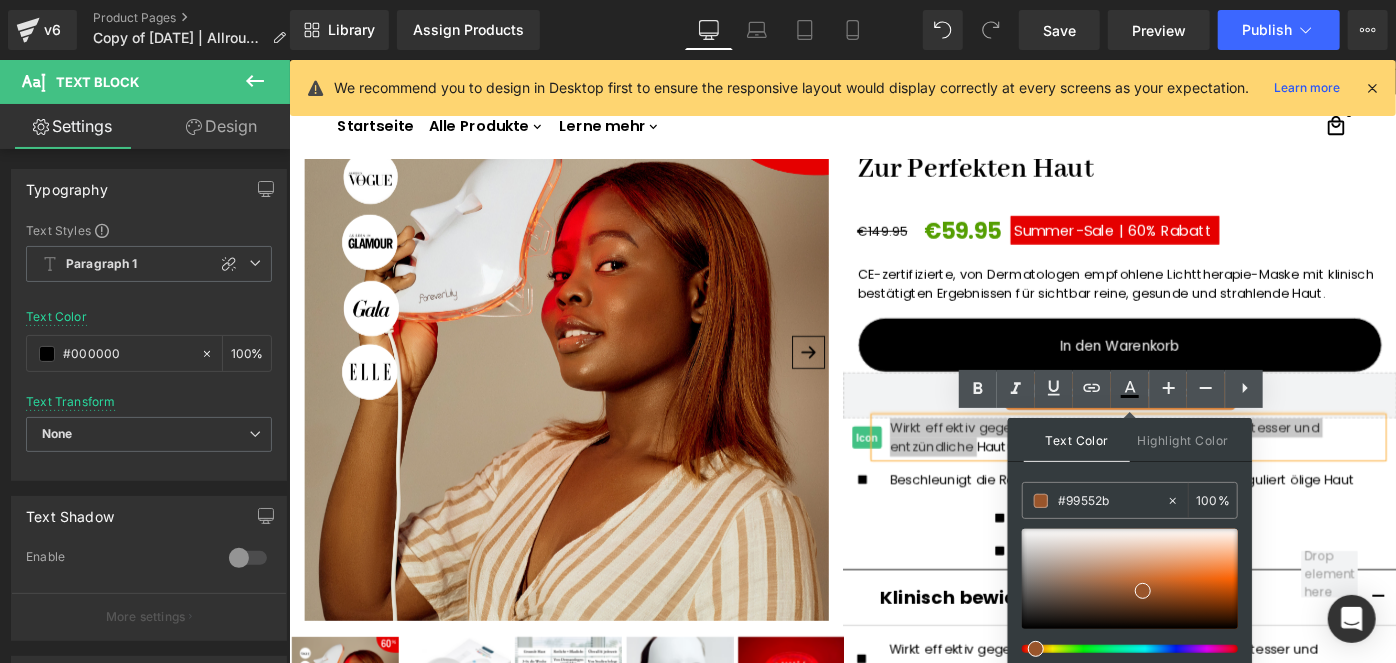 type on "#99552b" 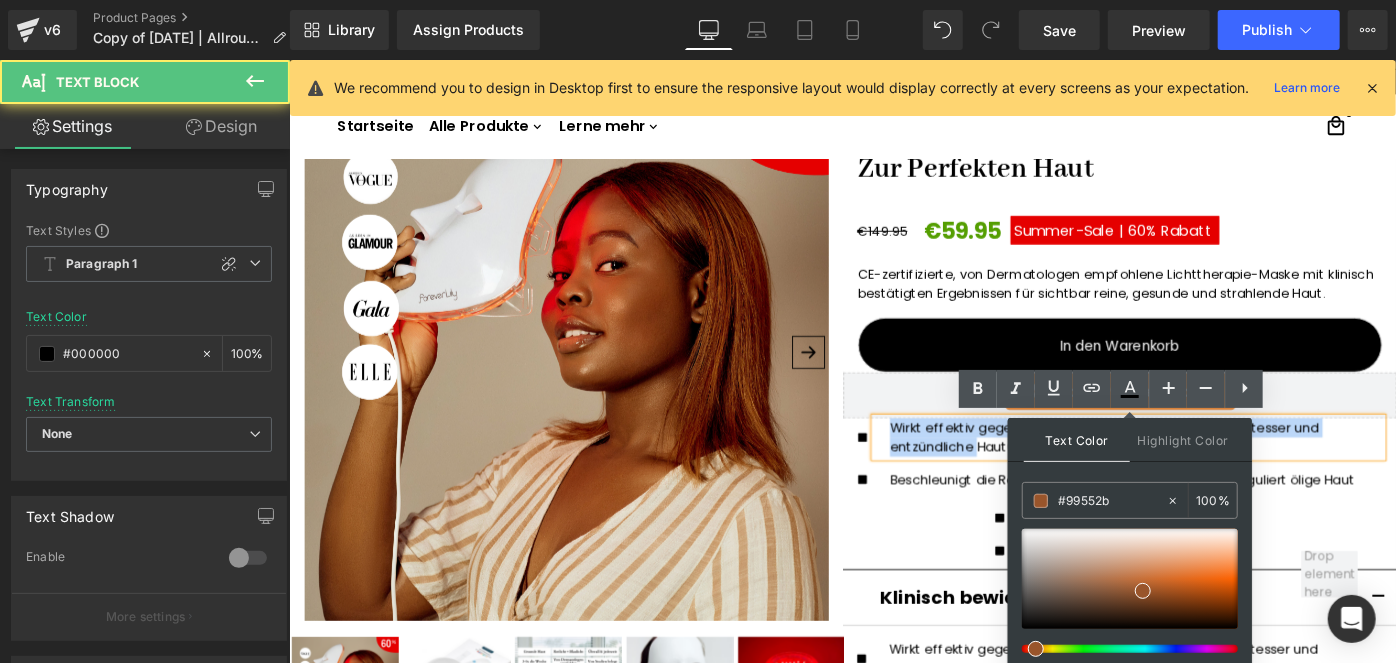 click on "Wirkt effektiv gegen [PERSON_NAME], [PERSON_NAME], Mitesser und entzündliche Hautunreinheiten" at bounding box center (1206, 472) 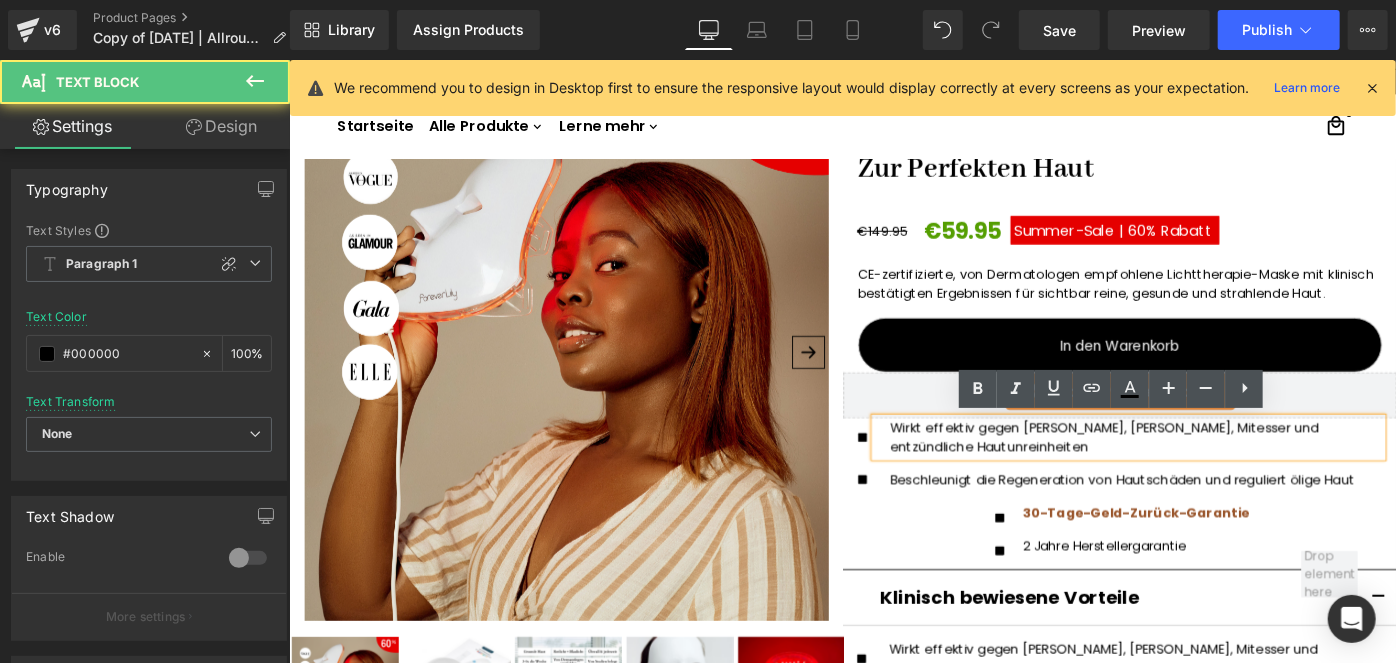 click on "Wirkt effektiv gegen [PERSON_NAME], [PERSON_NAME], Mitesser und entzündliche Hautunreinheiten" at bounding box center [1206, 472] 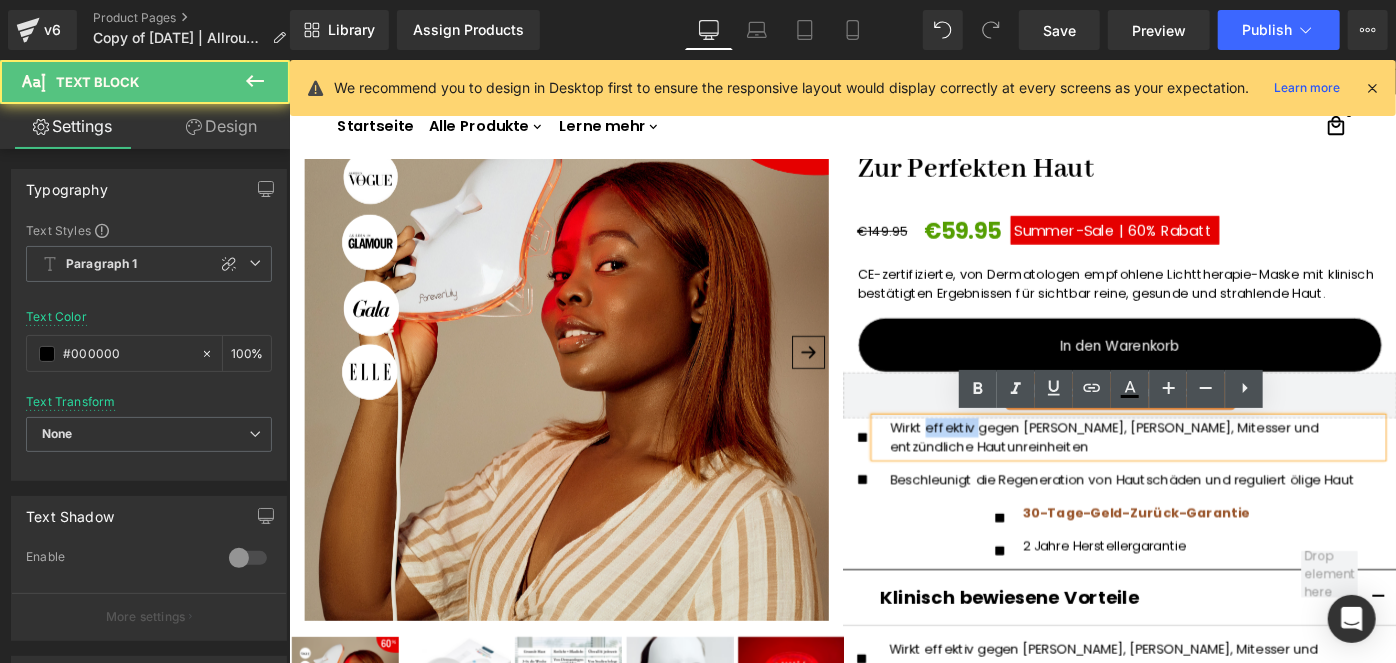 click on "Wirkt effektiv gegen [PERSON_NAME], [PERSON_NAME], Mitesser und entzündliche Hautunreinheiten" at bounding box center [1206, 472] 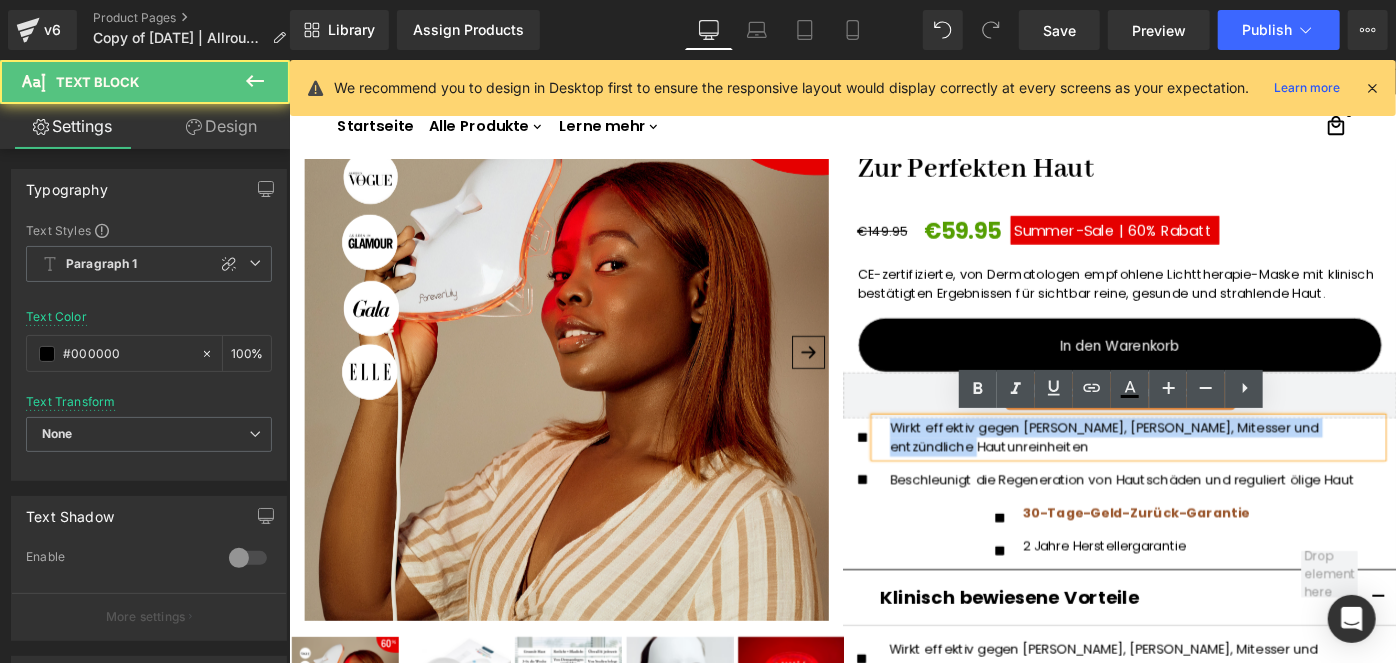 click on "Wirkt effektiv gegen [PERSON_NAME], [PERSON_NAME], Mitesser und entzündliche Hautunreinheiten" at bounding box center [1206, 472] 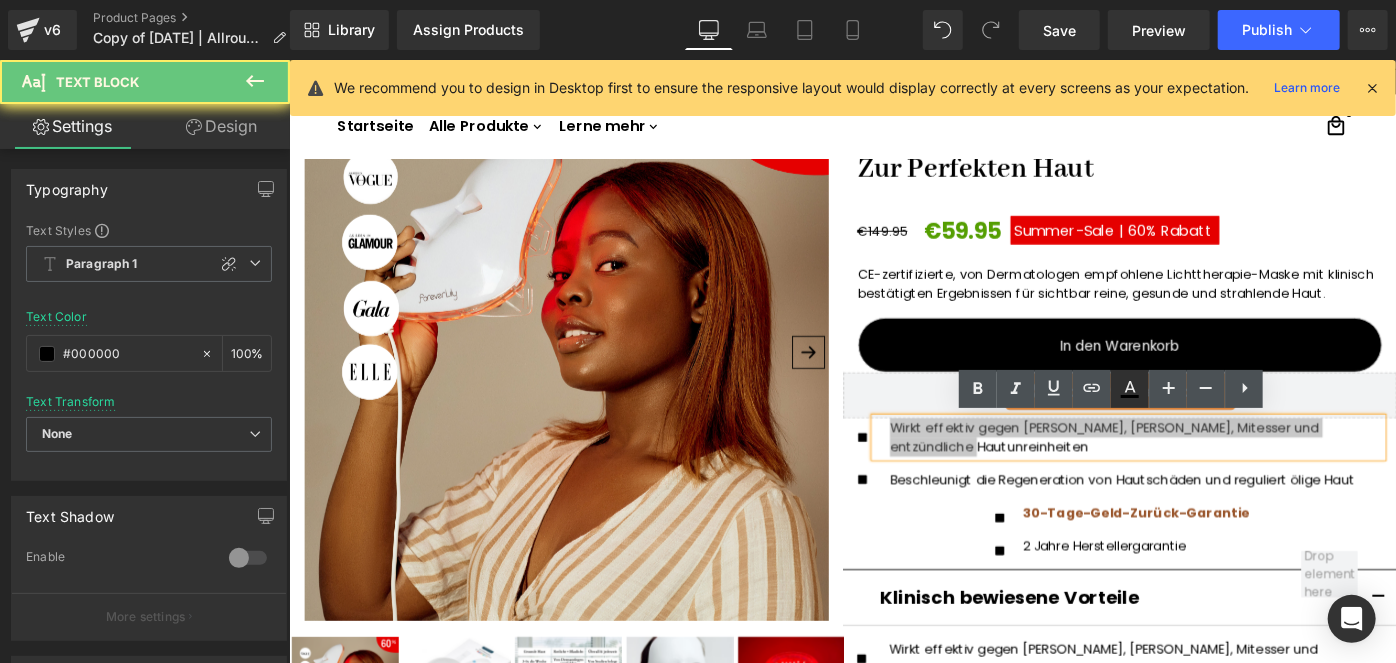 click 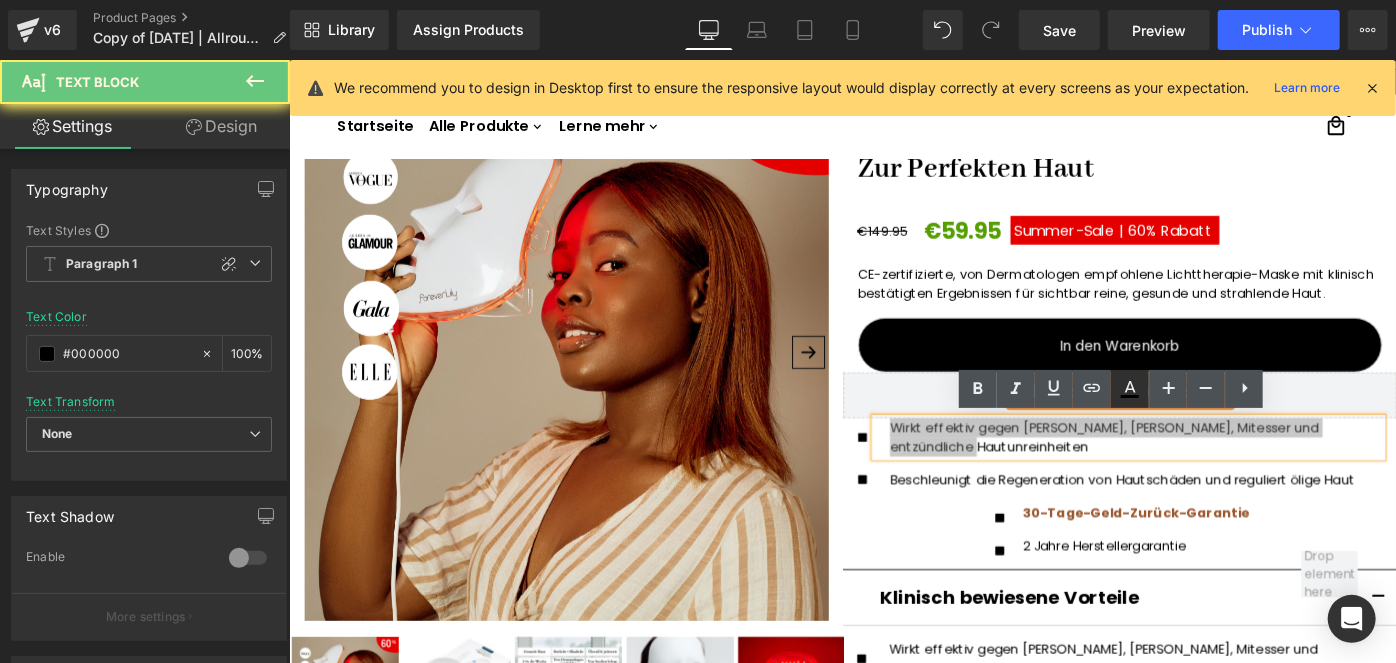 type 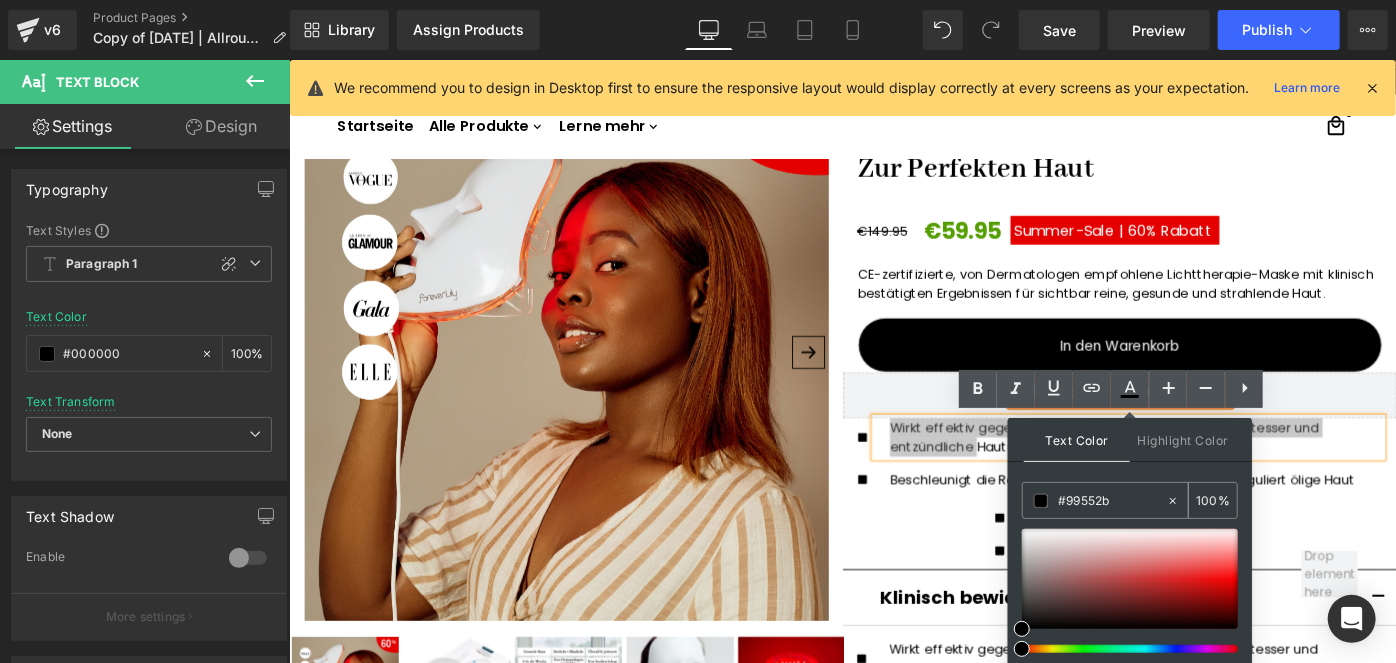 click on "#99552b" at bounding box center [1112, 501] 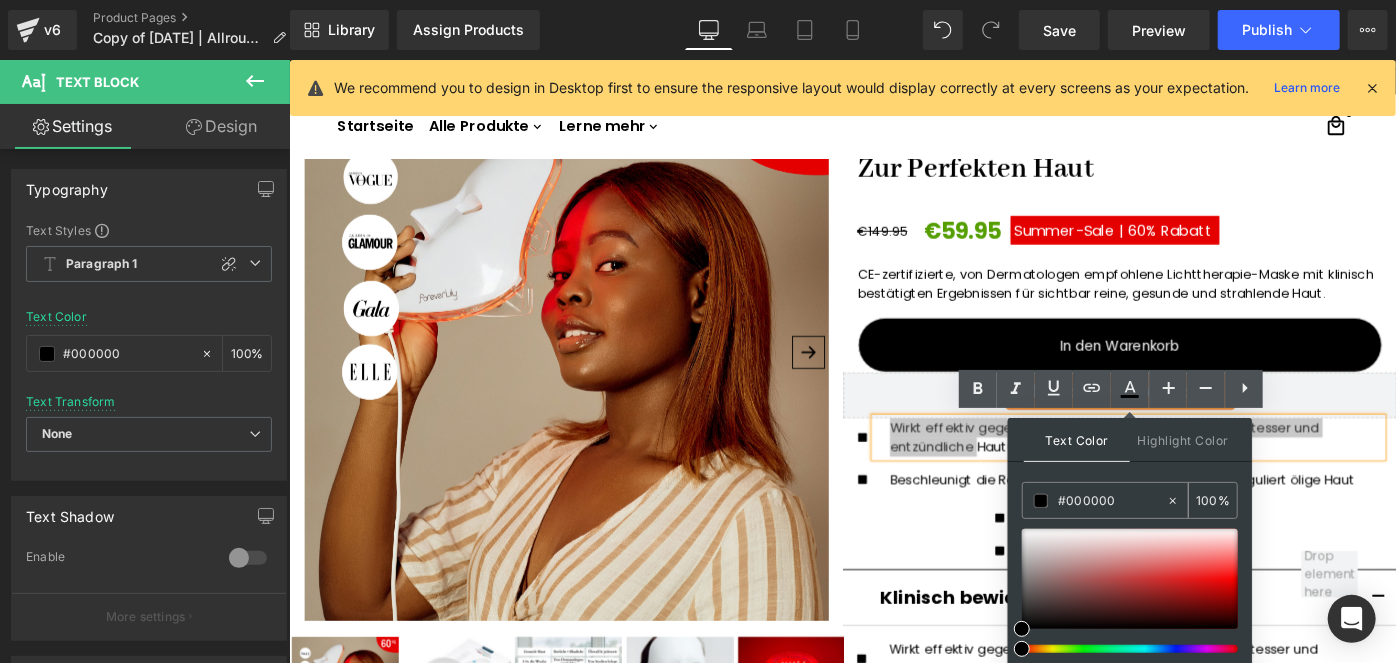 click on "#000000" at bounding box center (1112, 501) 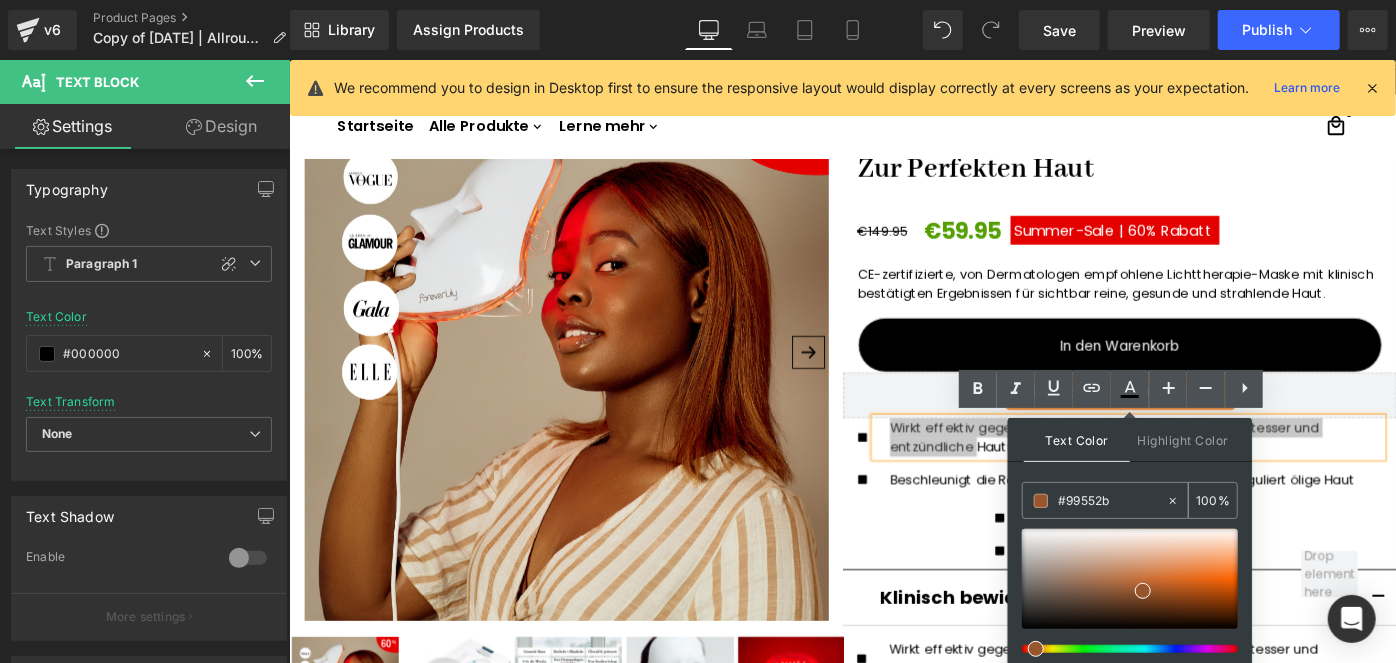 type on "#99552b" 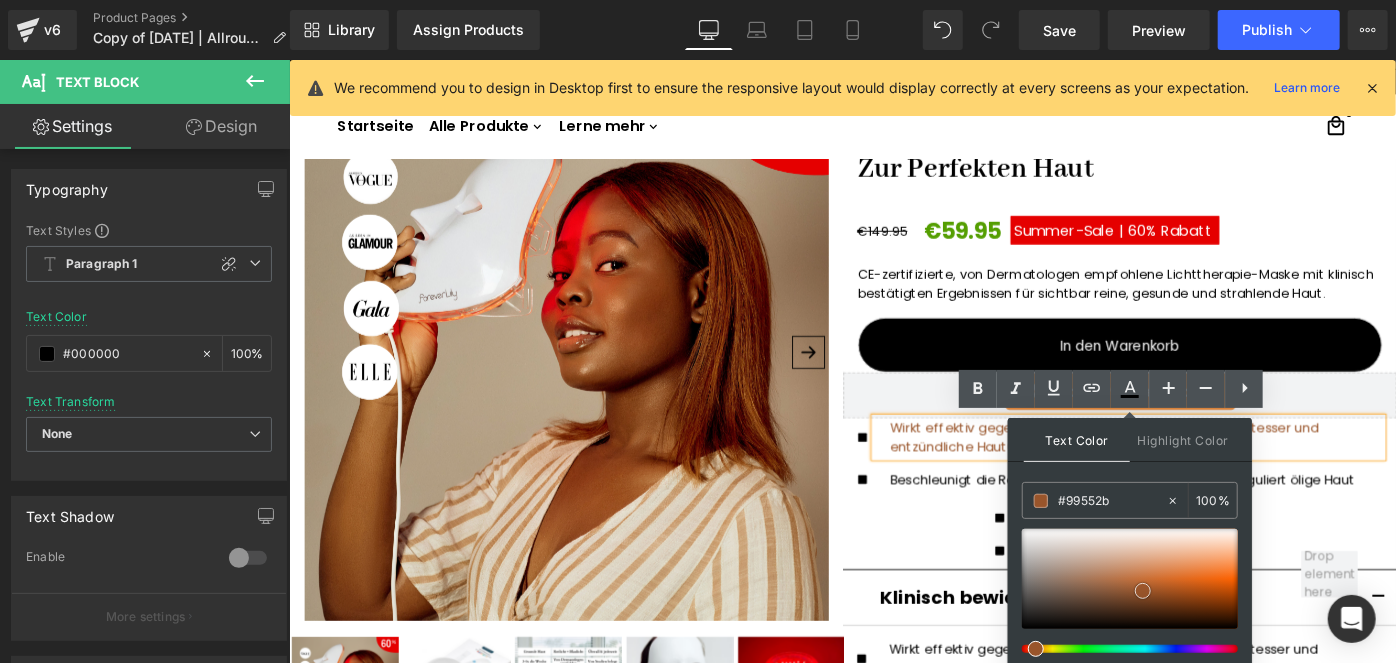 click at bounding box center [1143, 591] 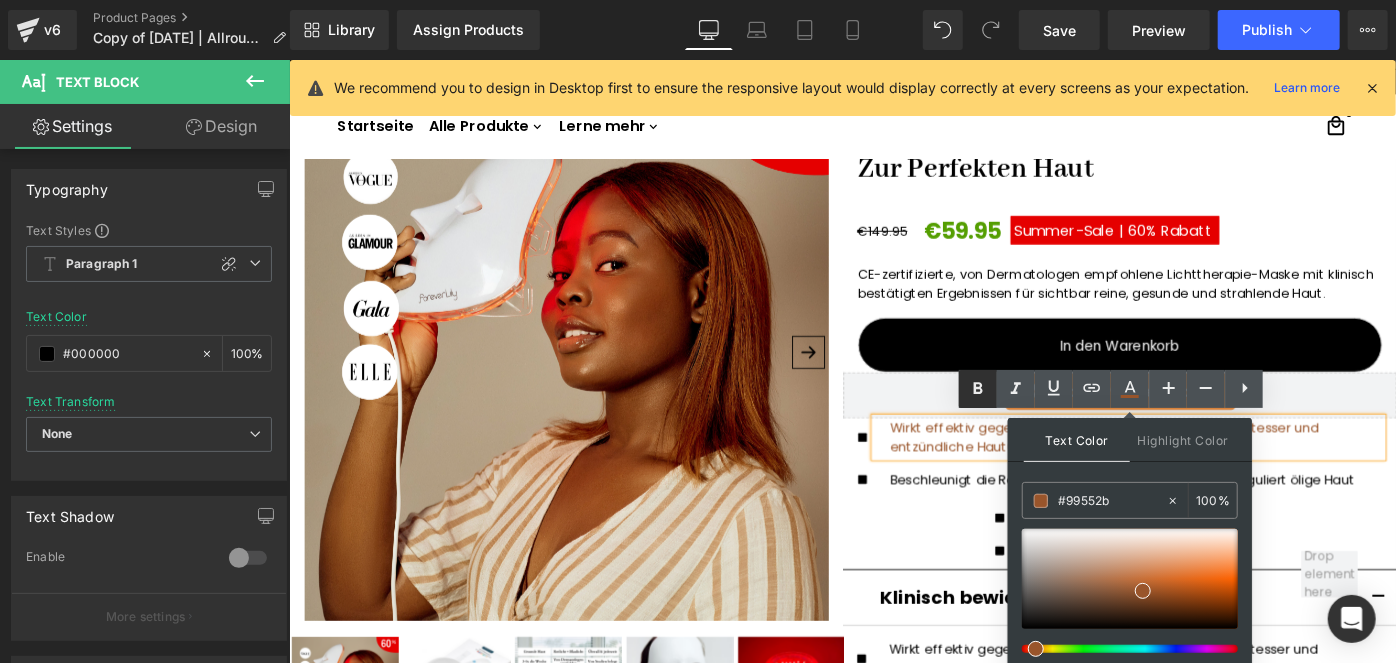 click 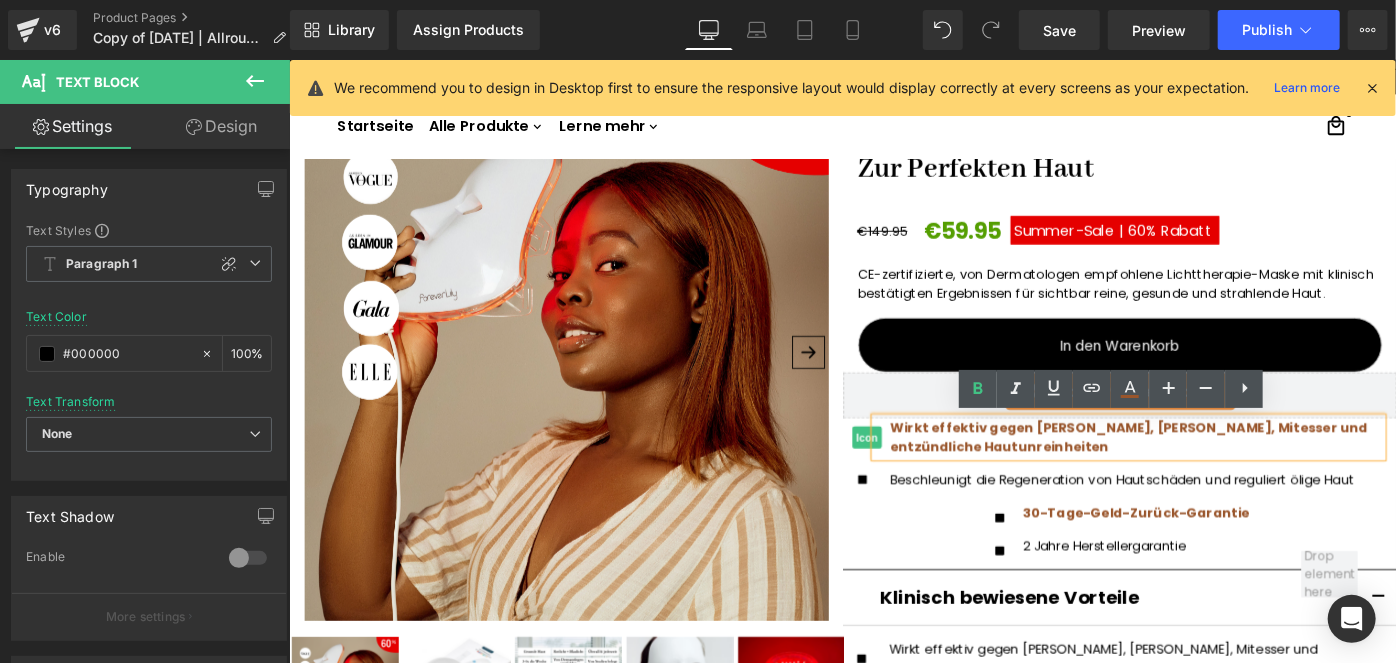 click on "Icon" at bounding box center [920, 472] 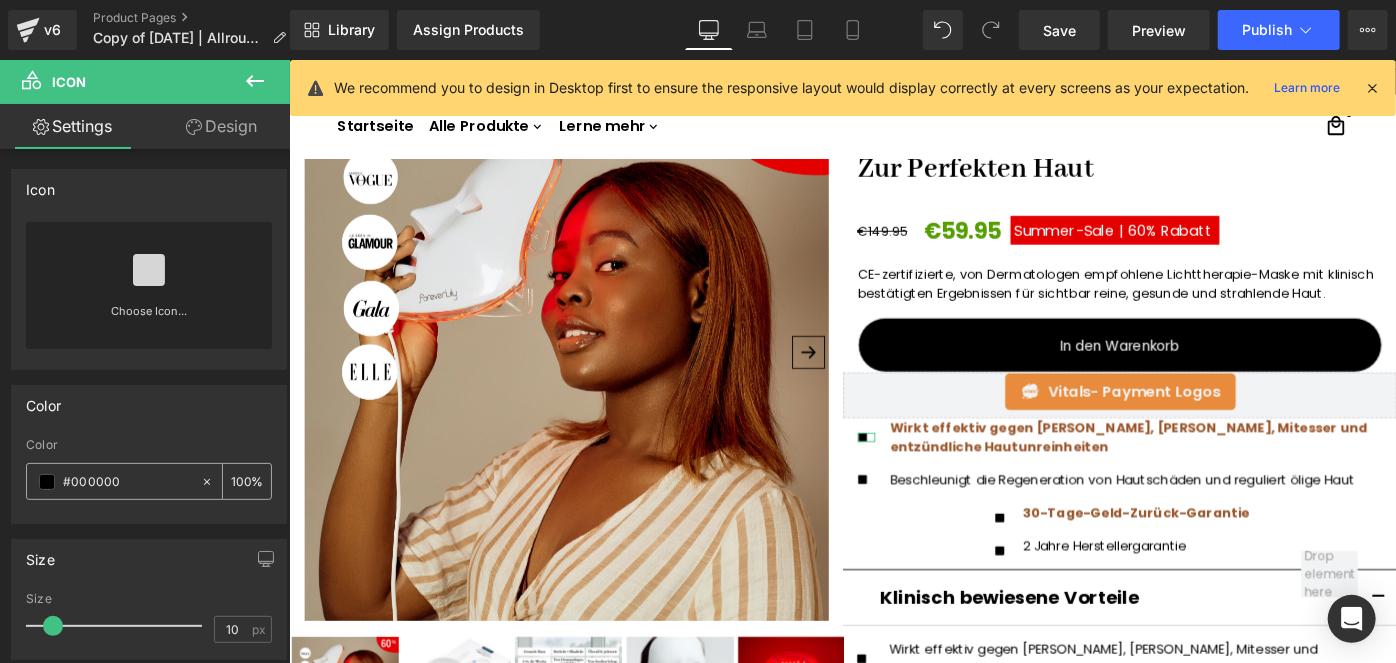 click on "#000000" at bounding box center (127, 482) 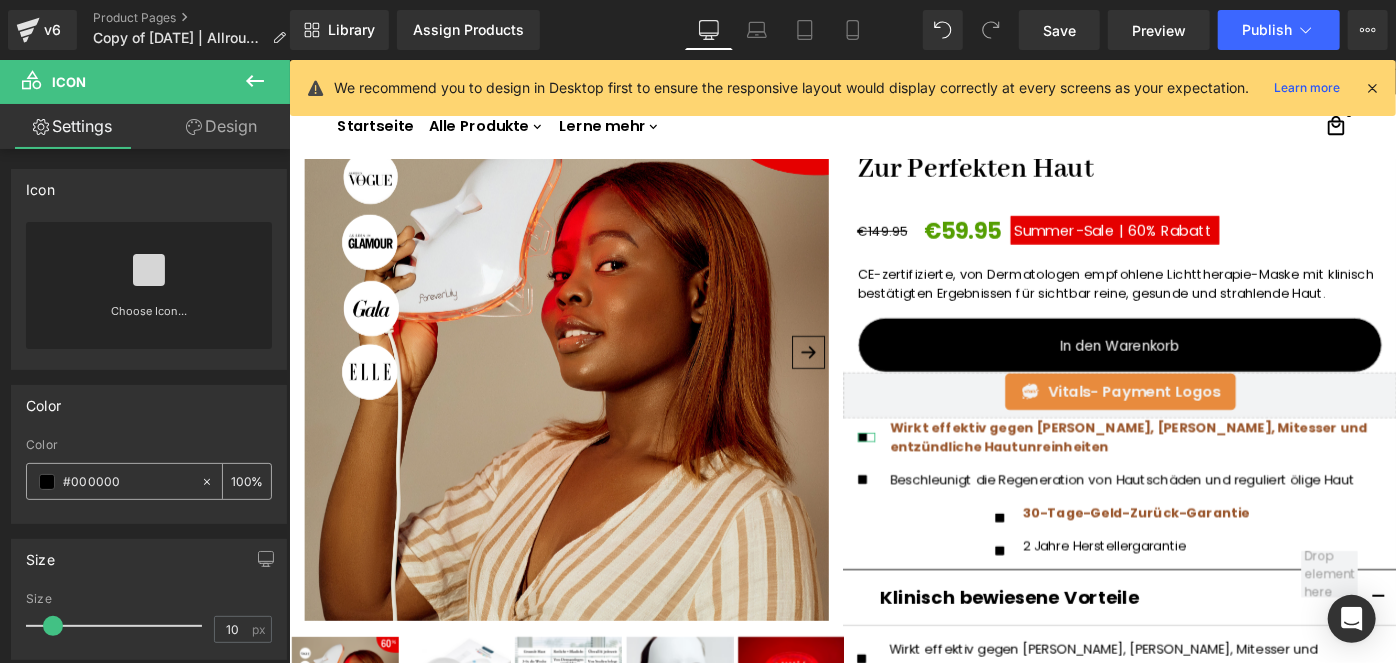 click on "#000000" at bounding box center (127, 482) 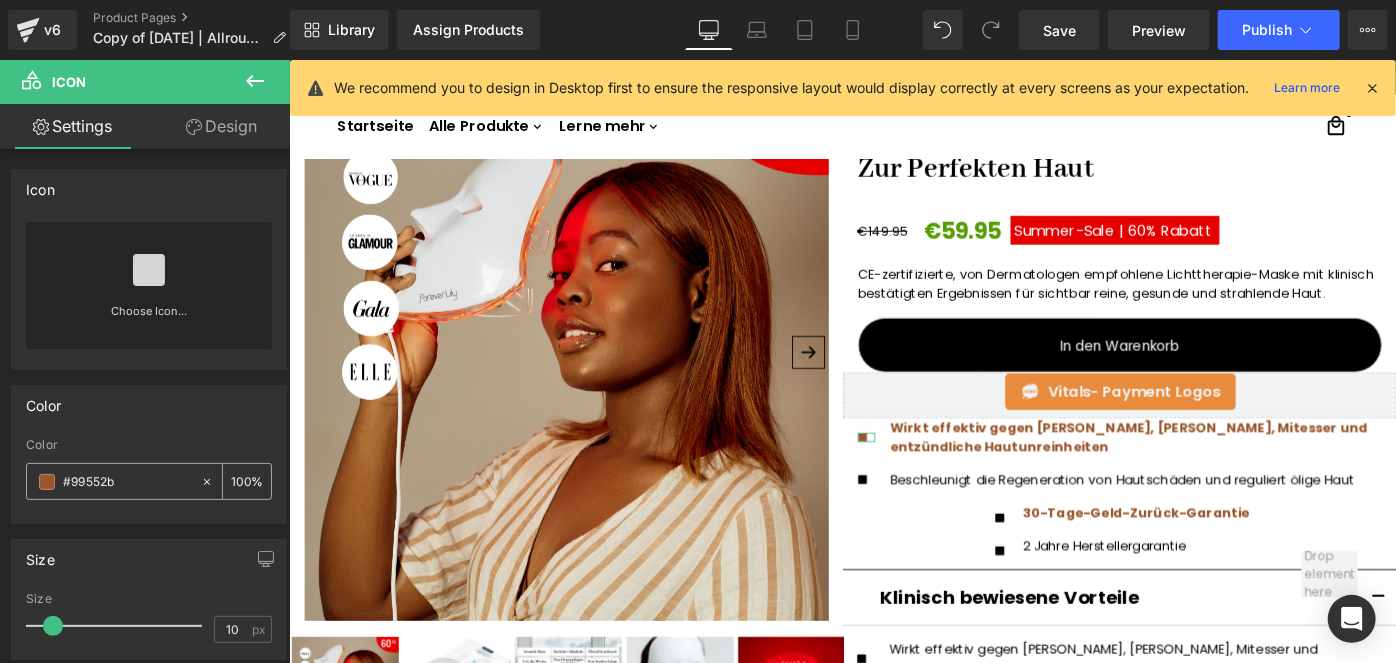 type on "#99552b" 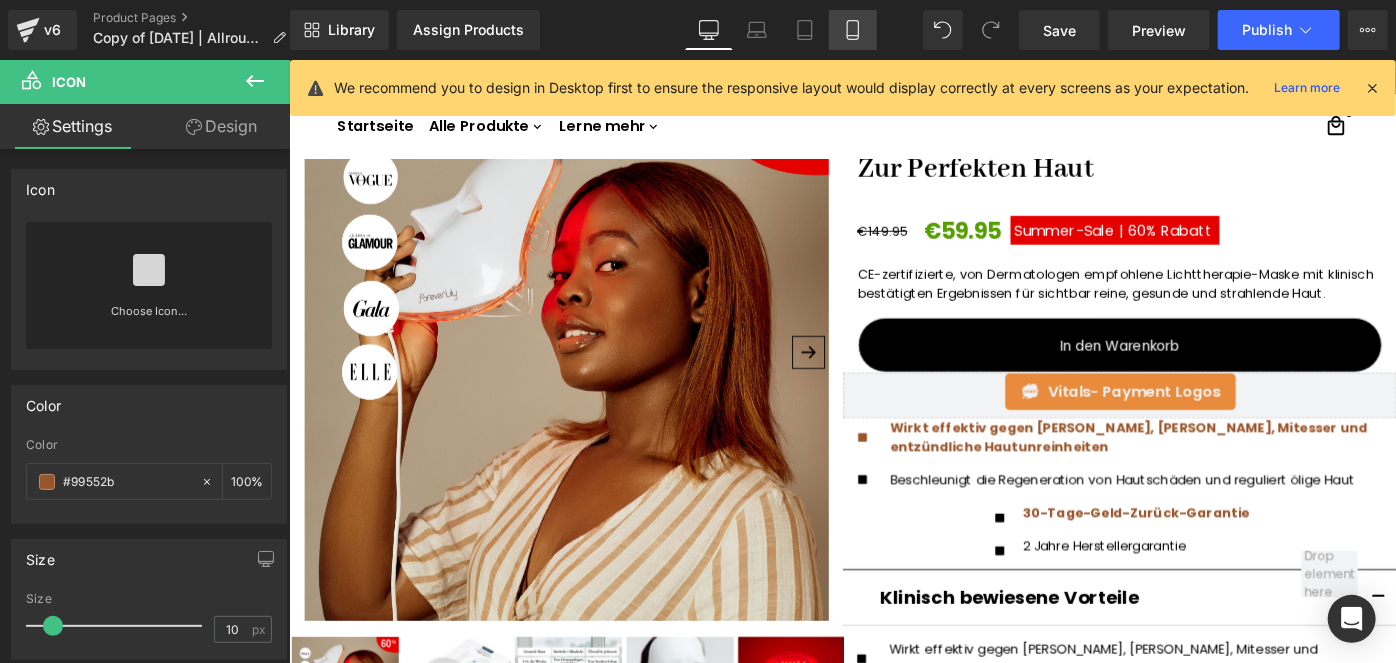 click 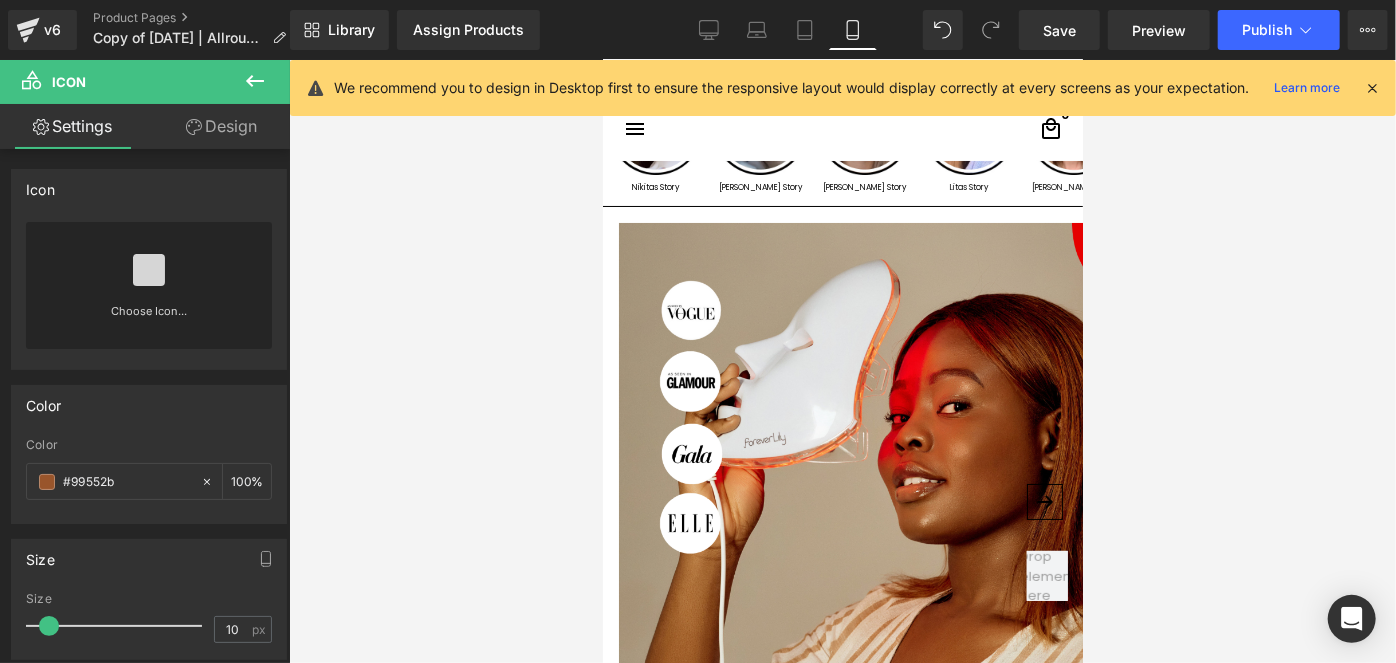 scroll, scrollTop: 749, scrollLeft: 0, axis: vertical 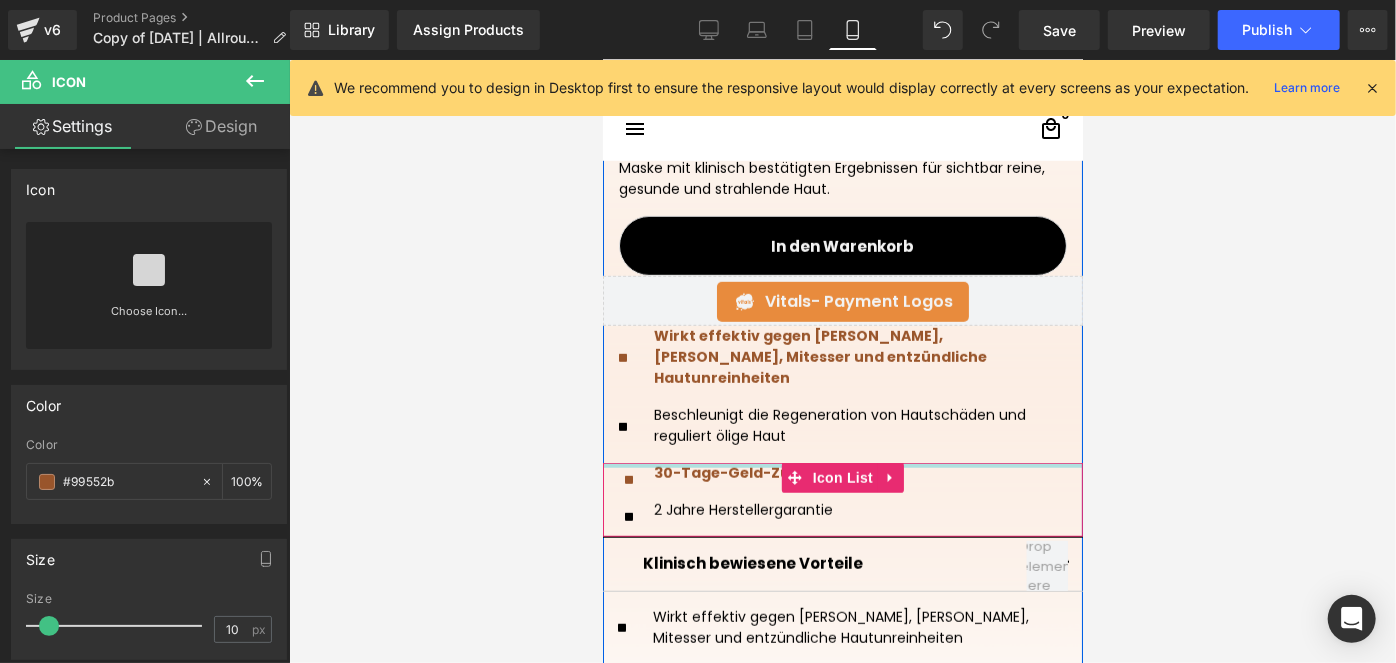 click on "Icon
30-Tage-Geld-Zurück-Garantie
Text Block
Icon
2 Jahre Herstellergarantie Text Block
Icon List" at bounding box center (842, 499) 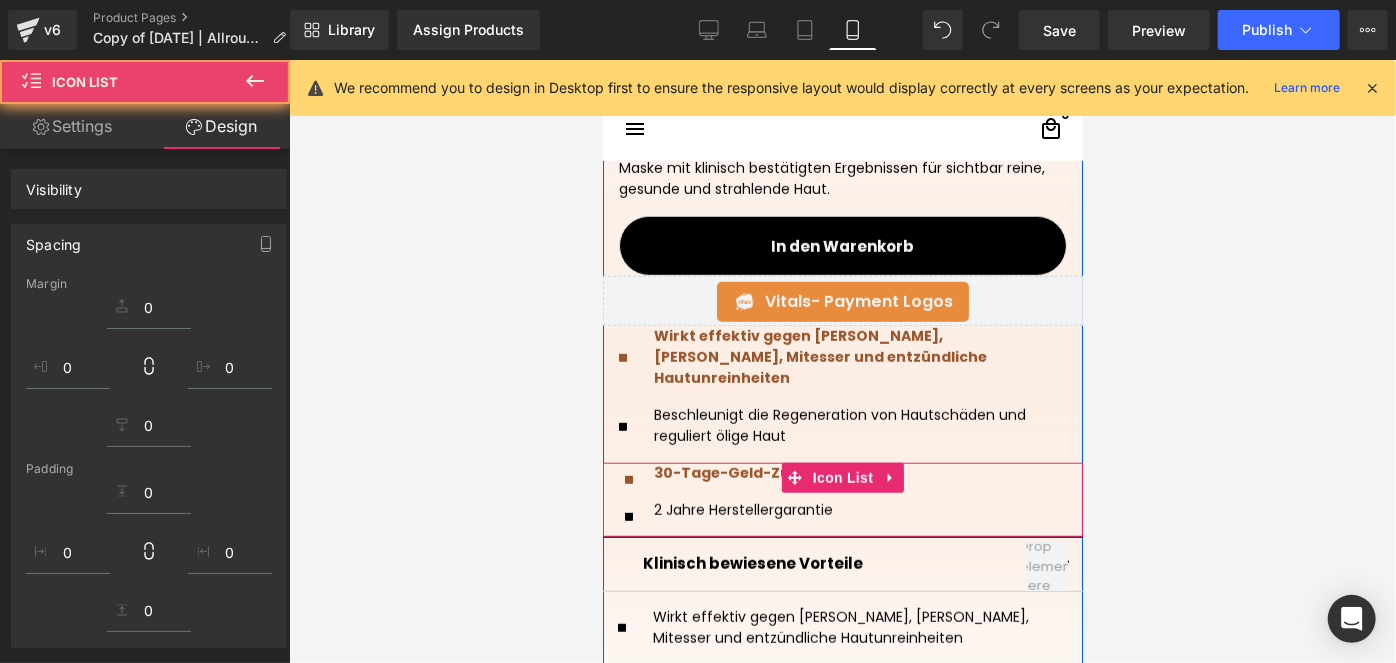 click on "30-Tage-Geld-Zurück-Garantie
Text Block" at bounding box center (769, 473) 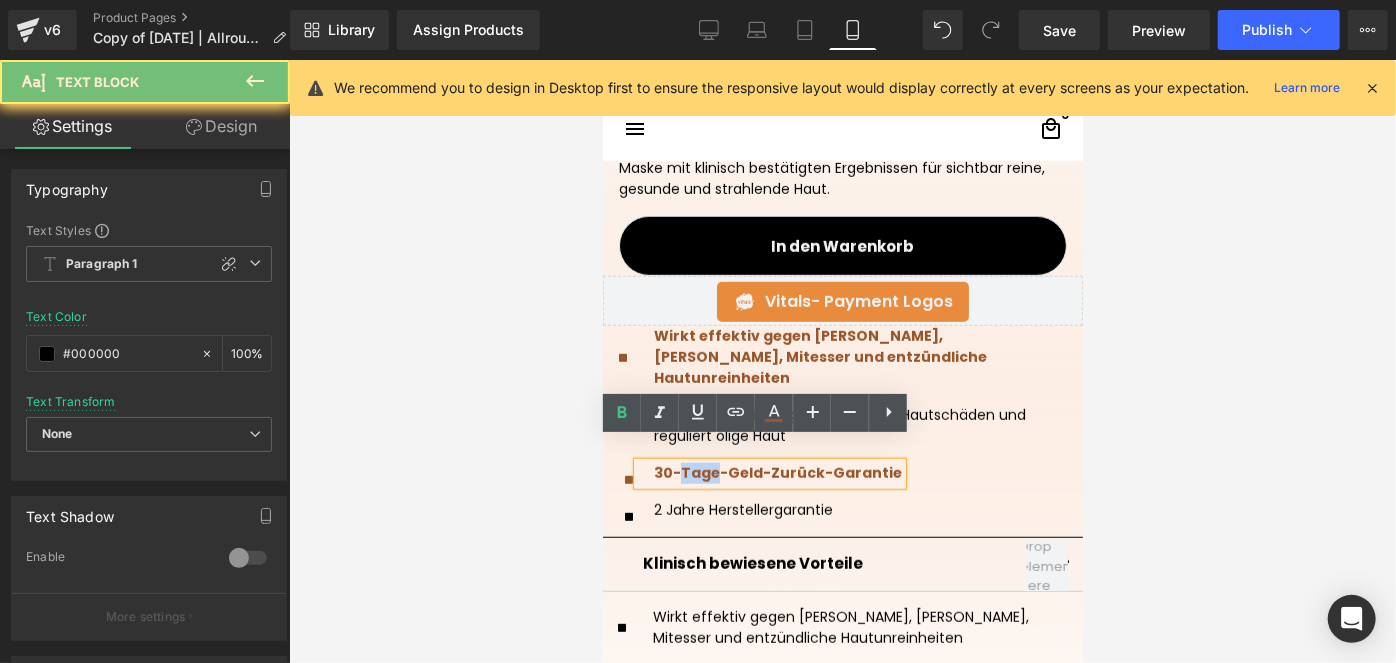 click on "30-Tage-Geld-Zurück-Garantie" at bounding box center (777, 472) 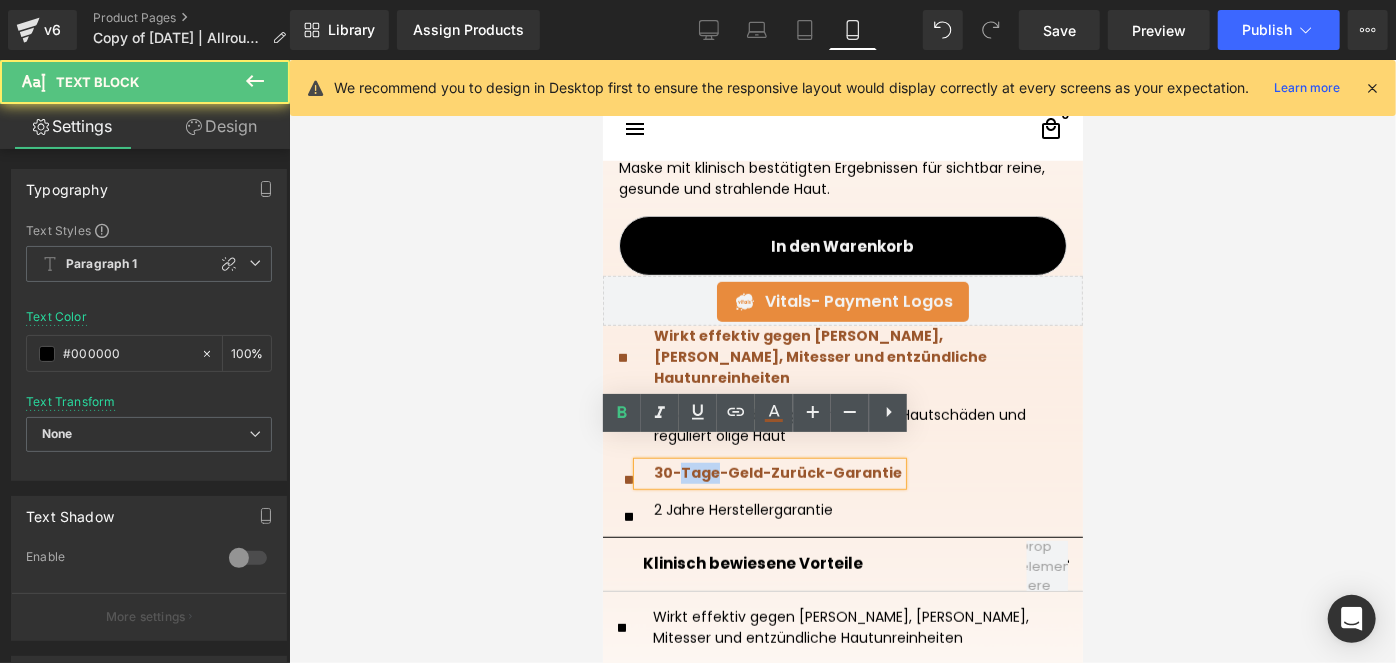 click on "30-Tage-Geld-Zurück-Garantie" at bounding box center [777, 472] 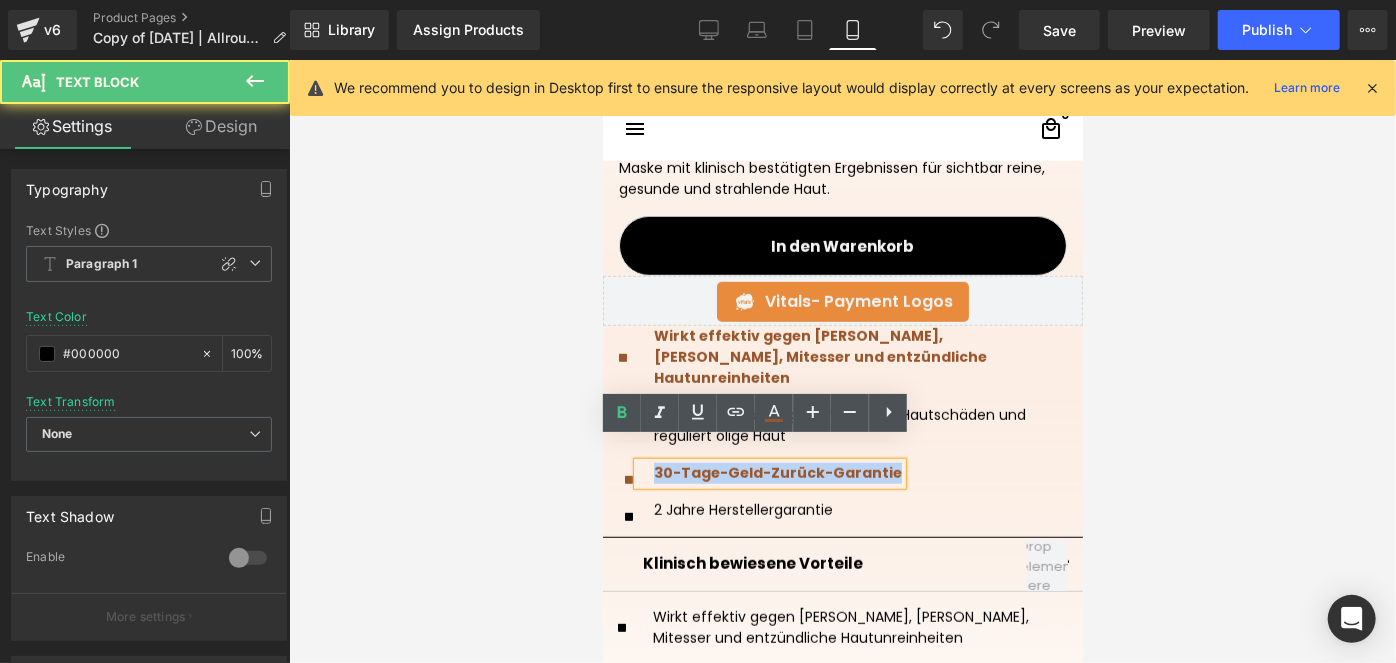 click on "30-Tage-Geld-Zurück-Garantie" at bounding box center (777, 472) 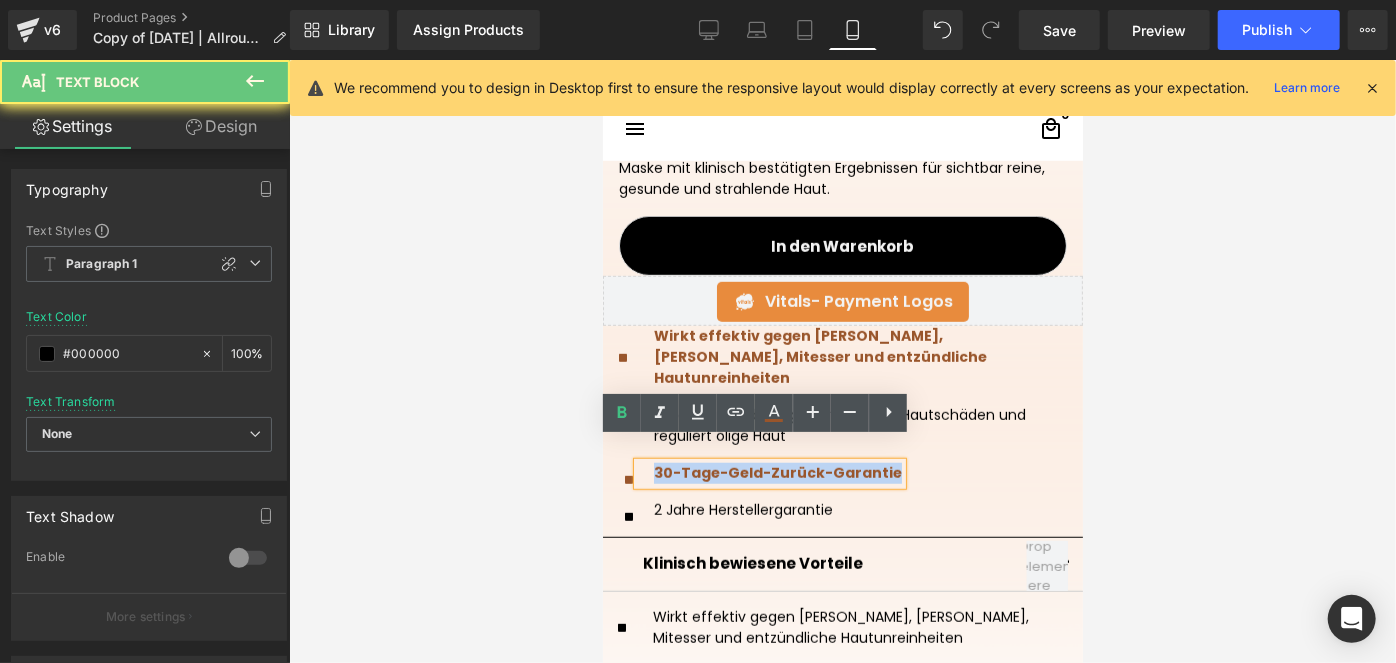 copy on "30-Tage-Geld-Zurück-Garantie" 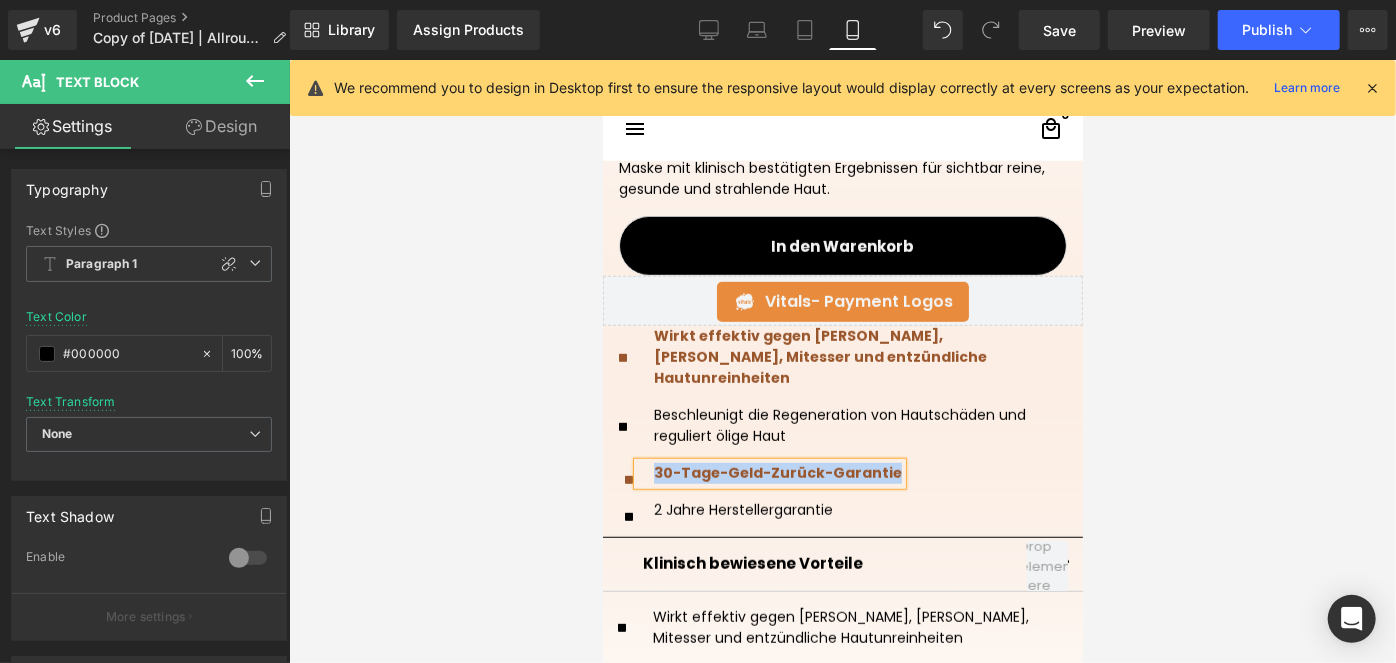 click on "Wirkt effektiv gegen [PERSON_NAME], [PERSON_NAME], Mitesser und entzündliche Hautunreinheiten" at bounding box center [819, 356] 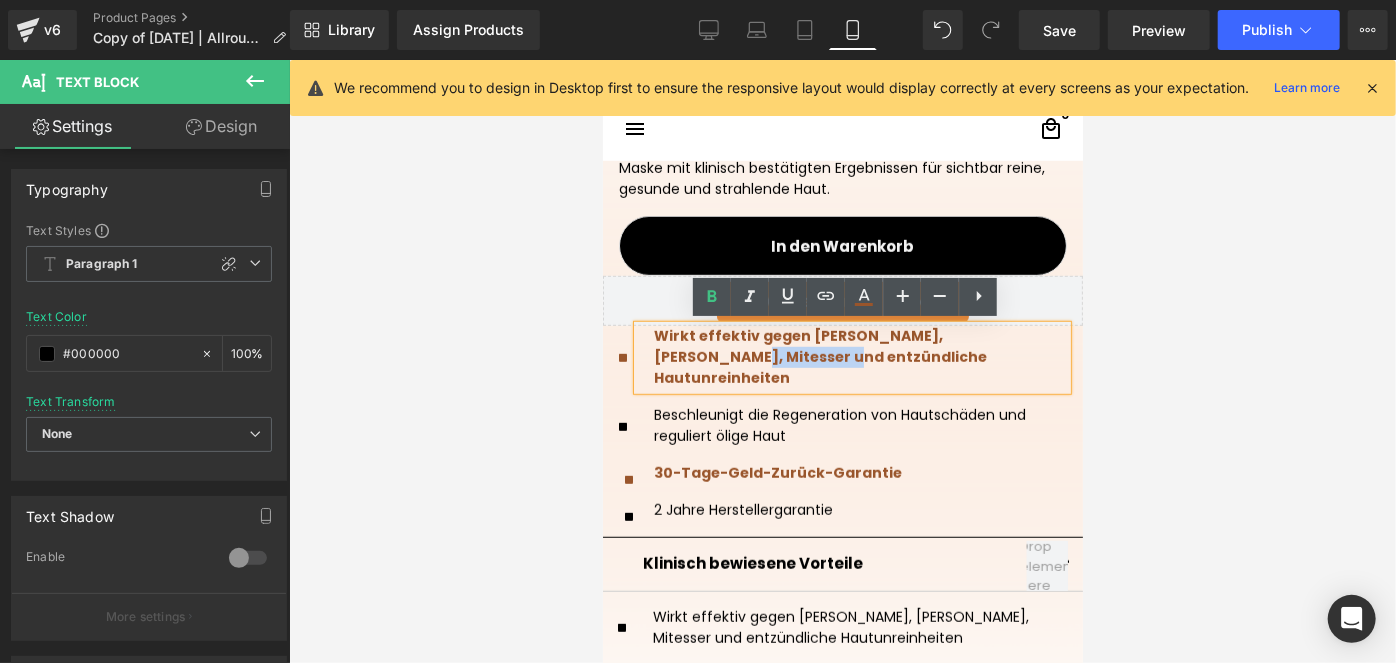 click on "Wirkt effektiv gegen [PERSON_NAME], [PERSON_NAME], Mitesser und entzündliche Hautunreinheiten" at bounding box center [819, 356] 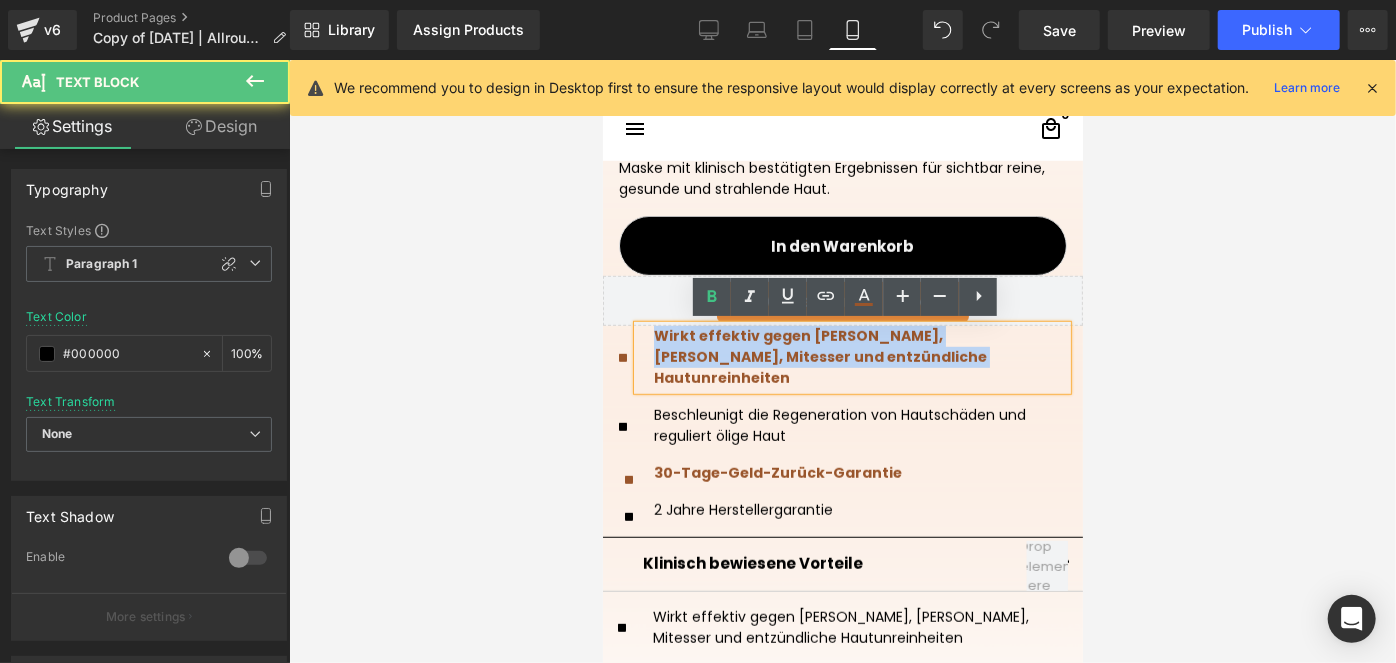click on "Wirkt effektiv gegen [PERSON_NAME], [PERSON_NAME], Mitesser und entzündliche Hautunreinheiten" at bounding box center (819, 356) 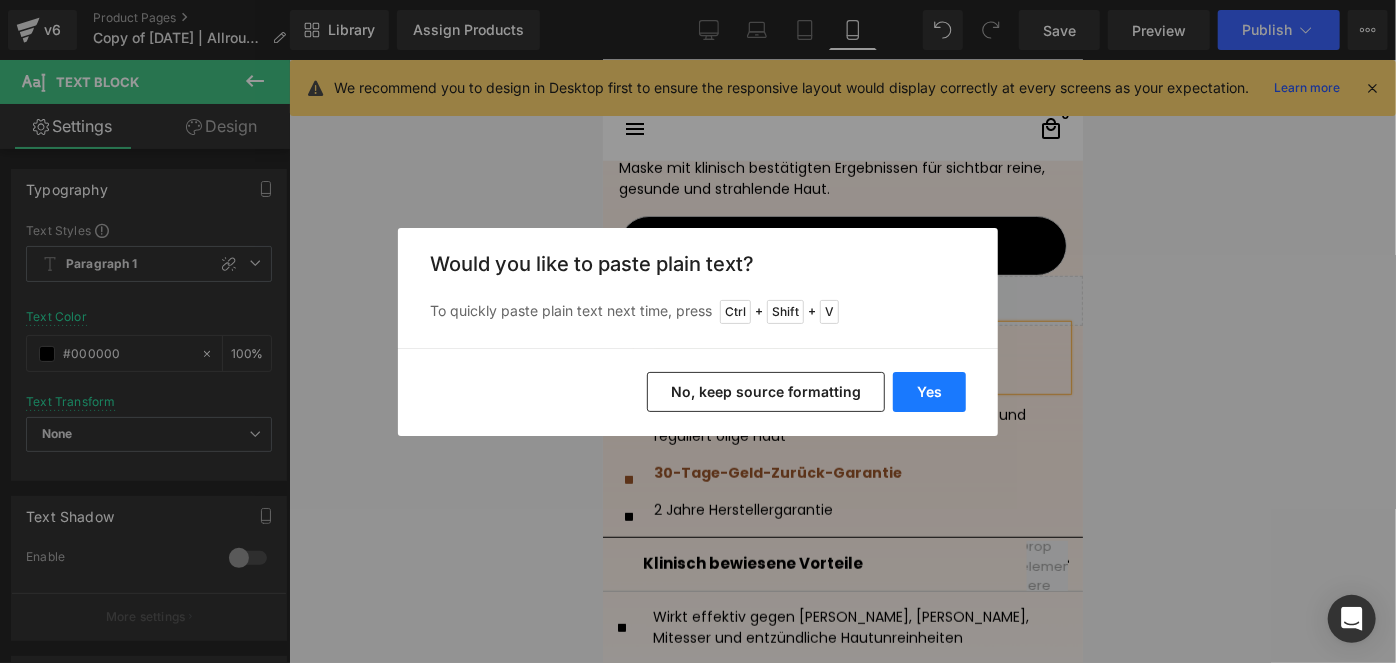 click on "Yes" at bounding box center (929, 392) 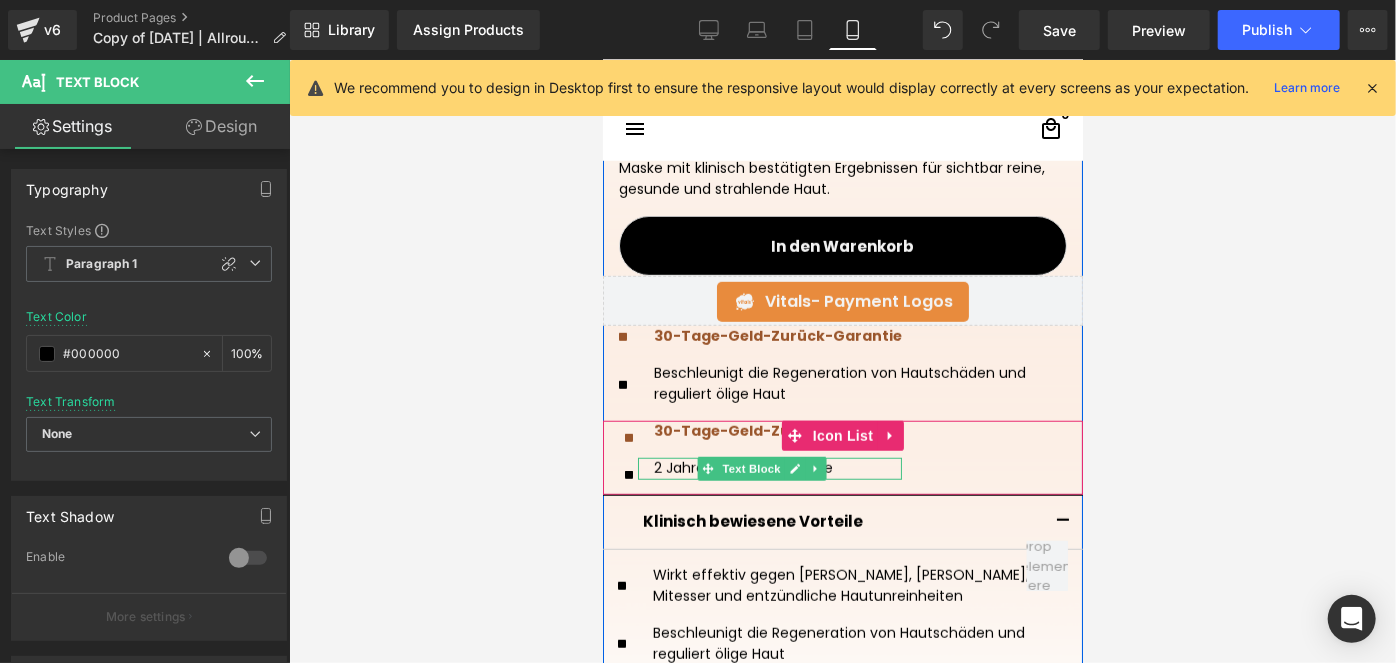 click on "Text Block" at bounding box center (751, 468) 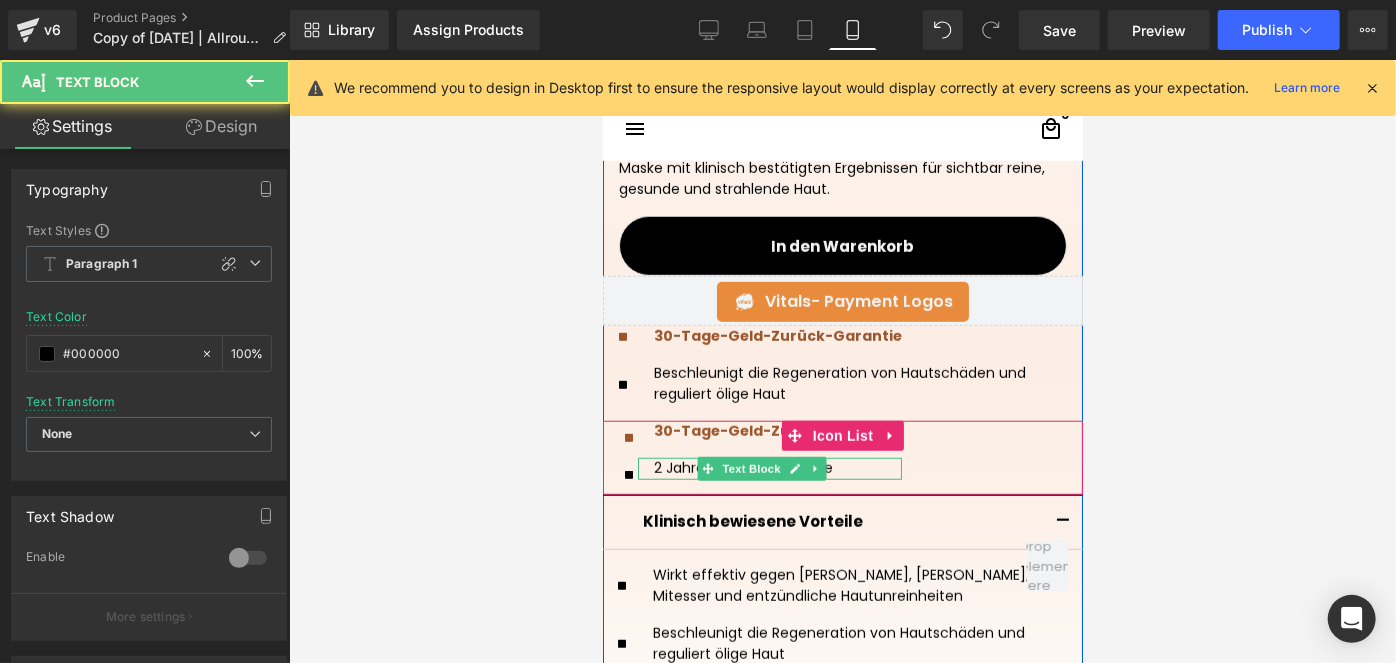 click on "2 Jahre Herstellergarantie" at bounding box center [777, 467] 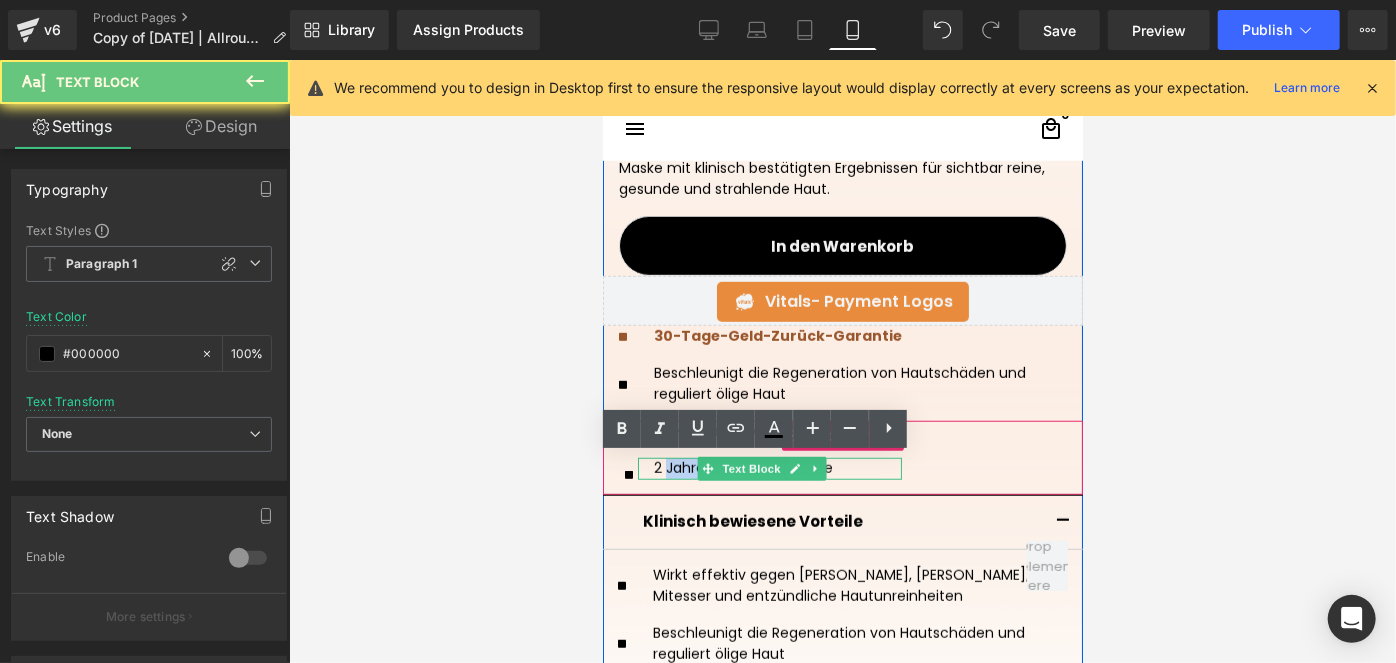 click on "2 Jahre Herstellergarantie" at bounding box center (777, 467) 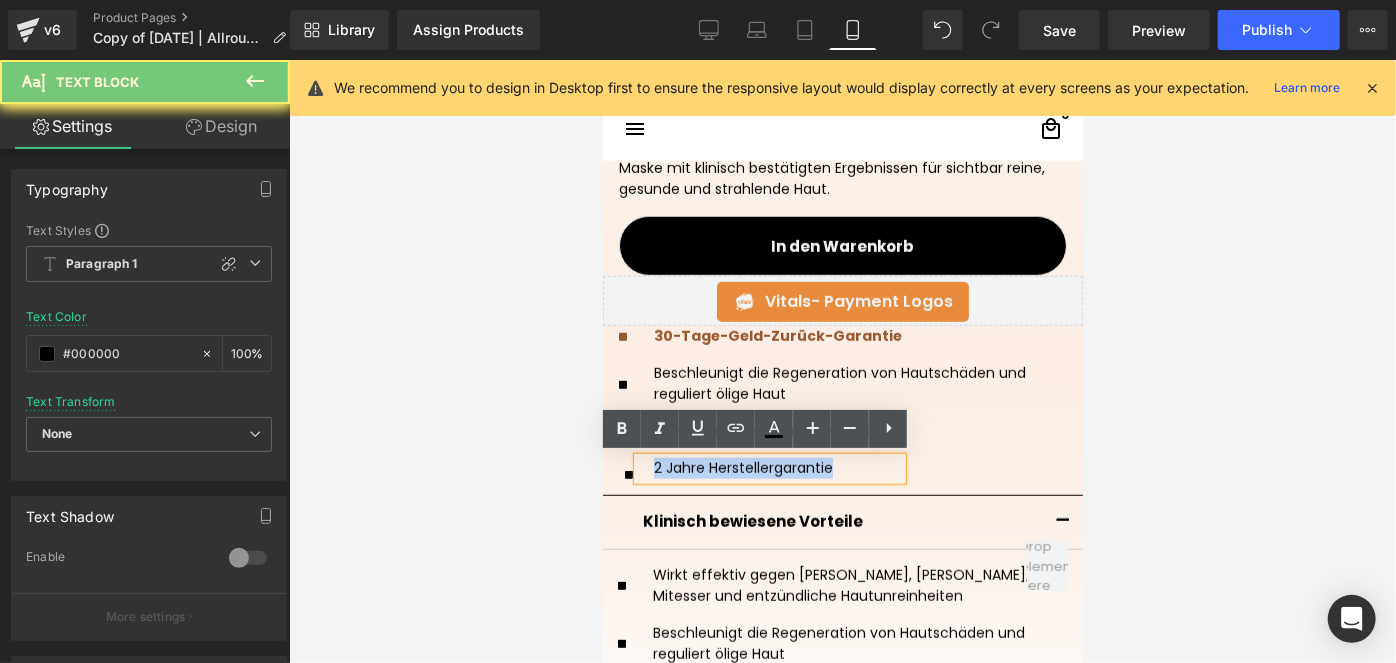click on "2 Jahre Herstellergarantie" at bounding box center [777, 467] 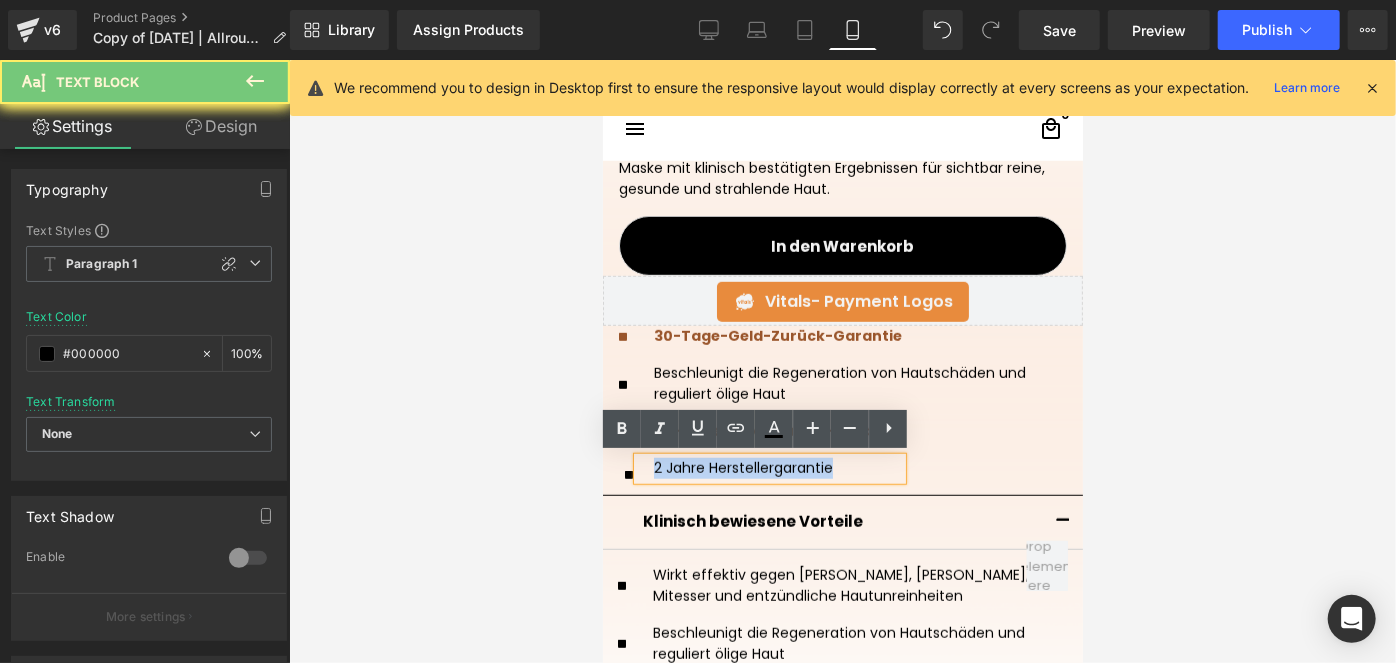 copy on "2 Jahre Herstellergarantie" 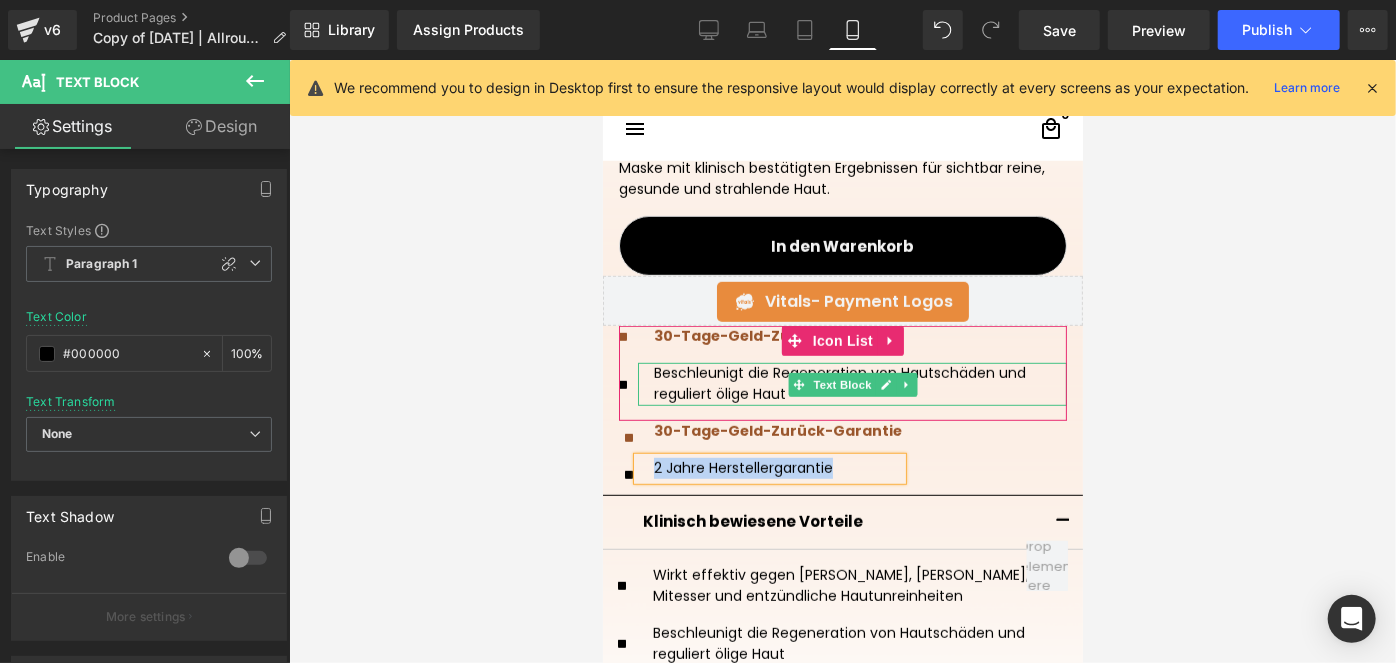 click on "Beschleunigt die Regeneration von Hautschäden und reguliert ölige Haut" at bounding box center [851, 383] 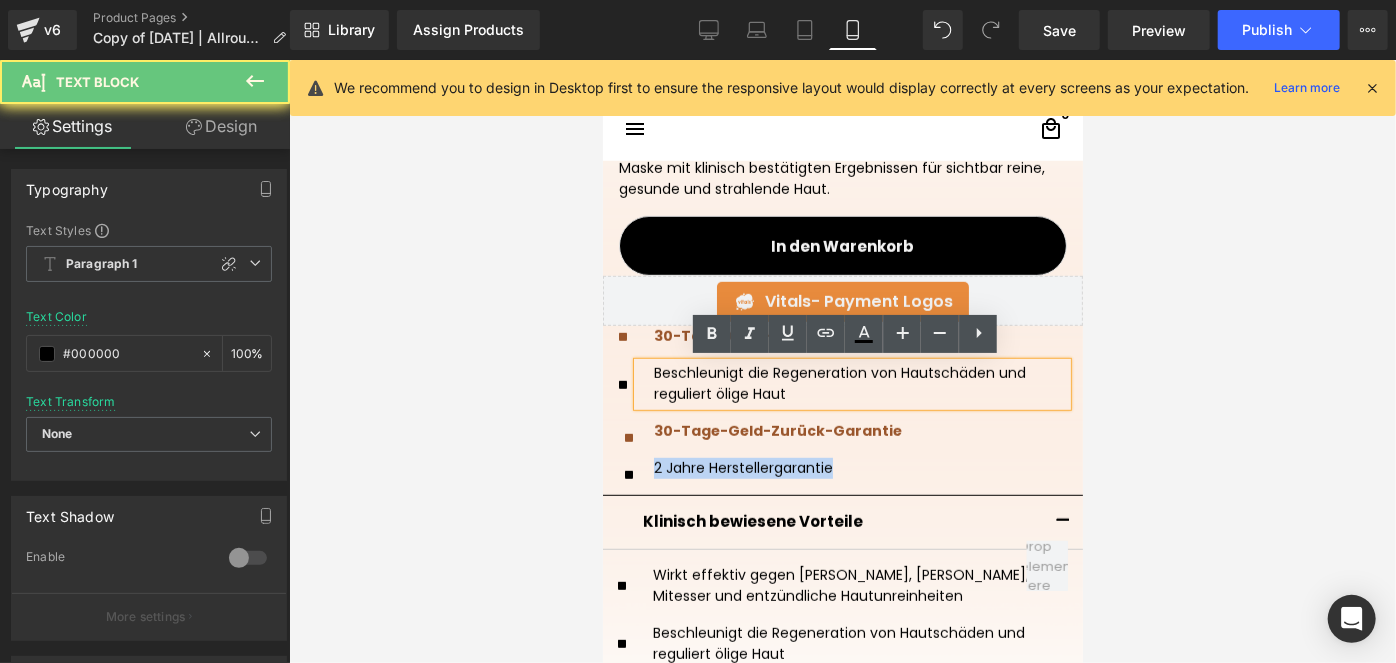 click on "Beschleunigt die Regeneration von Hautschäden und reguliert ölige Haut" at bounding box center [851, 383] 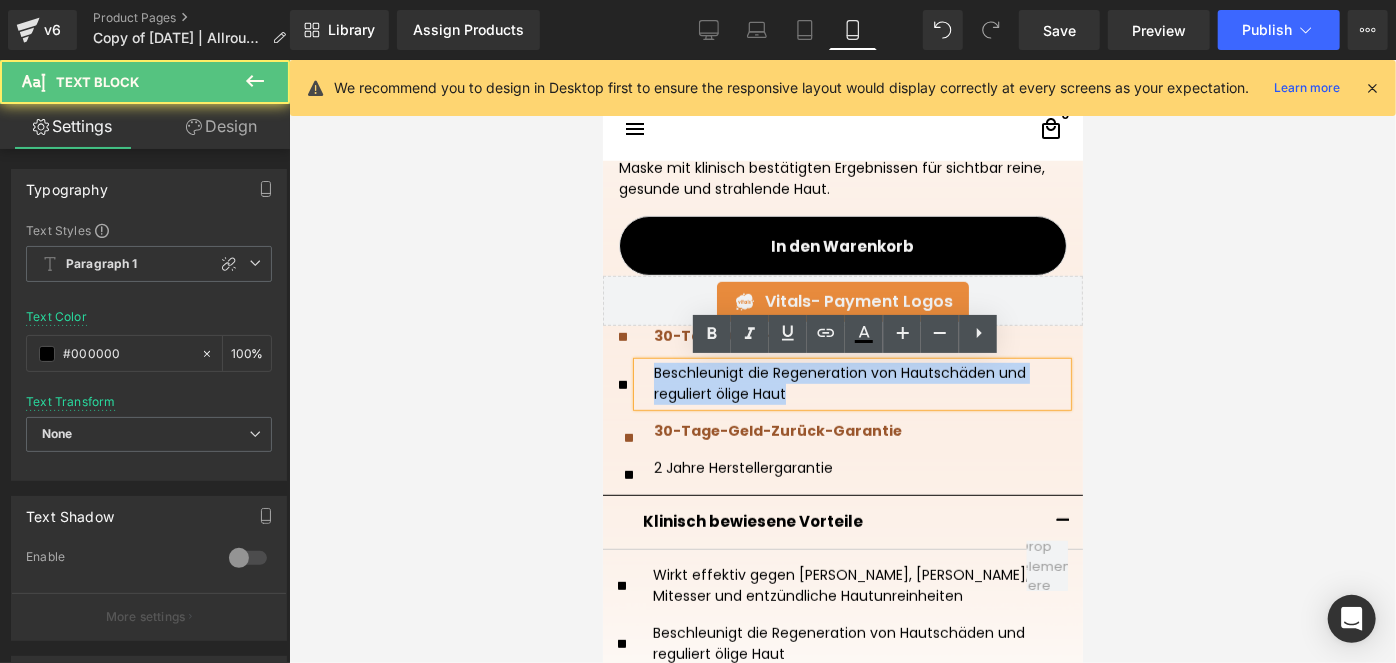 click on "Beschleunigt die Regeneration von Hautschäden und reguliert ölige Haut" at bounding box center (851, 383) 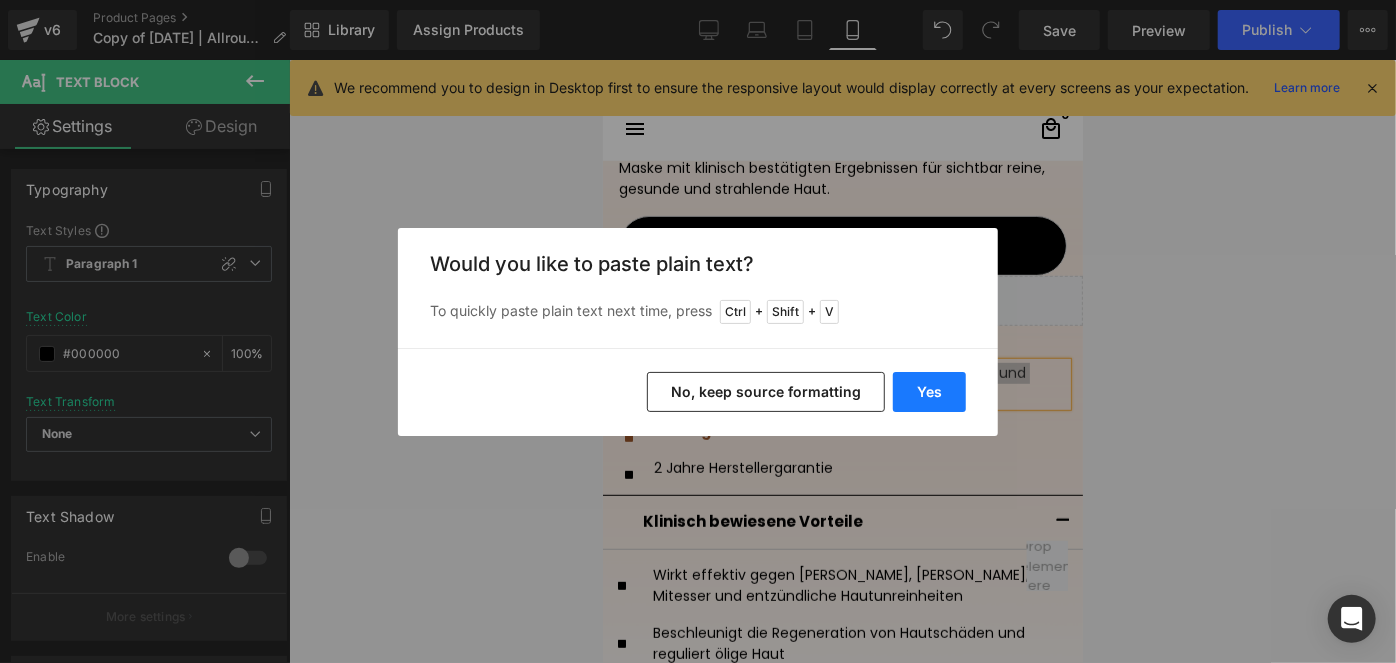 click on "Yes" at bounding box center (929, 392) 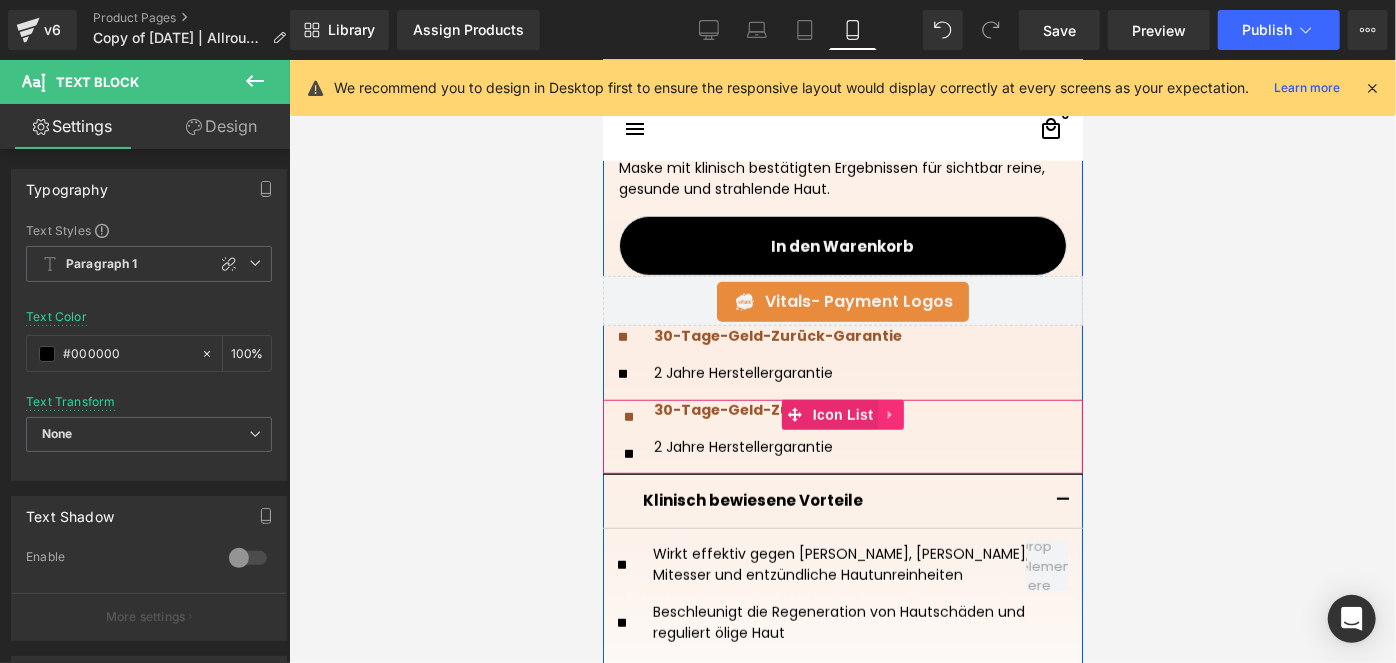 click at bounding box center (890, 414) 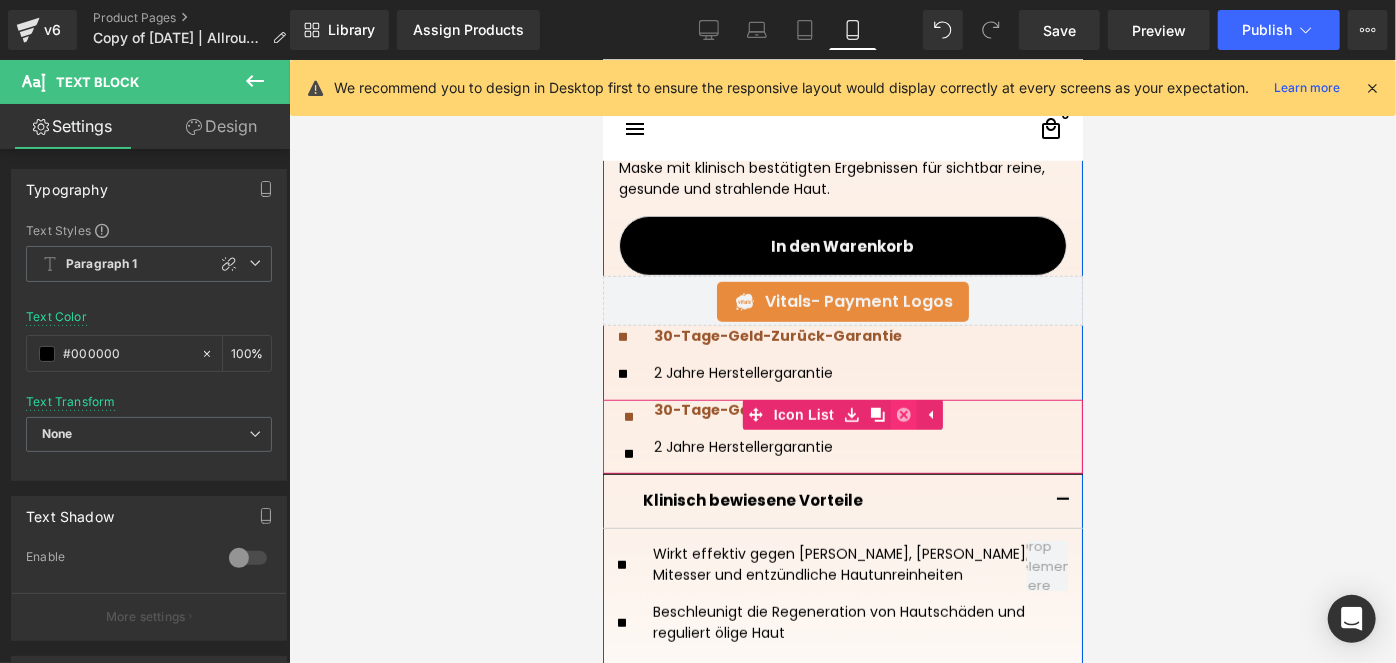 click 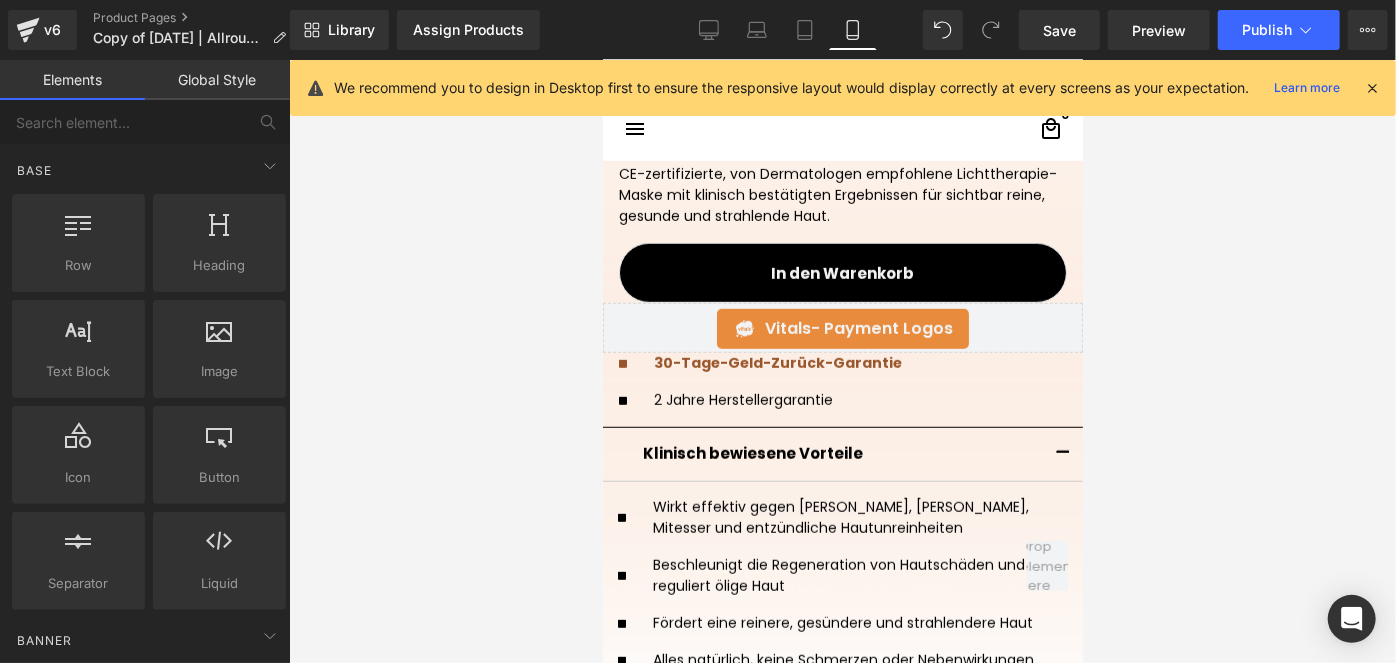 scroll, scrollTop: 749, scrollLeft: 0, axis: vertical 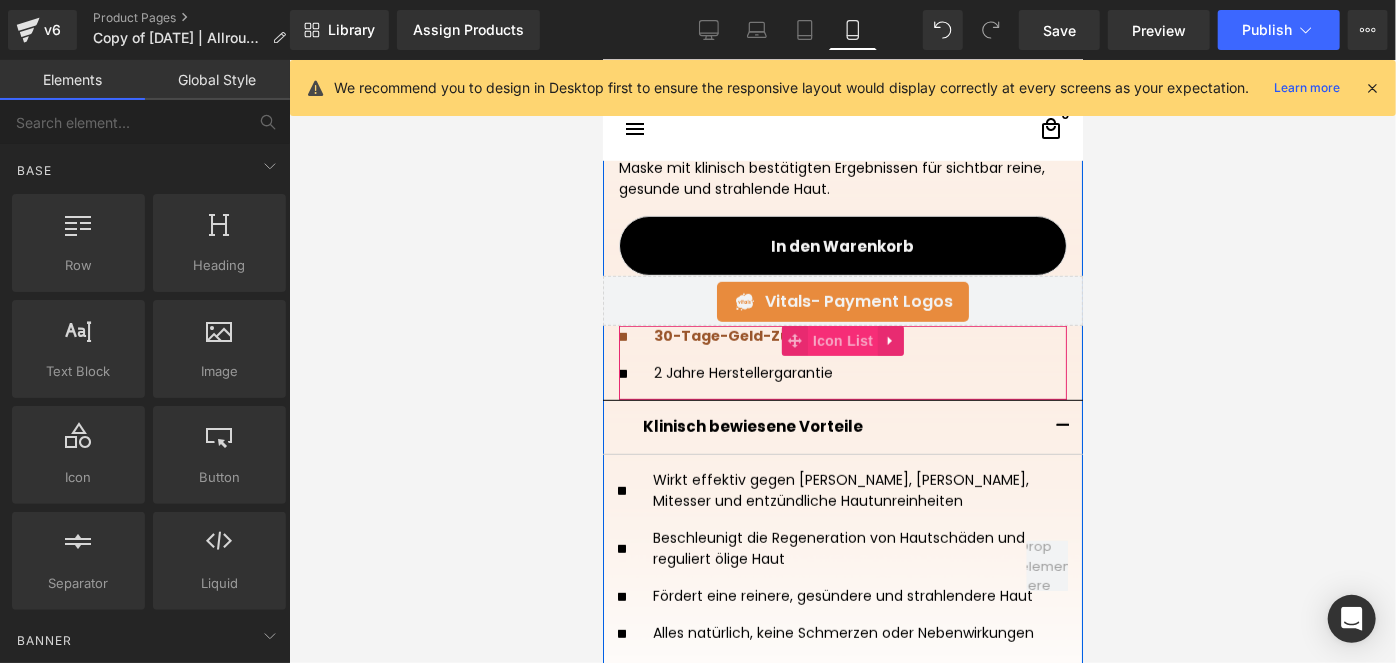 click on "Icon List" at bounding box center (842, 340) 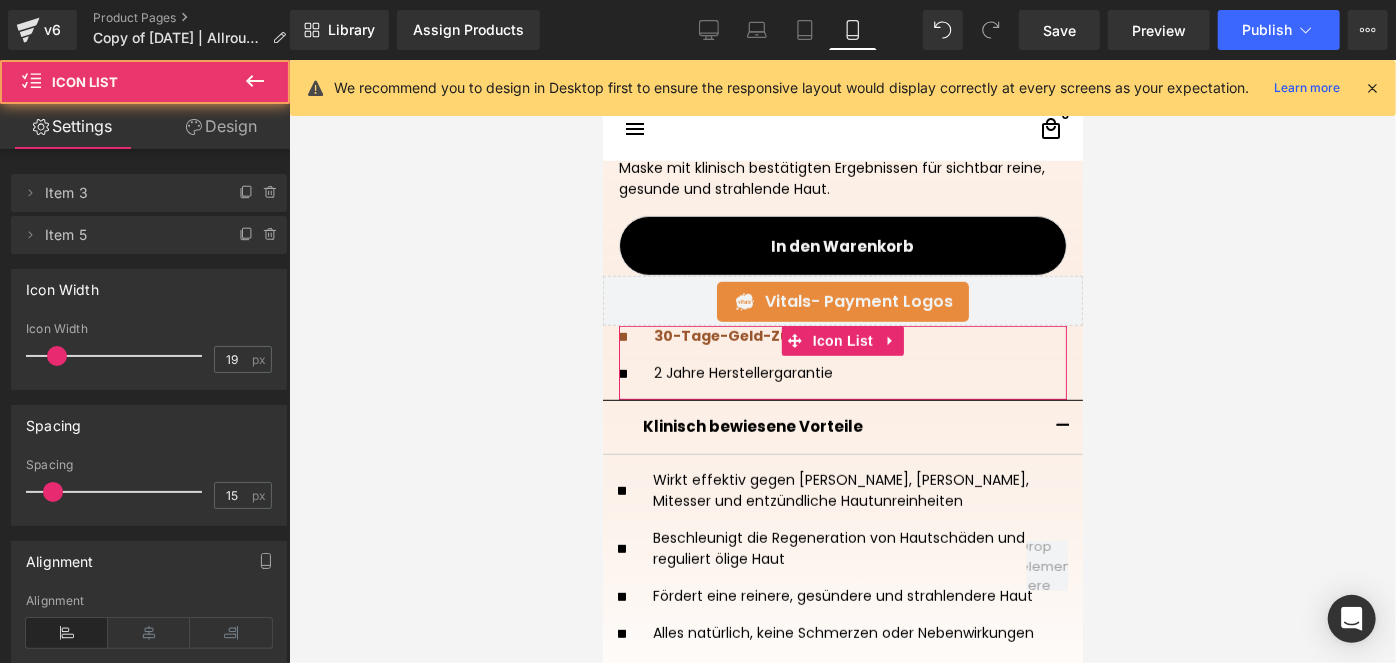 click on "Design" at bounding box center (221, 126) 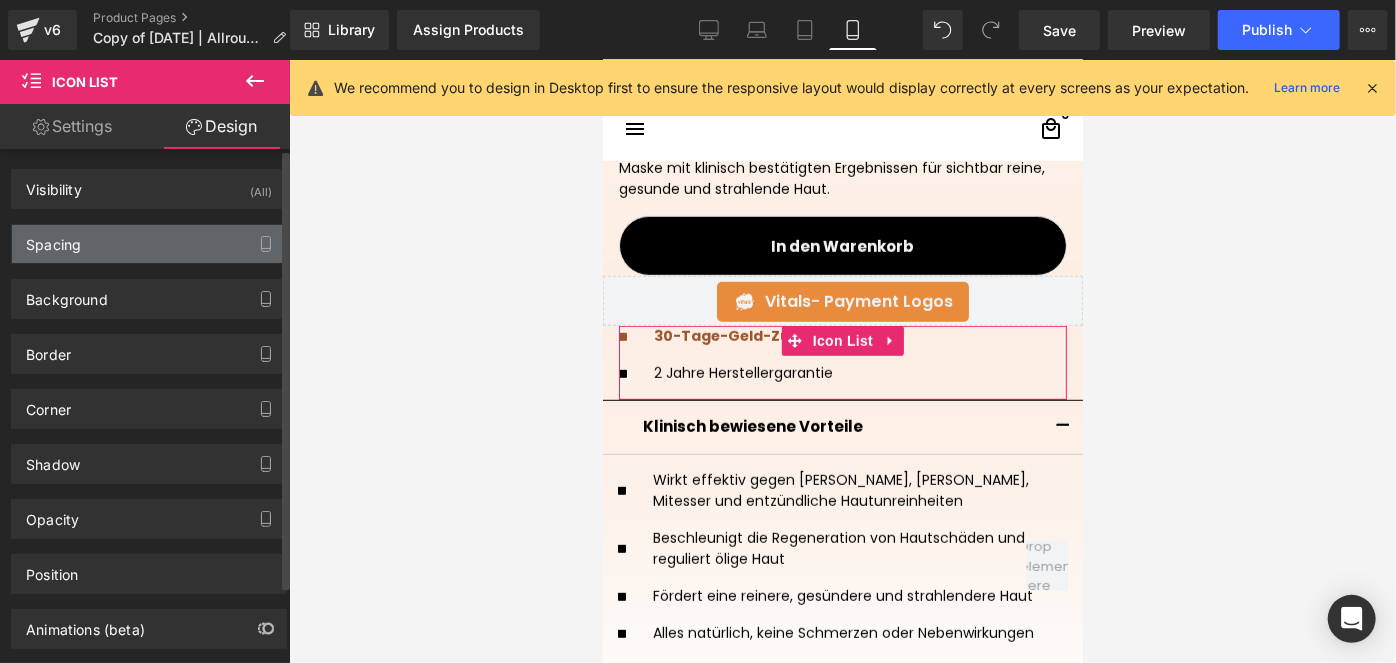 click on "Spacing" at bounding box center (149, 244) 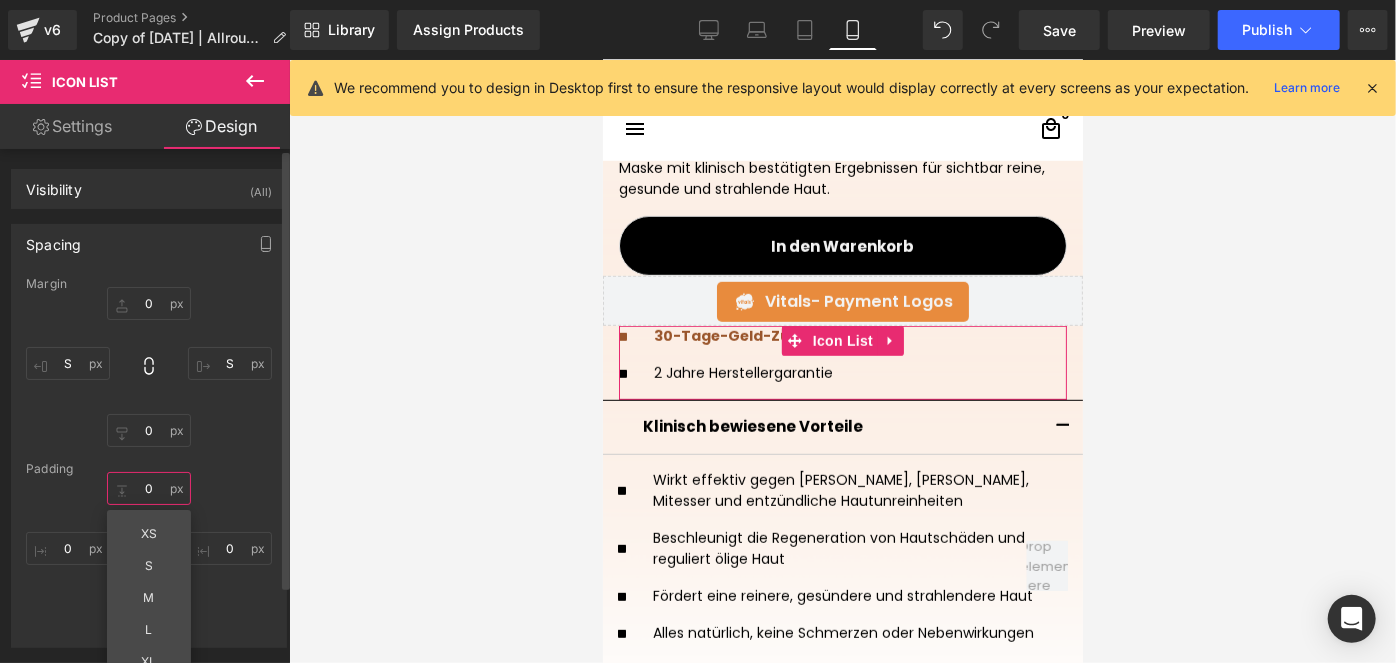 click on "0" at bounding box center (149, 488) 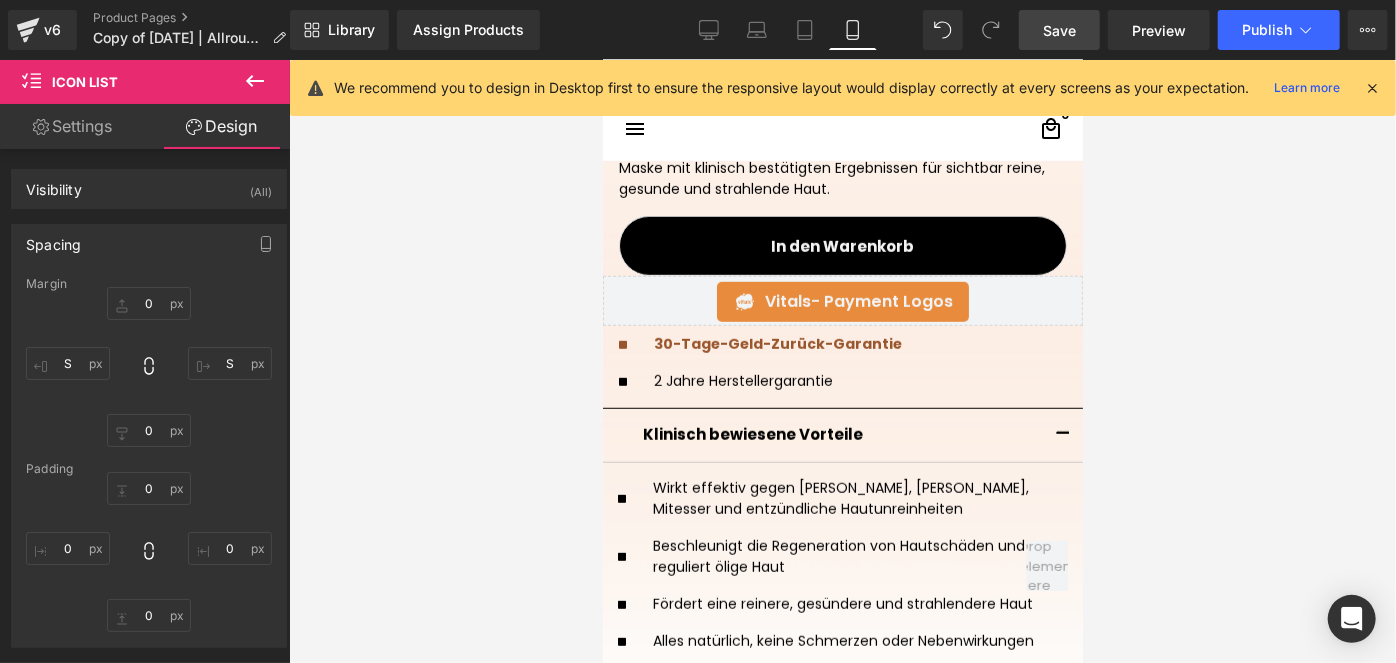 click on "Save" at bounding box center [1059, 30] 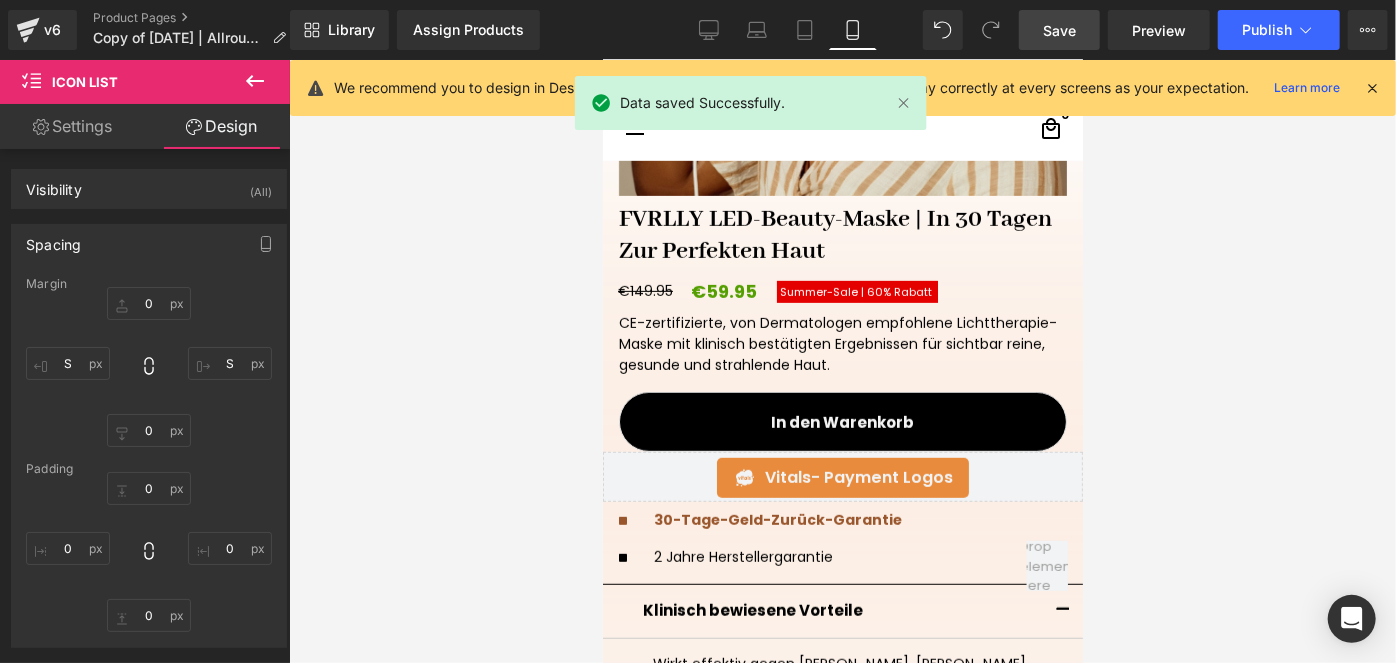scroll, scrollTop: 568, scrollLeft: 0, axis: vertical 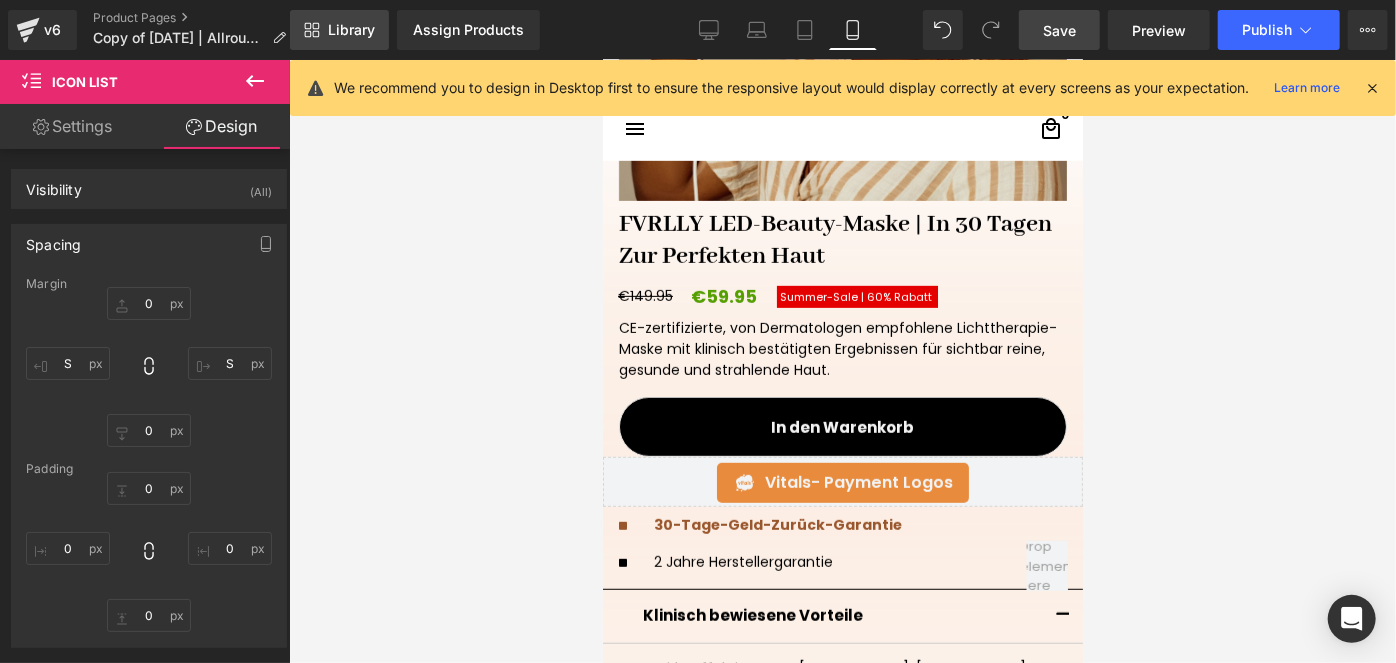 click on "Library" at bounding box center (351, 30) 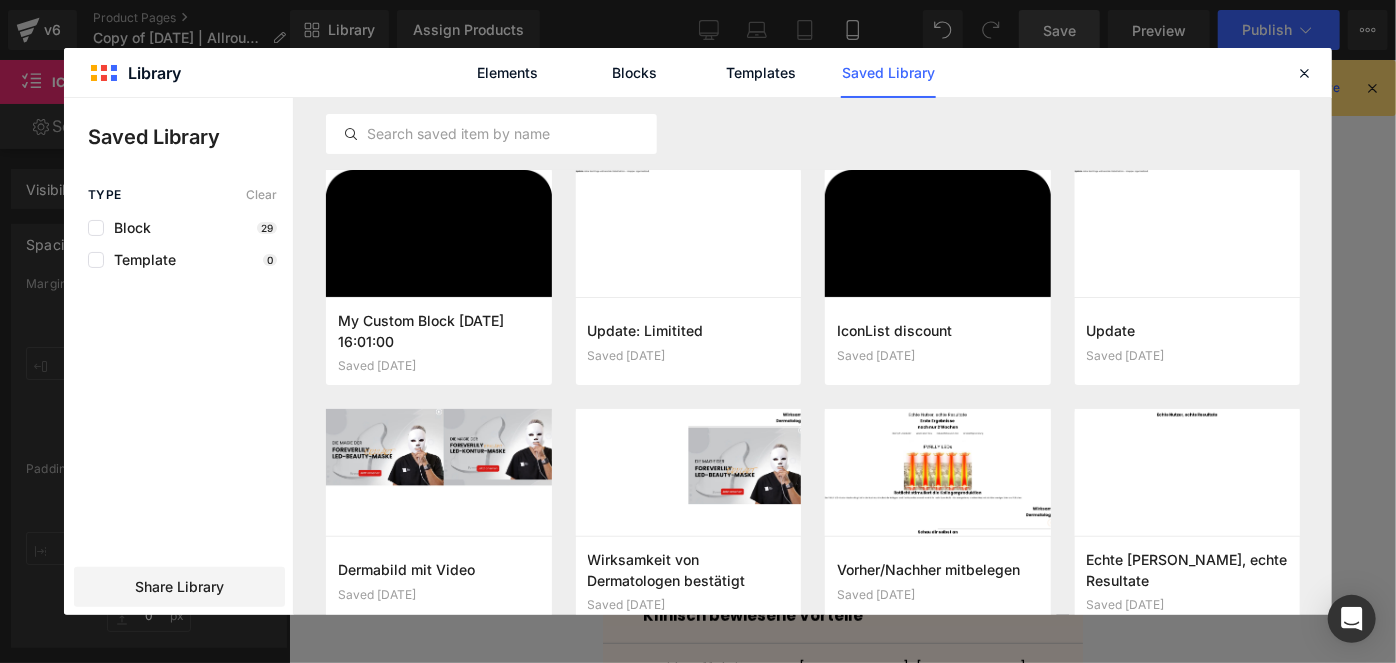 click on "Saved Library" 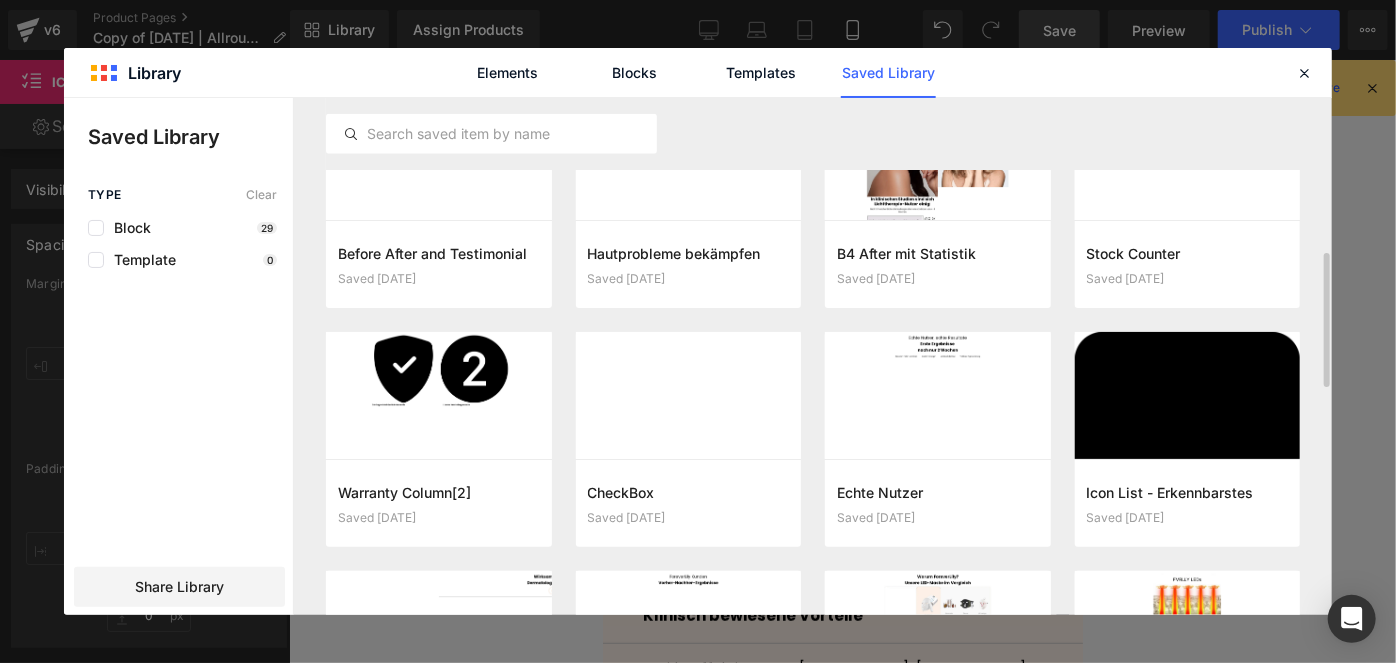 scroll, scrollTop: 897, scrollLeft: 0, axis: vertical 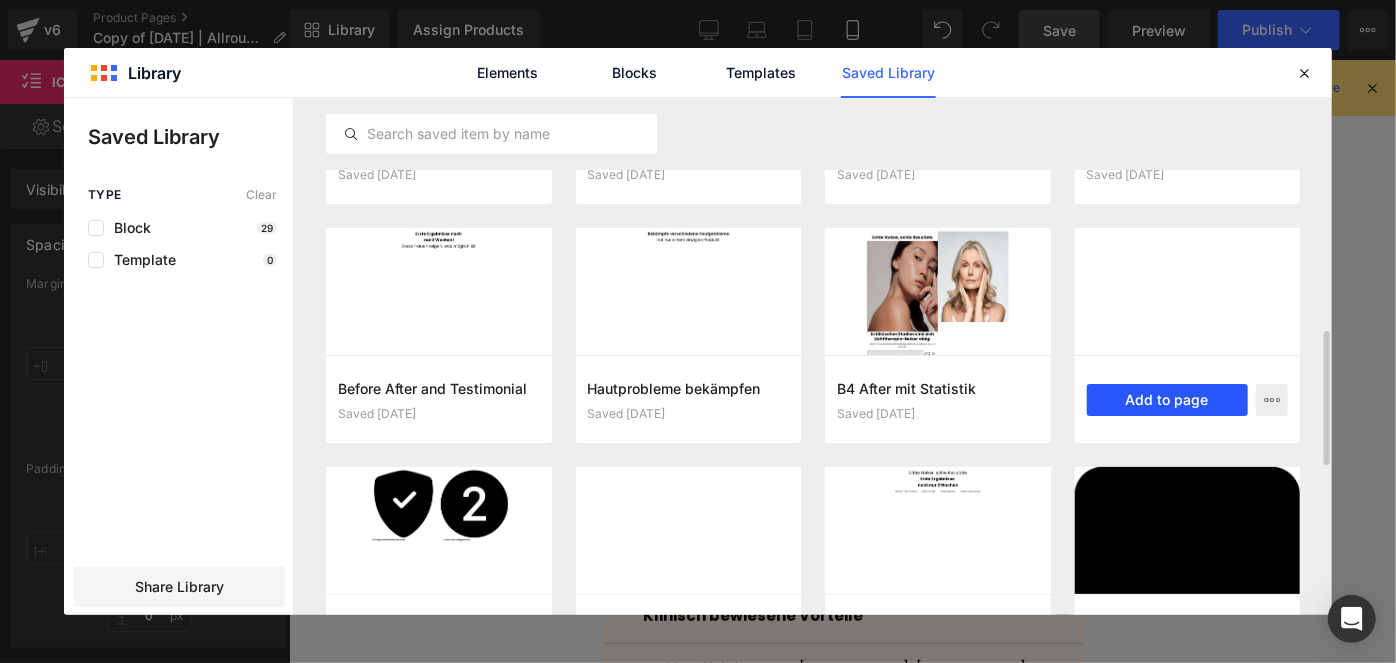 click on "Add to page" at bounding box center [1168, 400] 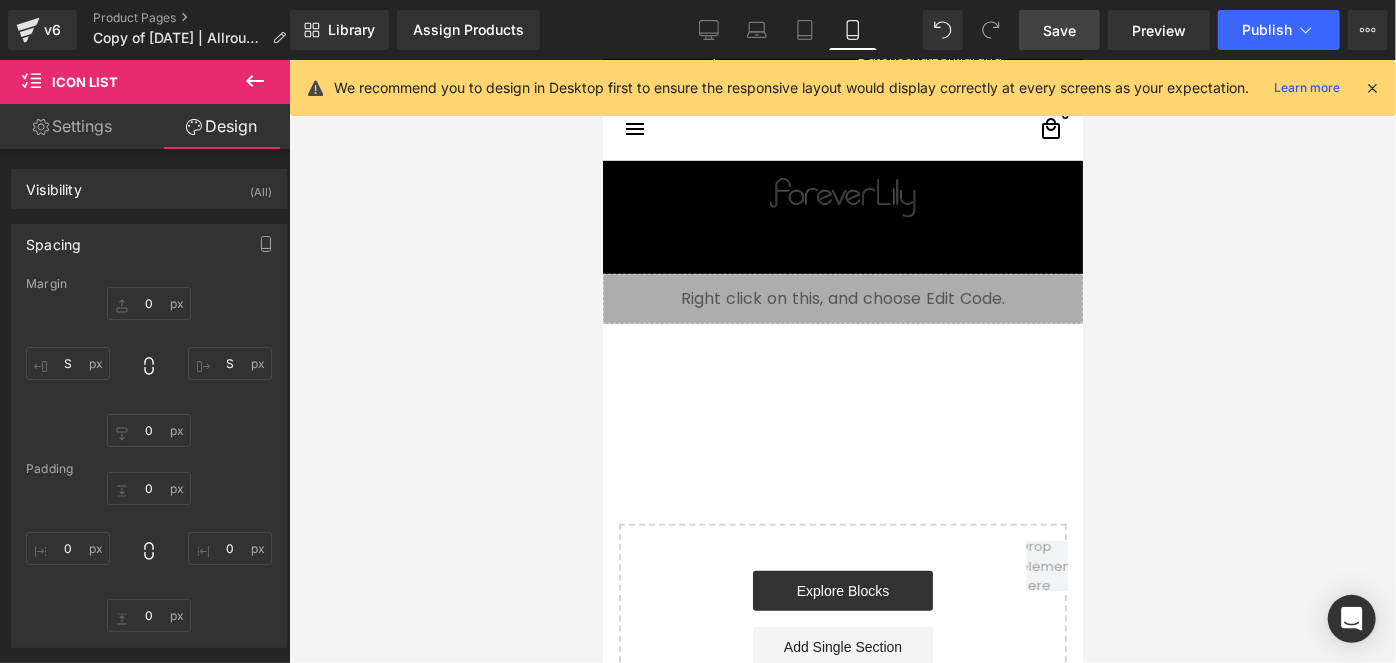 scroll, scrollTop: 8381, scrollLeft: 0, axis: vertical 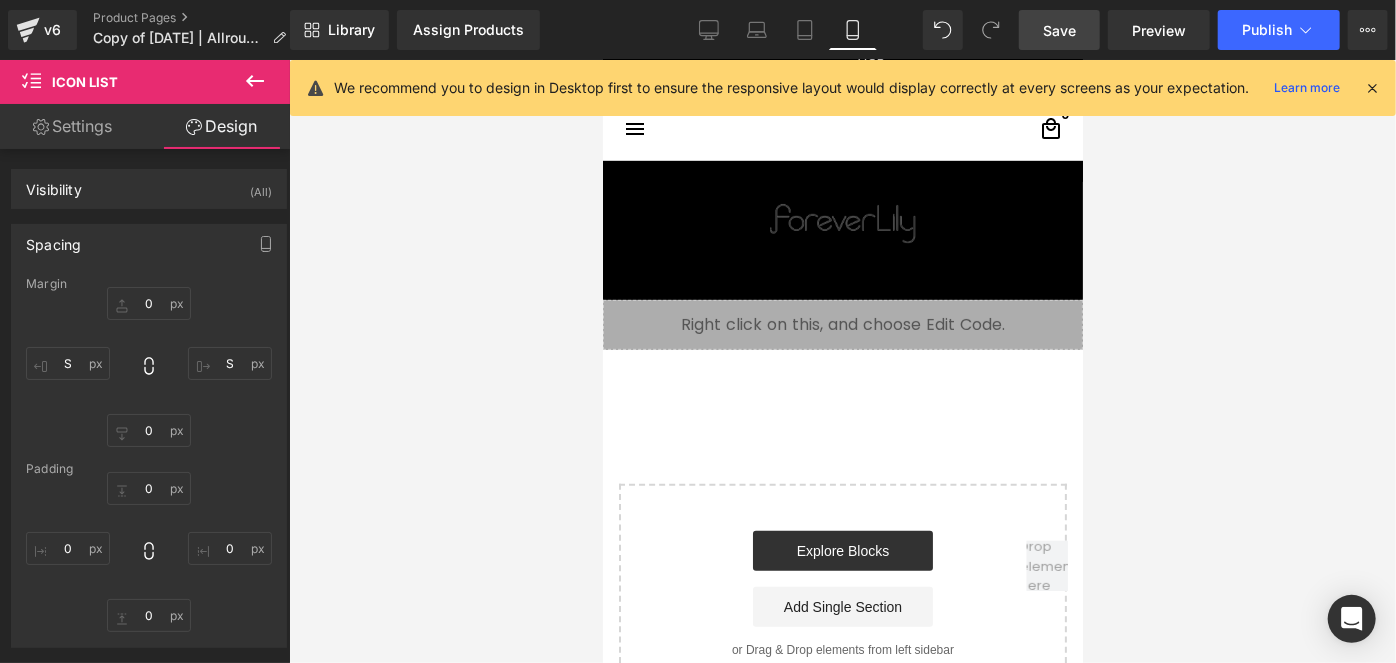 click on "(P) Stock Counter" at bounding box center (842, 364) 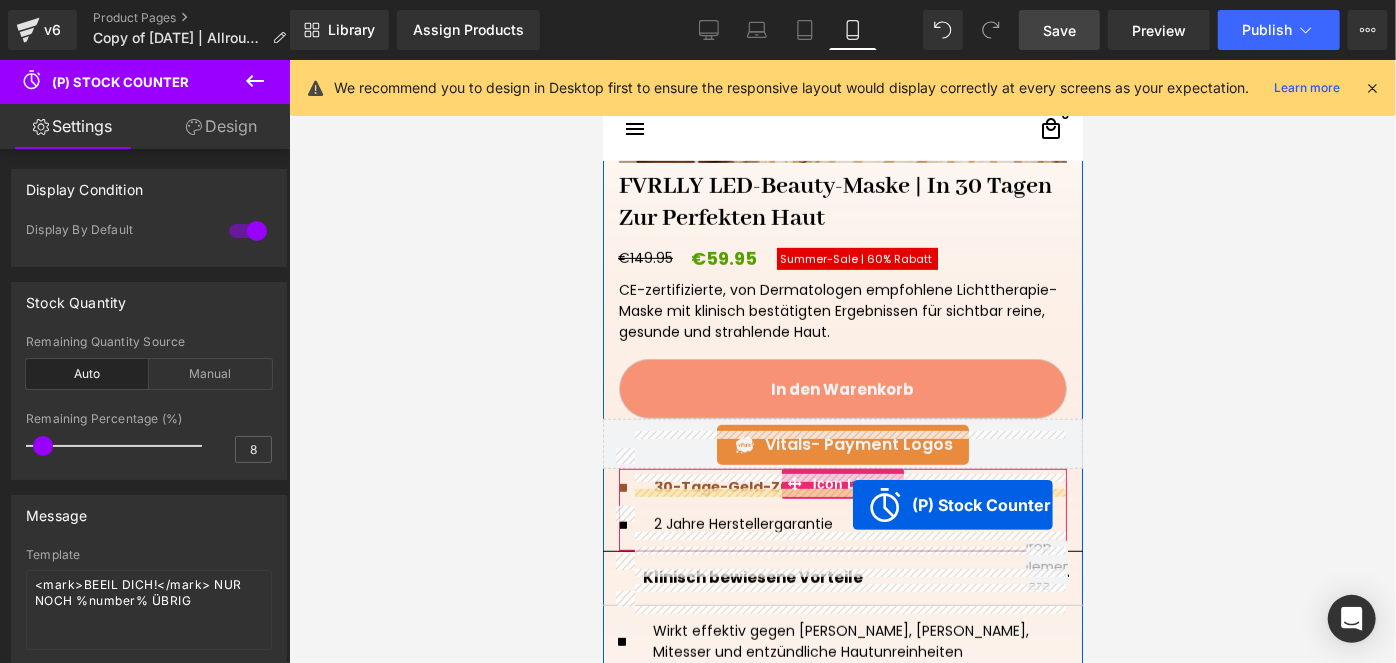 scroll, scrollTop: 472, scrollLeft: 0, axis: vertical 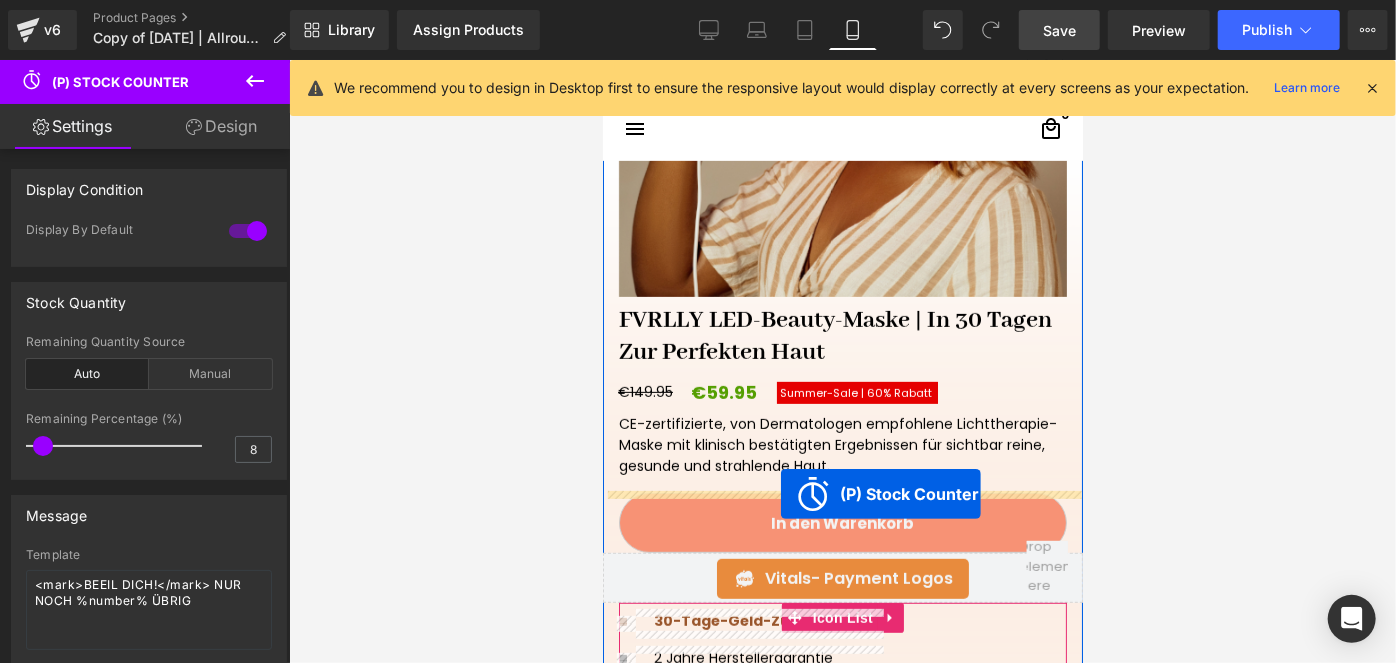 drag, startPoint x: 850, startPoint y: 359, endPoint x: 780, endPoint y: 493, distance: 151.182 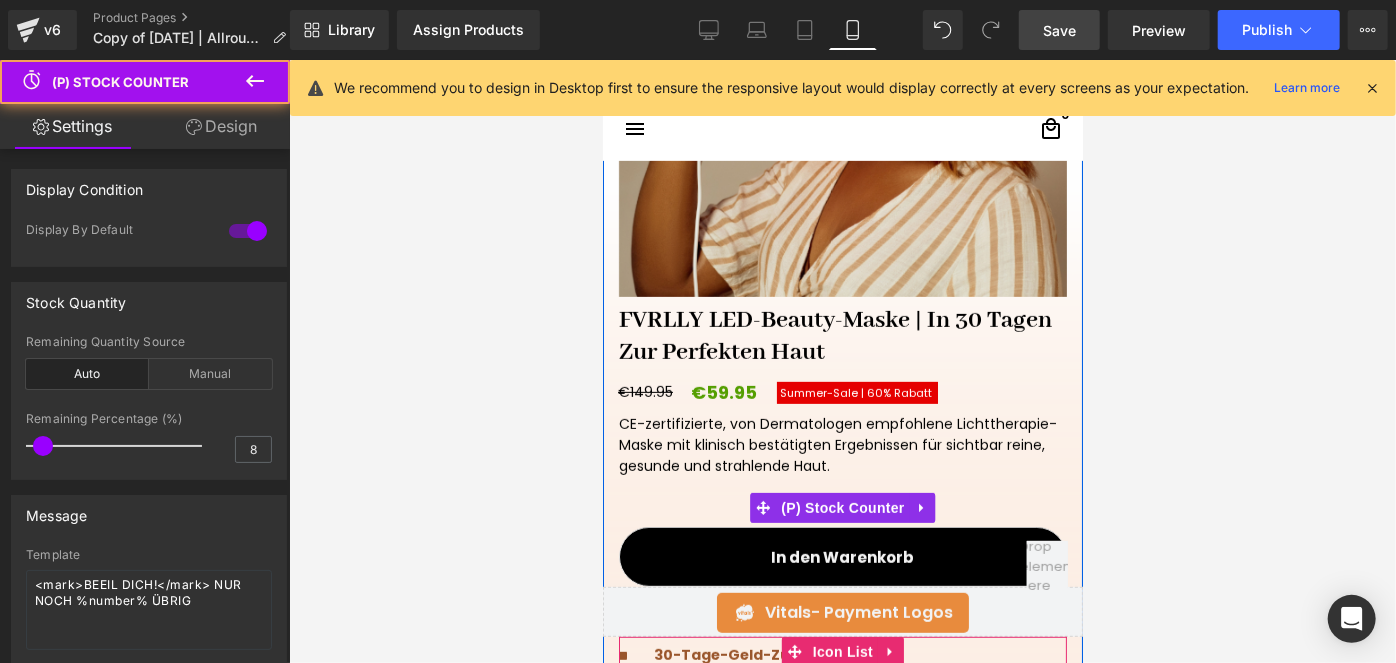 click on "{% for variant in product.variants %} {% if variant.inventory_management %}{{ variant.inventory_quantity }}{% else %}no-track-quantity{% endif %} {% endfor %} (P) Stock Counter" at bounding box center [842, 509] 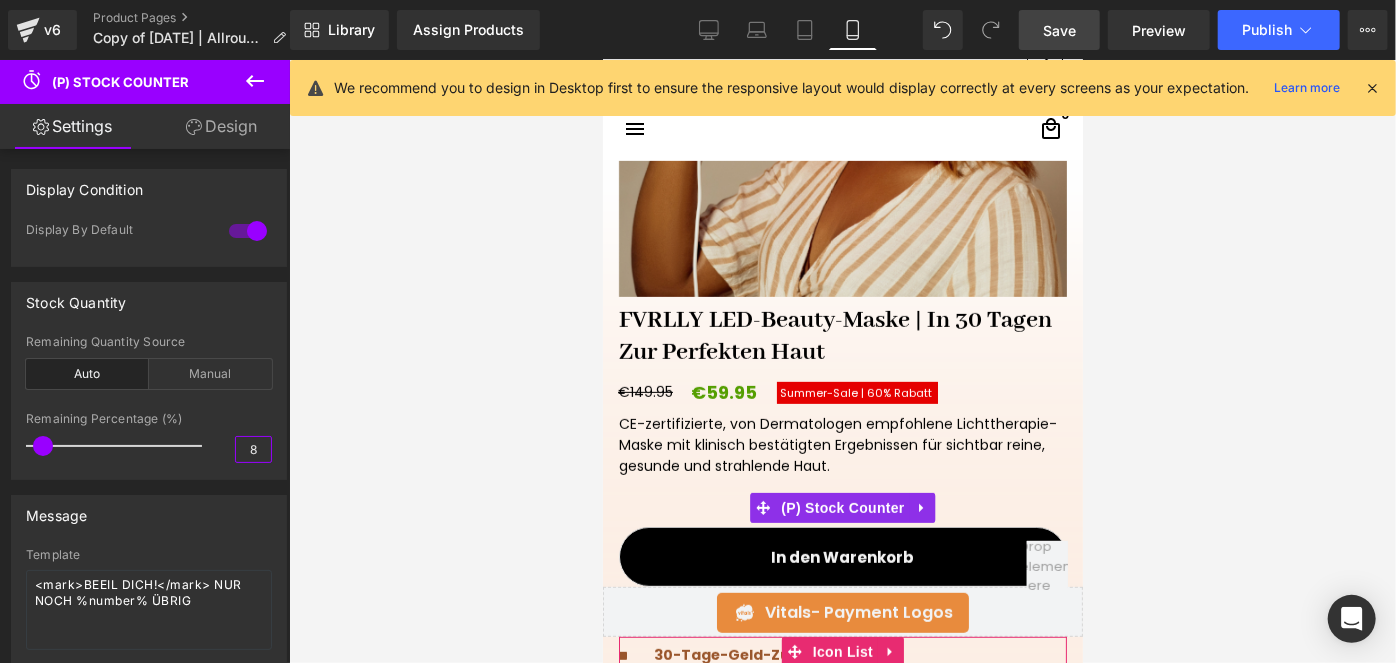 click on "8" at bounding box center (253, 449) 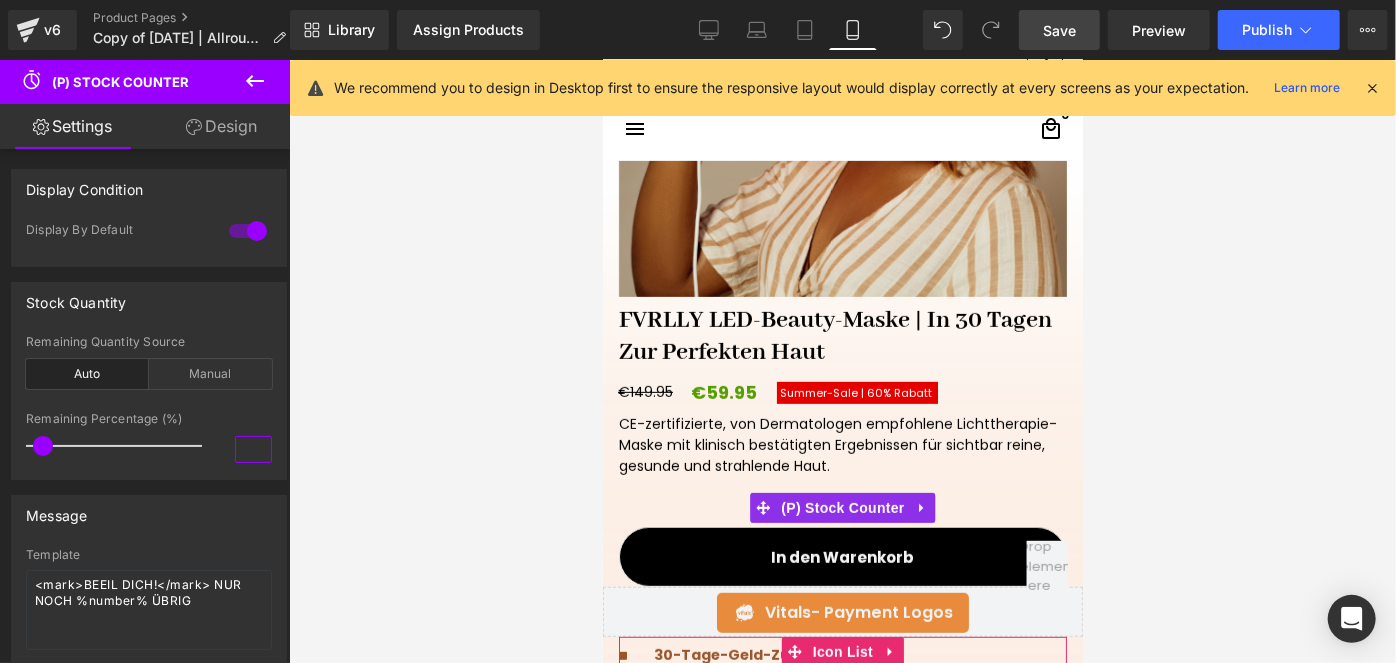 type on "8" 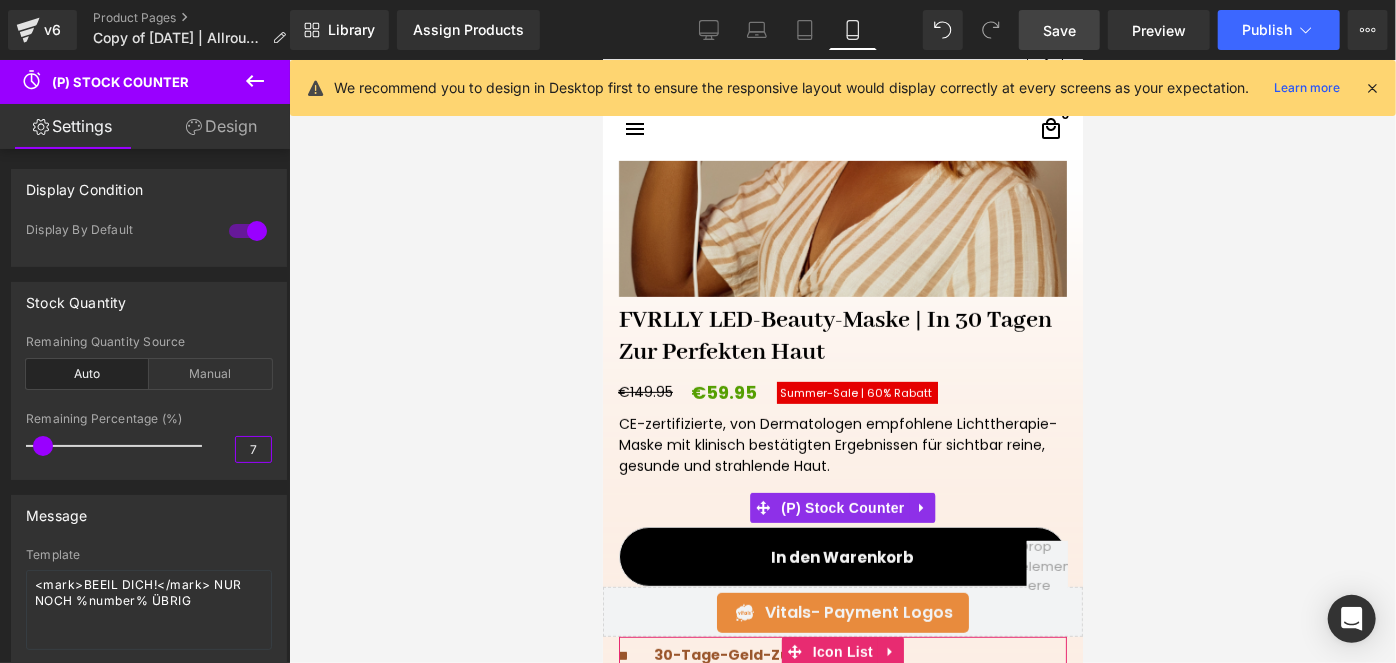type on "7" 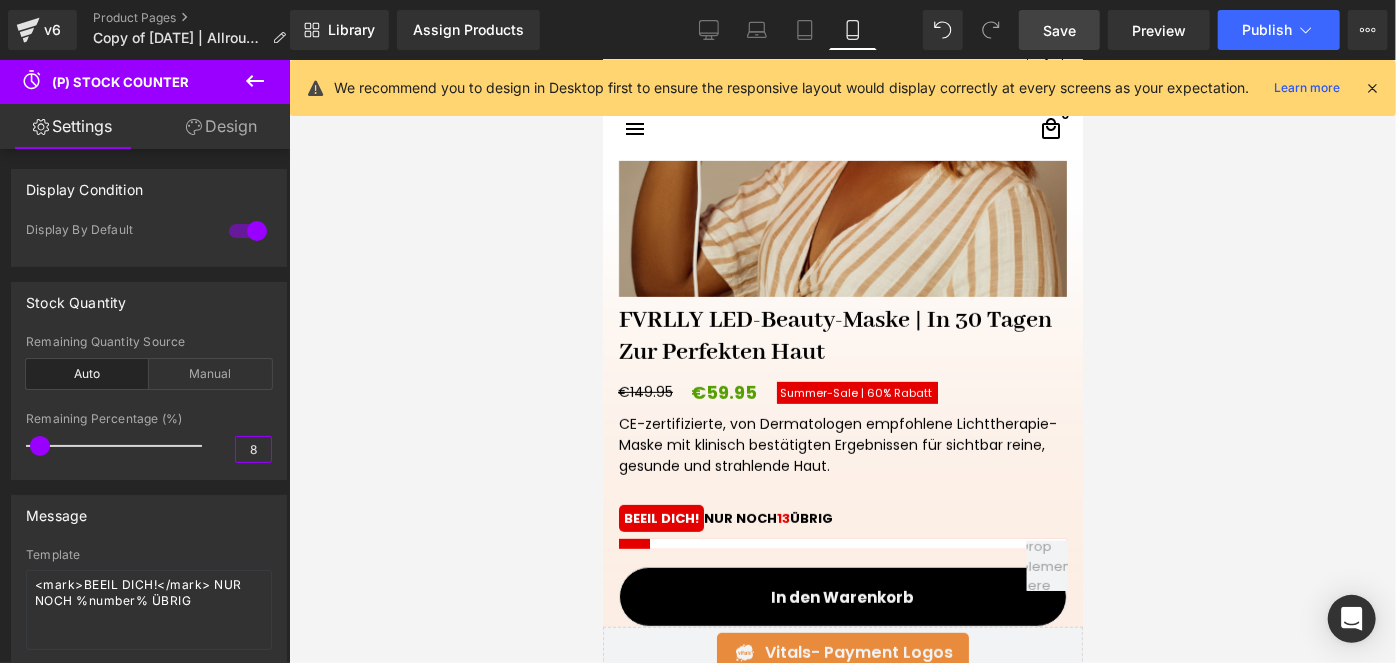 type on "8" 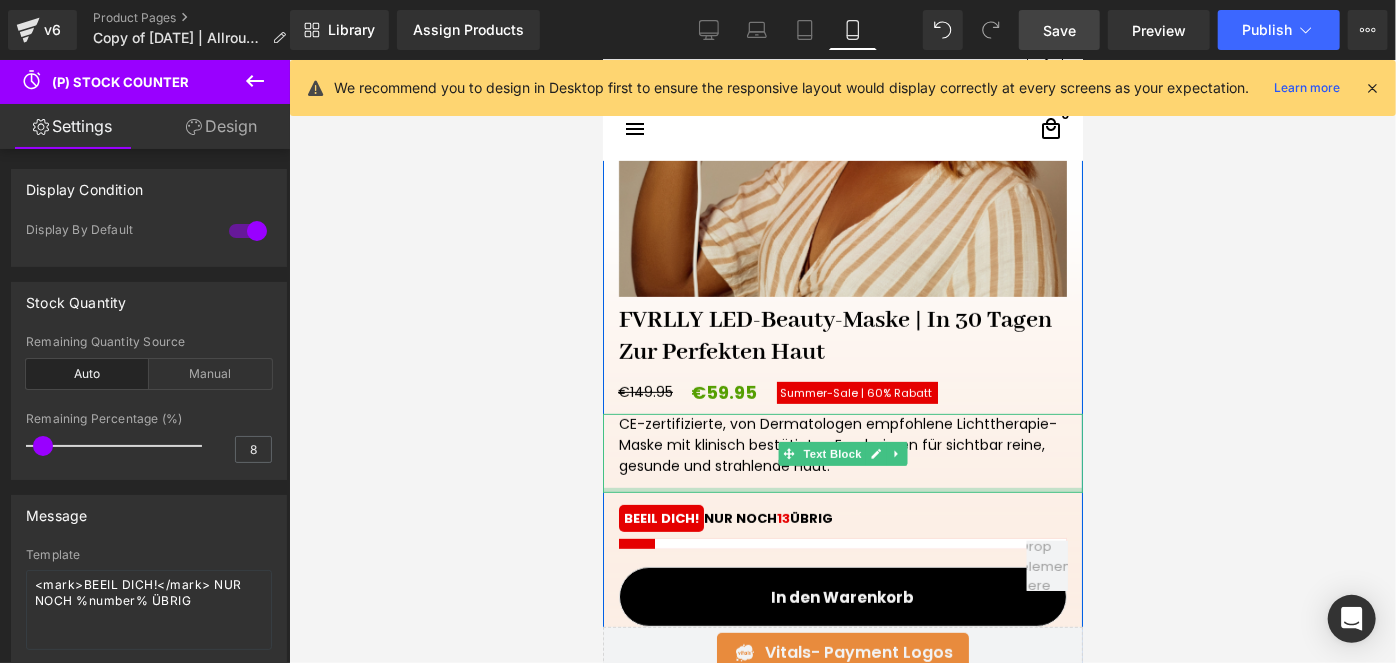 click at bounding box center (842, 489) 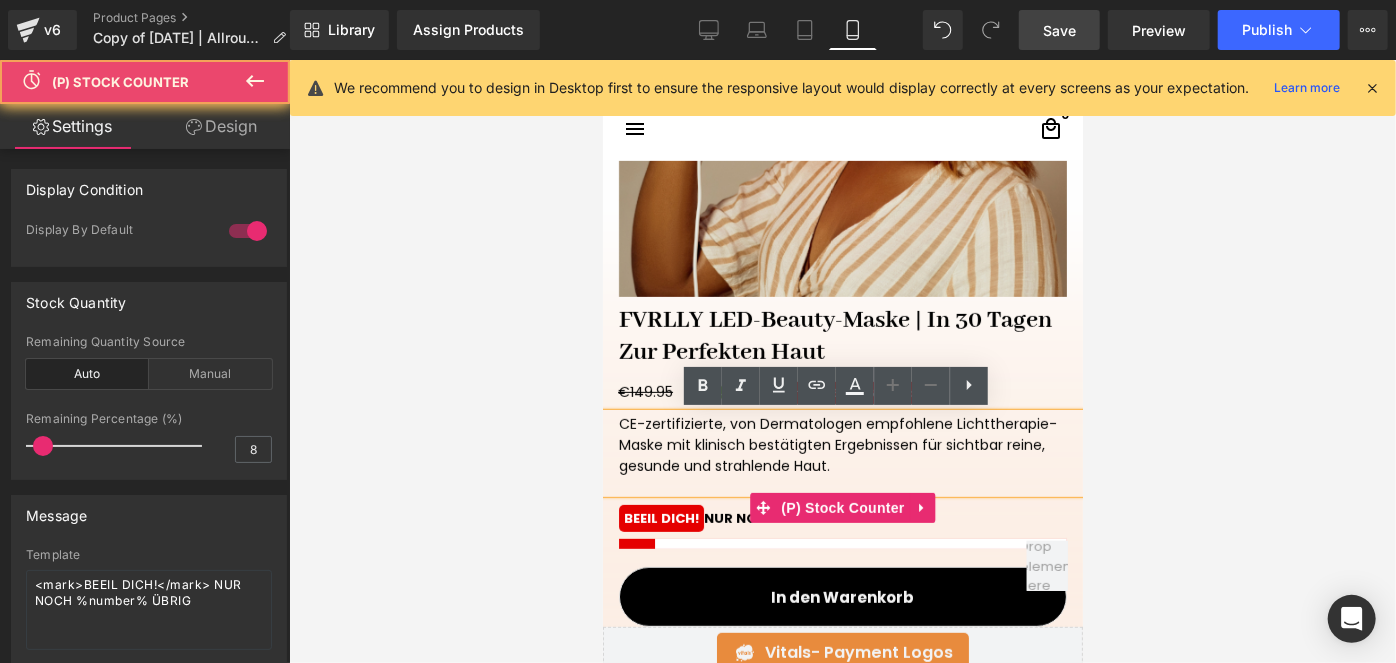 click on "BEEIL DICH!" at bounding box center [660, 517] 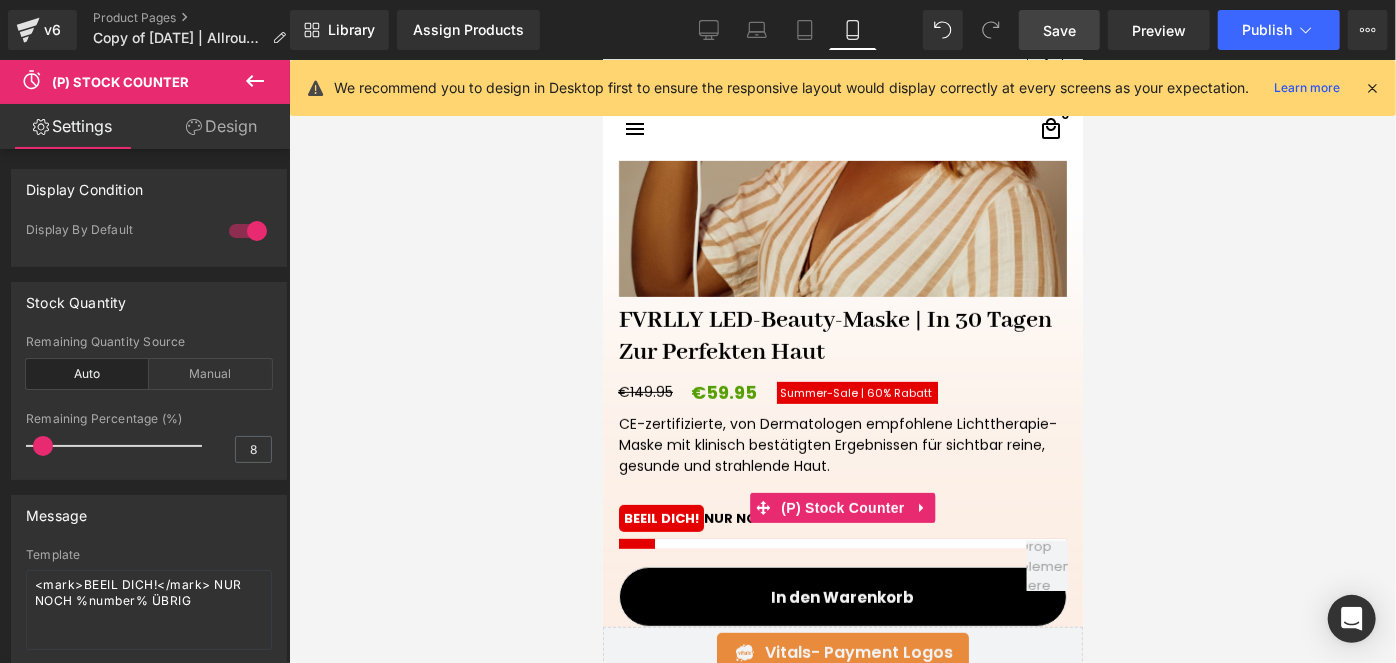 click on "Design" at bounding box center [221, 126] 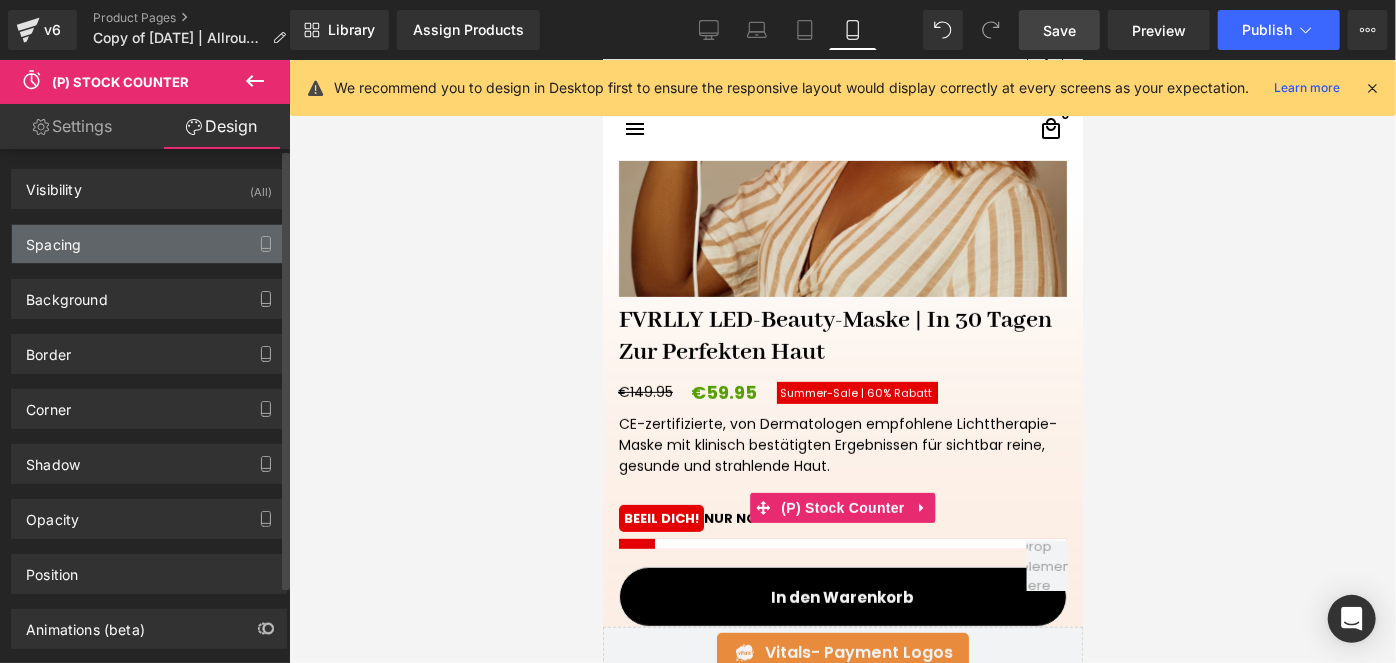 click on "Spacing" at bounding box center [149, 244] 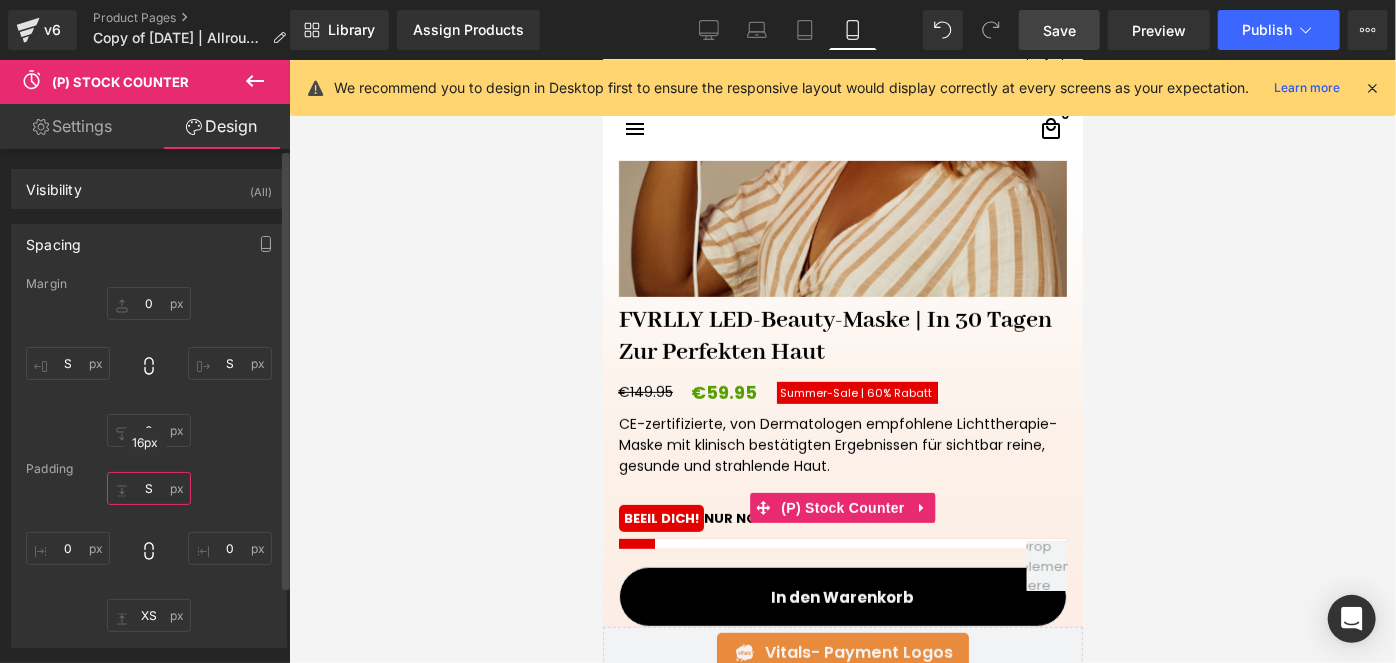 click at bounding box center [149, 488] 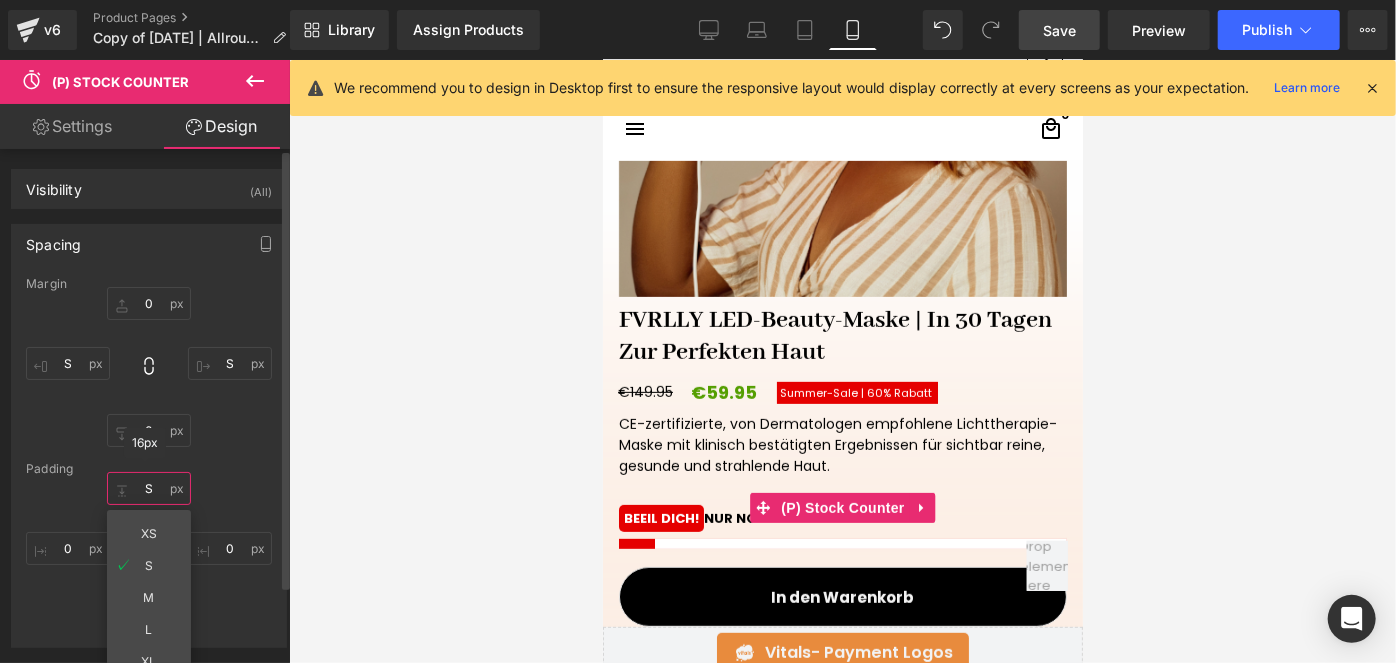 type on "S" 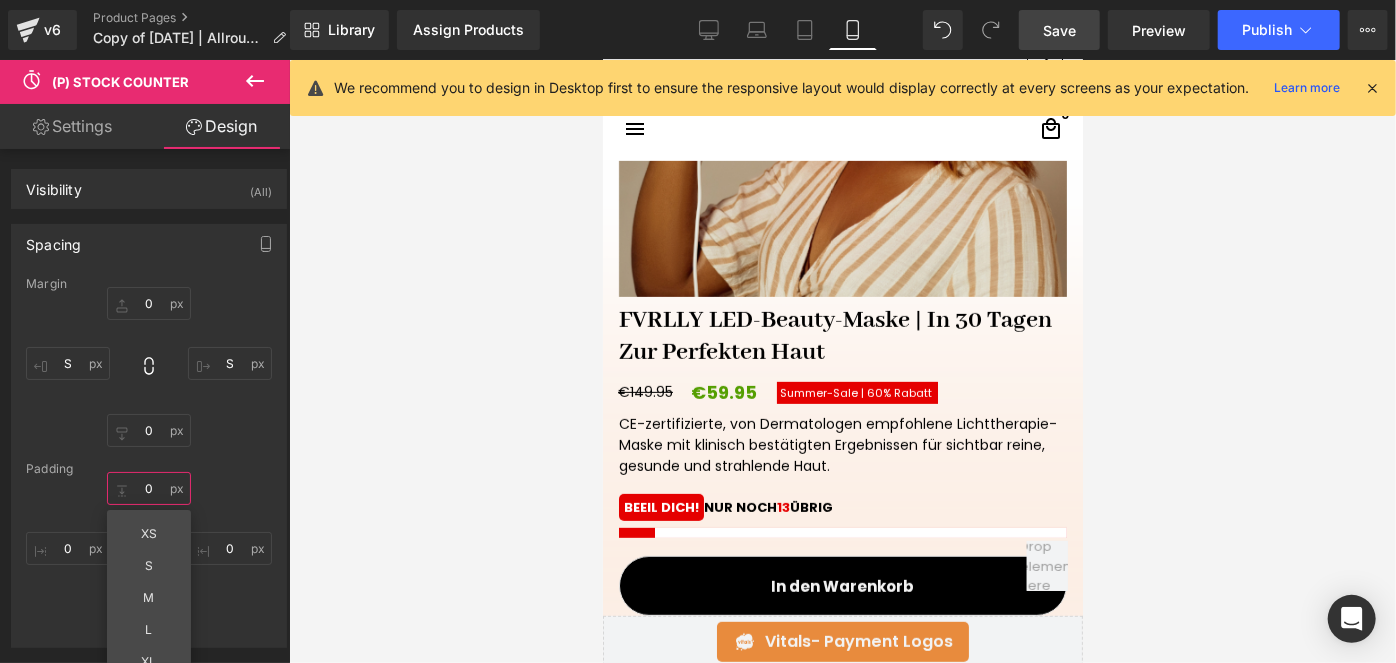 type 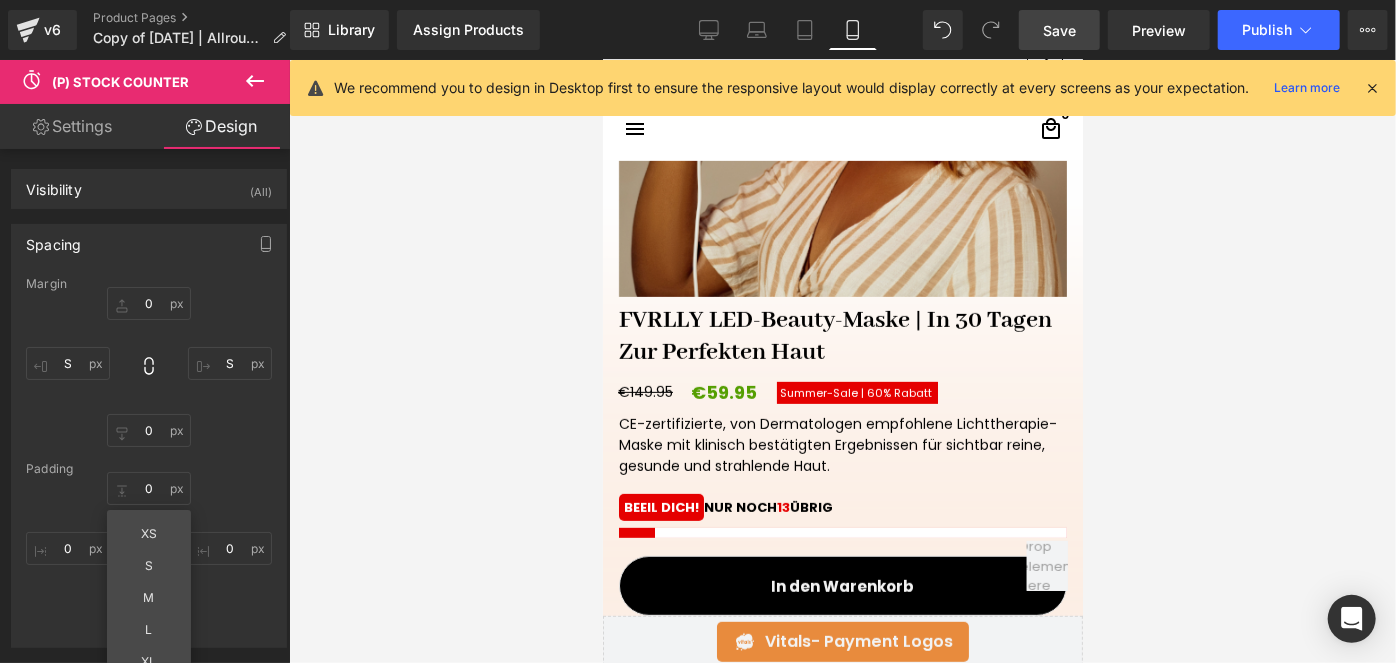click at bounding box center (842, 361) 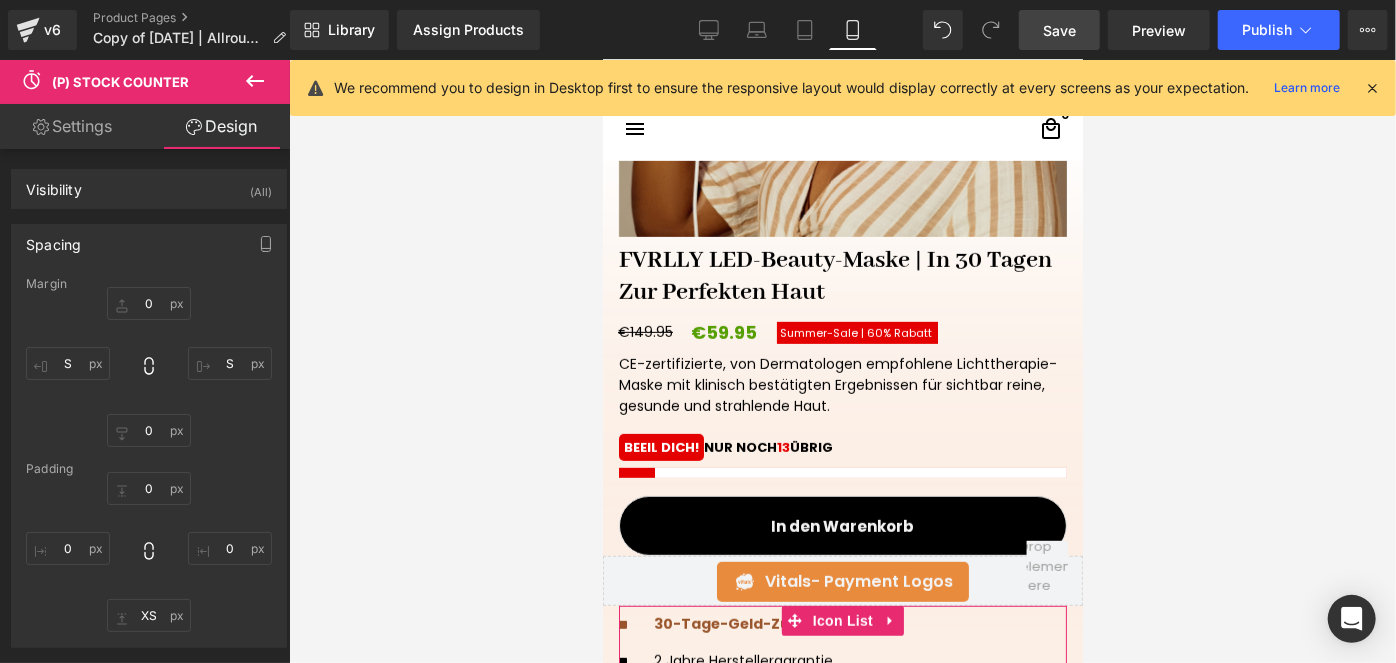 scroll, scrollTop: 563, scrollLeft: 0, axis: vertical 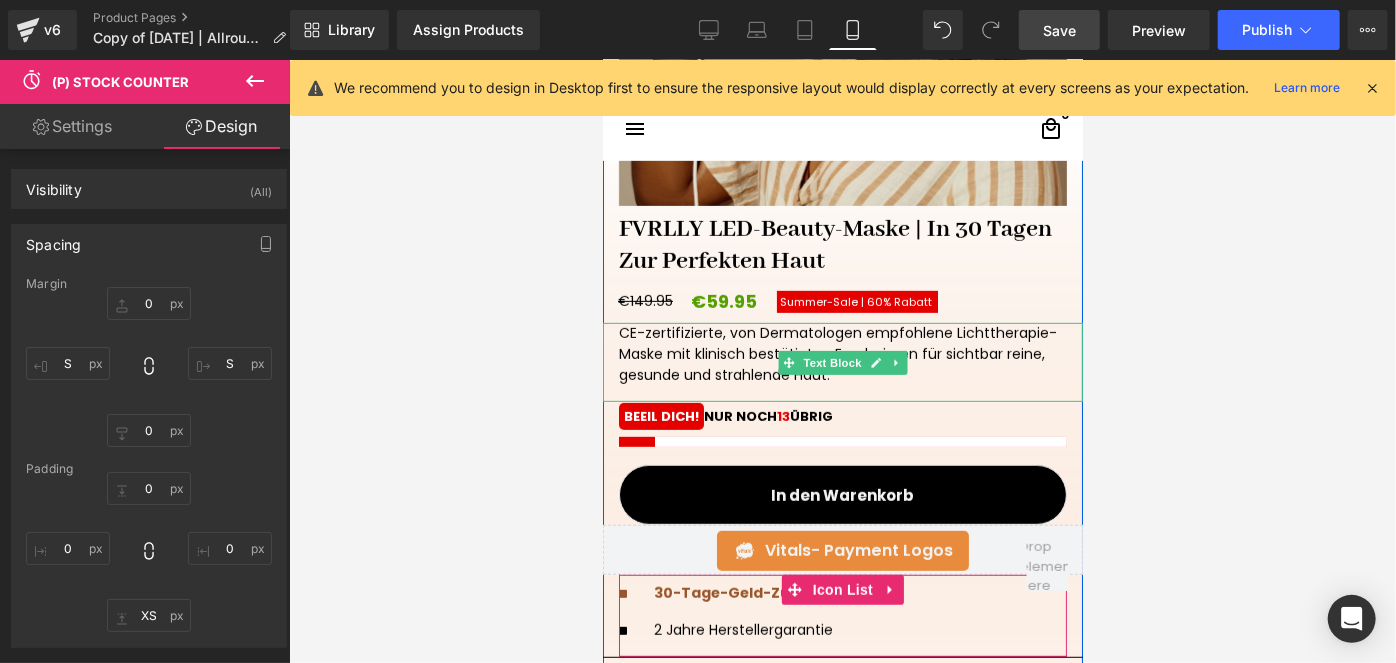 click on "CE-zertifizierte, von Dermatologen empfohlene Lichttherapie-Maske mit klinisch bestätigten Ergebnissen für sichtbar reine, gesunde und strahlende Haut." at bounding box center [842, 361] 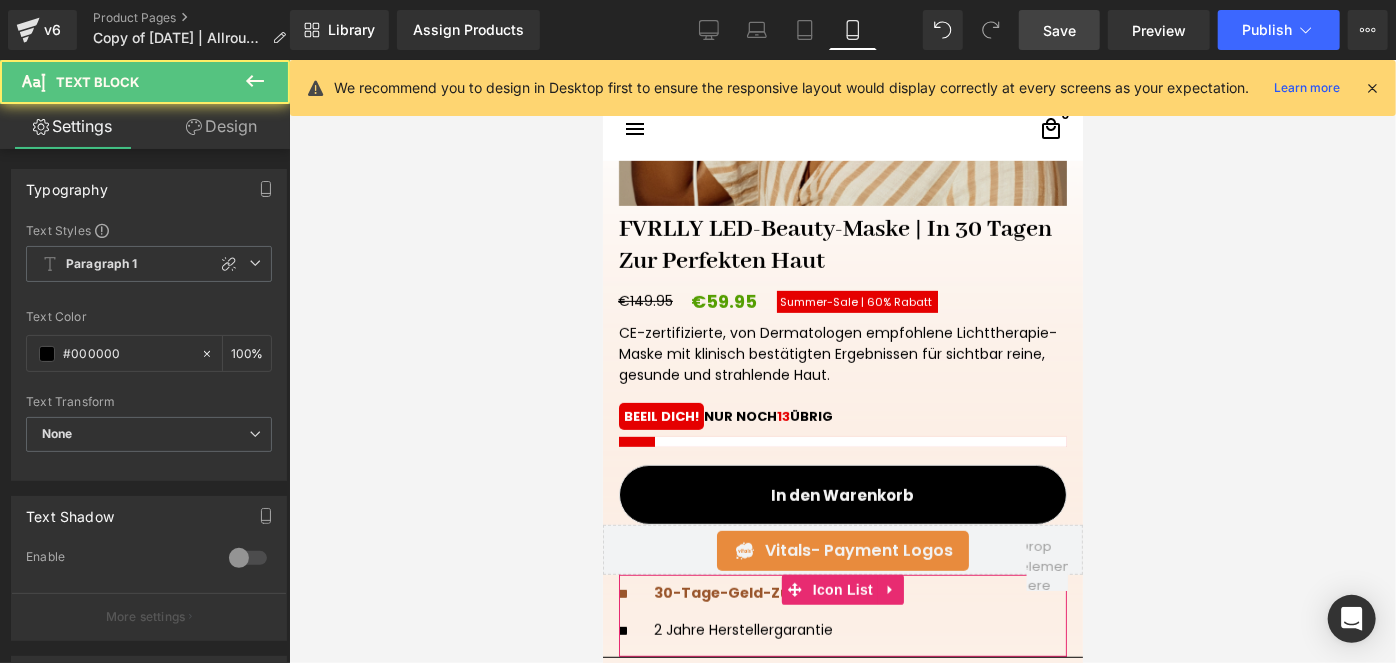 click on "Design" at bounding box center (221, 126) 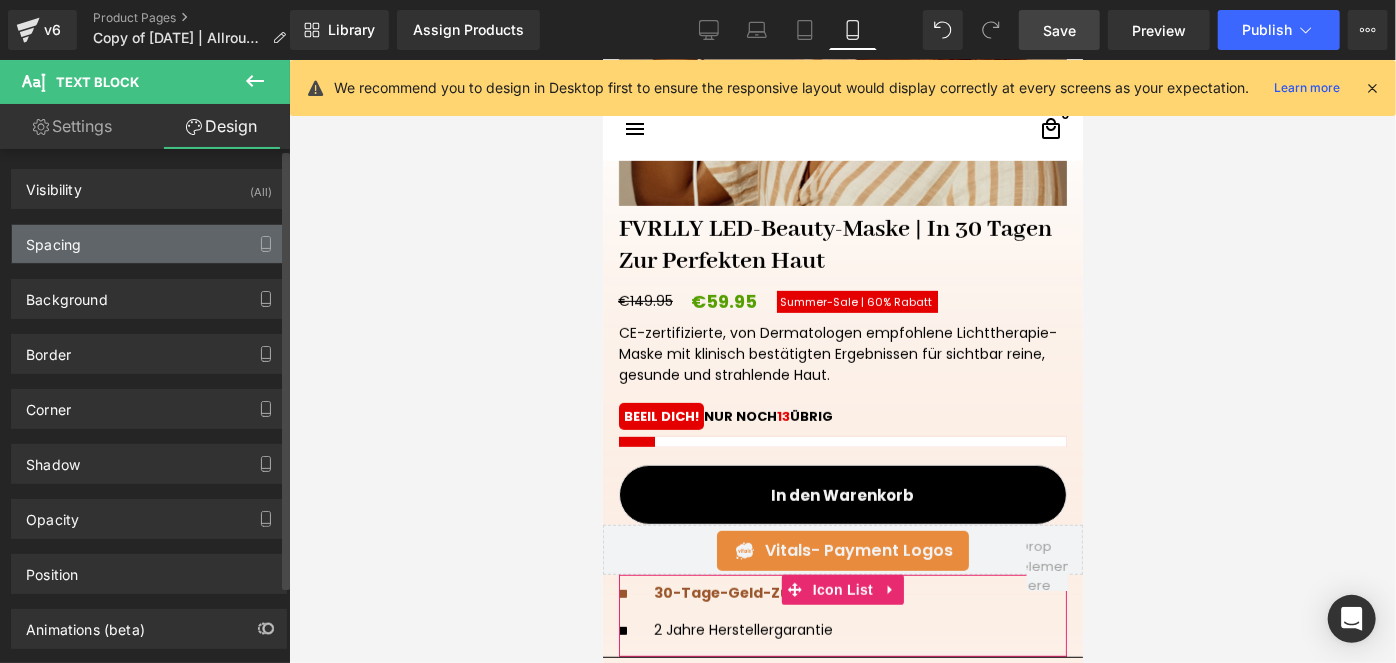 click on "Spacing" at bounding box center [149, 244] 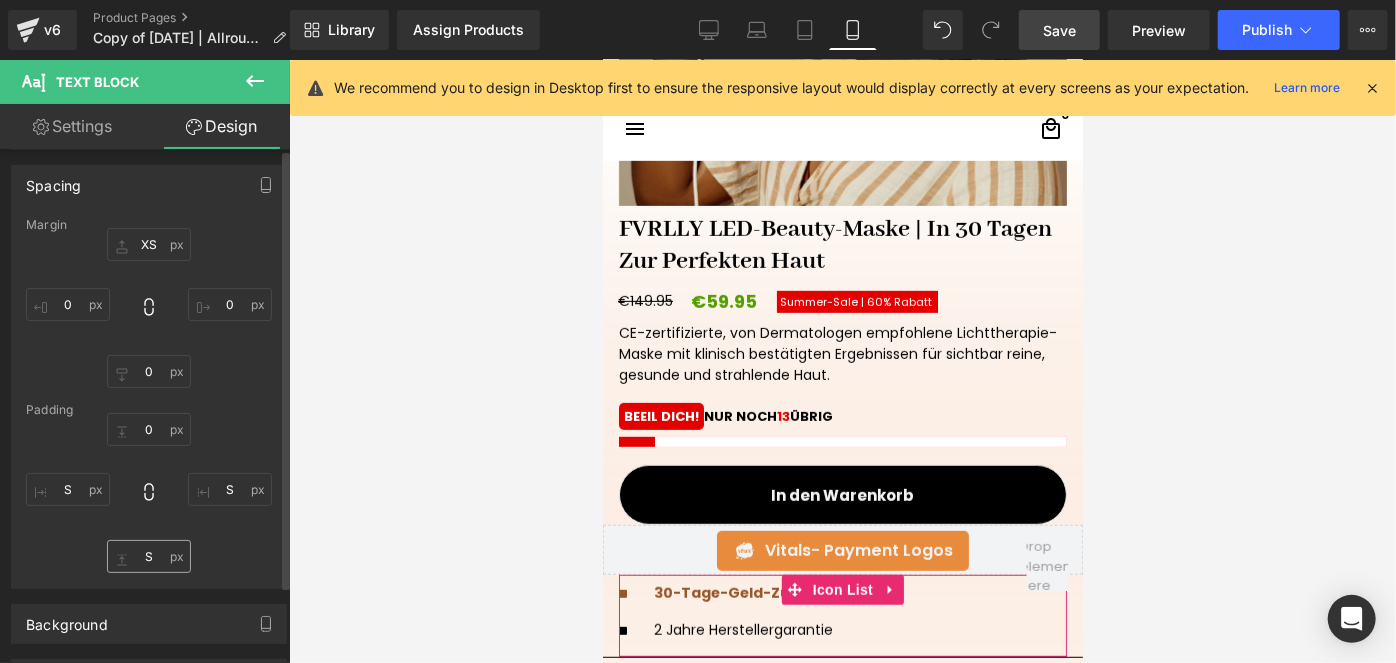 scroll, scrollTop: 181, scrollLeft: 0, axis: vertical 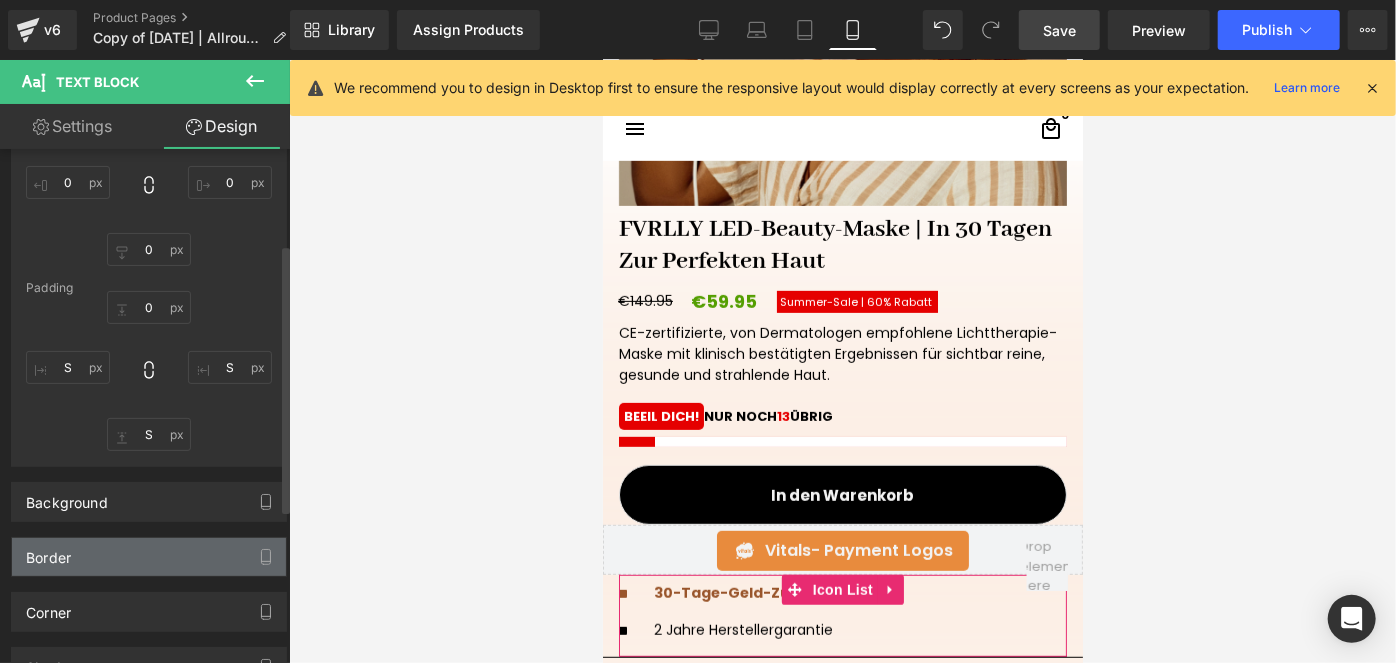 click on "Border" at bounding box center [149, 557] 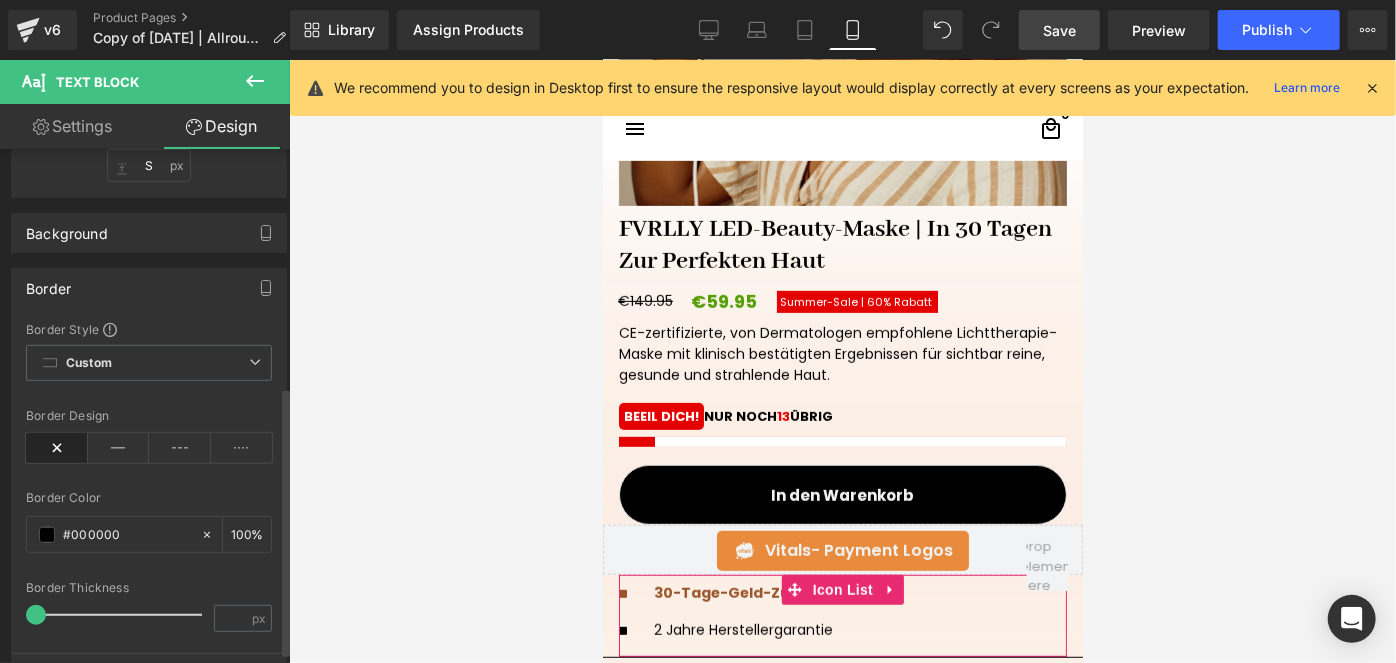 scroll, scrollTop: 454, scrollLeft: 0, axis: vertical 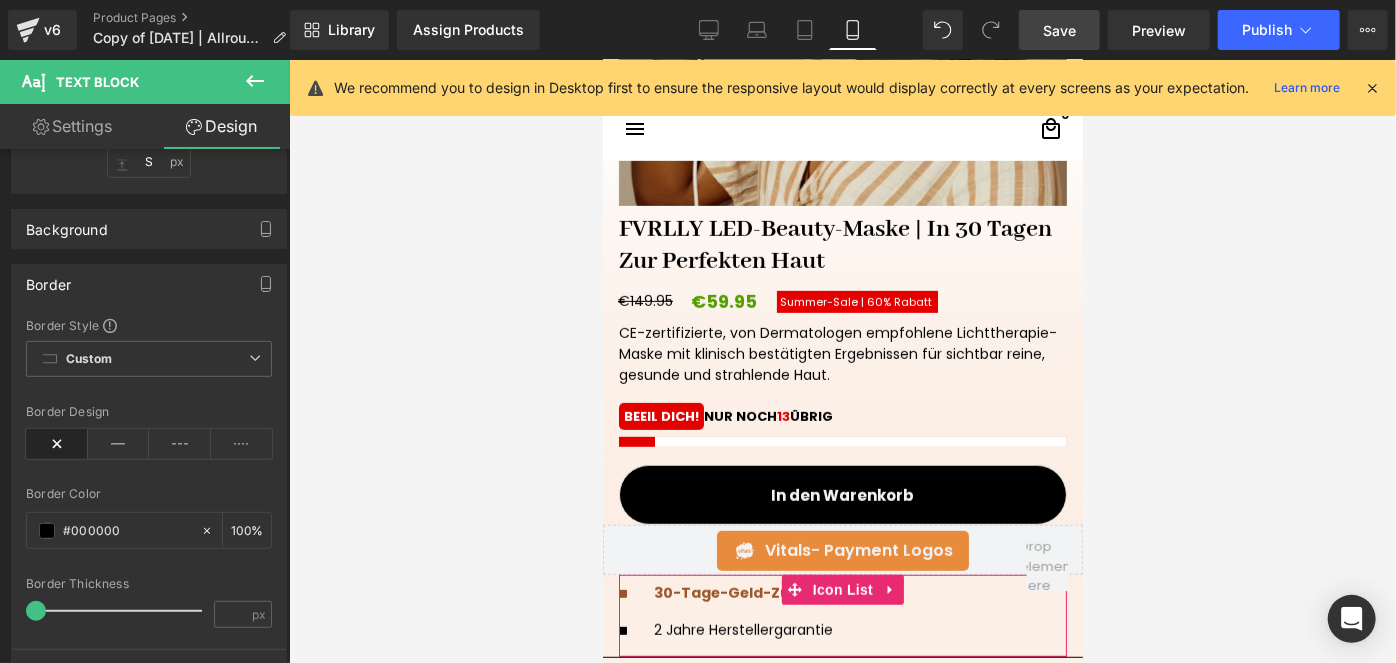 click on "Save" at bounding box center (1059, 30) 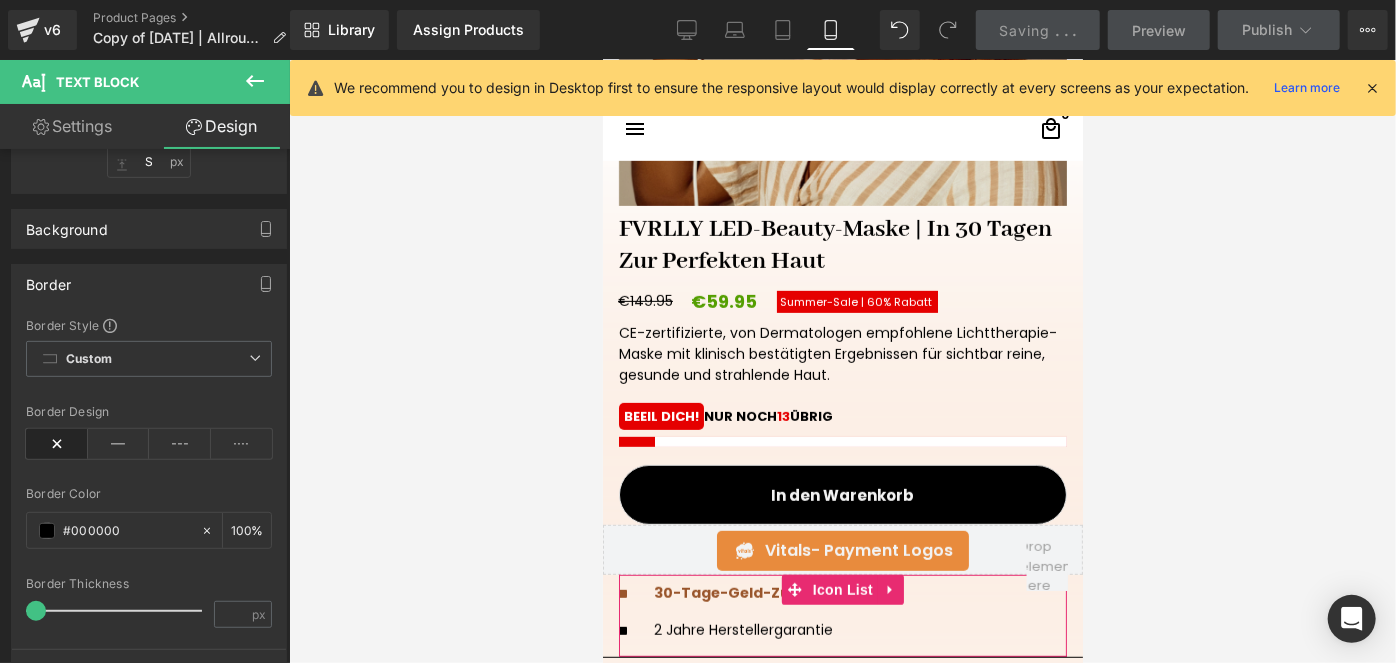 scroll, scrollTop: 836, scrollLeft: 0, axis: vertical 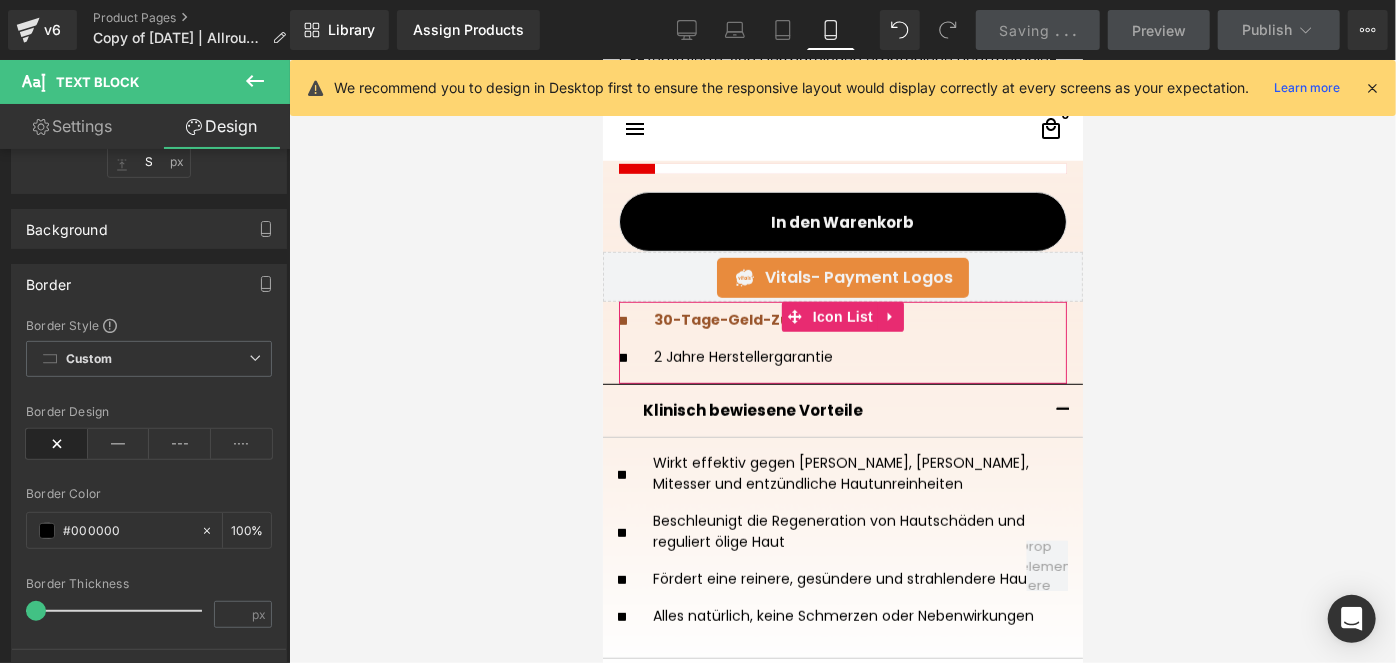 click at bounding box center [842, 361] 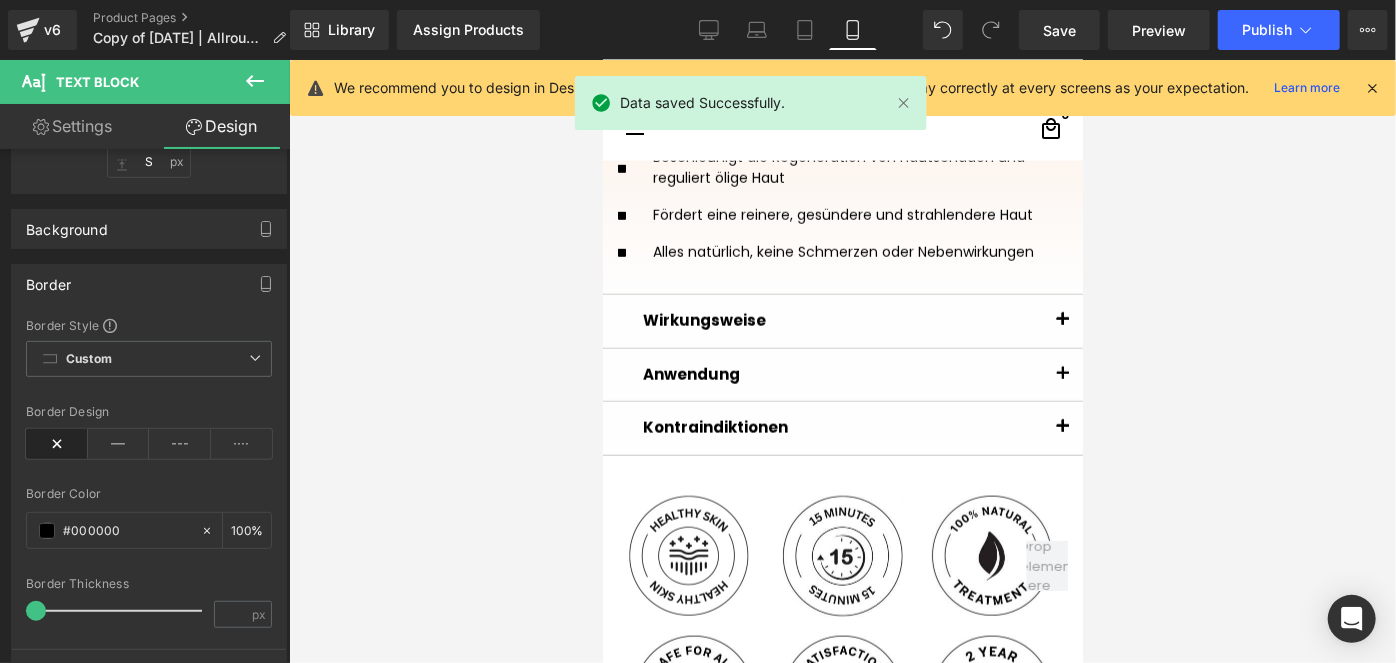 scroll, scrollTop: 563, scrollLeft: 0, axis: vertical 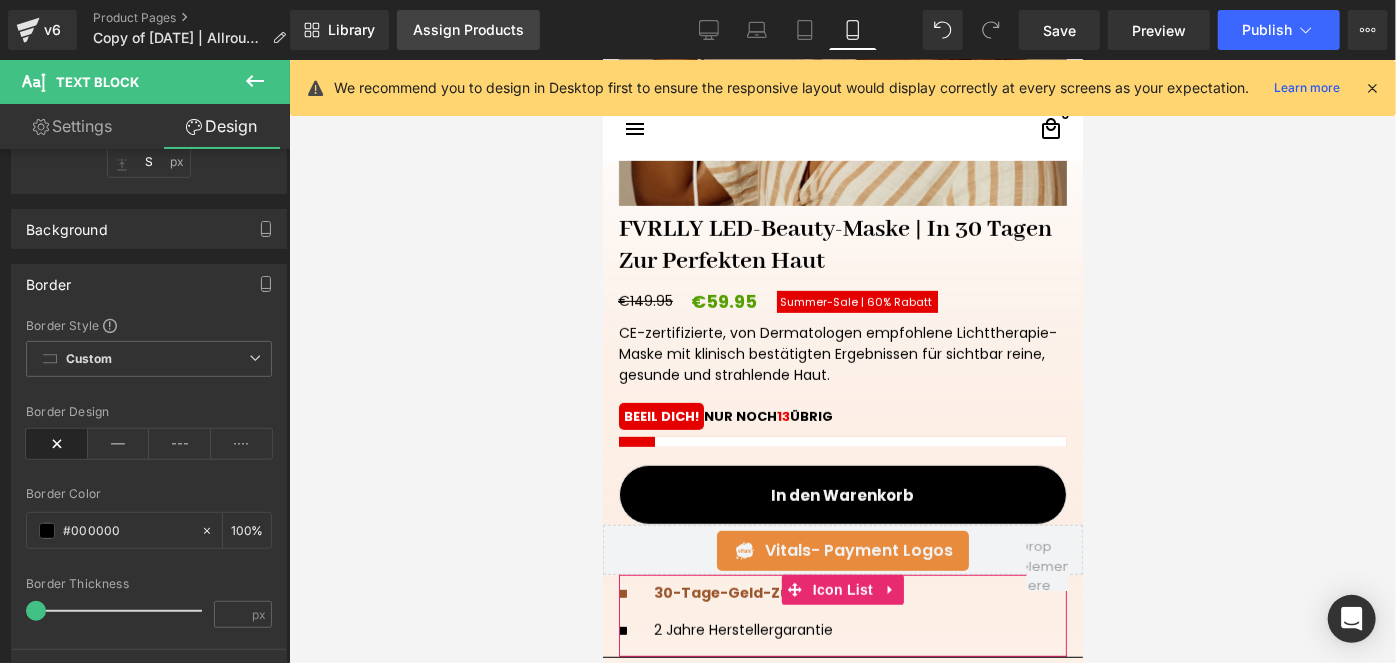 click on "Assign Products" at bounding box center (468, 30) 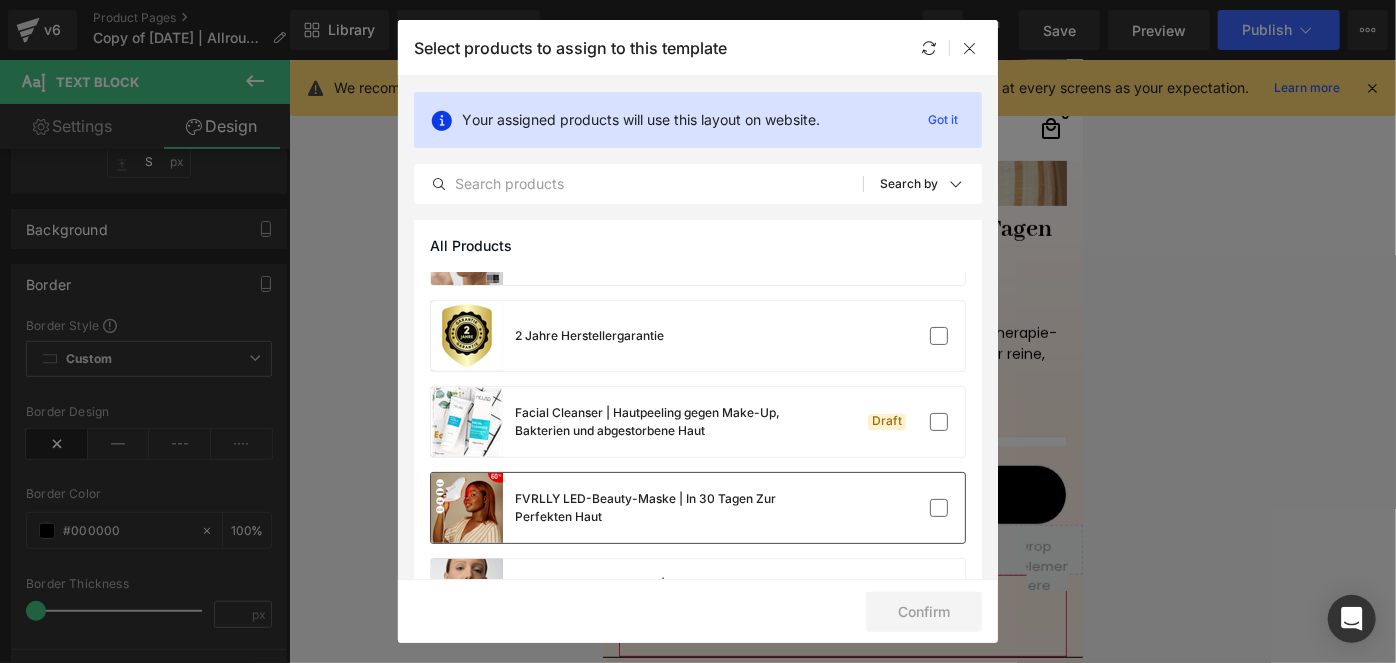 scroll, scrollTop: 90, scrollLeft: 0, axis: vertical 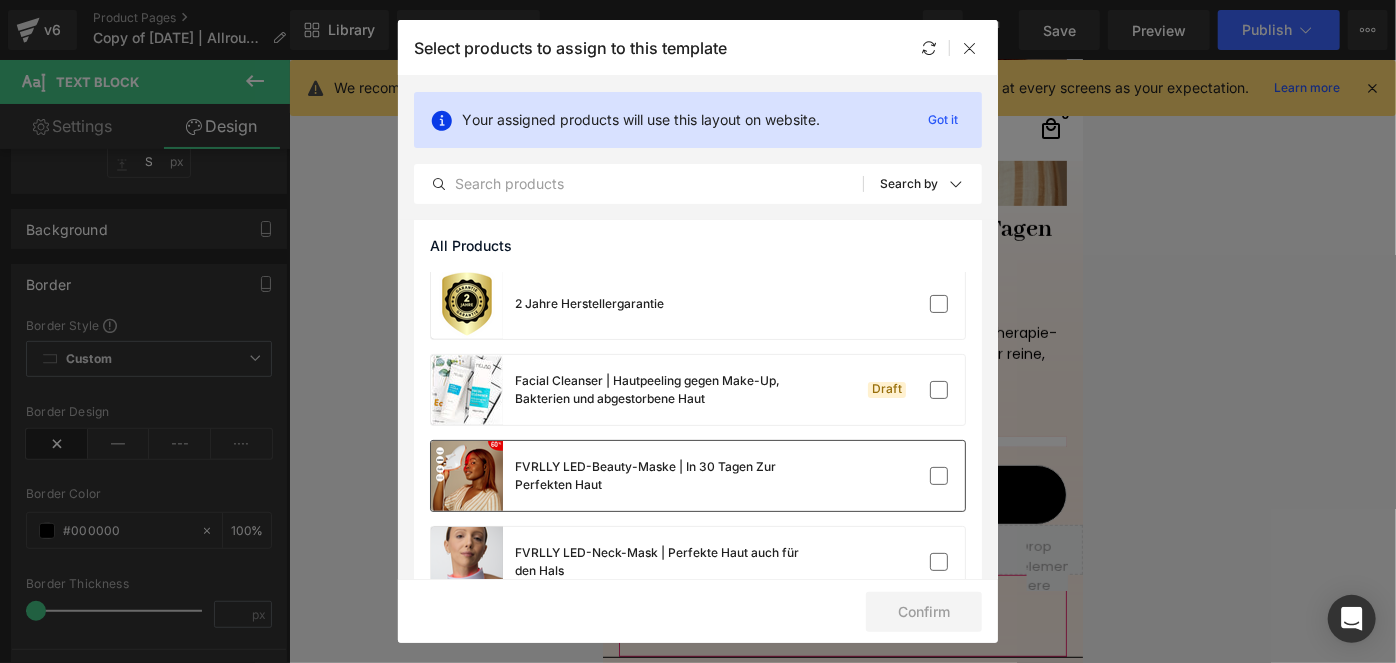 click on "FVRLLY LED-Beauty-Maske | In 30 Tagen Zur Perfekten Haut" at bounding box center (698, 476) 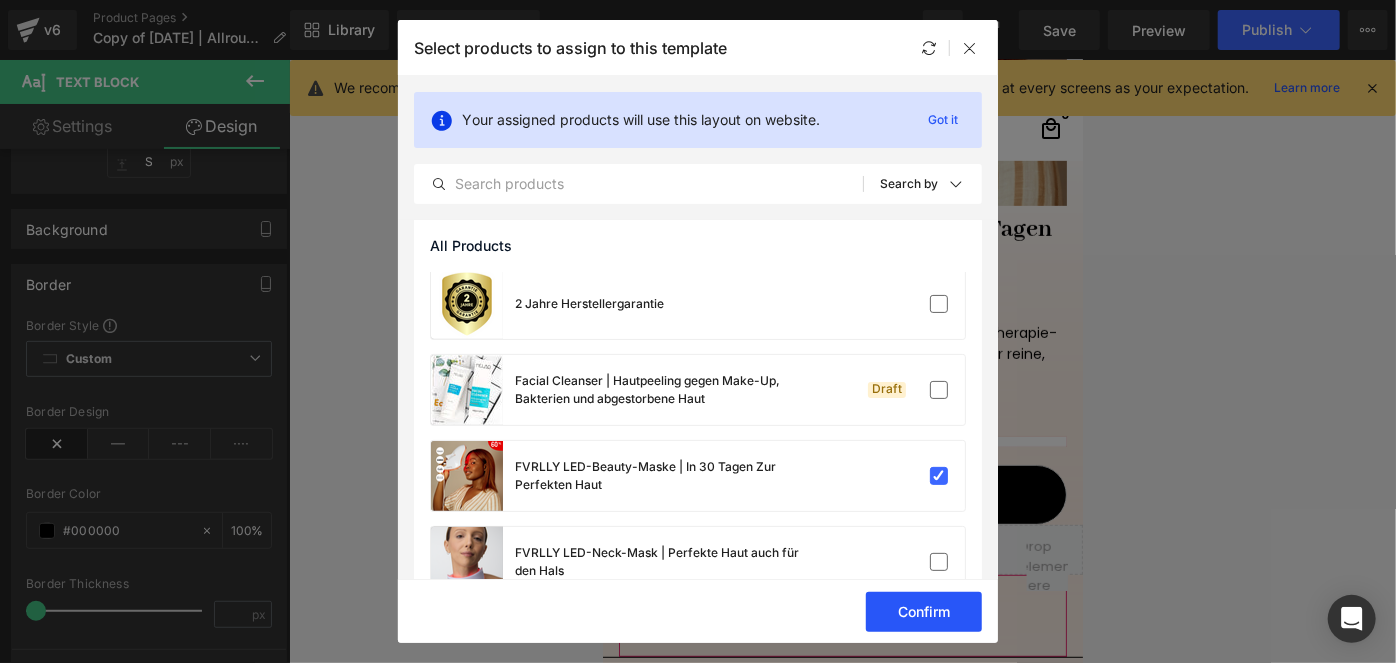 click on "Confirm" at bounding box center (924, 612) 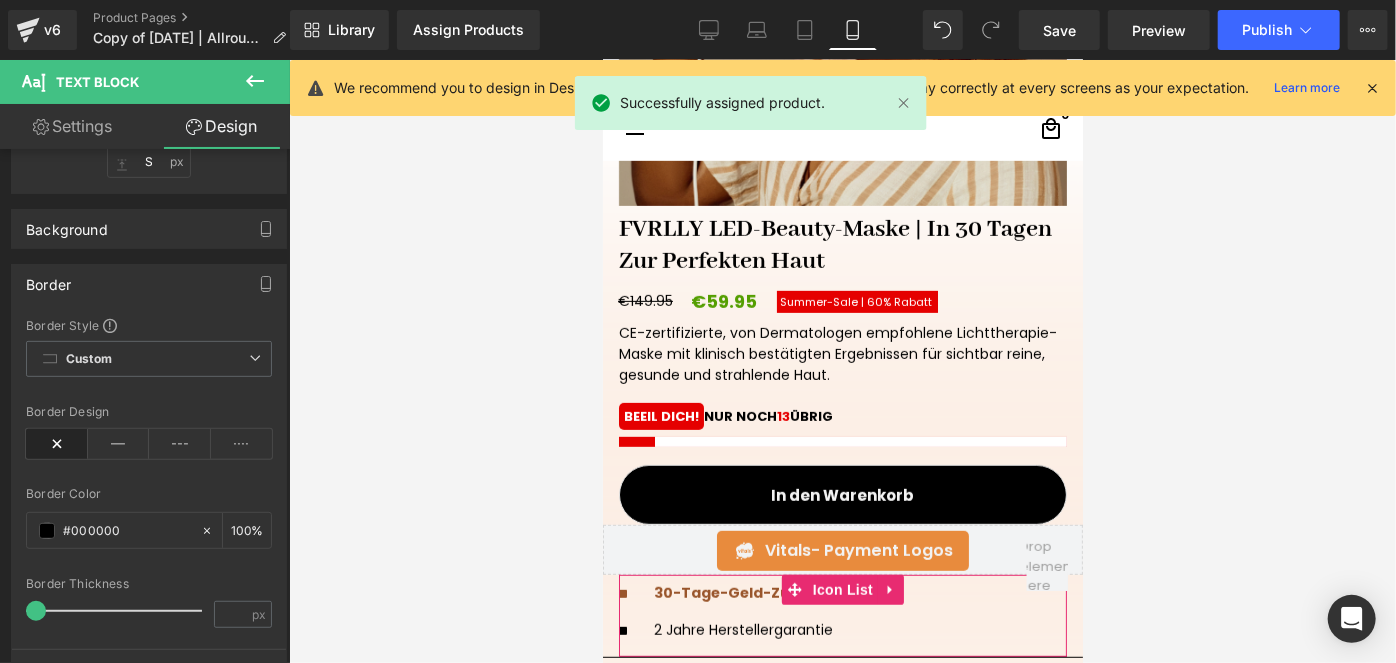 click on "Icon
30-Tage-Geld-Zurück-Garantie
Text Block
Icon
2 Jahre Herstellergarantie Text Block" at bounding box center [842, 619] 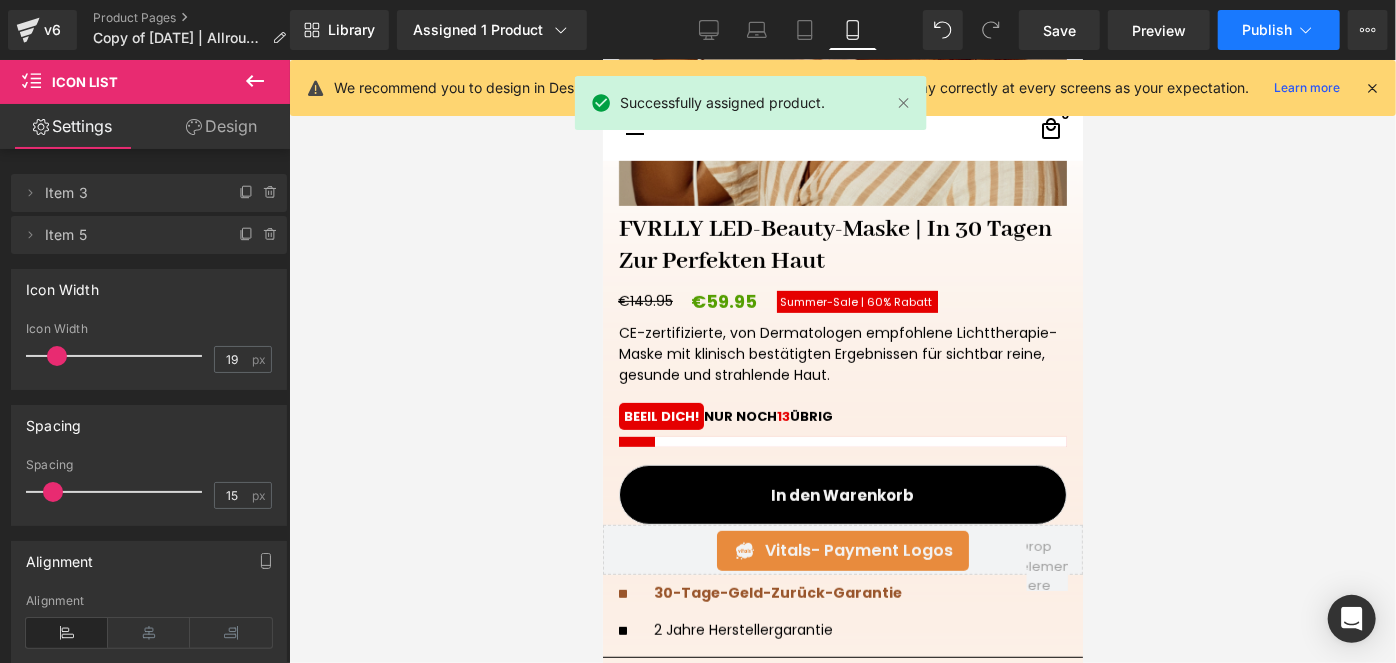 click on "Publish" at bounding box center (1267, 30) 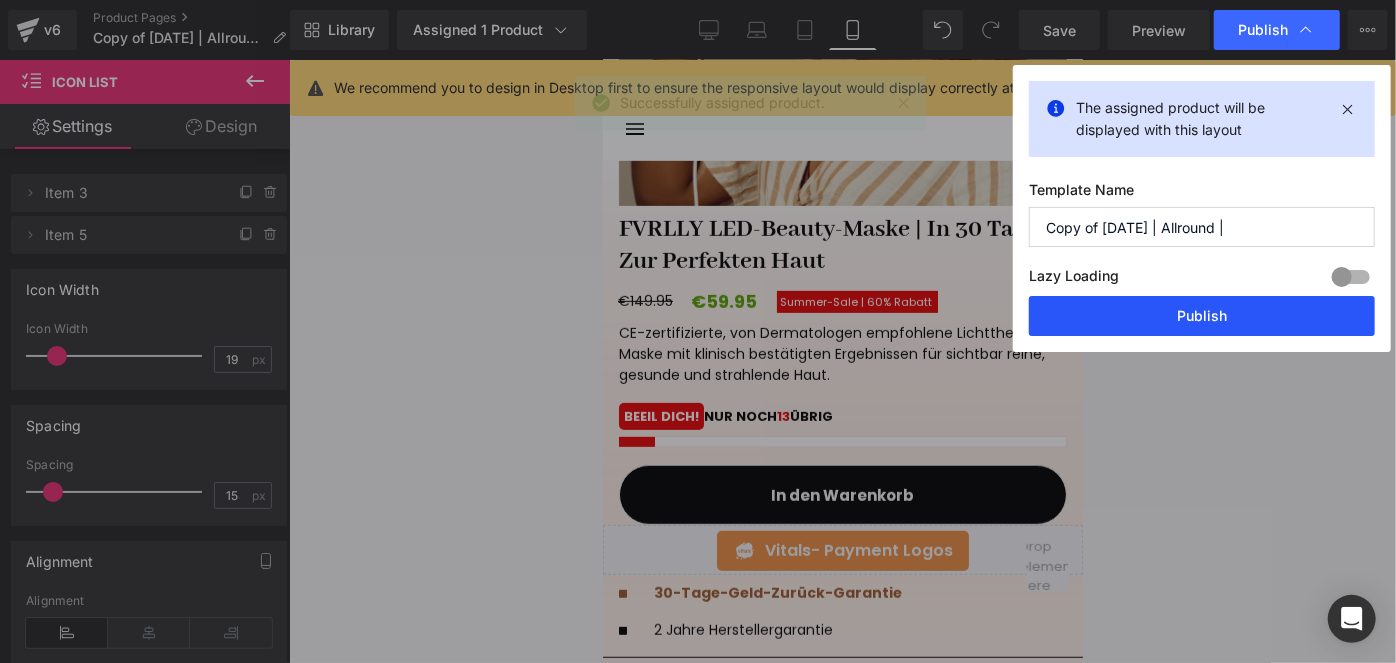 click on "Publish" at bounding box center [1202, 316] 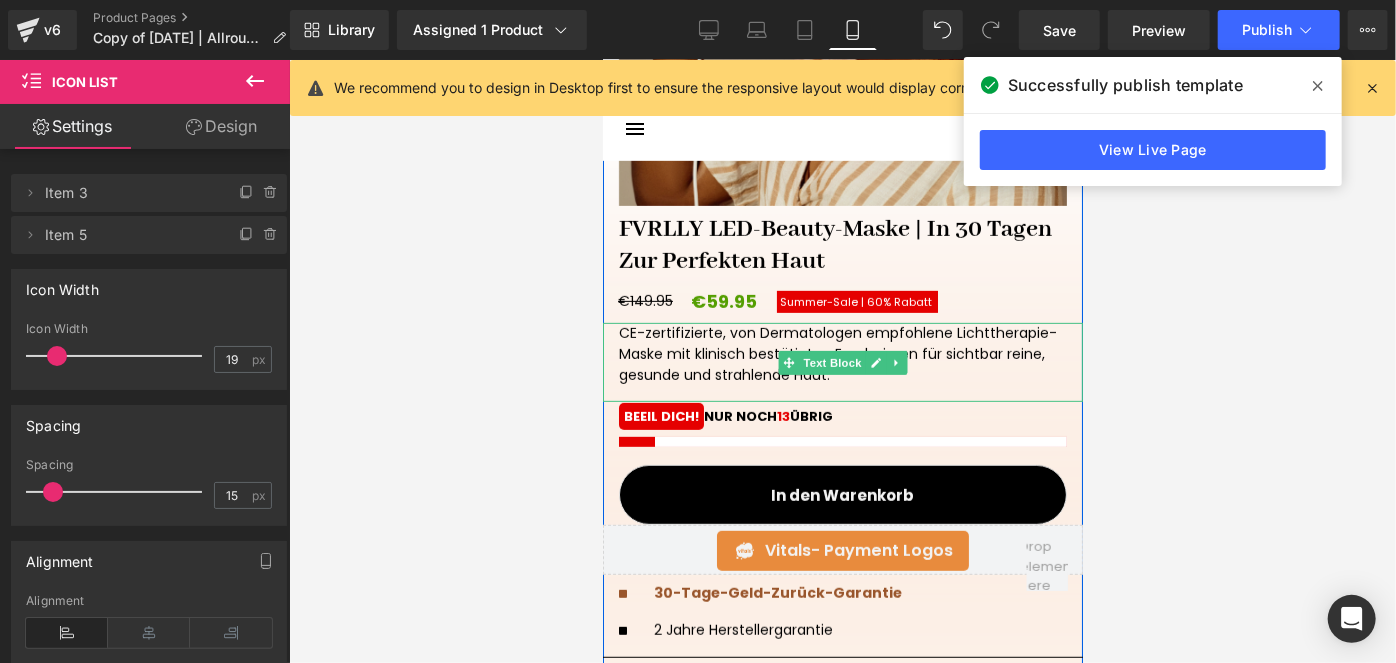 click on "CE-zertifizierte, von Dermatologen empfohlene Lichttherapie-Maske mit klinisch bestätigten Ergebnissen für sichtbar reine, gesunde und strahlende Haut." at bounding box center (842, 361) 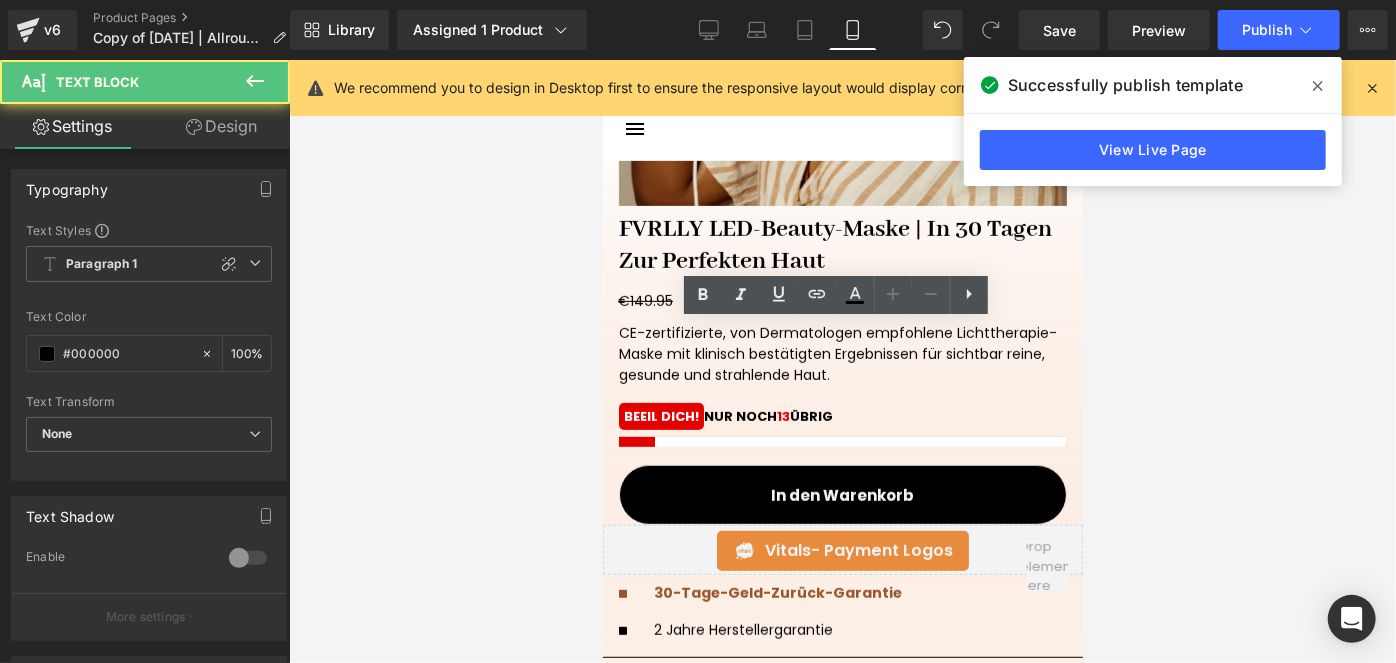 click on "Design" at bounding box center [221, 126] 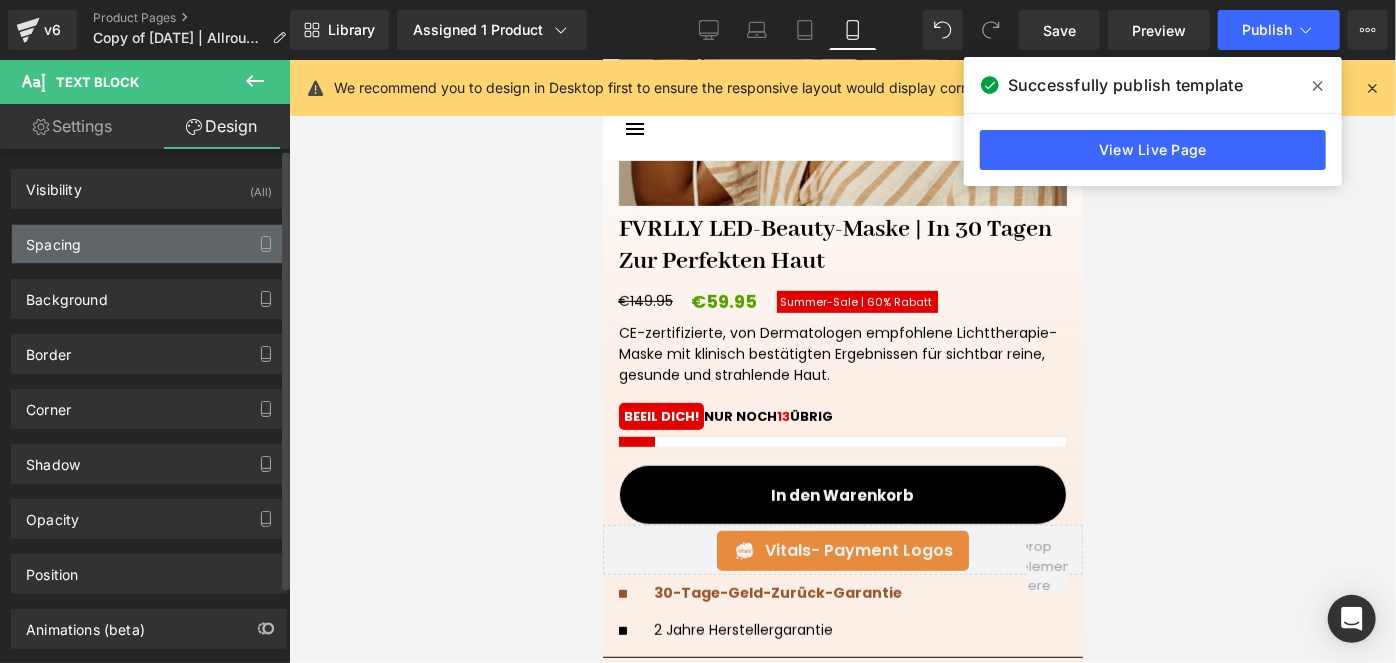 click on "Spacing" at bounding box center (149, 244) 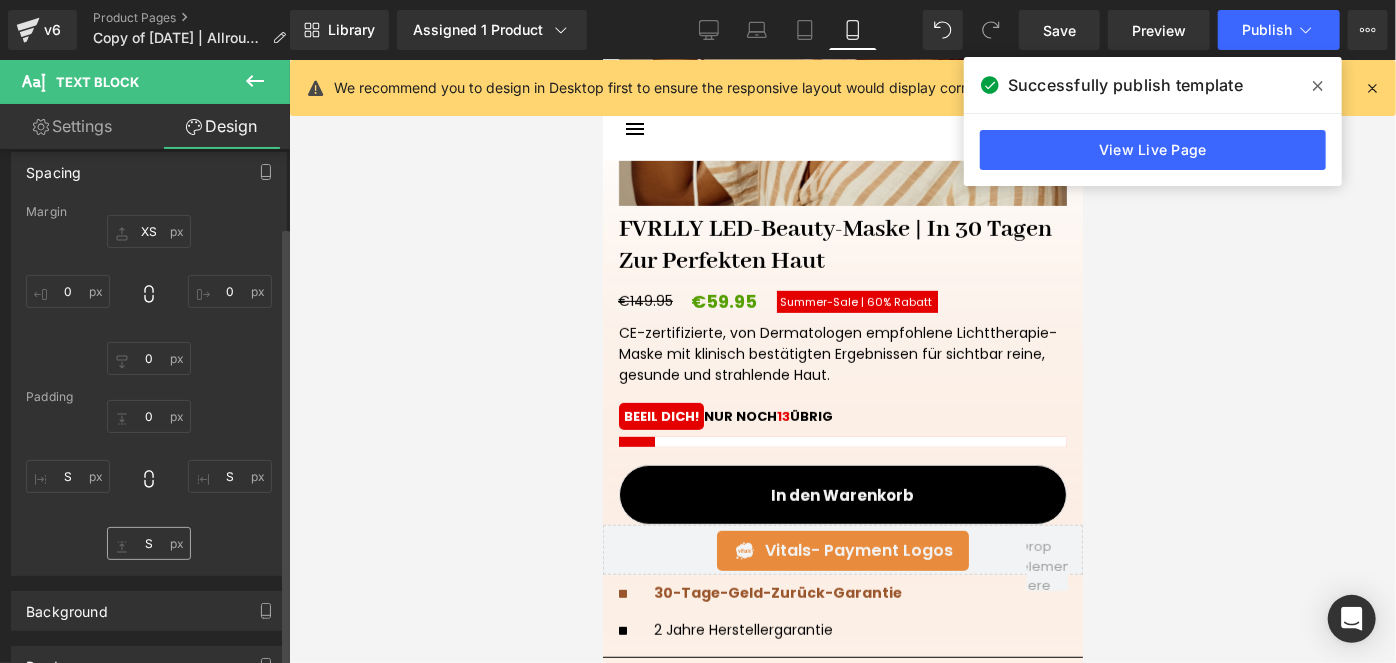 scroll, scrollTop: 181, scrollLeft: 0, axis: vertical 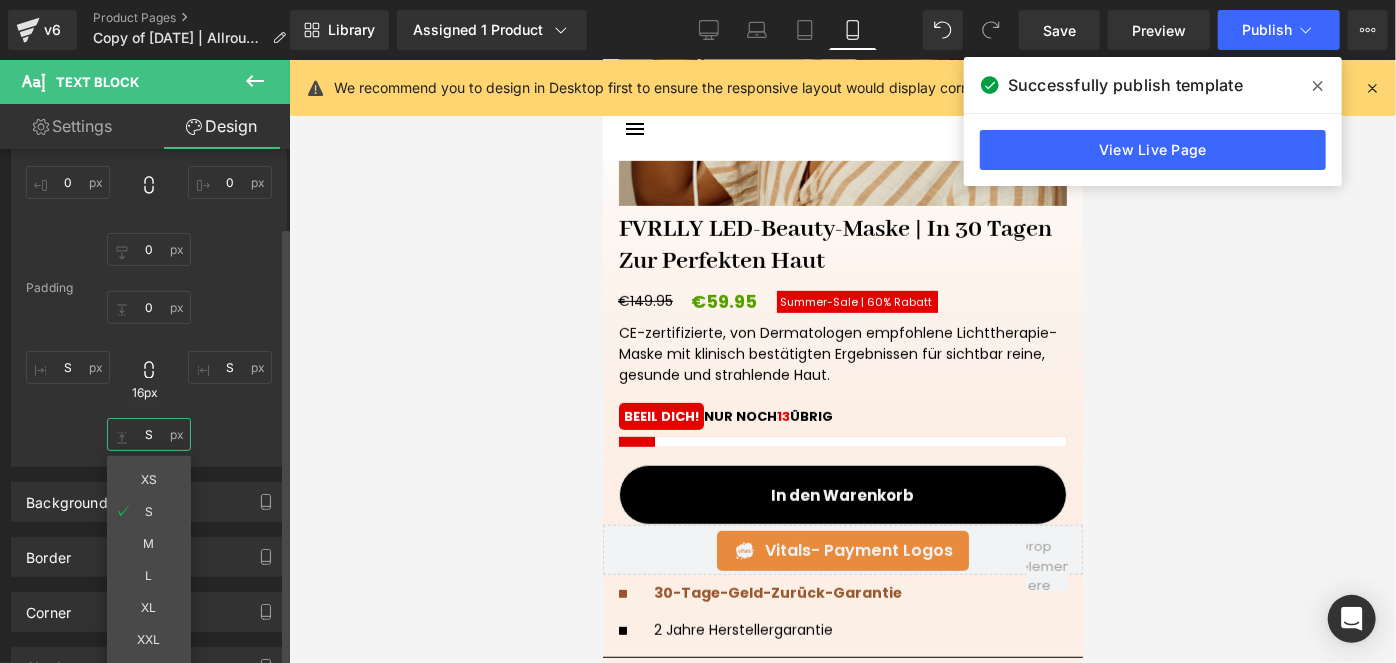 click on "S" at bounding box center (149, 434) 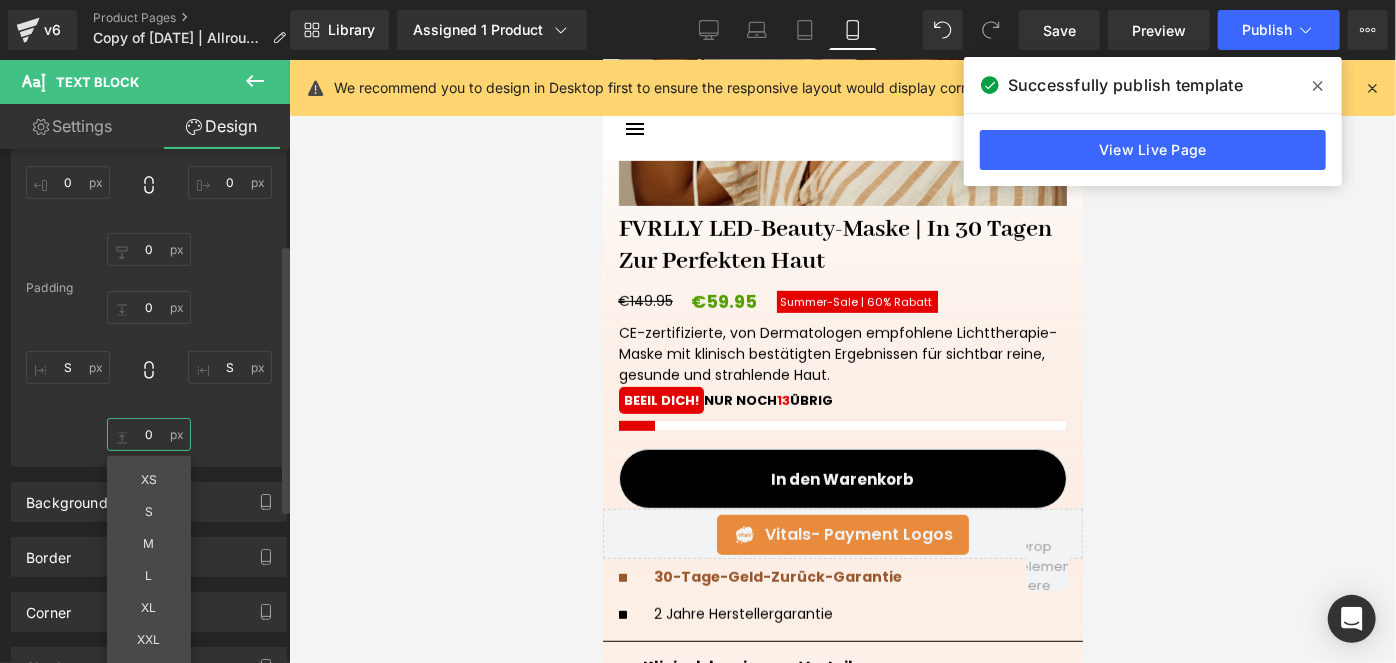 type on "0" 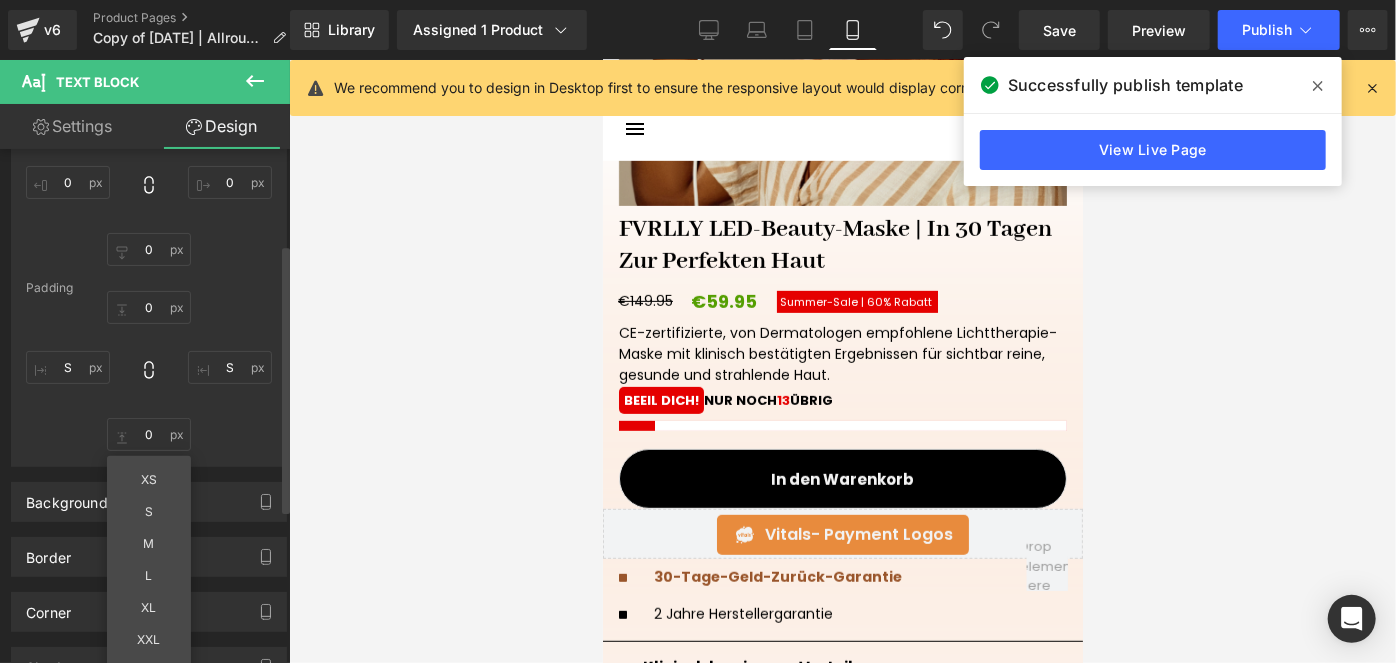 click on "0
S
0 XS S M L XL XXL 3XL Edit Value
S" at bounding box center [149, 371] 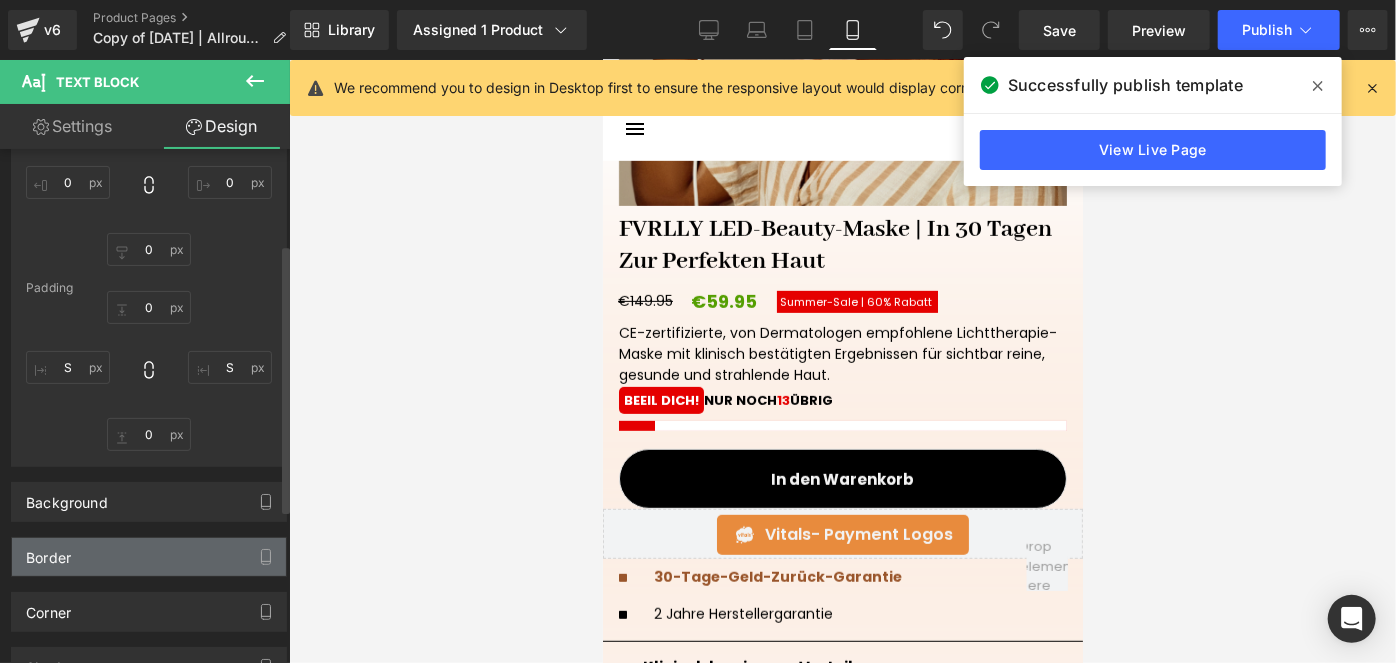 click on "Border" at bounding box center (149, 557) 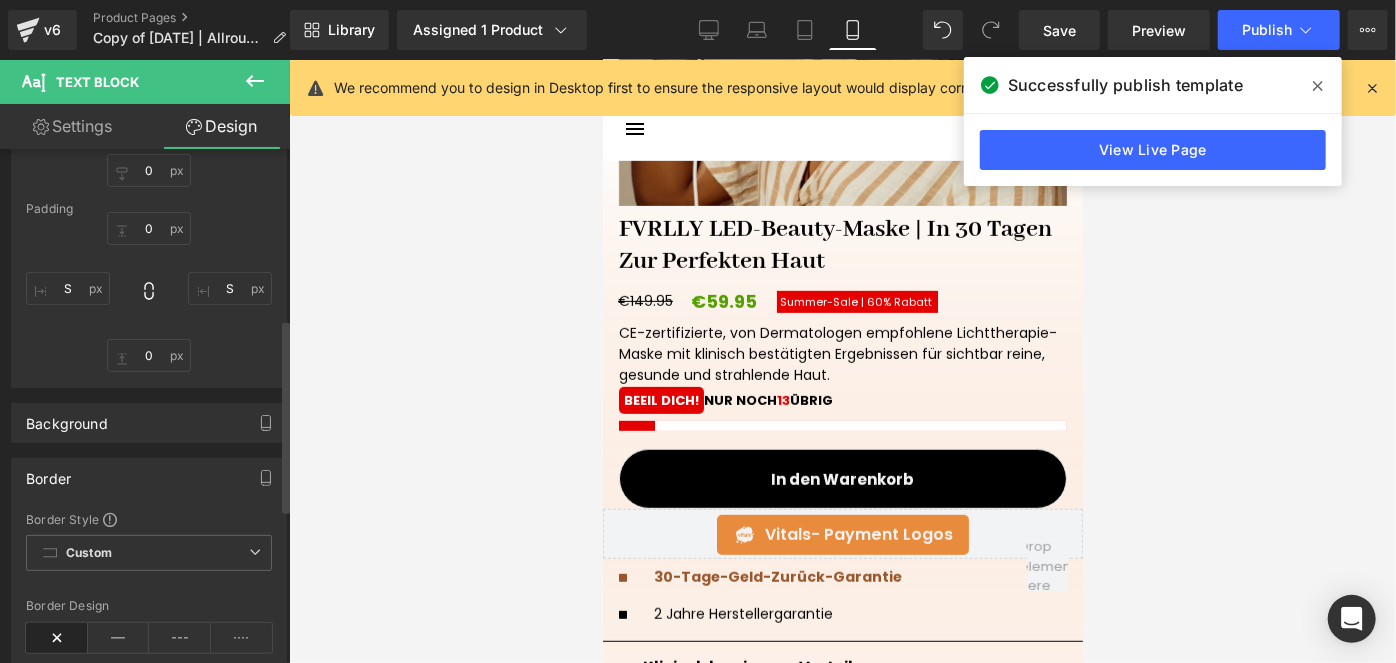 scroll, scrollTop: 454, scrollLeft: 0, axis: vertical 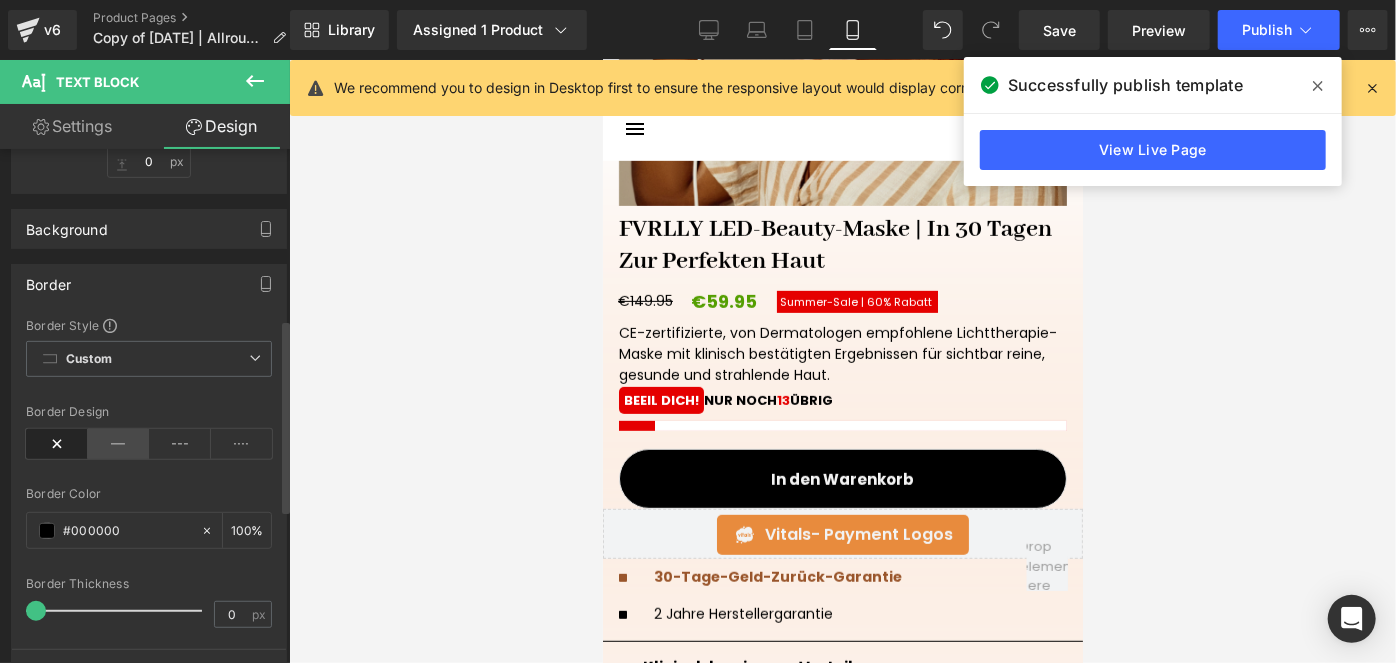 click at bounding box center [119, 444] 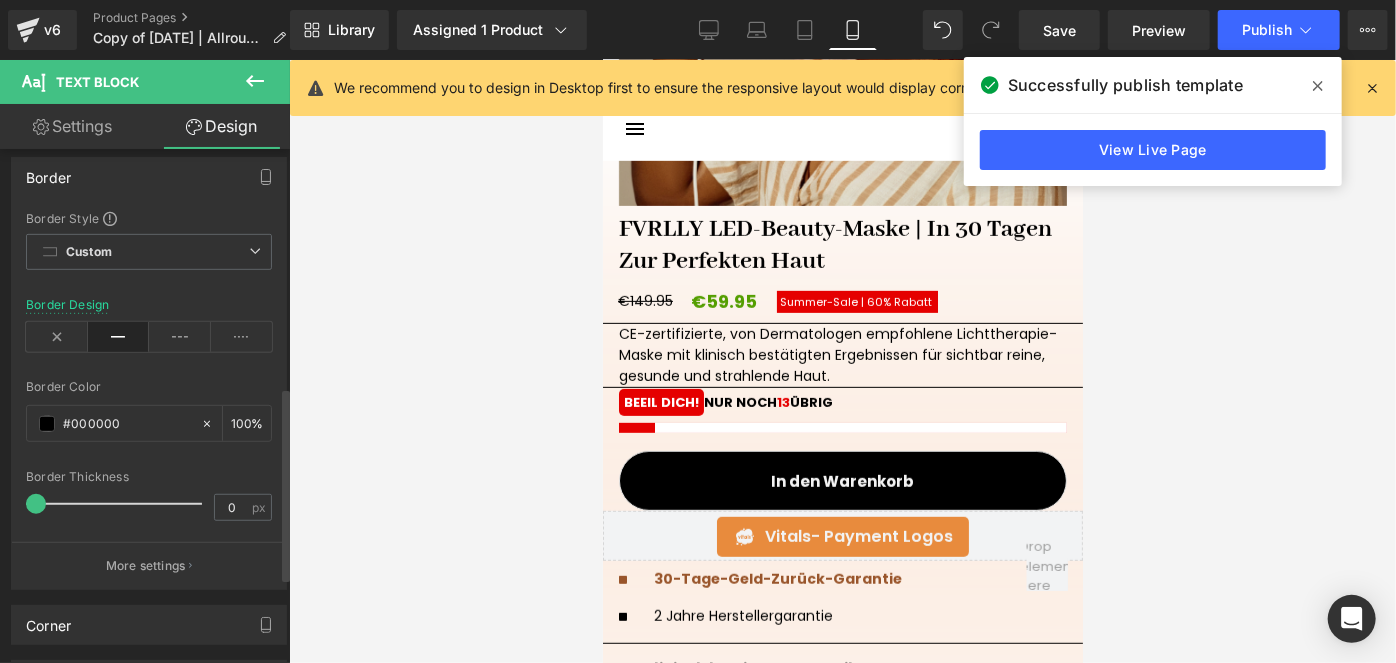 scroll, scrollTop: 636, scrollLeft: 0, axis: vertical 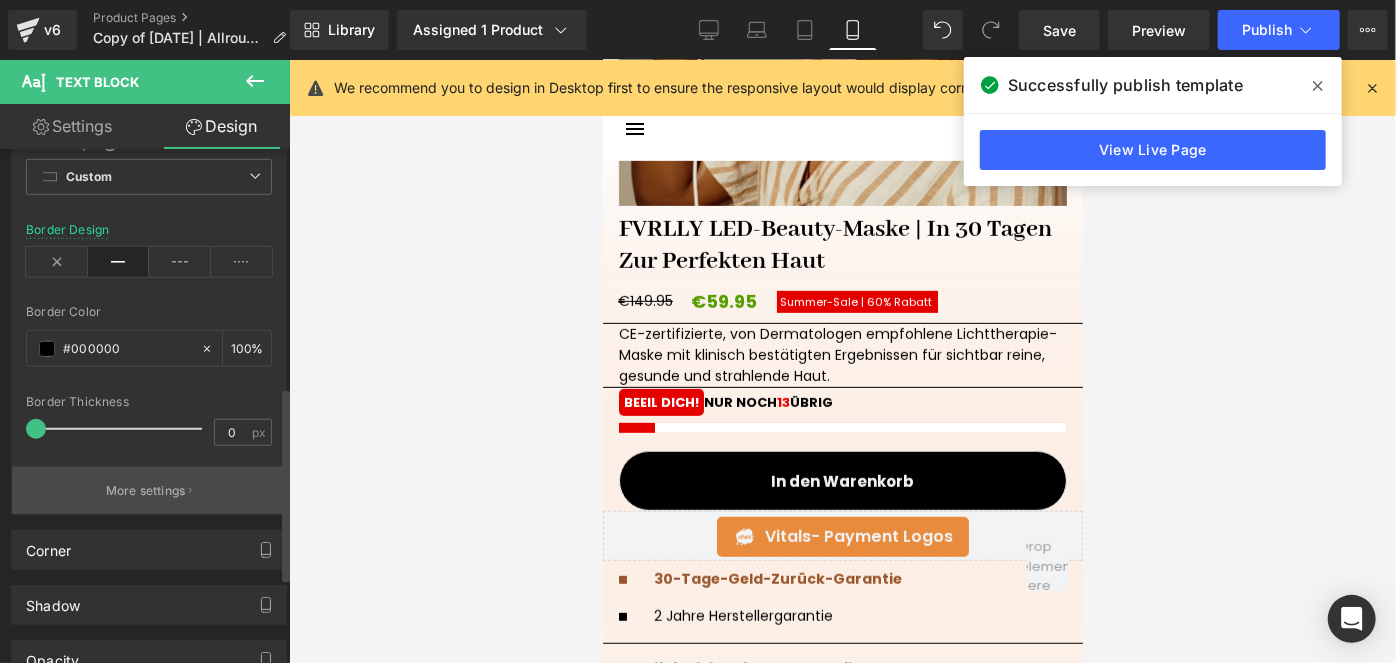 click on "More settings" at bounding box center [146, 491] 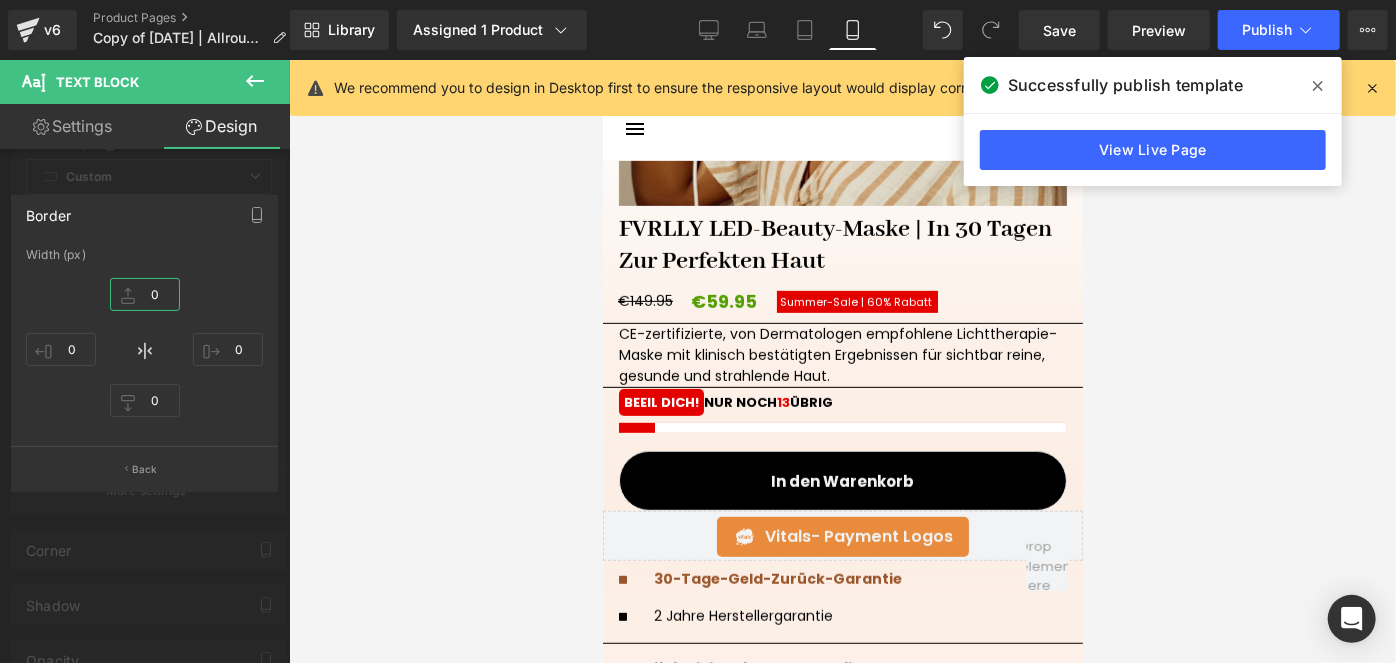 click on "0" at bounding box center (145, 294) 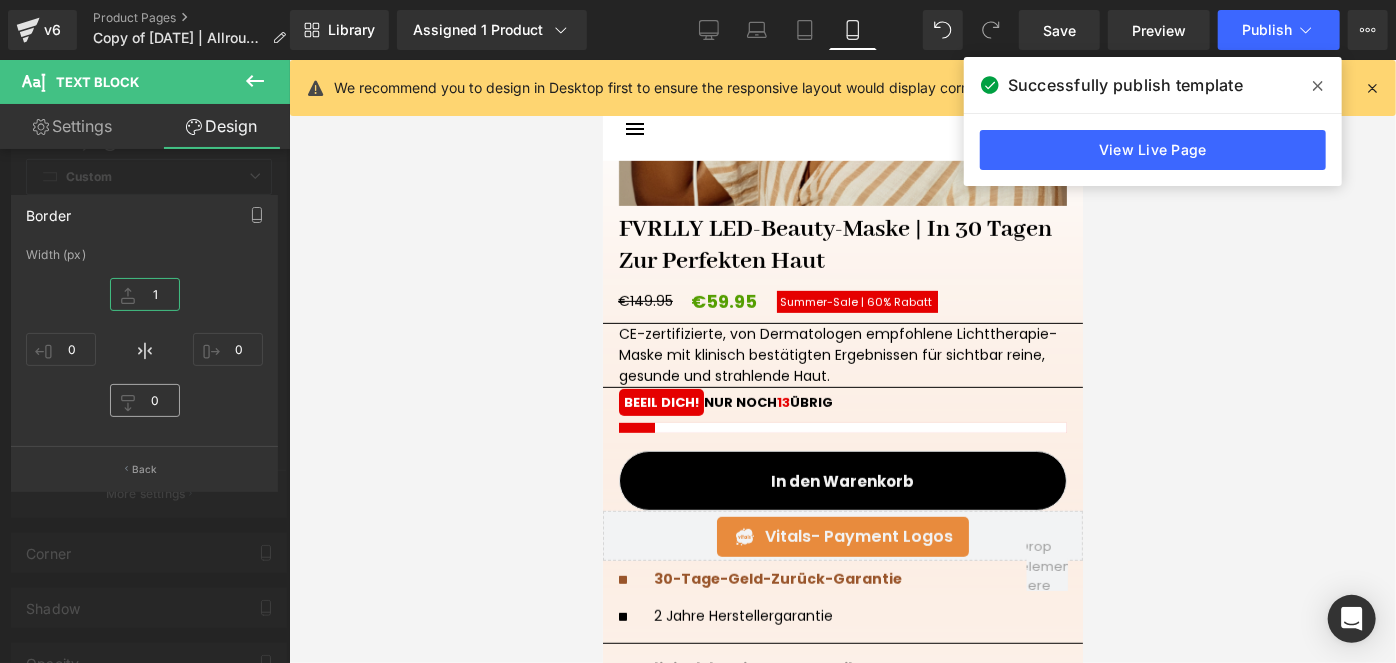 type on "1" 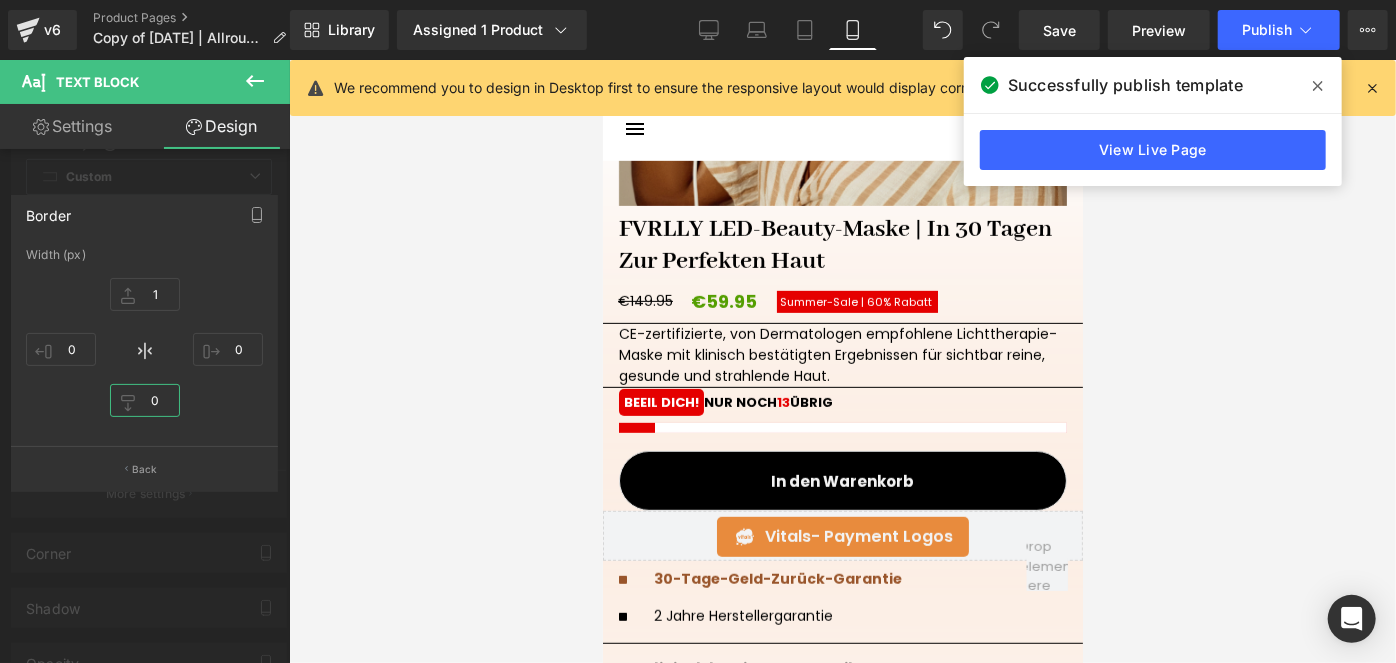 click on "0" at bounding box center [145, 400] 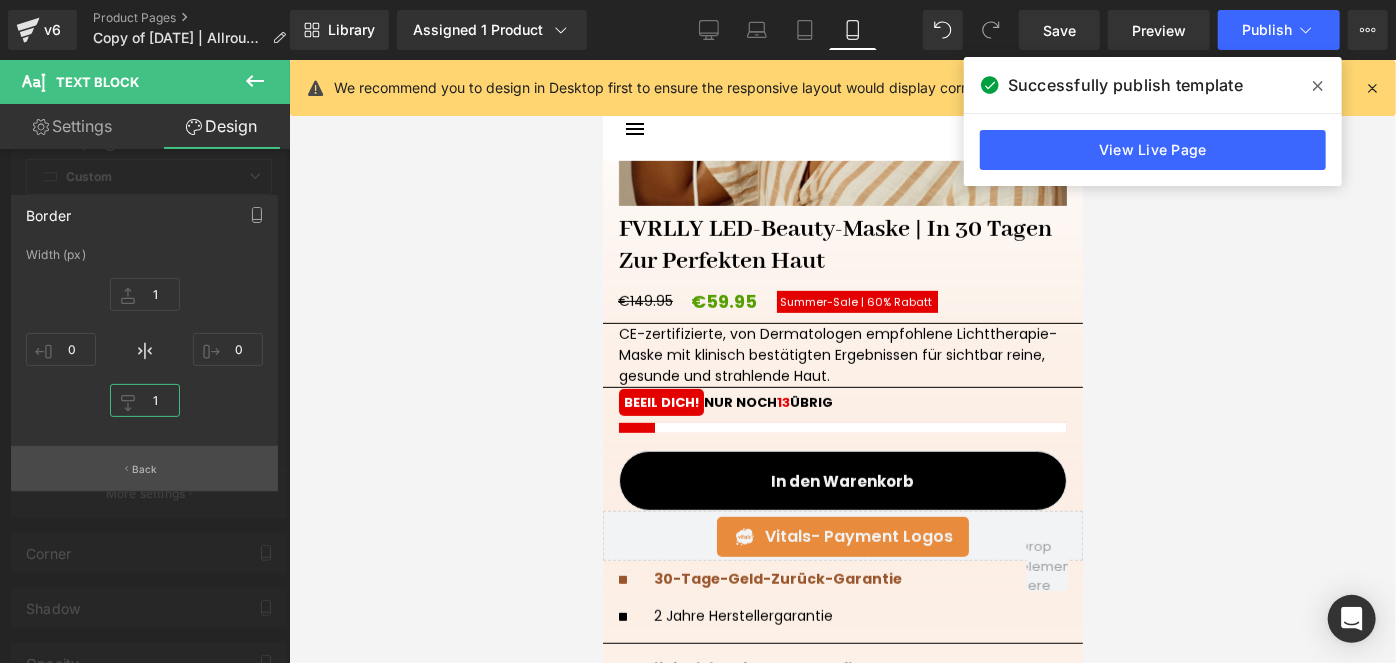 type on "1" 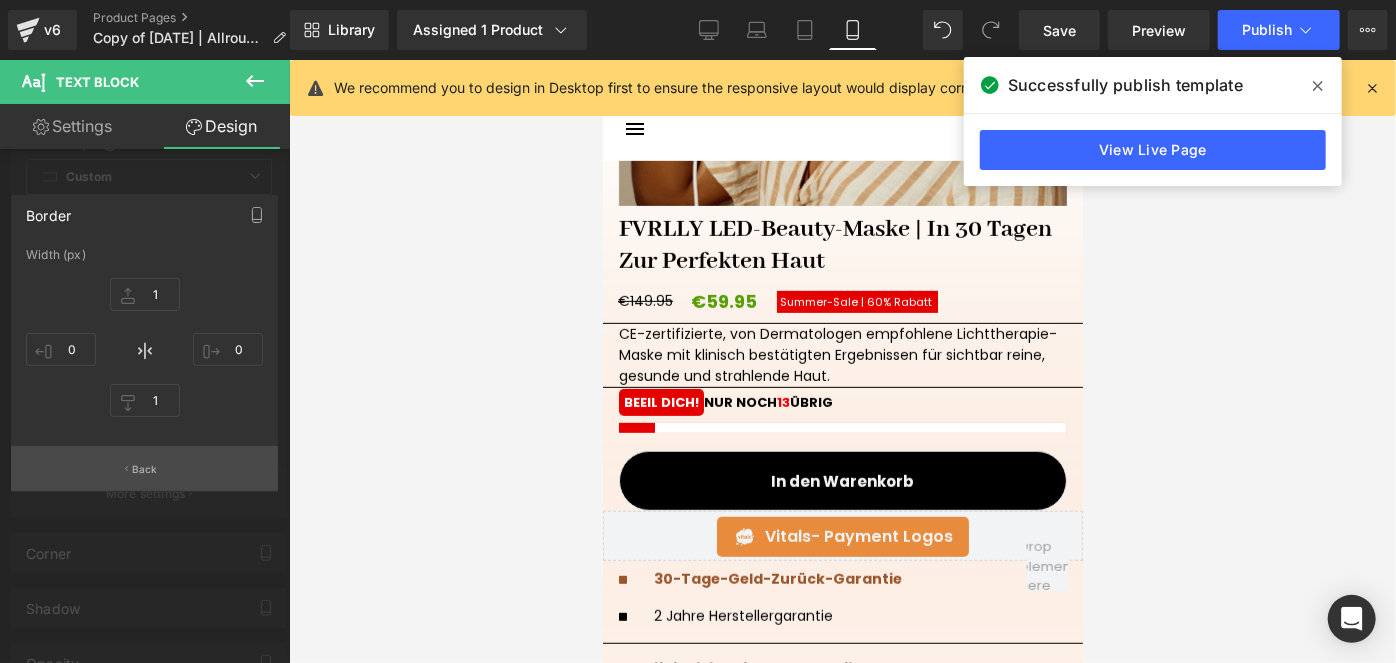click on "Back" at bounding box center [144, 468] 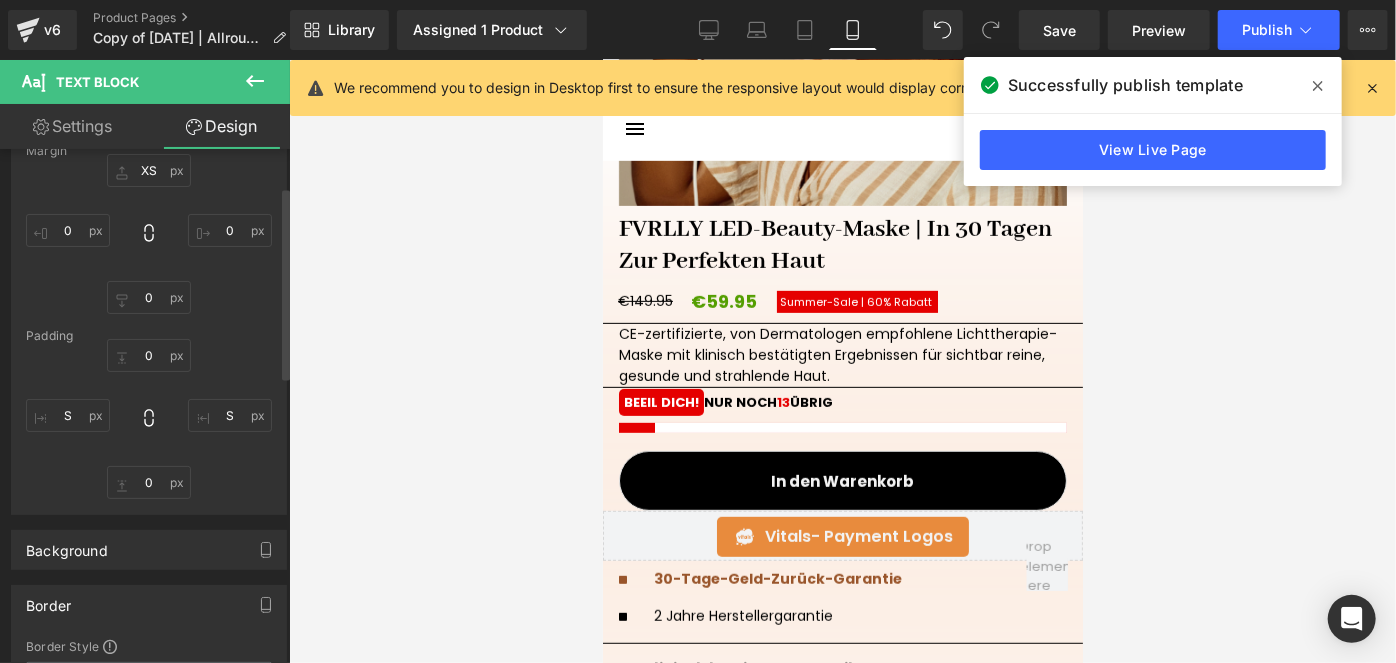 scroll, scrollTop: 90, scrollLeft: 0, axis: vertical 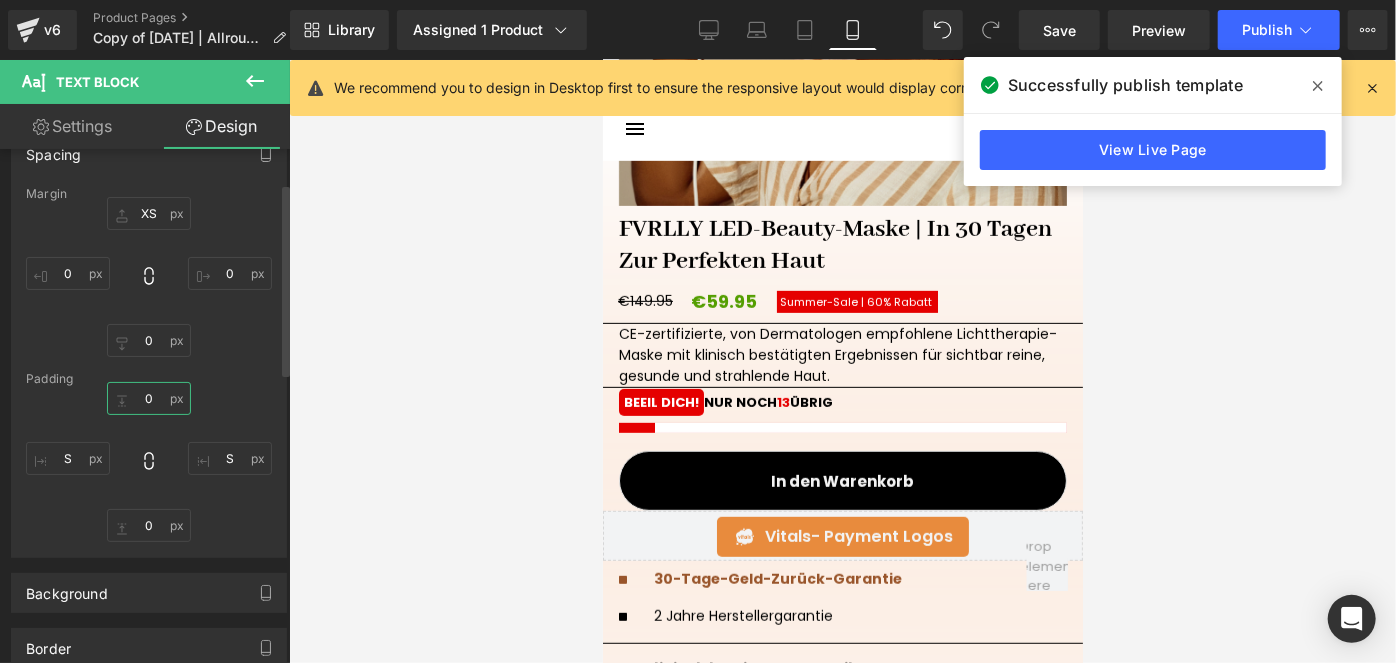 click on "0" at bounding box center (149, 398) 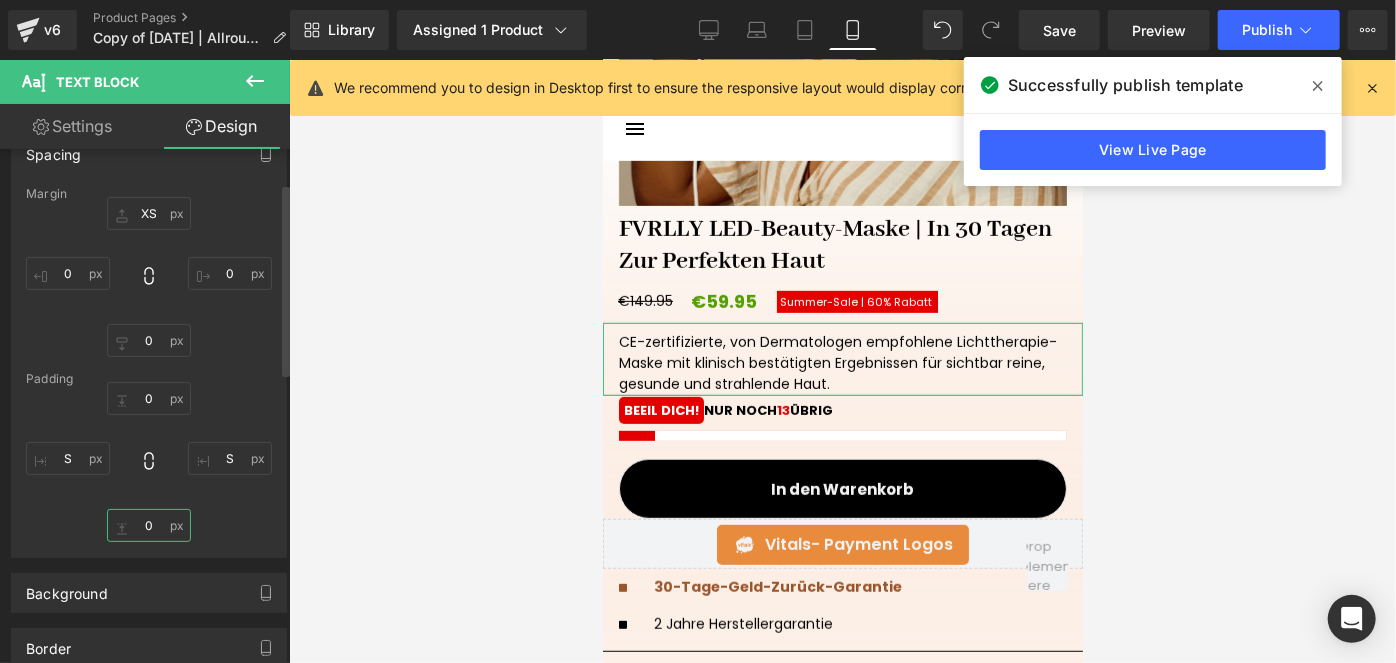 click on "0" at bounding box center (149, 525) 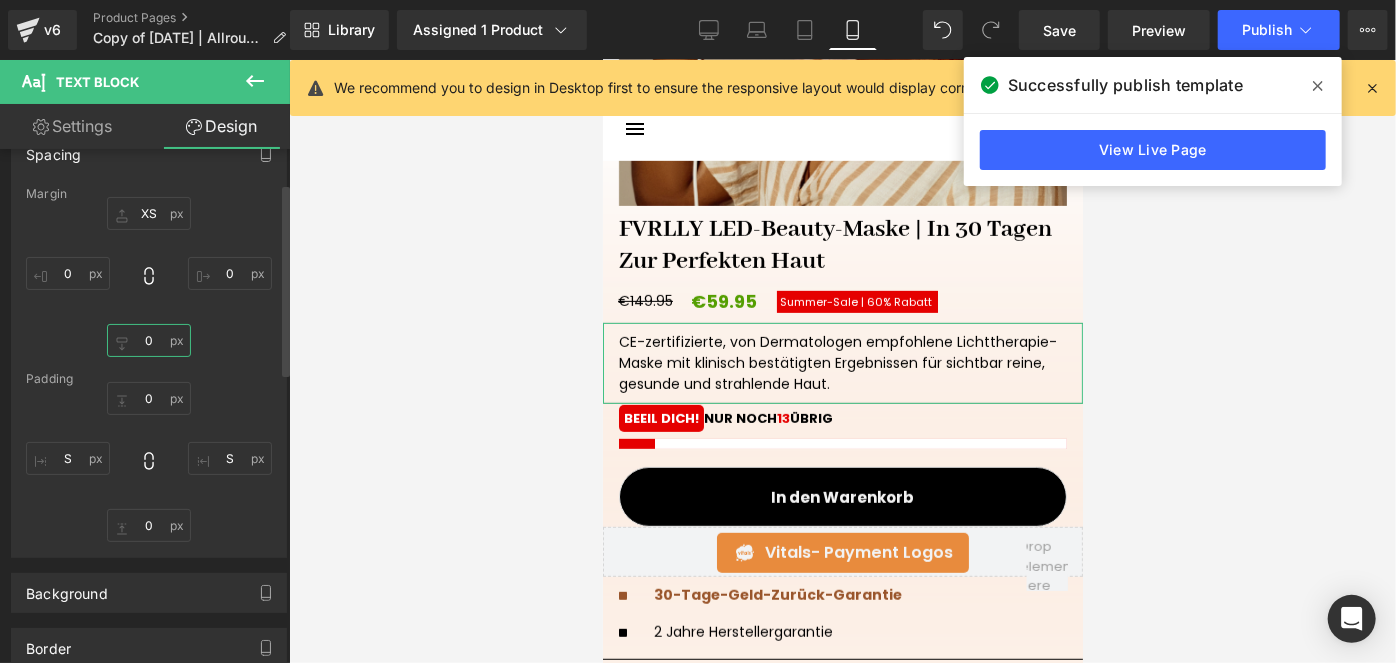 click on "0" at bounding box center (149, 340) 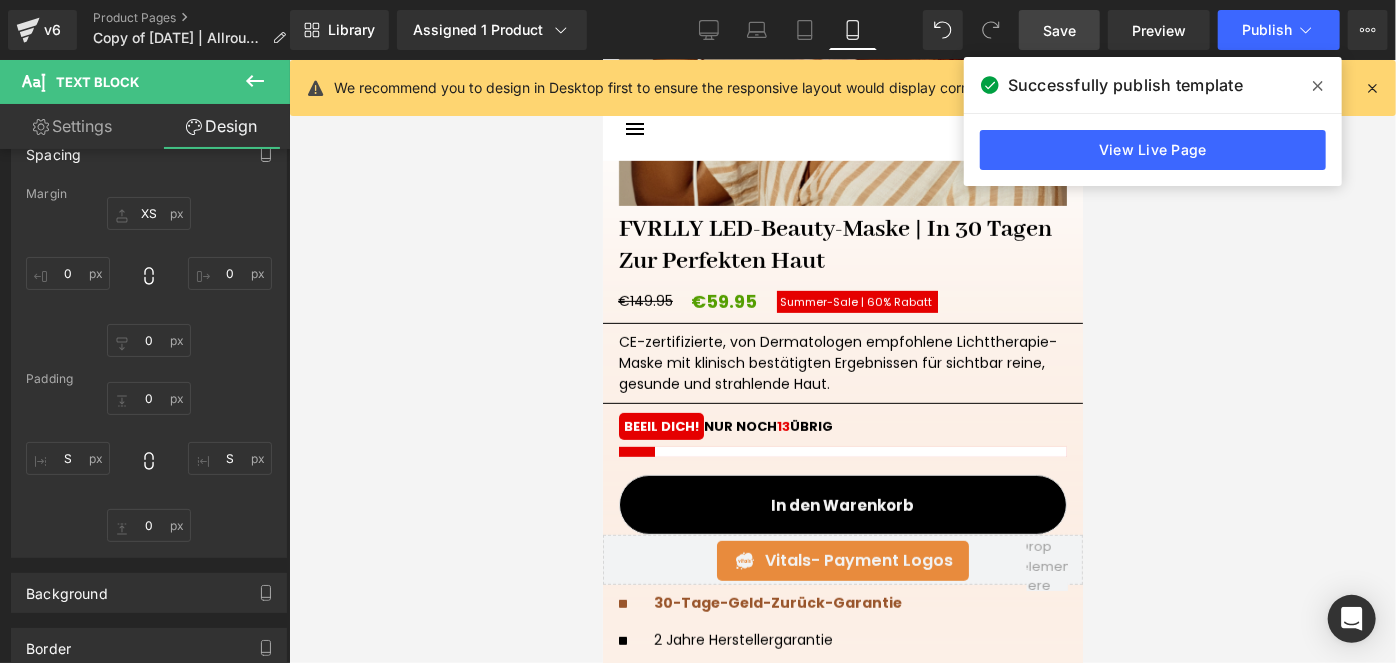 click on "Save" at bounding box center (1059, 30) 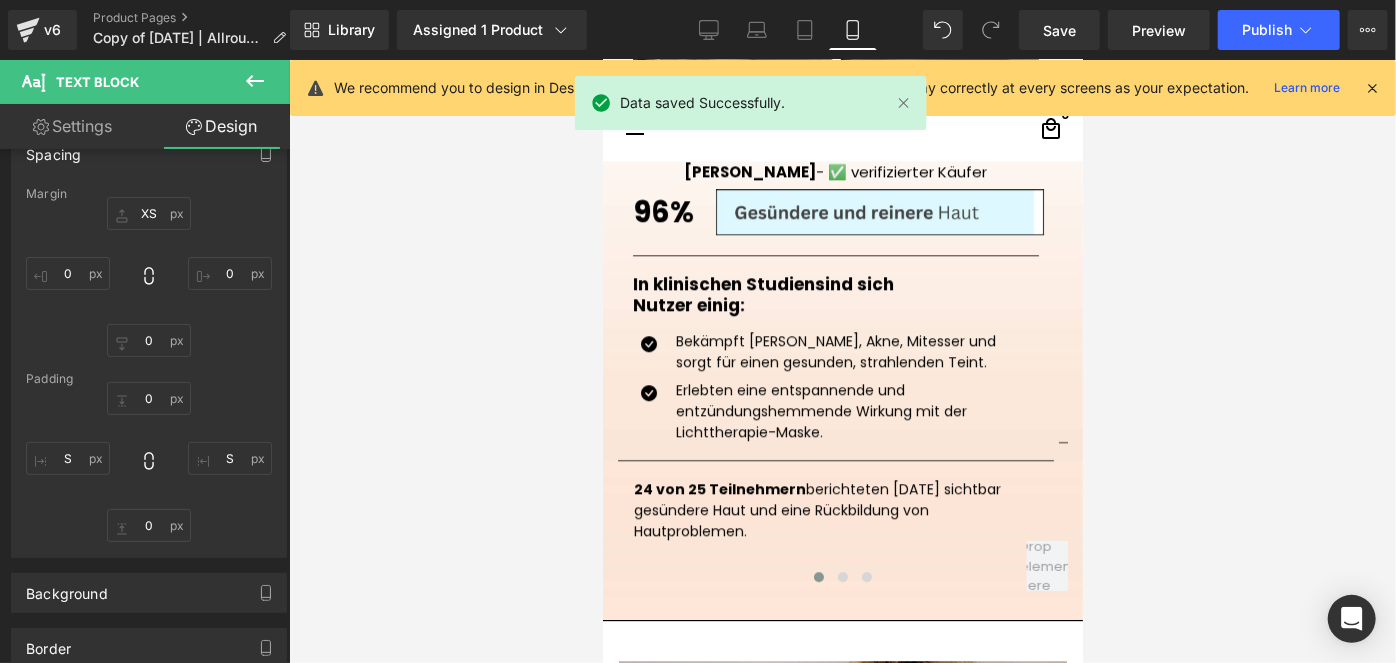 scroll, scrollTop: 3018, scrollLeft: 0, axis: vertical 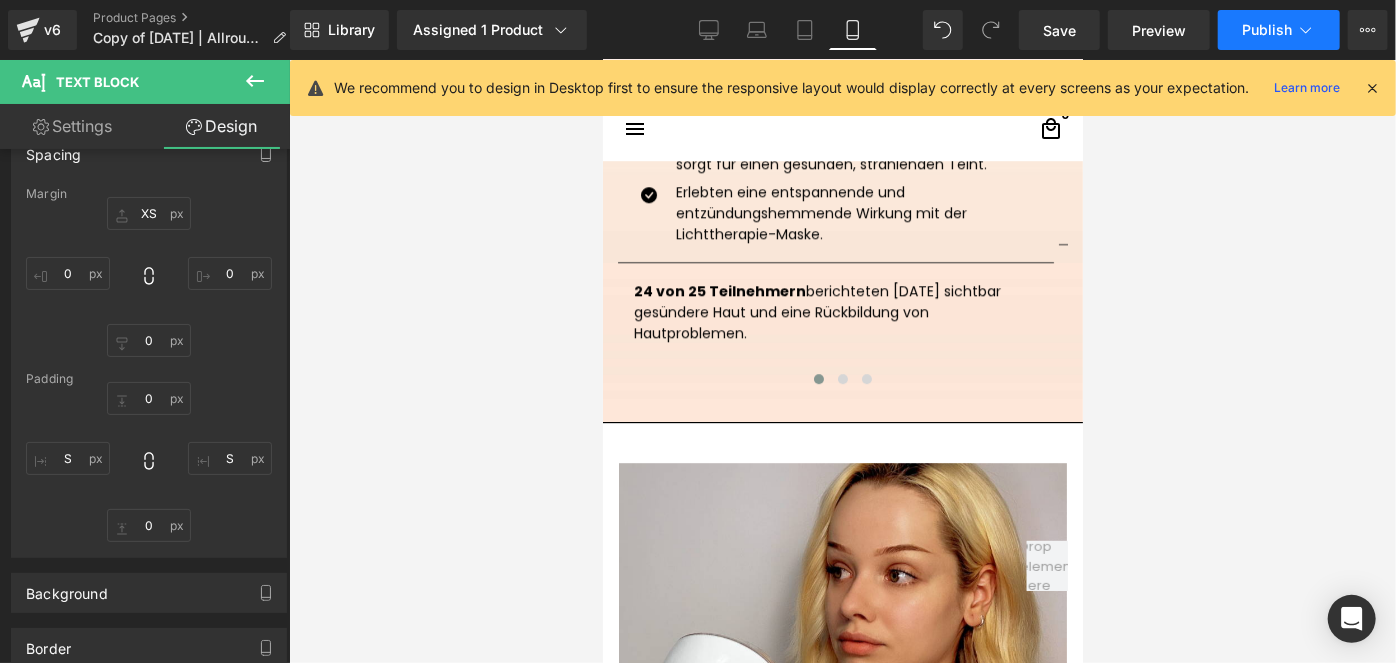 click on "Publish" at bounding box center [1279, 30] 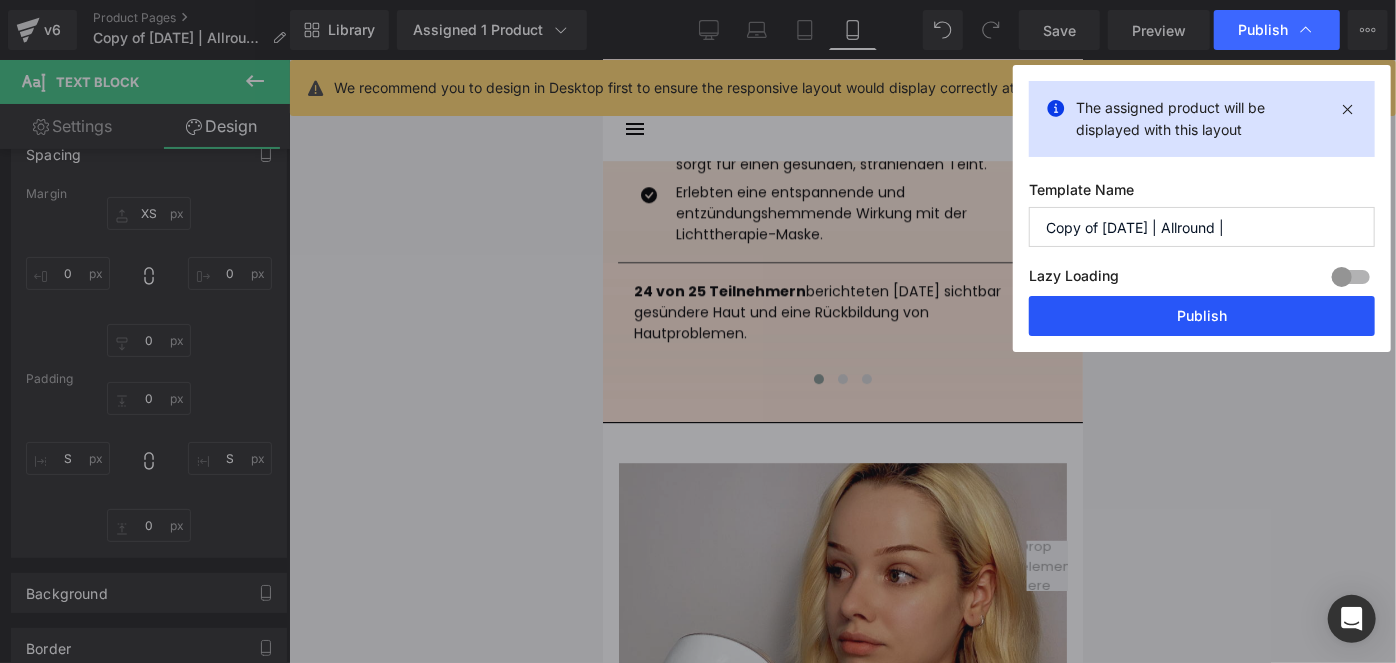 click on "Publish" at bounding box center (1202, 316) 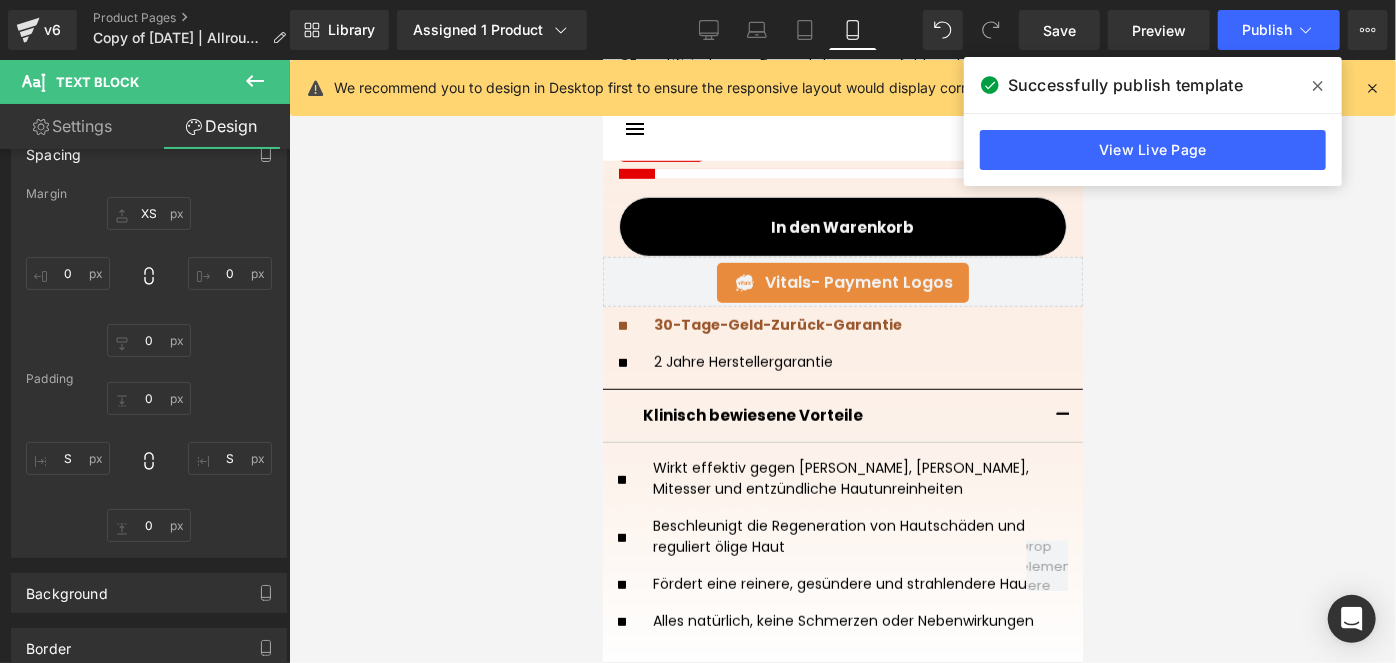 scroll, scrollTop: 745, scrollLeft: 0, axis: vertical 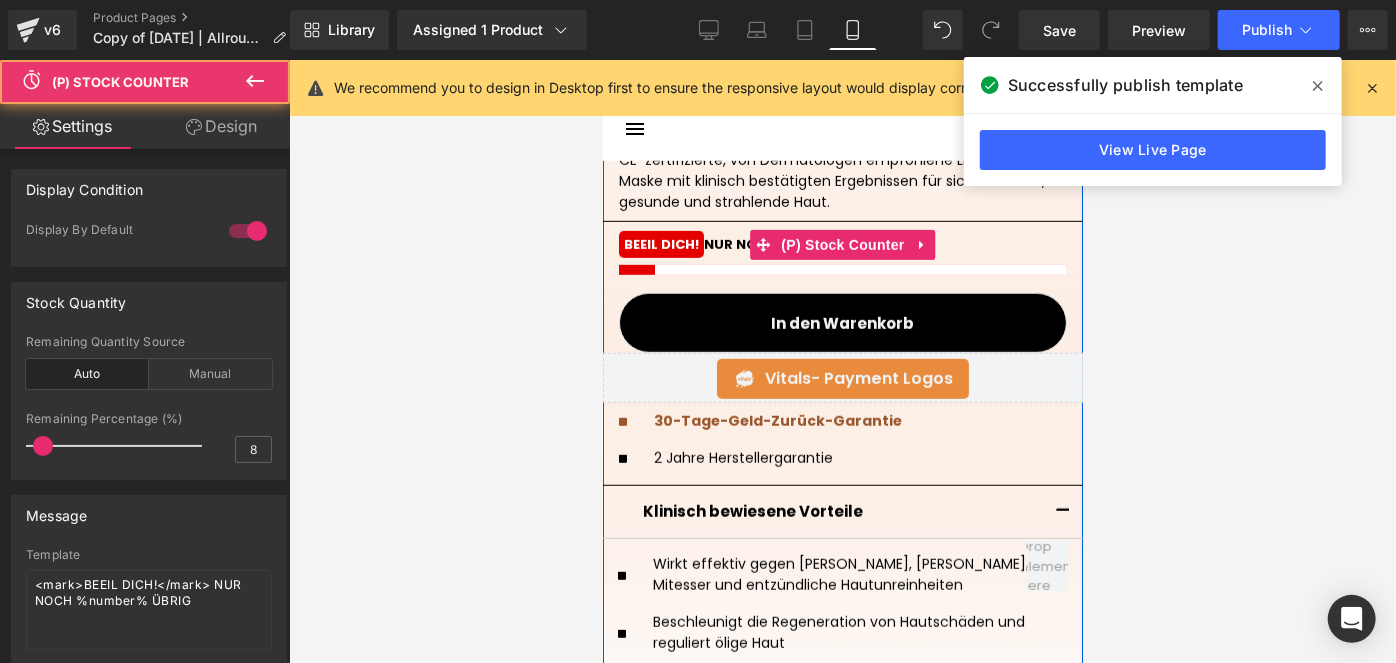 click on "BEEIL DICH!" at bounding box center (660, 243) 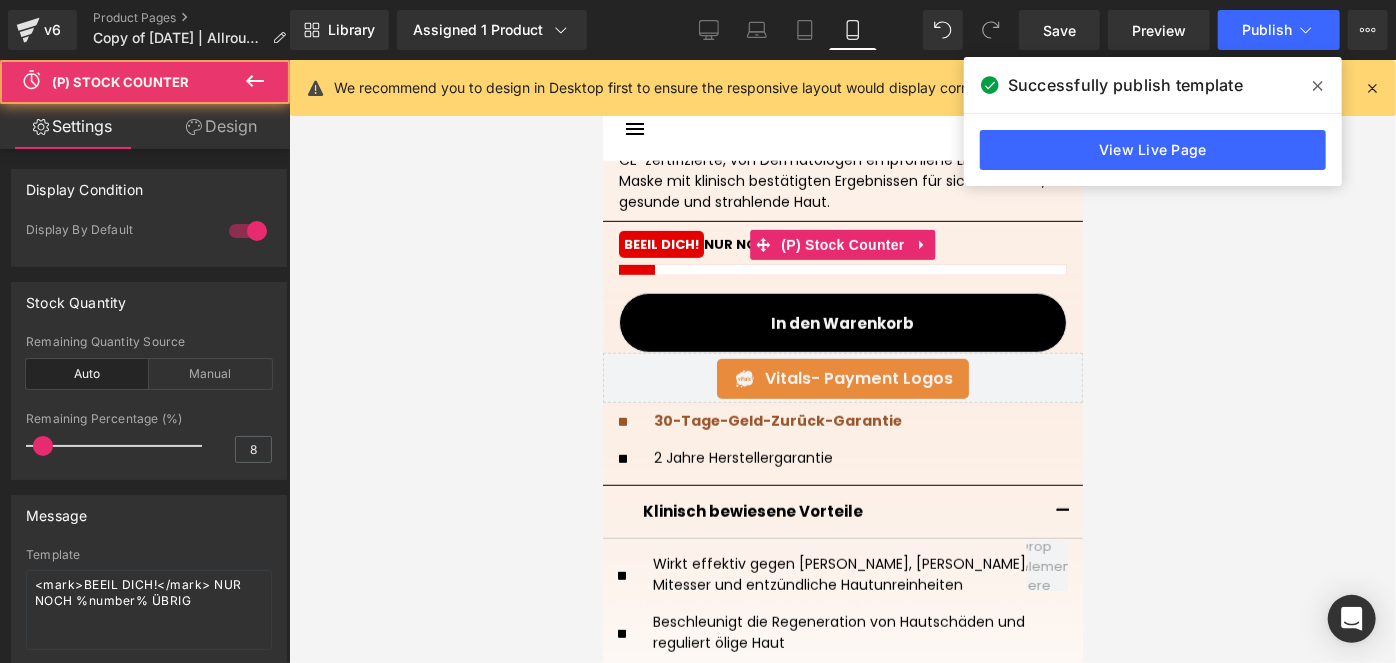 click on "Design" at bounding box center (221, 126) 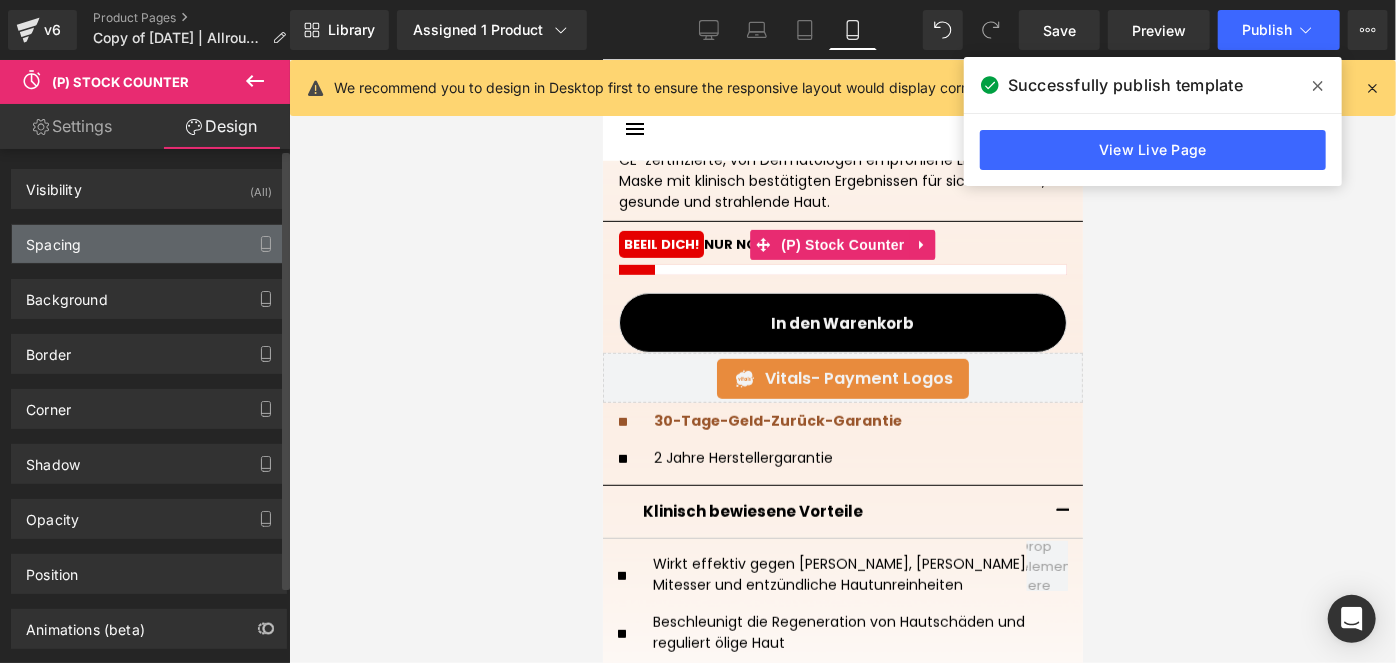 click on "Spacing" at bounding box center [149, 244] 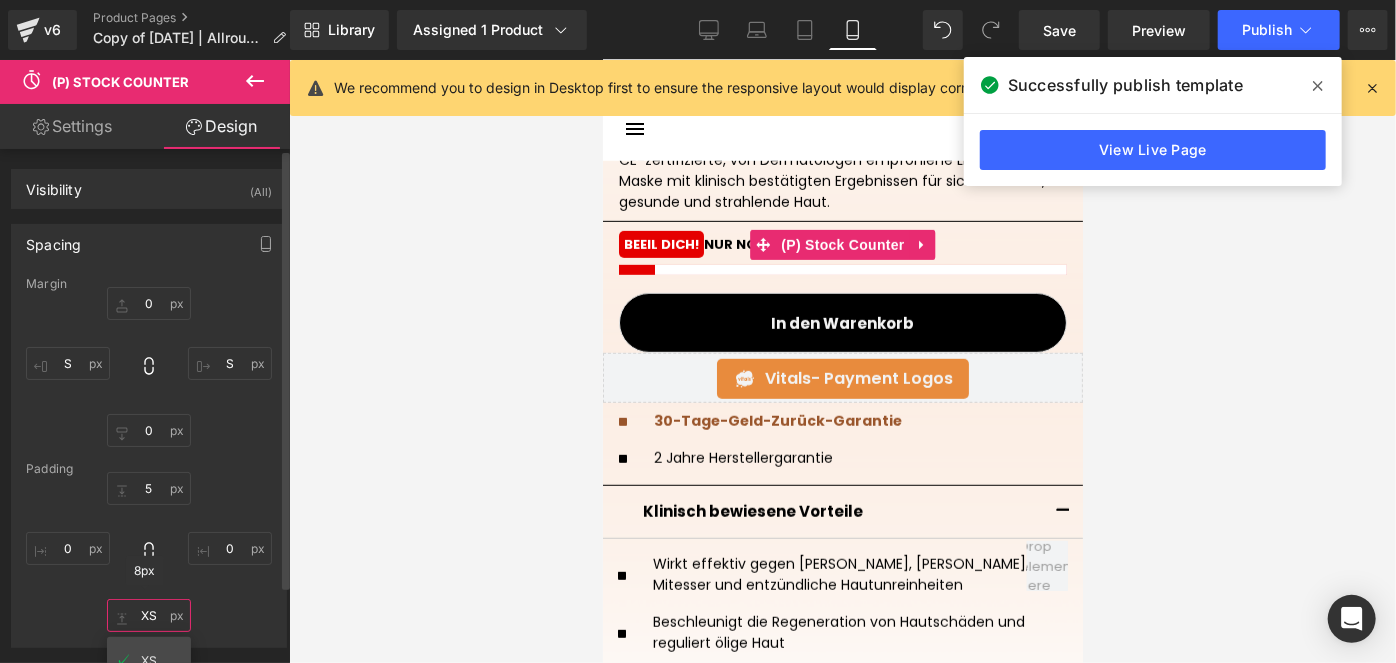 click on "XS" at bounding box center [149, 615] 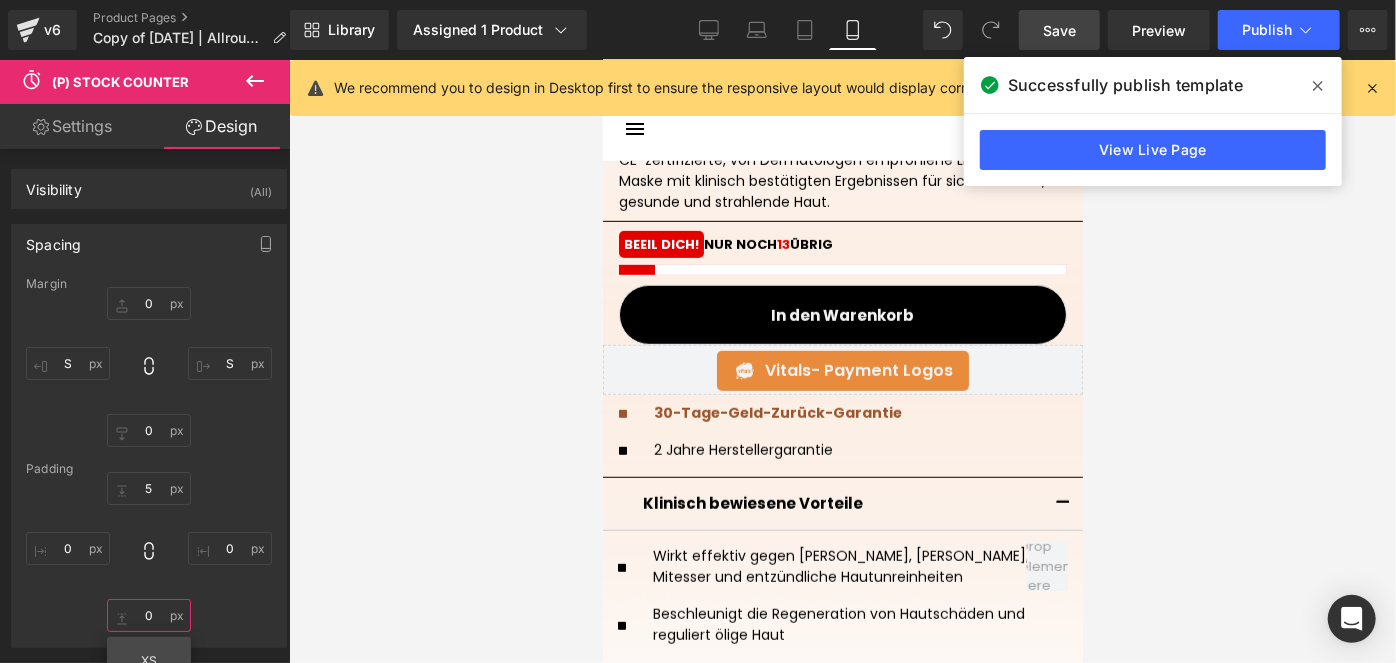 type on "0" 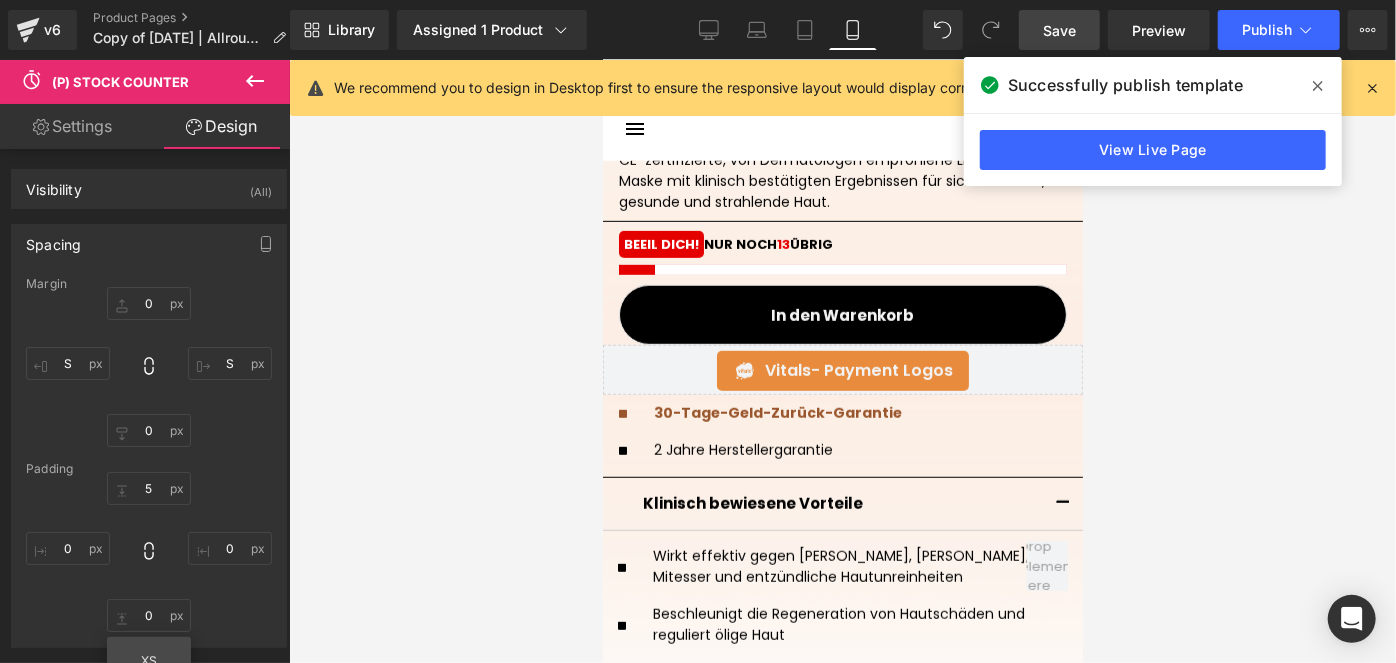 click on "Save" at bounding box center (1059, 30) 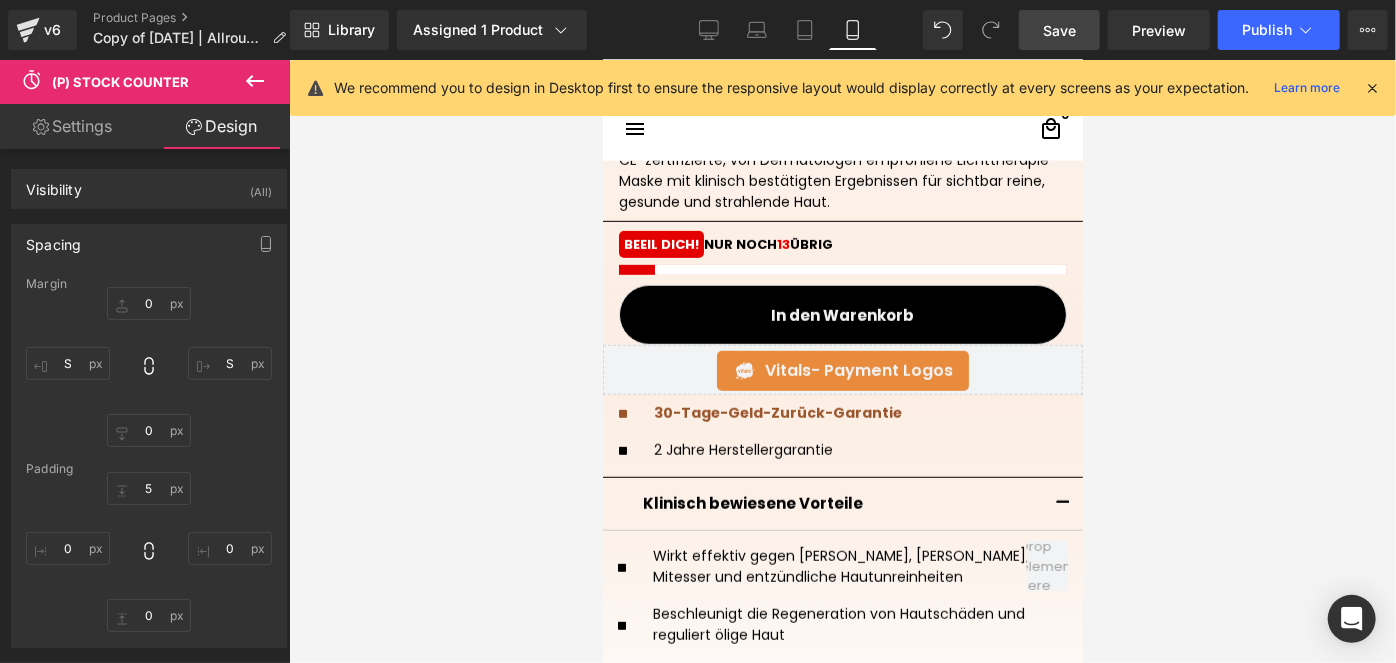 click on "Library Assigned 1 Product  Product Preview
FVRLLY LED-Beauty-Maske | In 30 Tagen Zur Perfekten Haut Manage assigned products Mobile Desktop Laptop Tablet Mobile Save Preview Publish Scheduled View Live Page View with current Template Save Template to Library Schedule Publish  Optimize  Publish Settings Shortcuts We recommend you to design in Desktop first to ensure the responsive layout would display correctly at every screens as your expectation. Learn more  Your page can’t be published   You've reached the maximum number of published pages on your plan  (8/999999).  You need to upgrade your plan or unpublish all your pages to get 1 publish slot.   Unpublish pages   Upgrade plan" at bounding box center (843, 30) 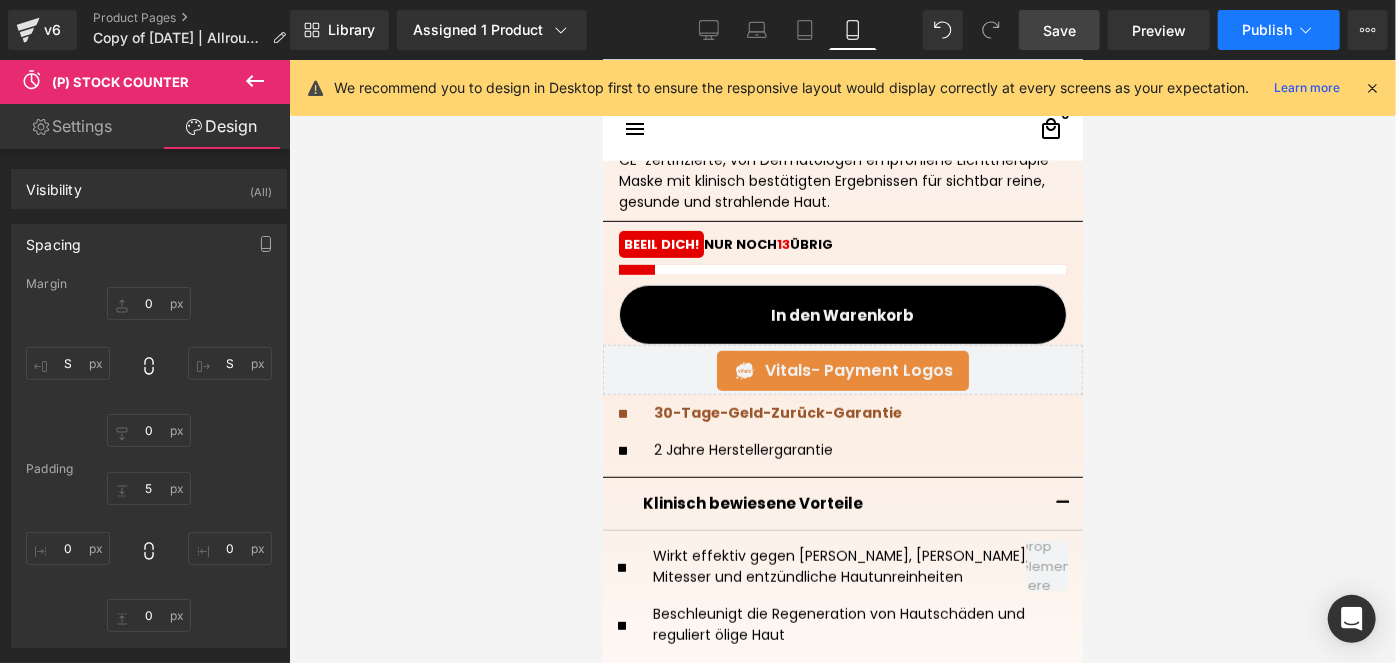 click on "Publish" at bounding box center (1279, 30) 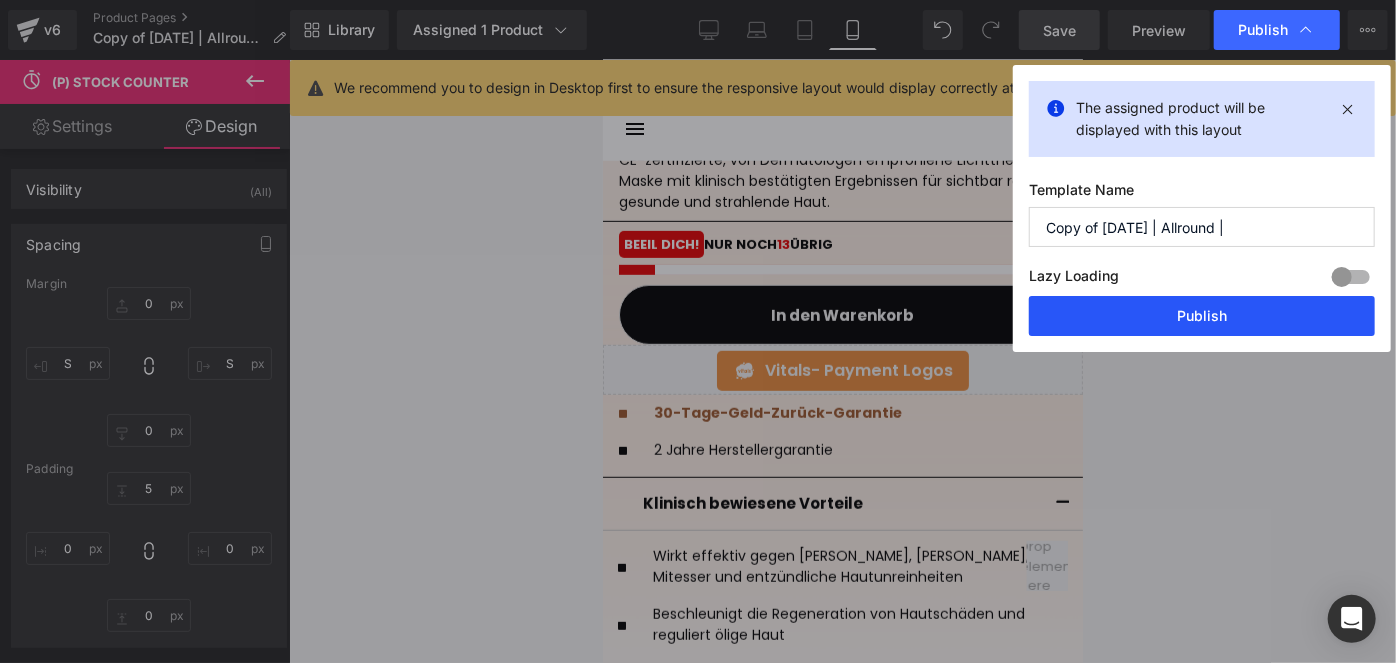 click on "Publish" at bounding box center [1202, 316] 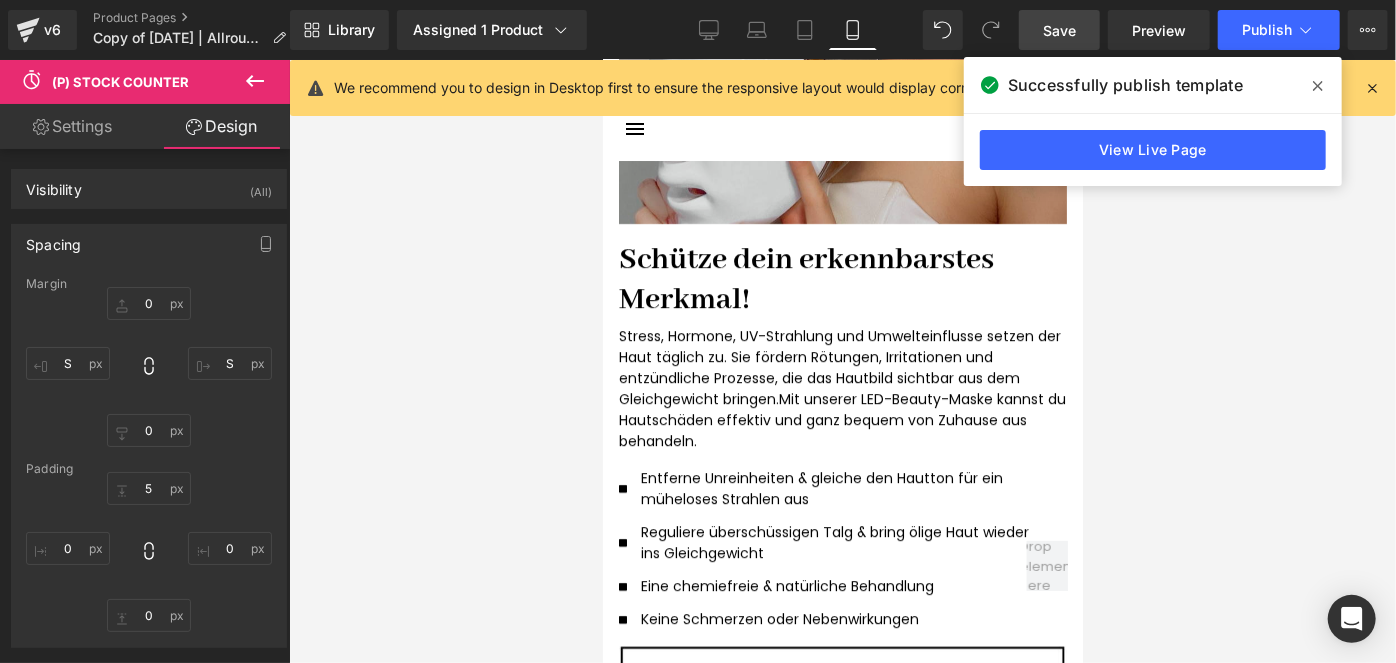 scroll, scrollTop: 3836, scrollLeft: 0, axis: vertical 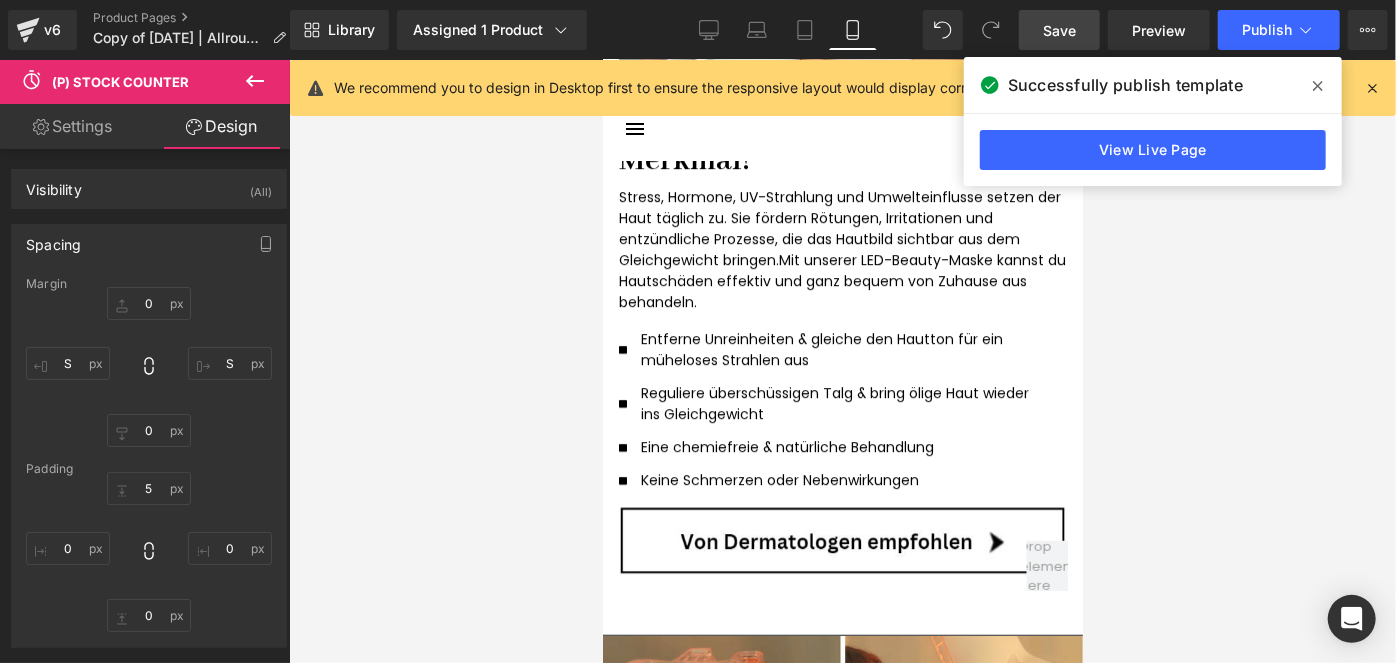 click at bounding box center (602, 59) 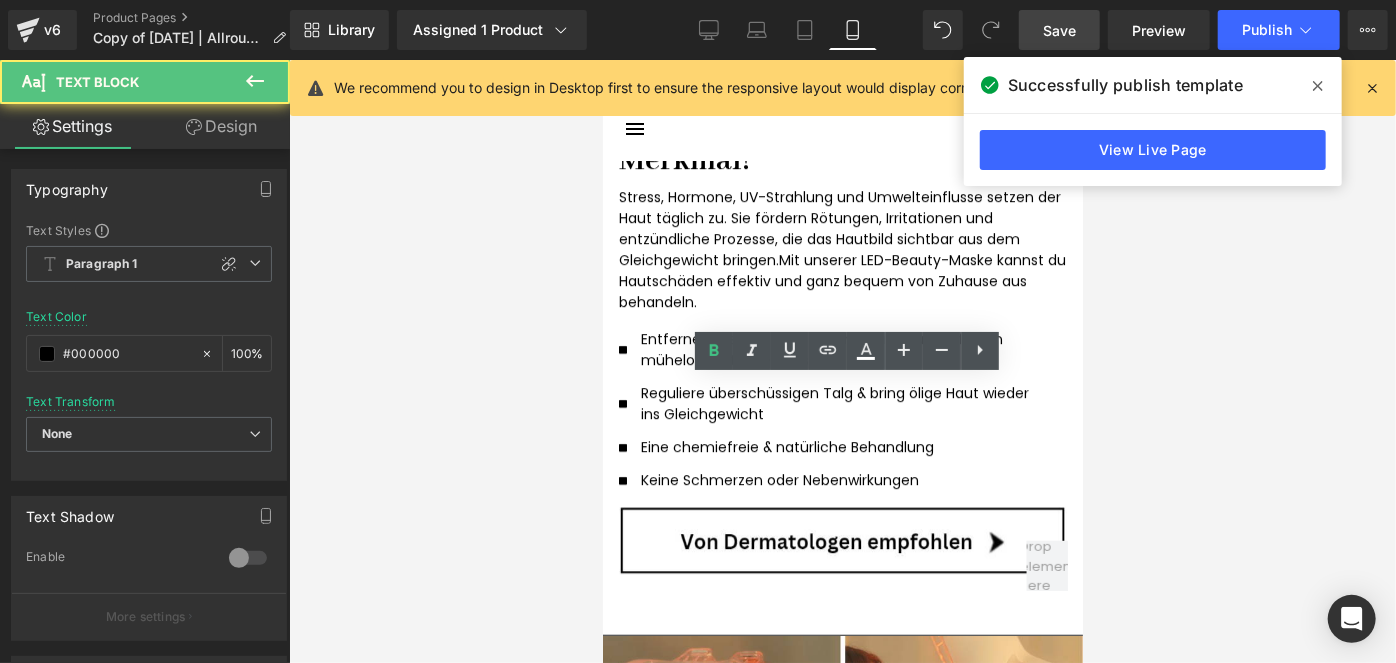 click at bounding box center (842, 361) 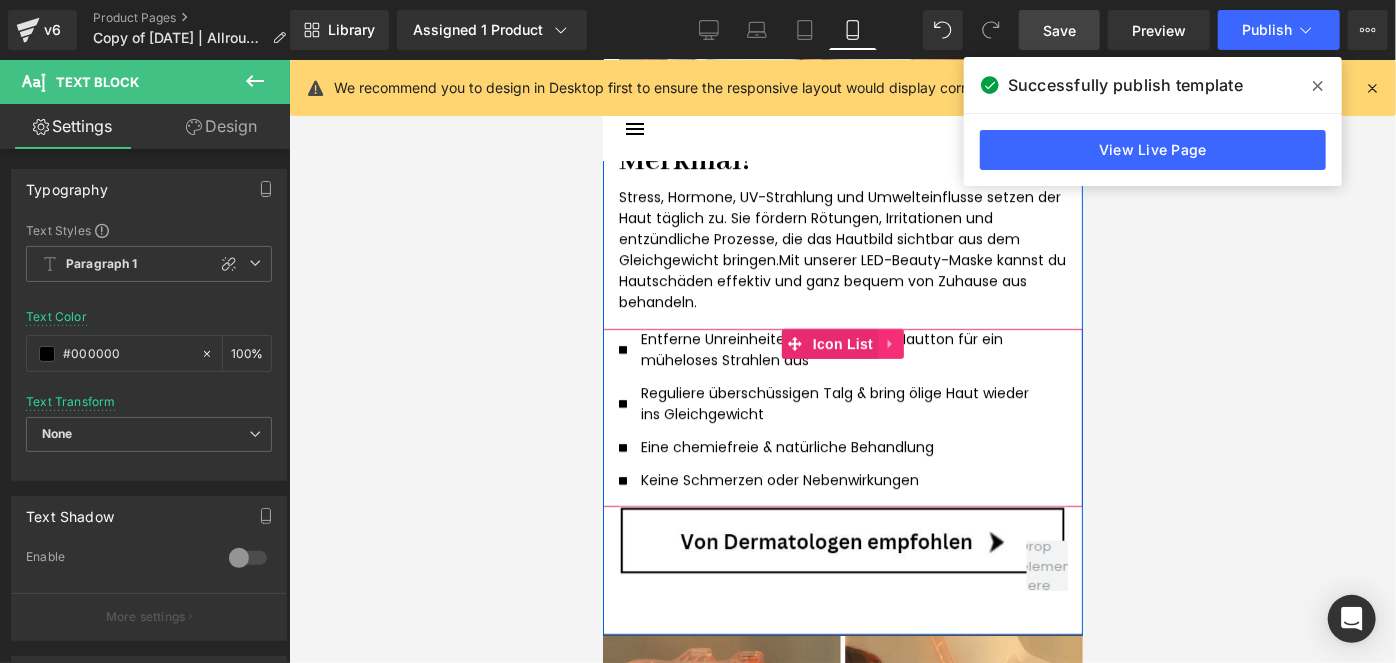 click at bounding box center [890, 343] 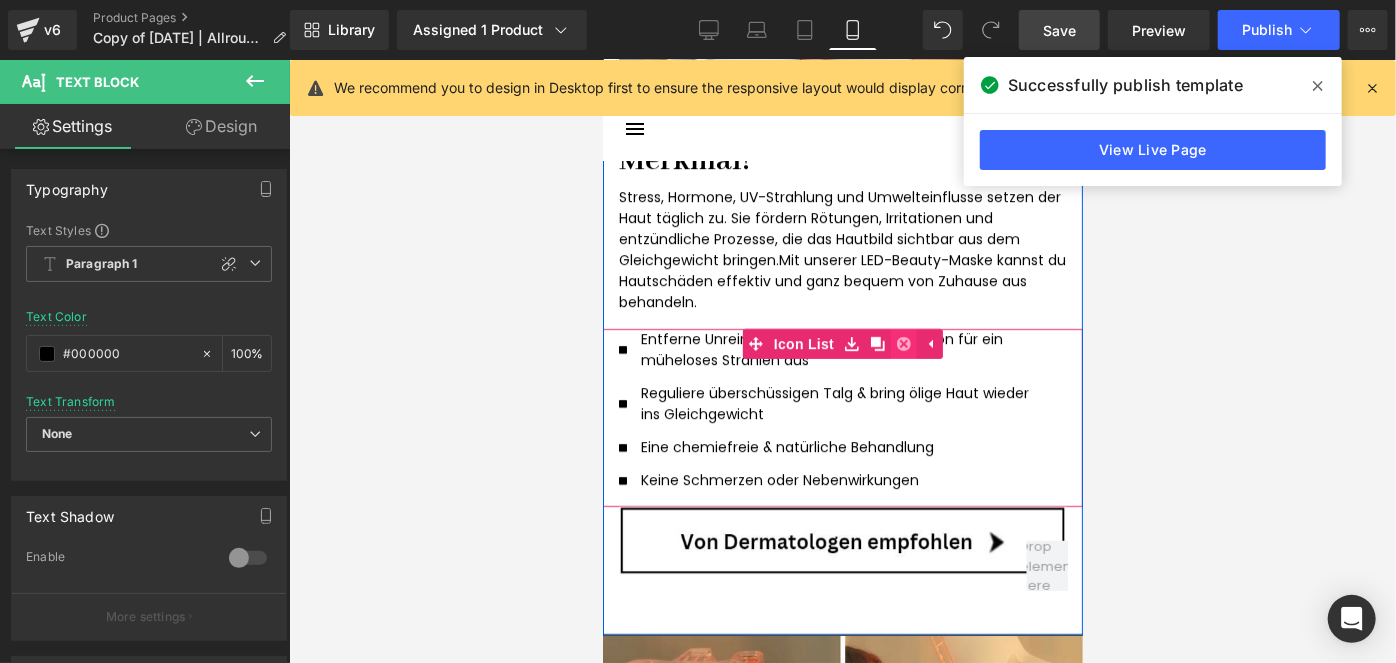 click 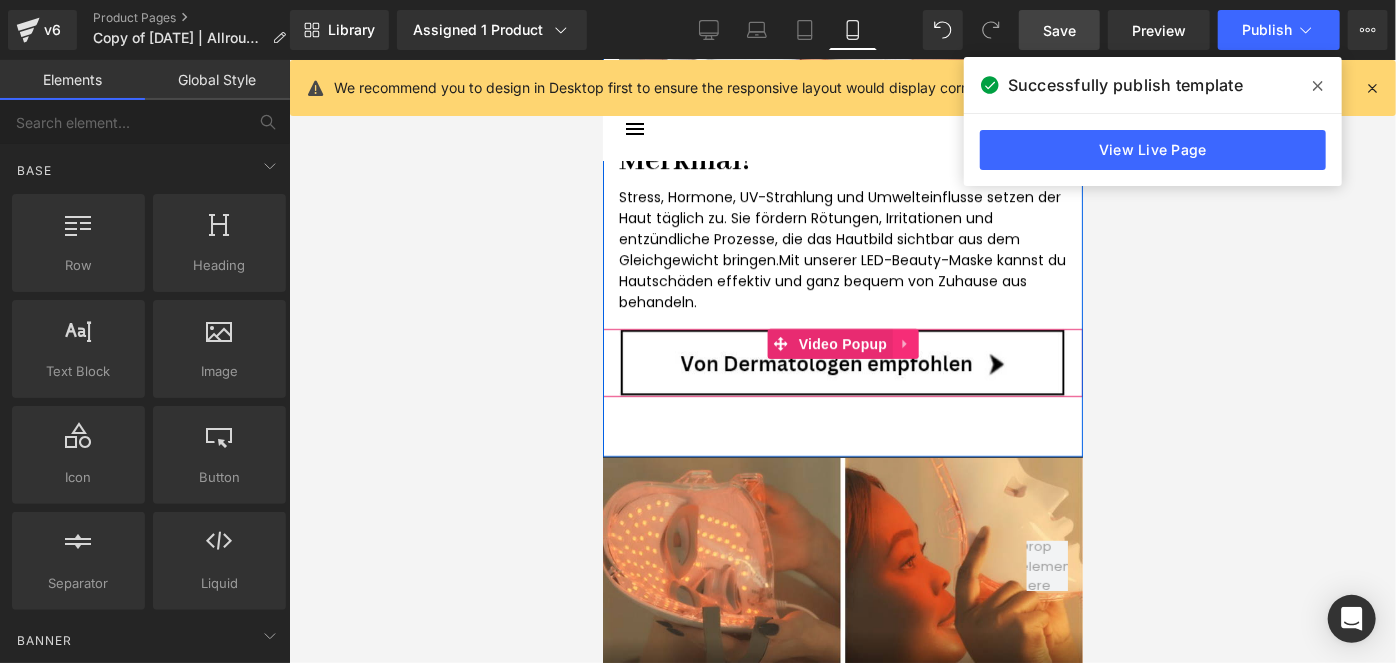 click 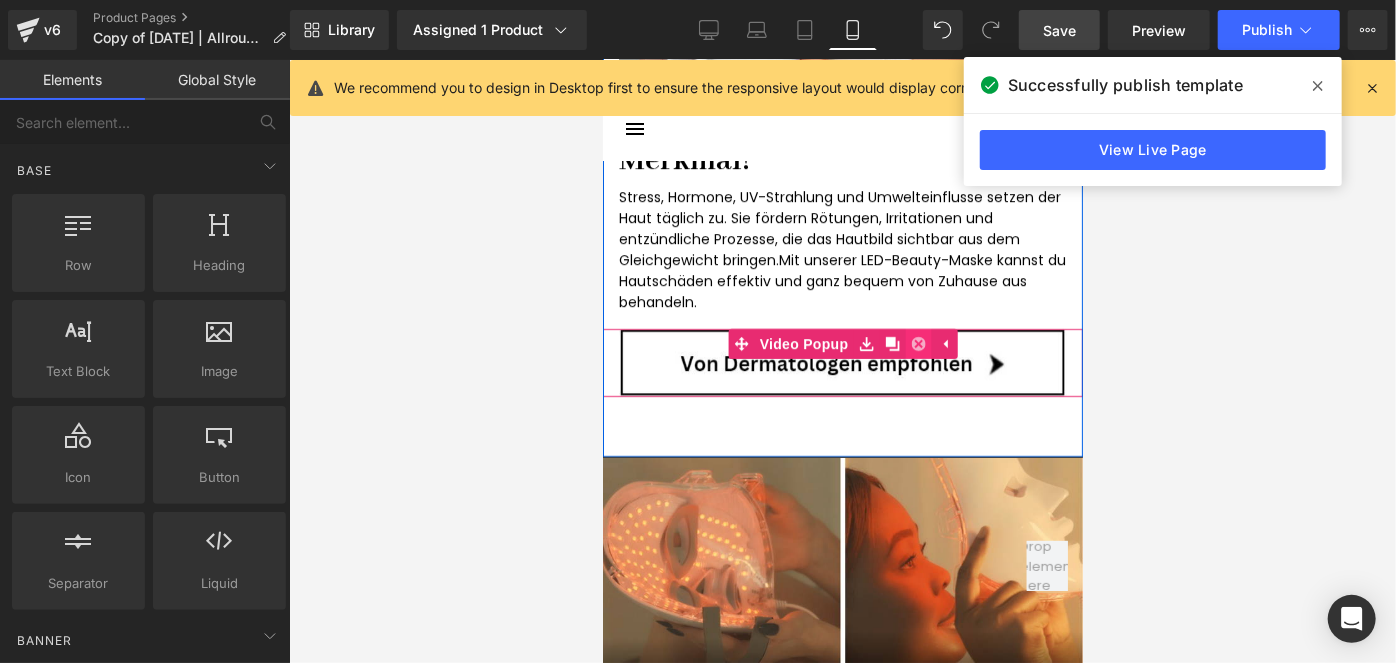 click 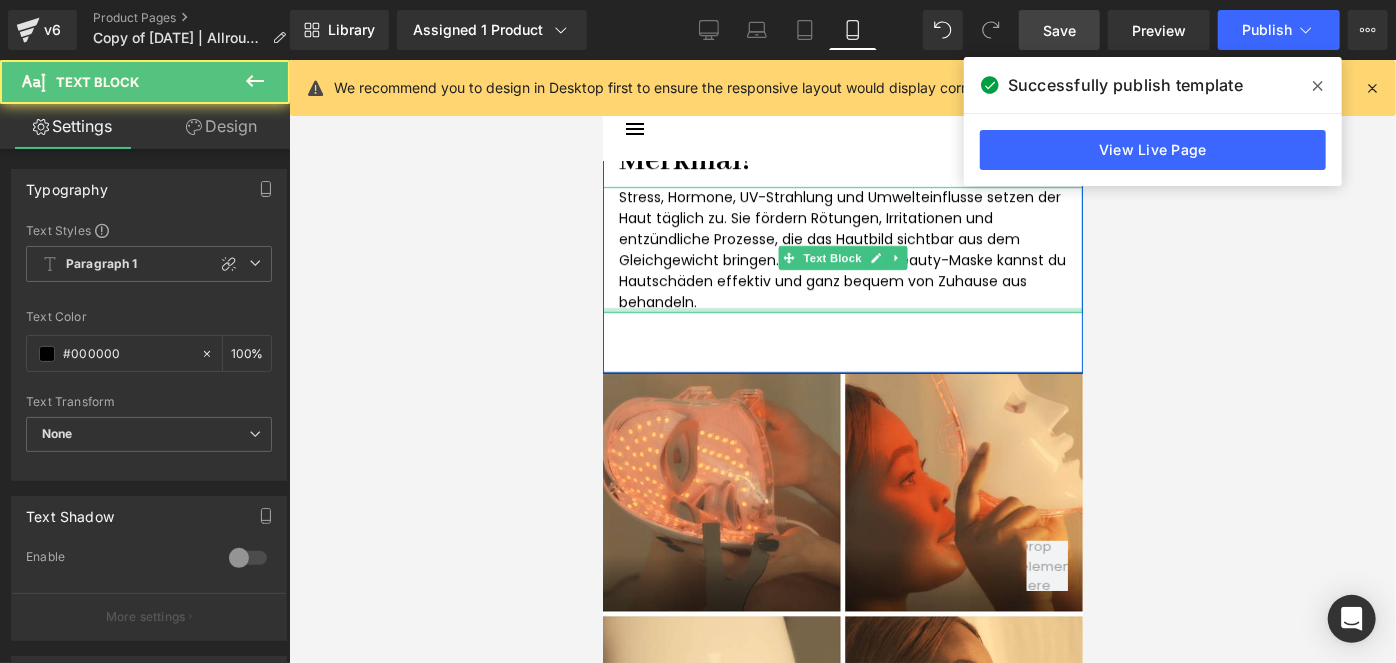 drag, startPoint x: 663, startPoint y: 319, endPoint x: 812, endPoint y: 267, distance: 157.81319 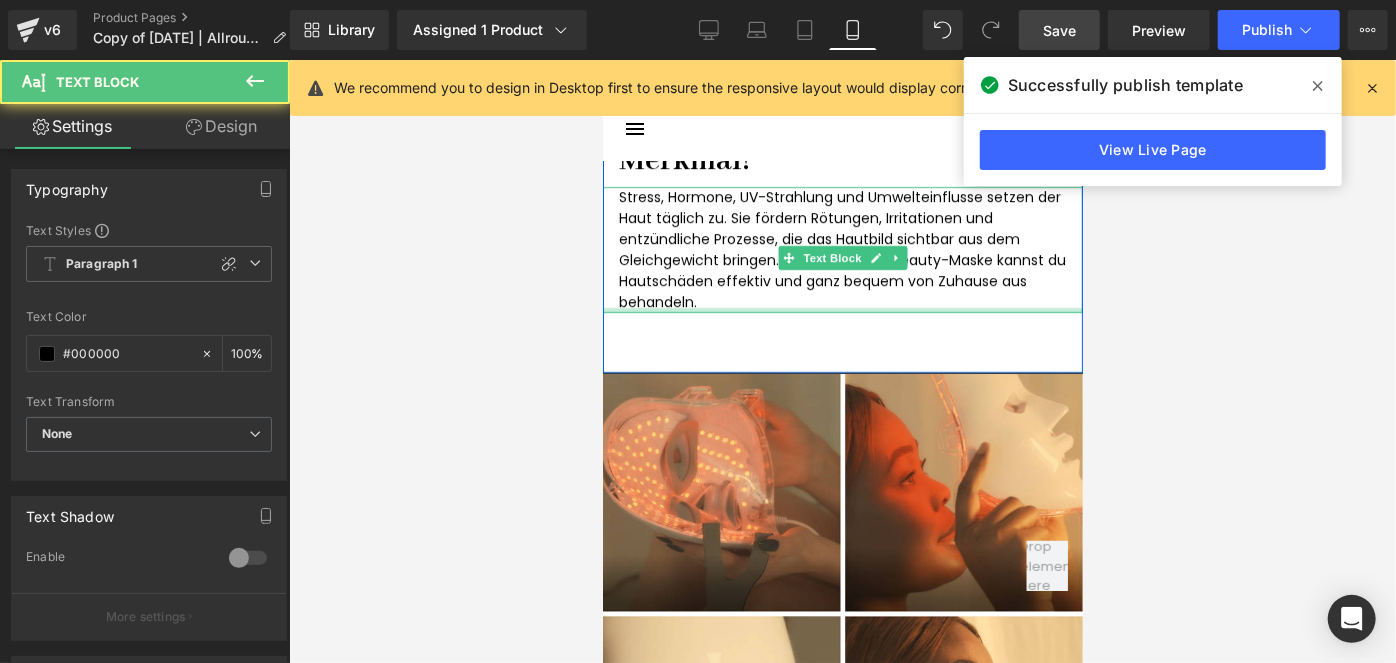 click on "Stress, Hormone, UV-Strahlung und Umwelteinflusse setzen der Haut täglich zu. Sie fördern Rötungen, Irritationen und entzündliche Prozesse, die das Hautbild sichtbar aus dem Gleichgewicht bringen.  Mit unserer LED-Beauty-Maske kannst du Hautschäden effektiv und ganz bequem von Zuhause aus behandeln. Text Block" at bounding box center [842, 249] 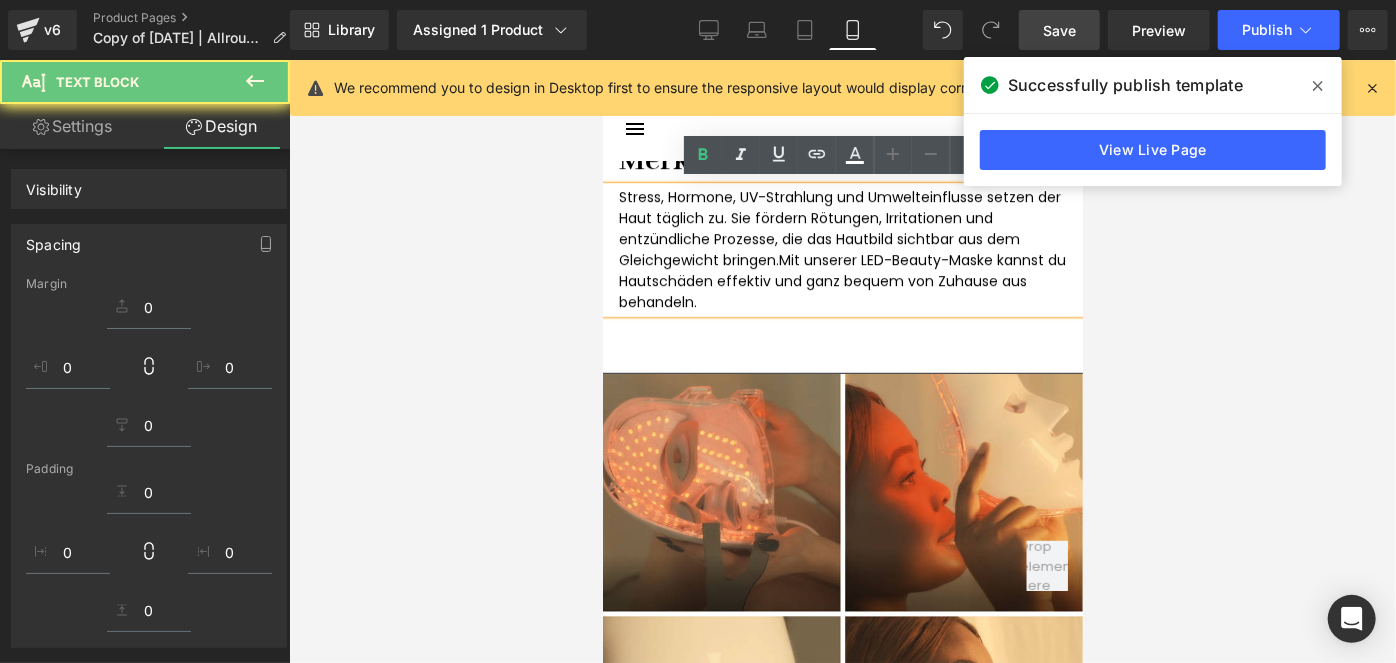 click at bounding box center [842, 361] 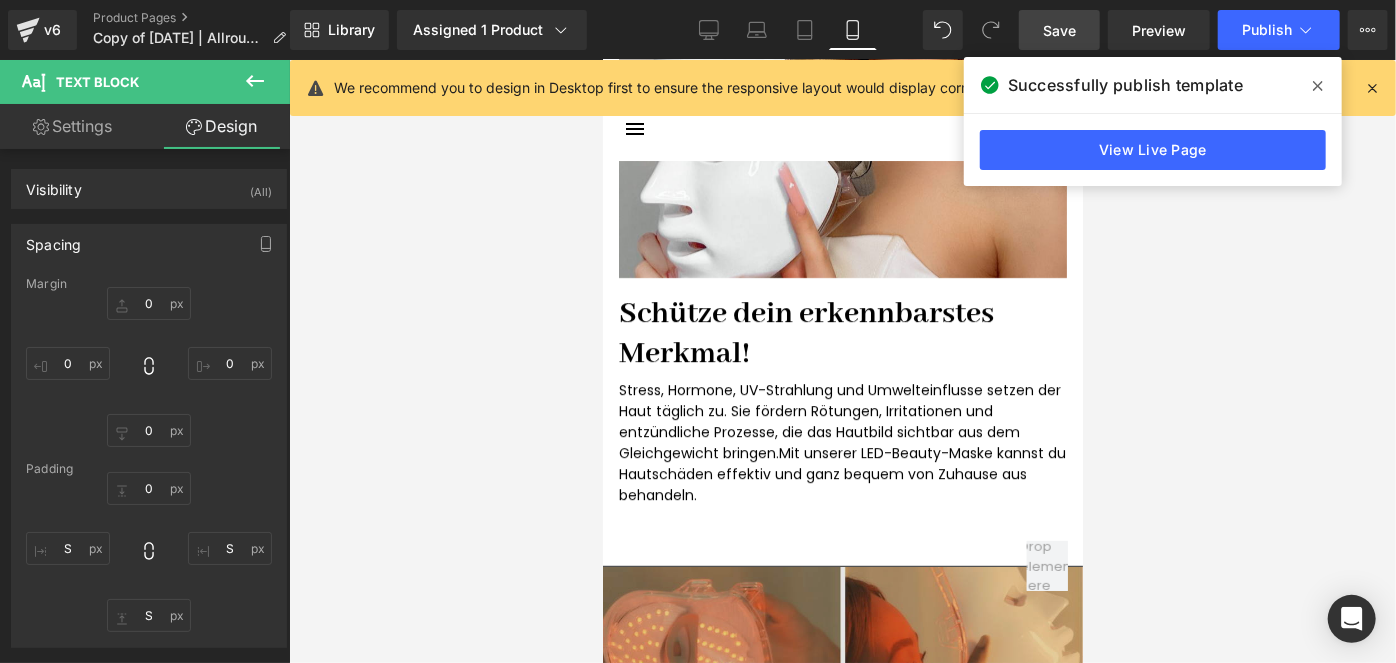 scroll, scrollTop: 3745, scrollLeft: 0, axis: vertical 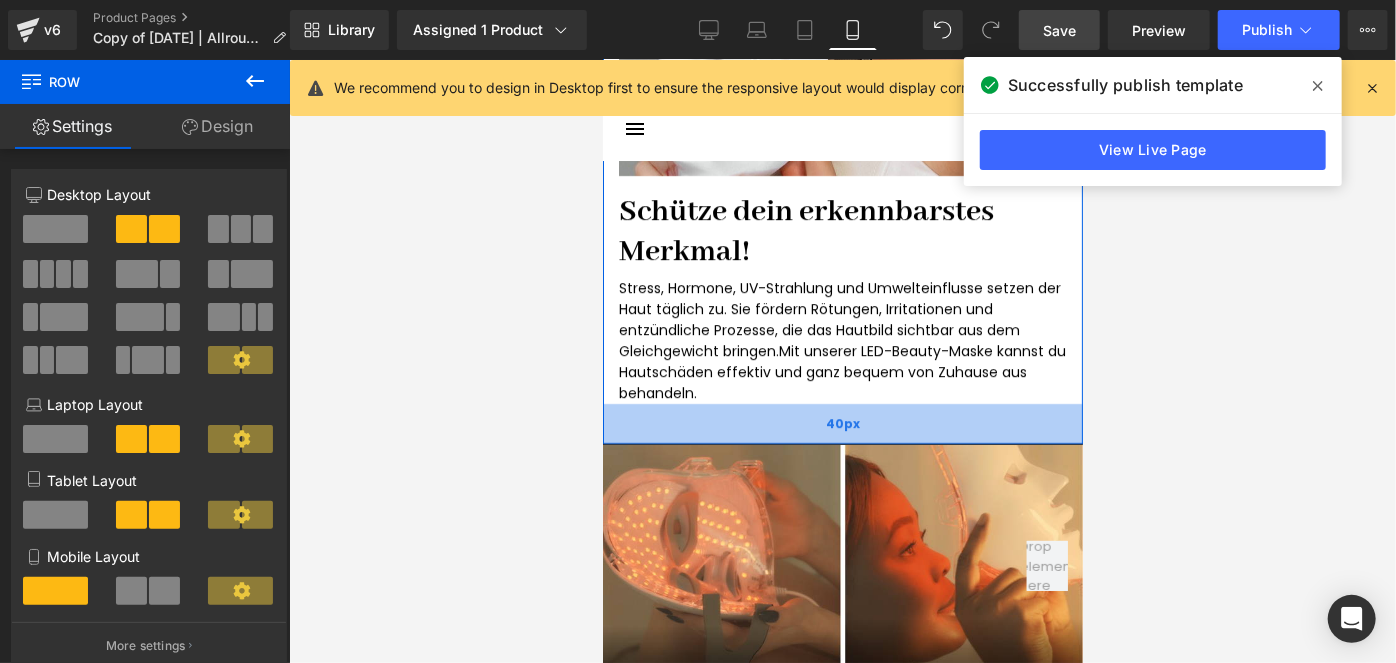 drag, startPoint x: 717, startPoint y: 453, endPoint x: 683, endPoint y: 432, distance: 39.962482 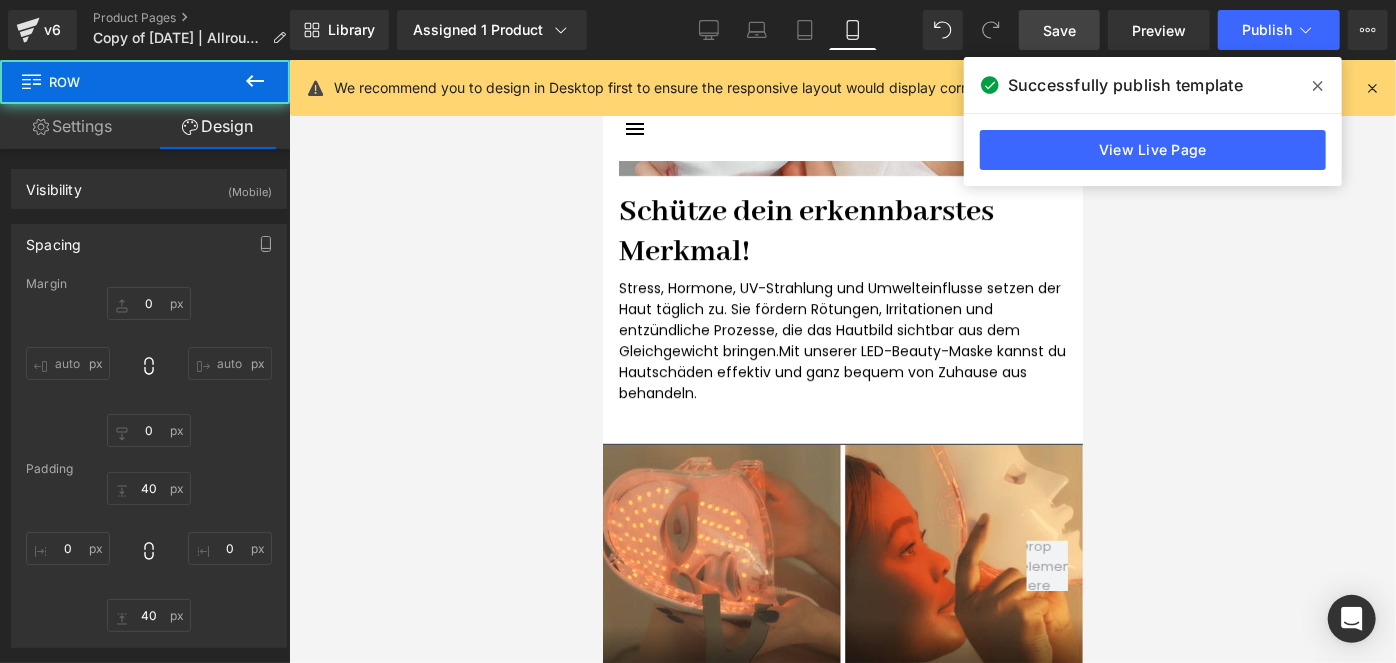 click on "Save" at bounding box center [1059, 30] 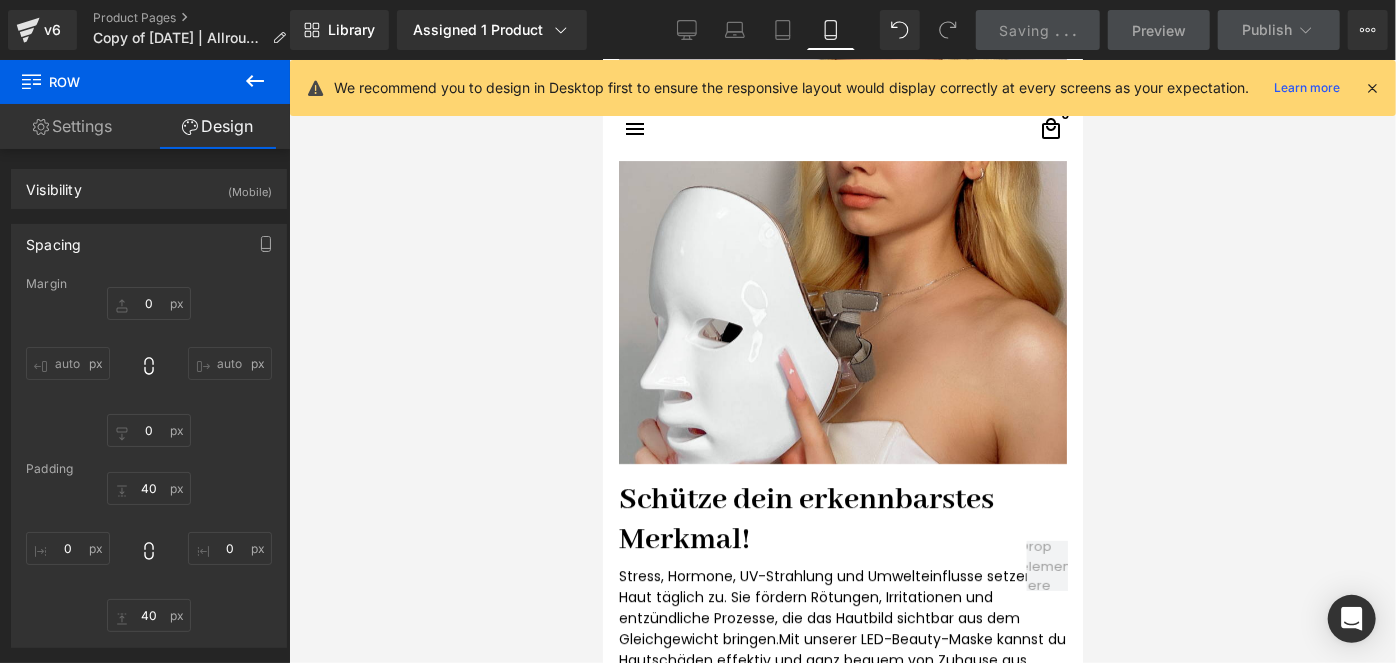 scroll, scrollTop: 3745, scrollLeft: 0, axis: vertical 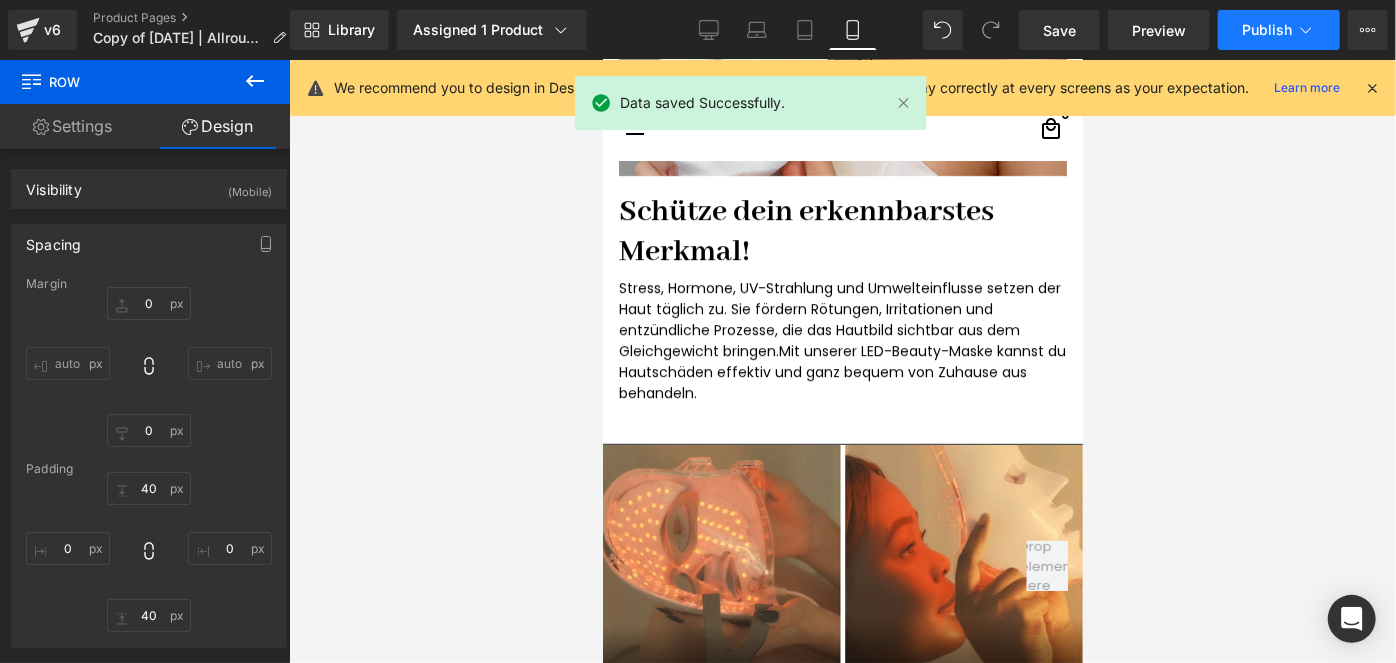 click on "Publish" at bounding box center (1279, 30) 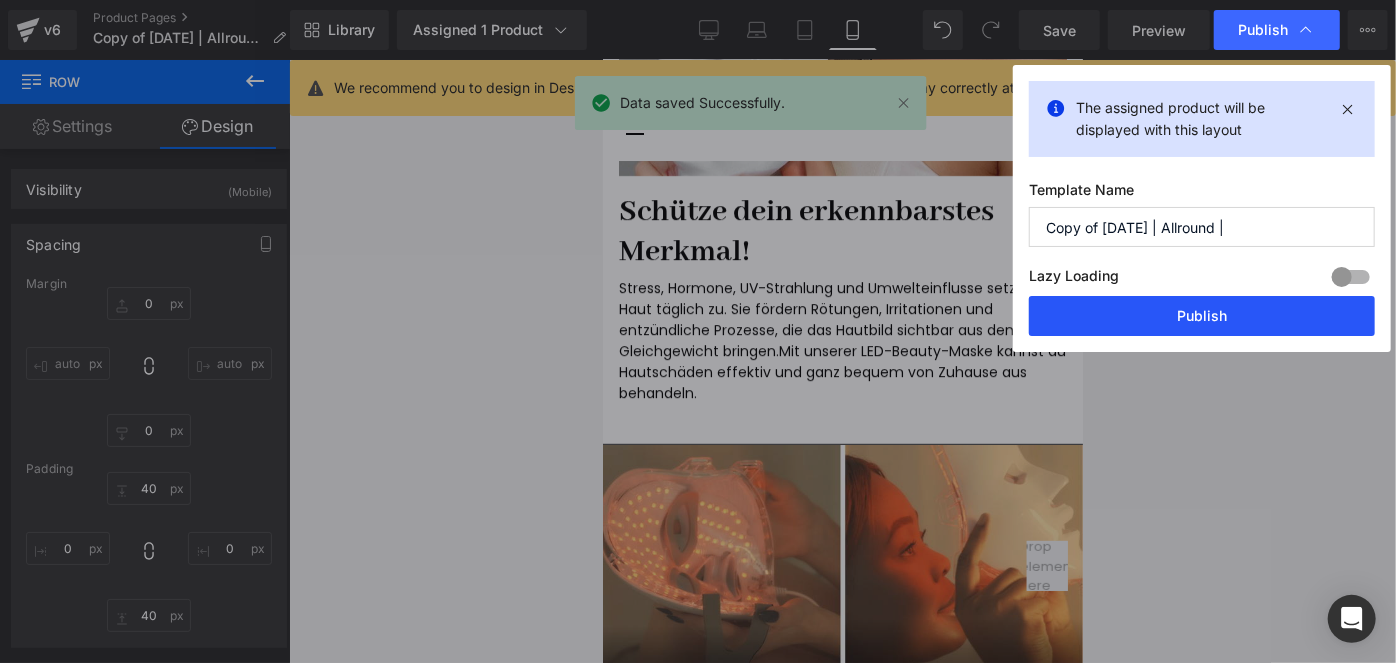 click on "Publish" at bounding box center (1202, 316) 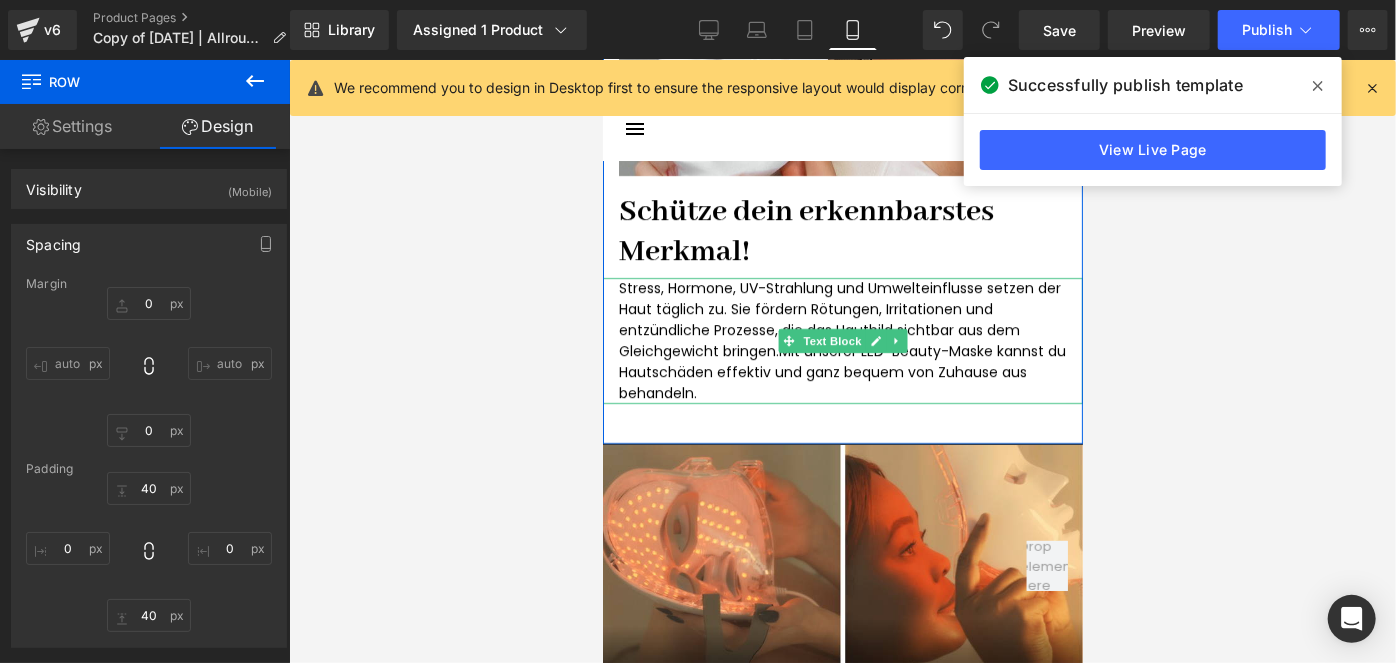 click on "Stress, Hormone, UV-Strahlung und Umwelteinflusse setzen der Haut täglich zu. Sie fördern Rötungen, Irritationen und entzündliche Prozesse, die das Hautbild sichtbar aus dem Gleichgewicht bringen.  Mit unserer LED-Beauty-Maske kannst du Hautschäden effektiv und ganz bequem von Zuhause aus behandeln." at bounding box center [842, 340] 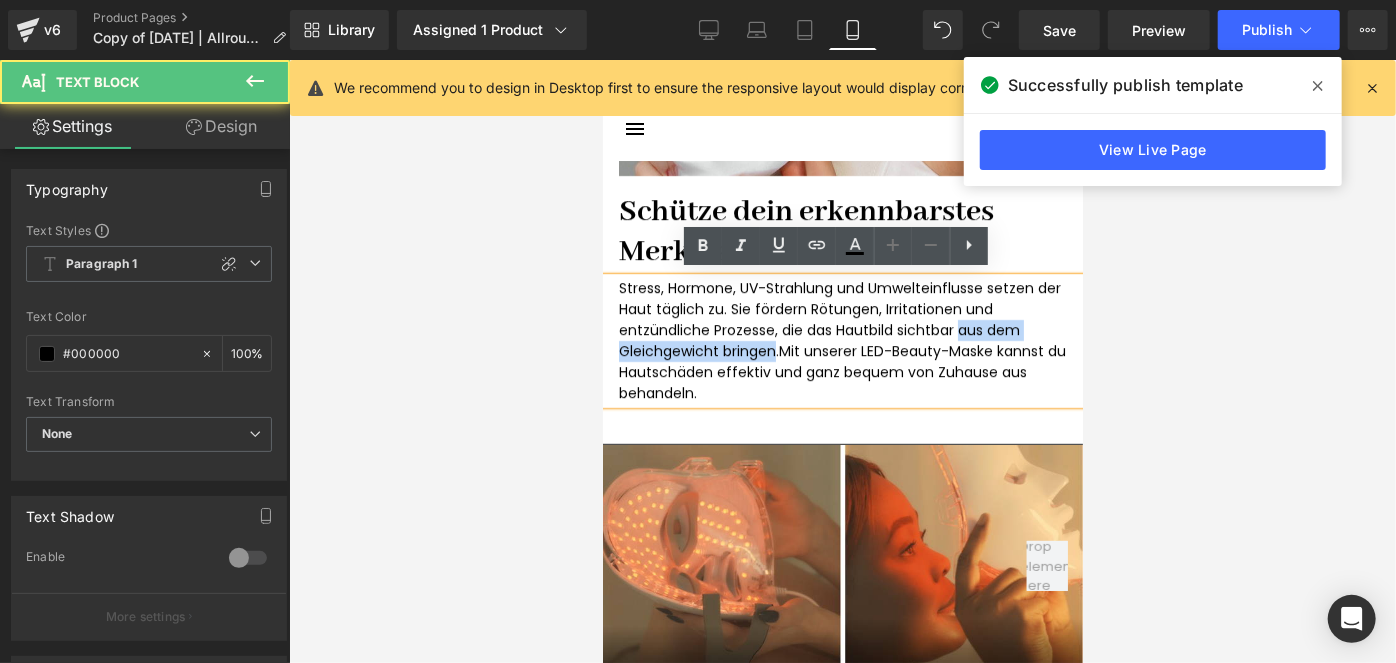 drag, startPoint x: 768, startPoint y: 349, endPoint x: 951, endPoint y: 325, distance: 184.56706 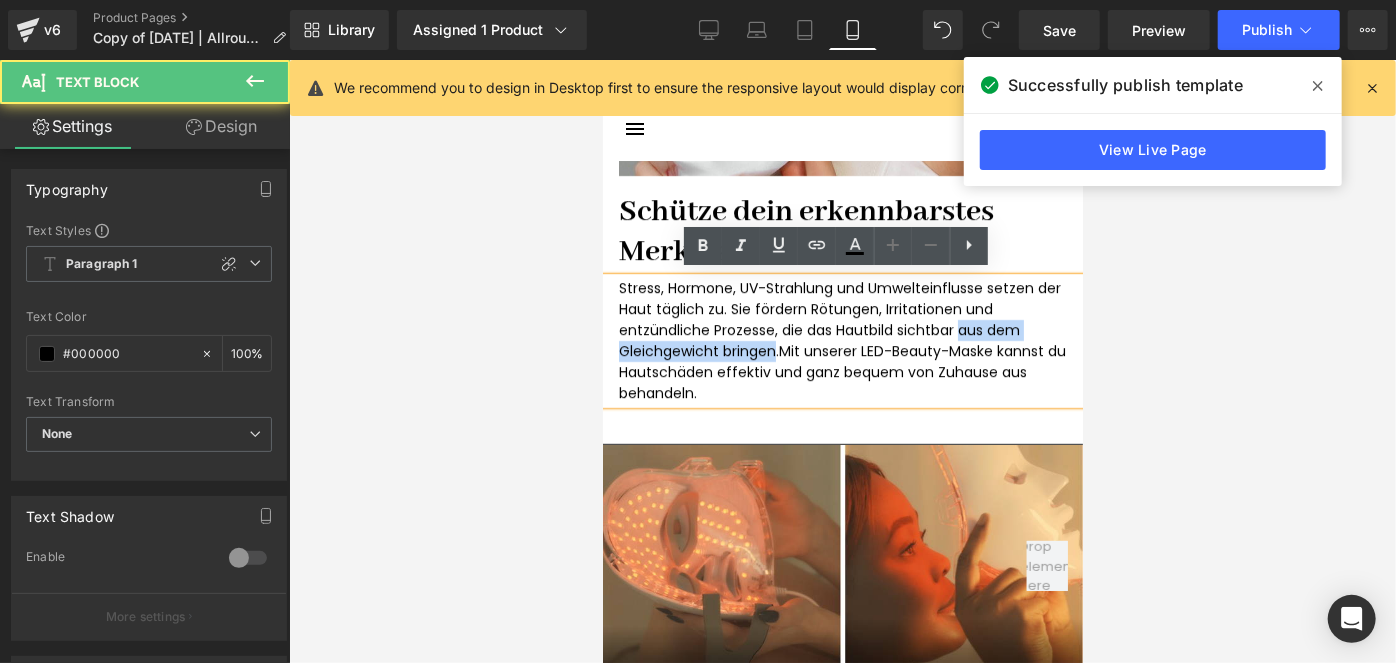 click on "Stress, Hormone, UV-Strahlung und Umwelteinflusse setzen der Haut täglich zu. Sie fördern Rötungen, Irritationen und entzündliche Prozesse, die das Hautbild sichtbar aus dem Gleichgewicht bringen.  Mit unserer LED-Beauty-Maske kannst du Hautschäden effektiv und ganz bequem von Zuhause aus behandeln." at bounding box center (842, 340) 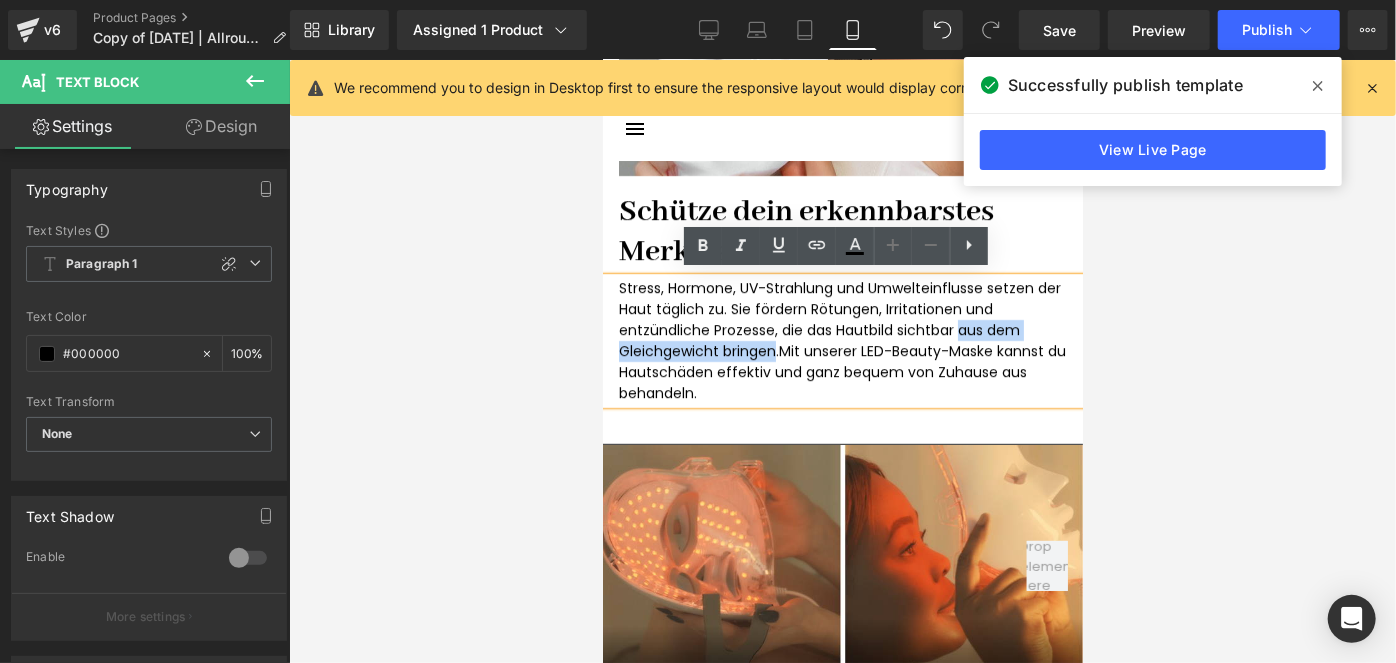 type 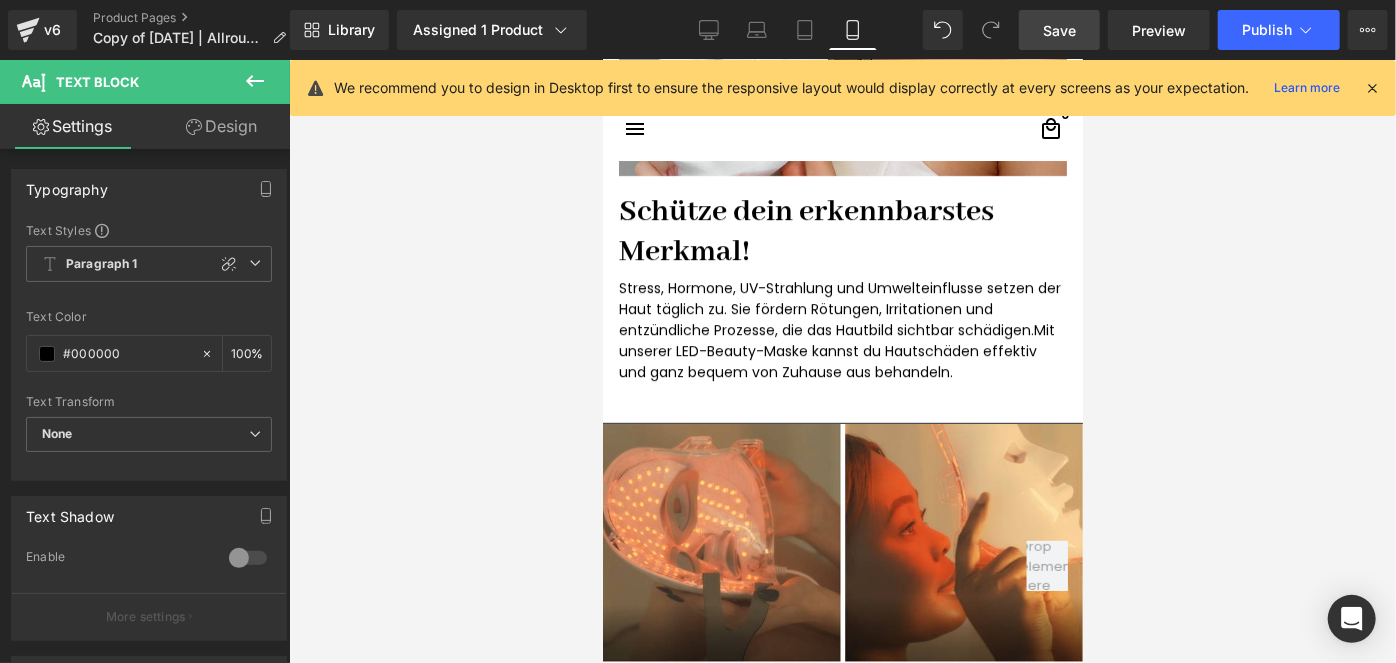 click on "Save" at bounding box center [1059, 30] 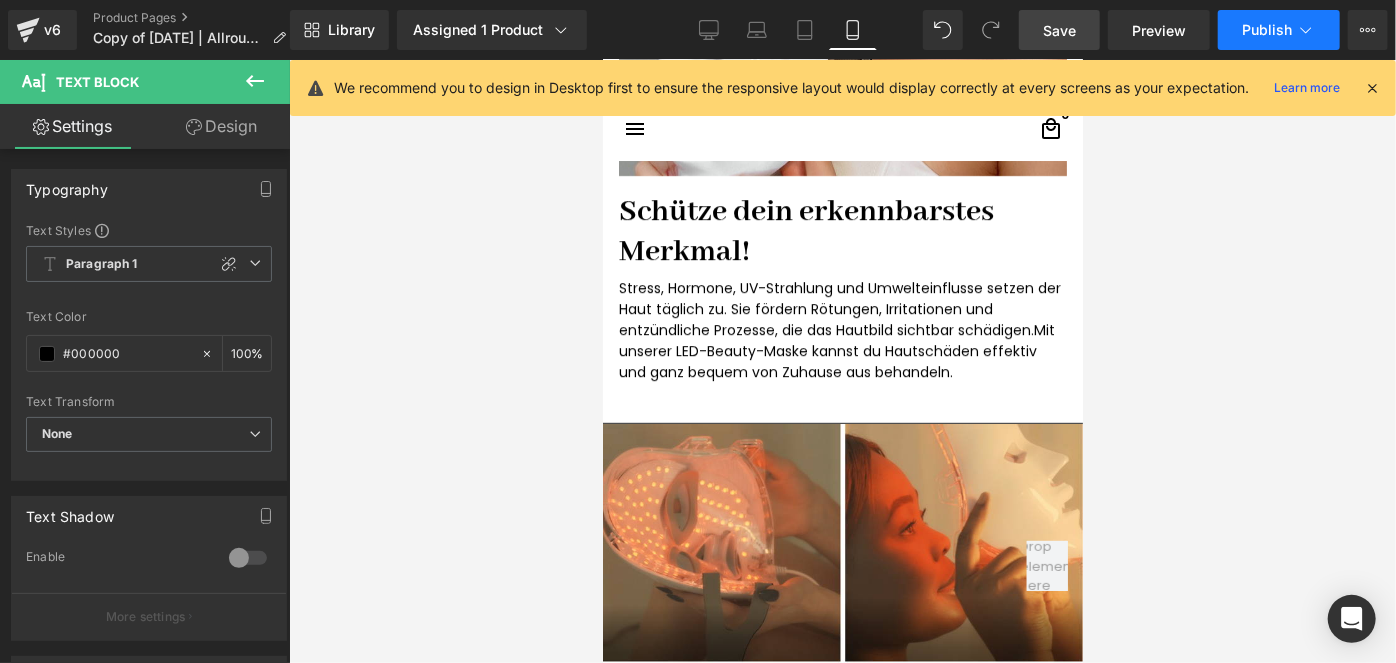 click on "Publish" at bounding box center [1267, 30] 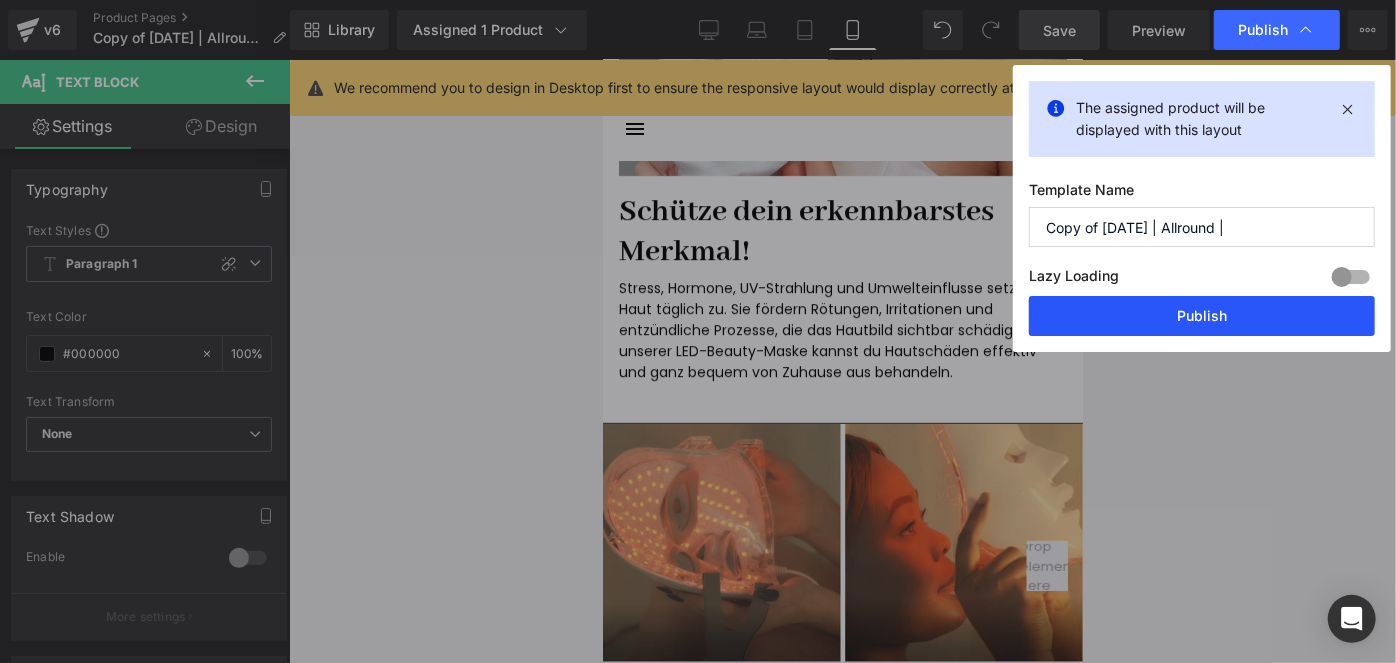 click on "Publish" at bounding box center [1202, 316] 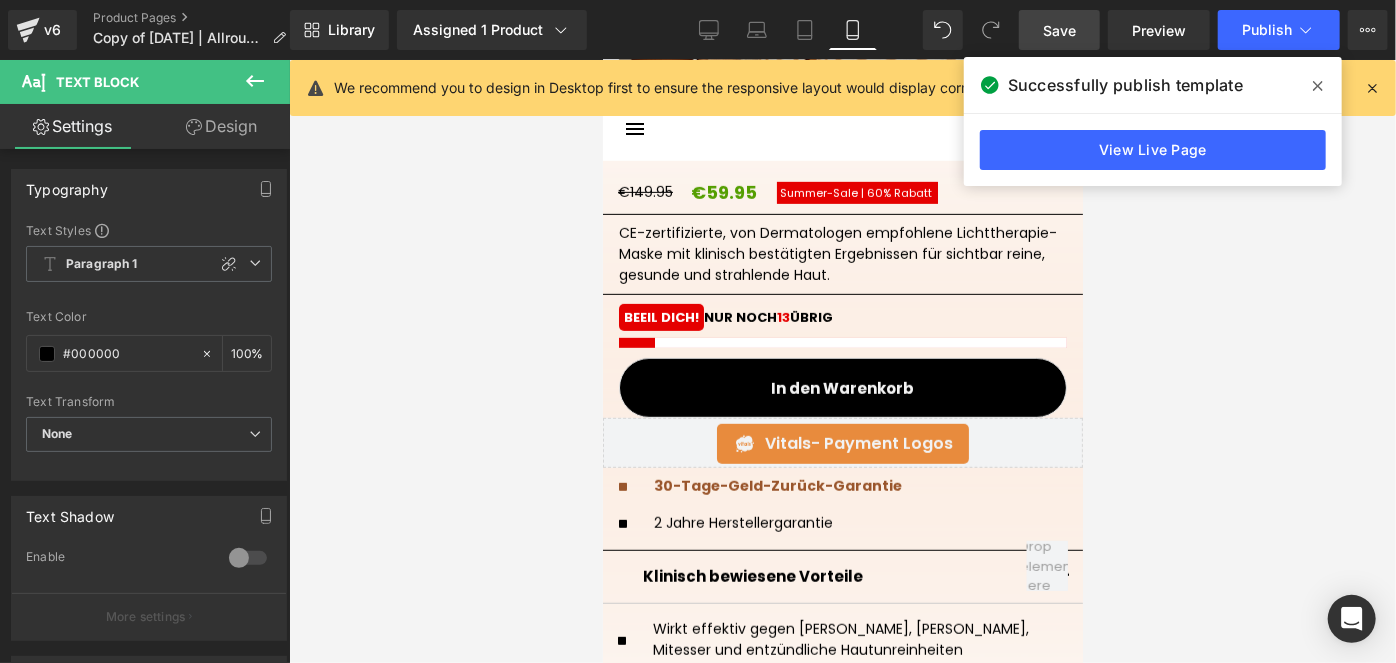 scroll, scrollTop: 472, scrollLeft: 0, axis: vertical 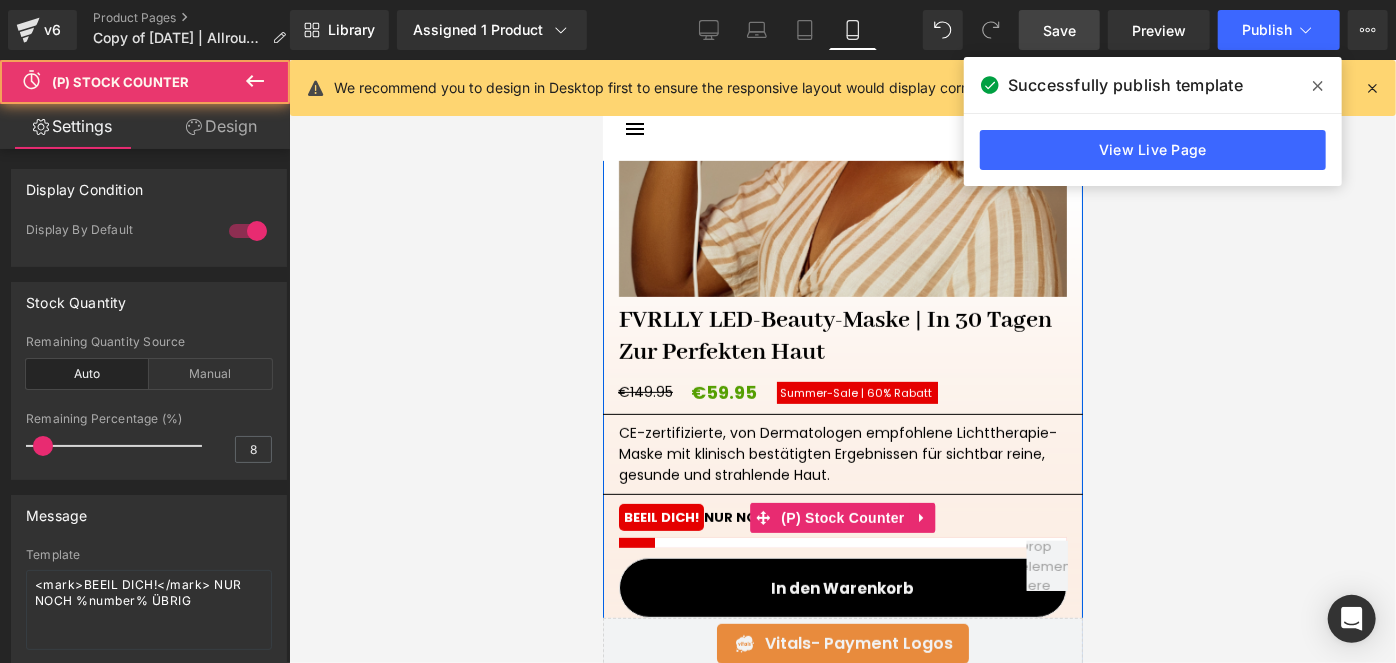 click on "BEEIL DICH!" at bounding box center [660, 516] 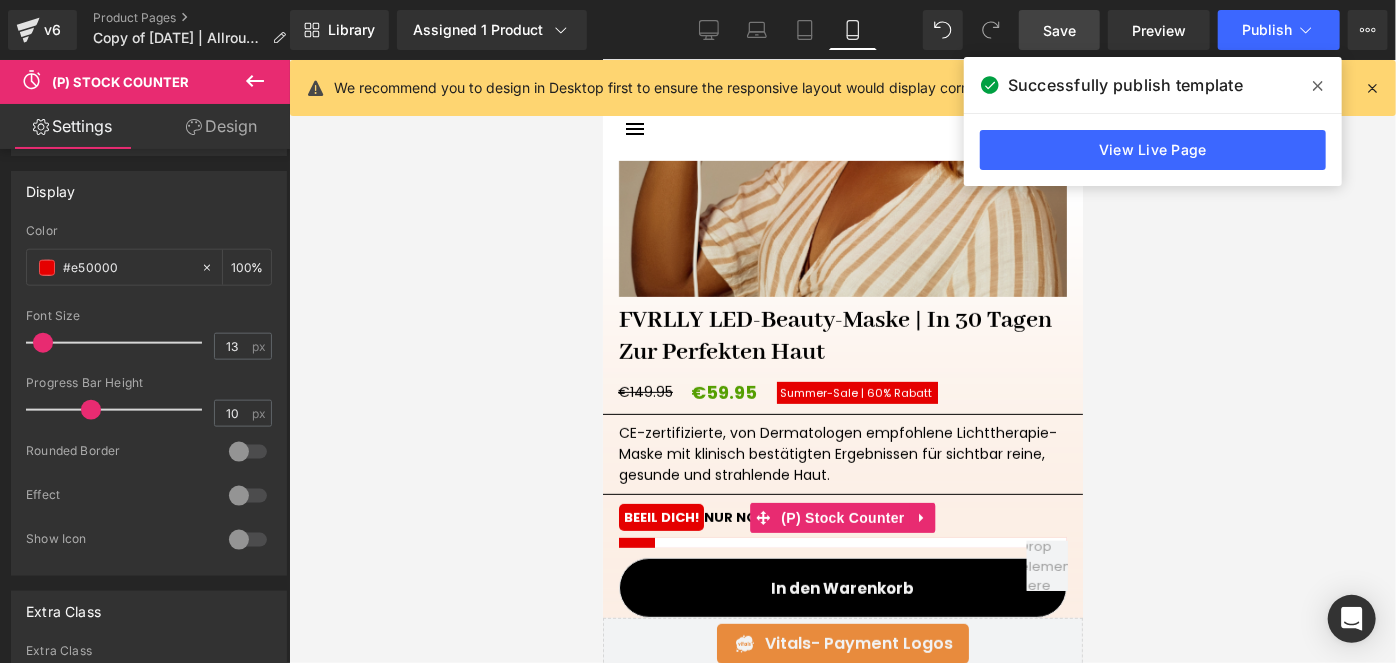 scroll, scrollTop: 1181, scrollLeft: 0, axis: vertical 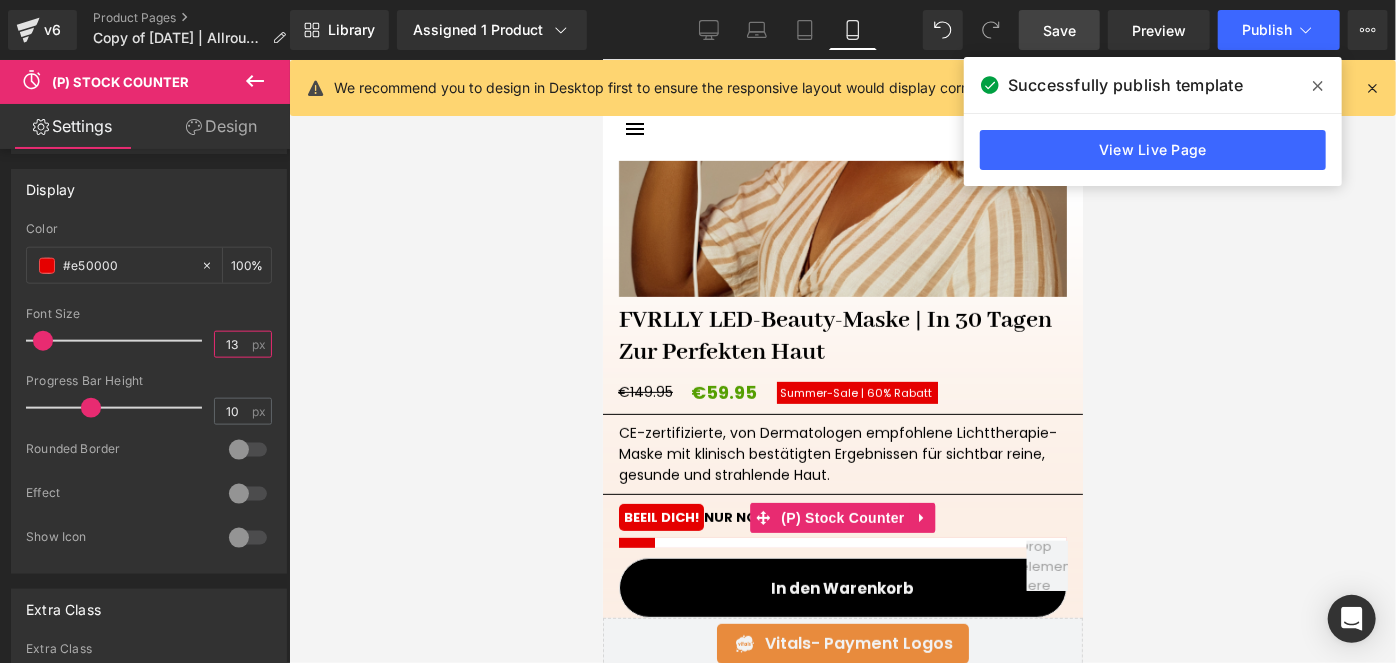 click on "13" at bounding box center [232, 344] 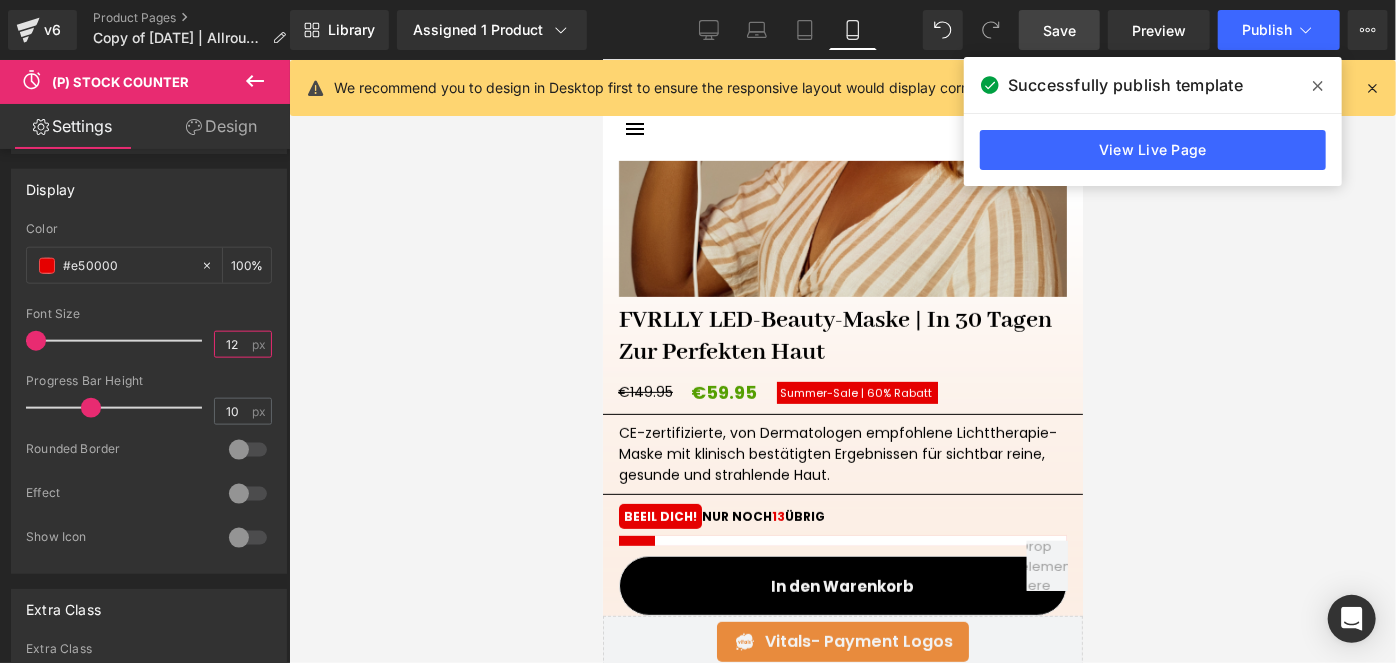 type on "12" 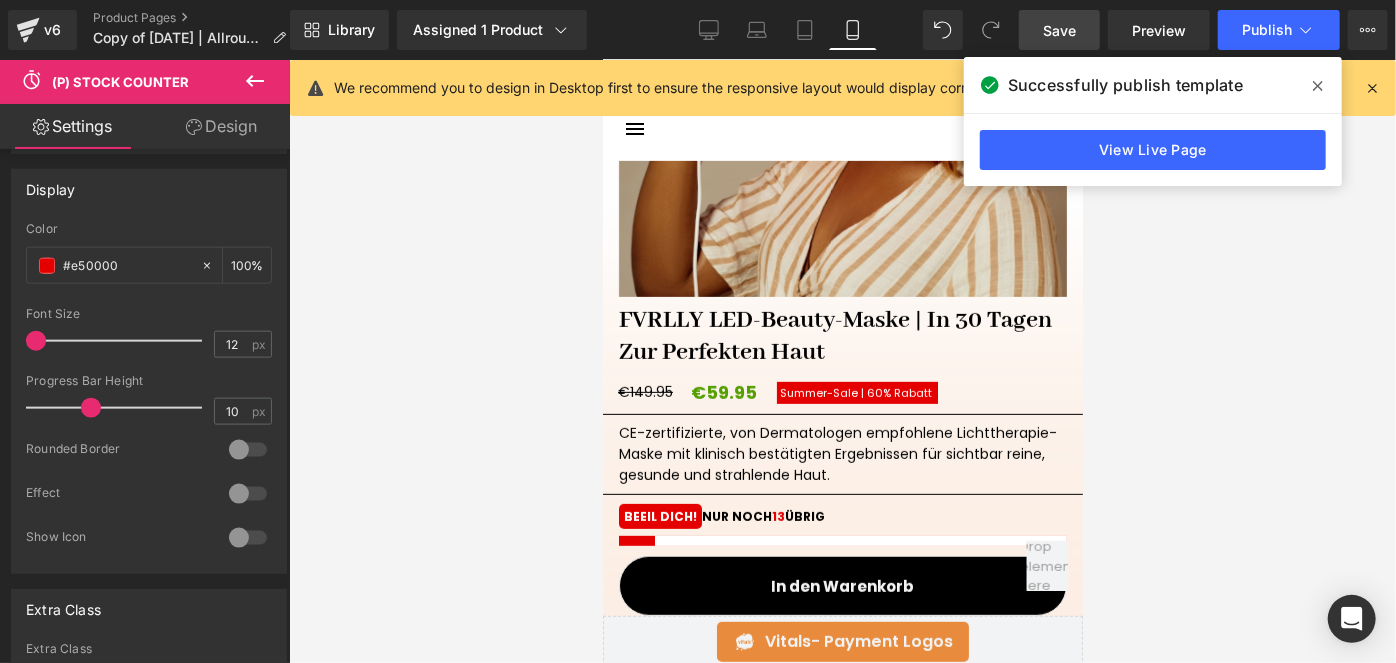 click on "Save" at bounding box center (1059, 30) 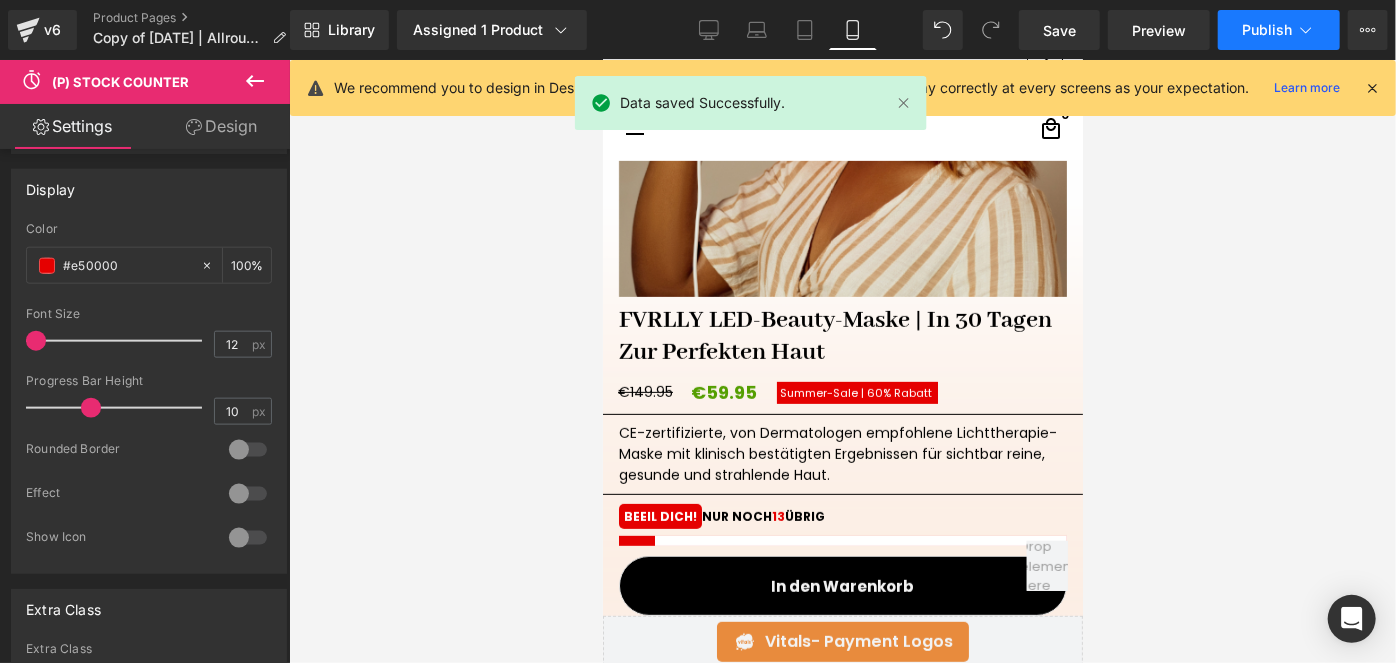 click on "Publish" at bounding box center [1267, 30] 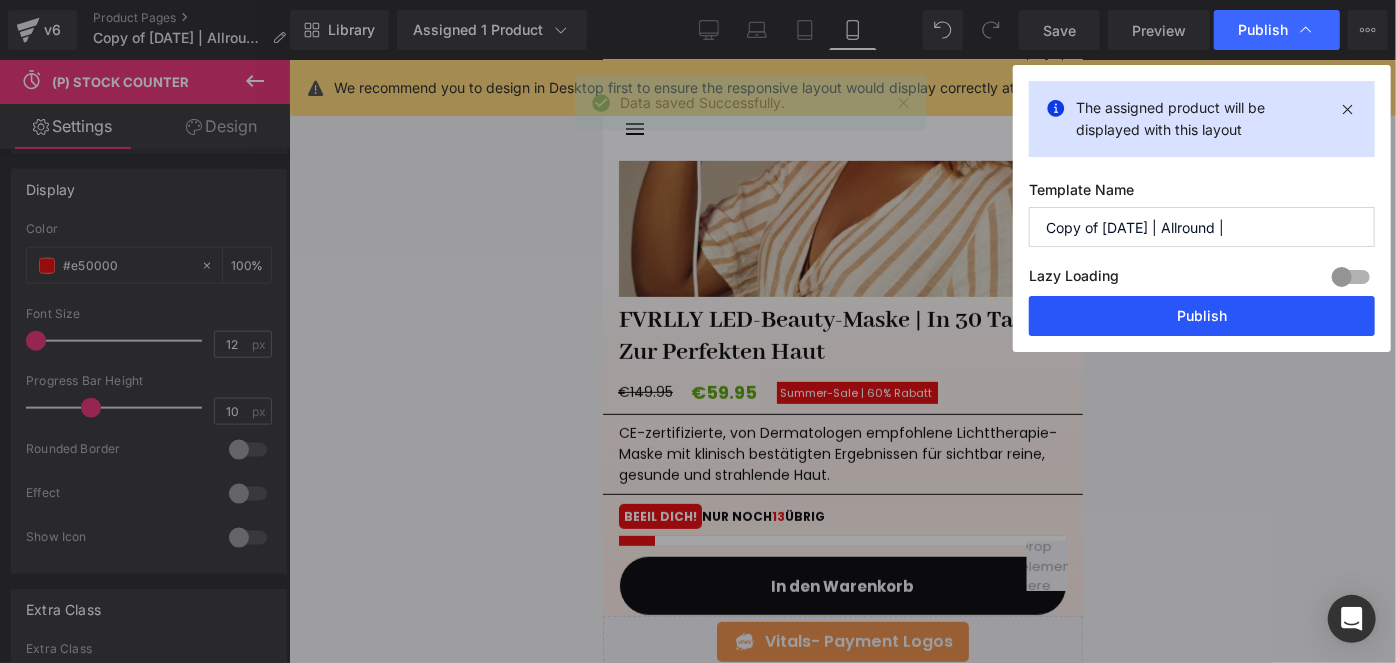 click on "Publish" at bounding box center (1202, 316) 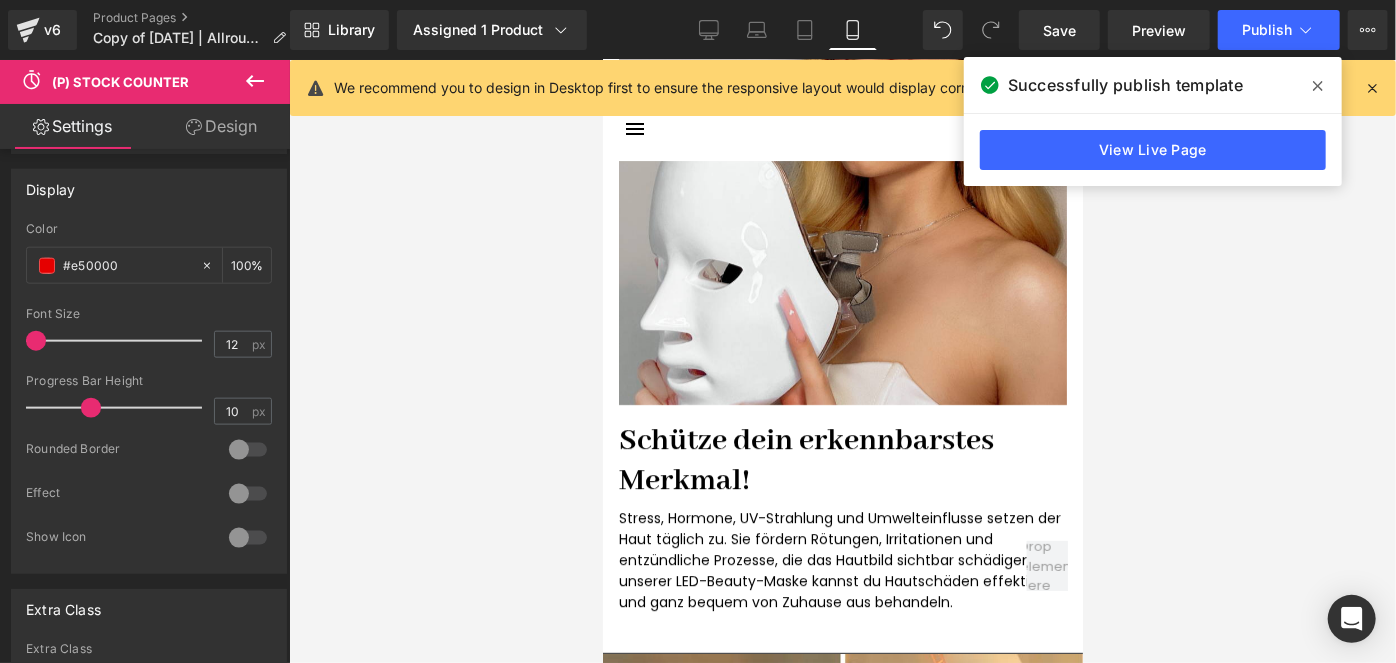 scroll, scrollTop: 3654, scrollLeft: 0, axis: vertical 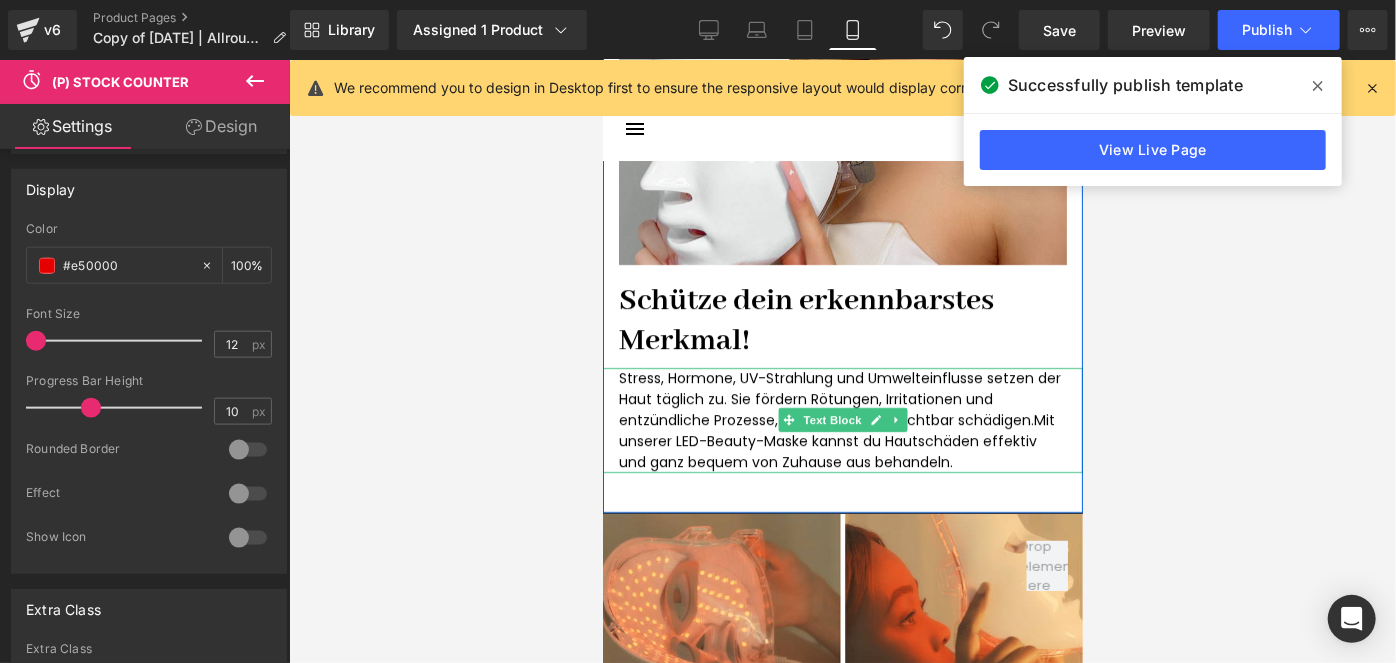 click on "Stress, Hormone, UV-Strahlung und Umwelteinflusse setzen der Haut täglich zu. Sie fördern Rötungen, Irritationen und entzündliche Prozesse, die das Hautbild sichtbar schädigen.  Mit unserer LED-Beauty-Maske kannst du Hautschäden effektiv und ganz bequem von Zuhause aus behandeln." at bounding box center [842, 419] 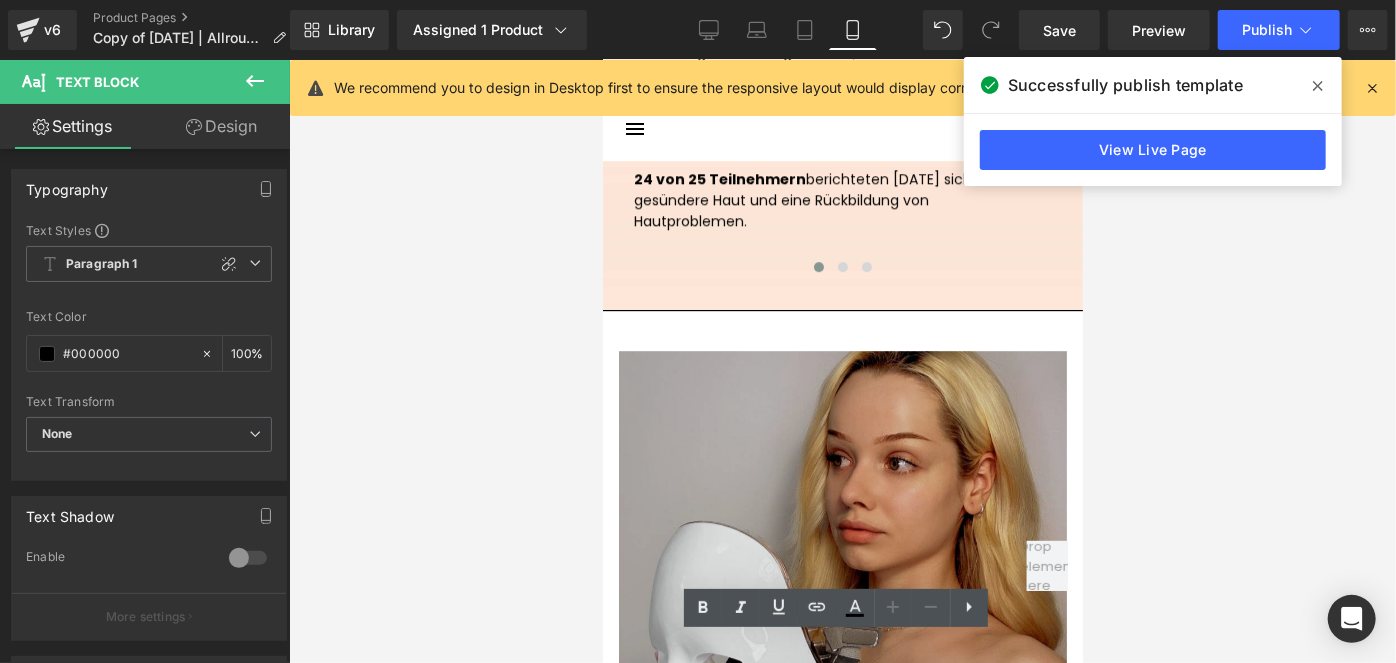 scroll, scrollTop: 2836, scrollLeft: 0, axis: vertical 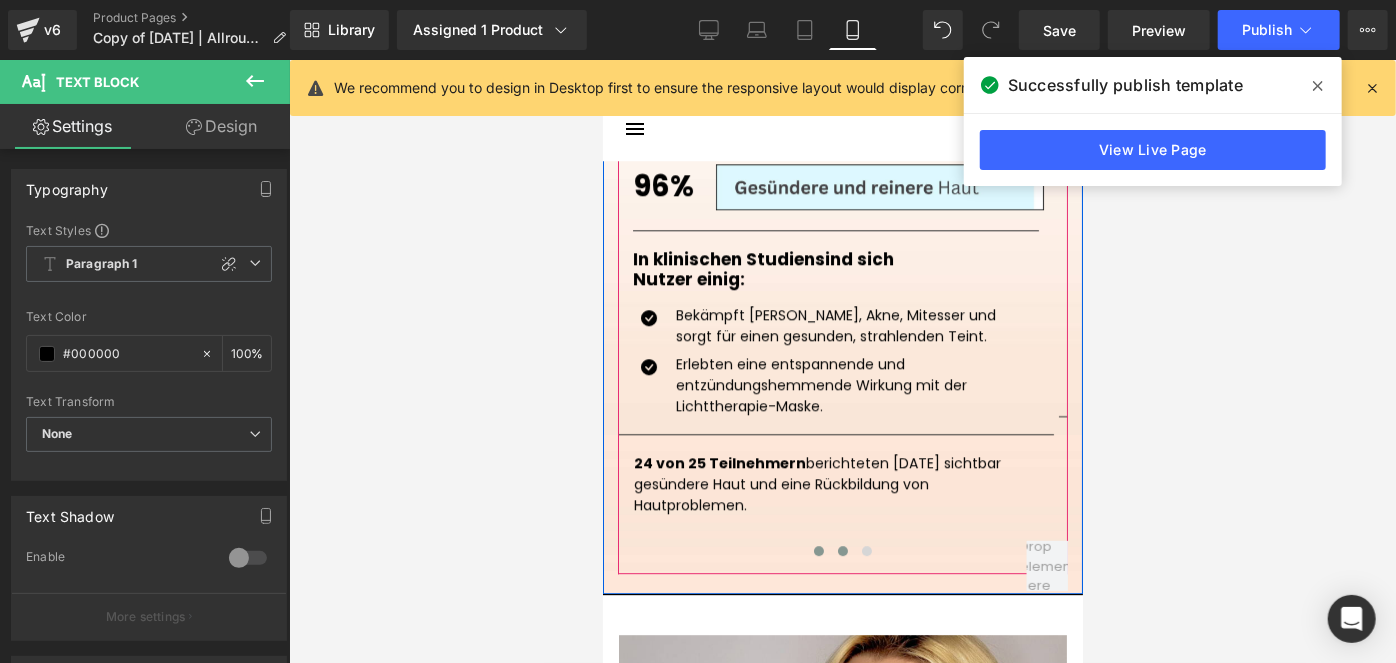 click at bounding box center [842, 550] 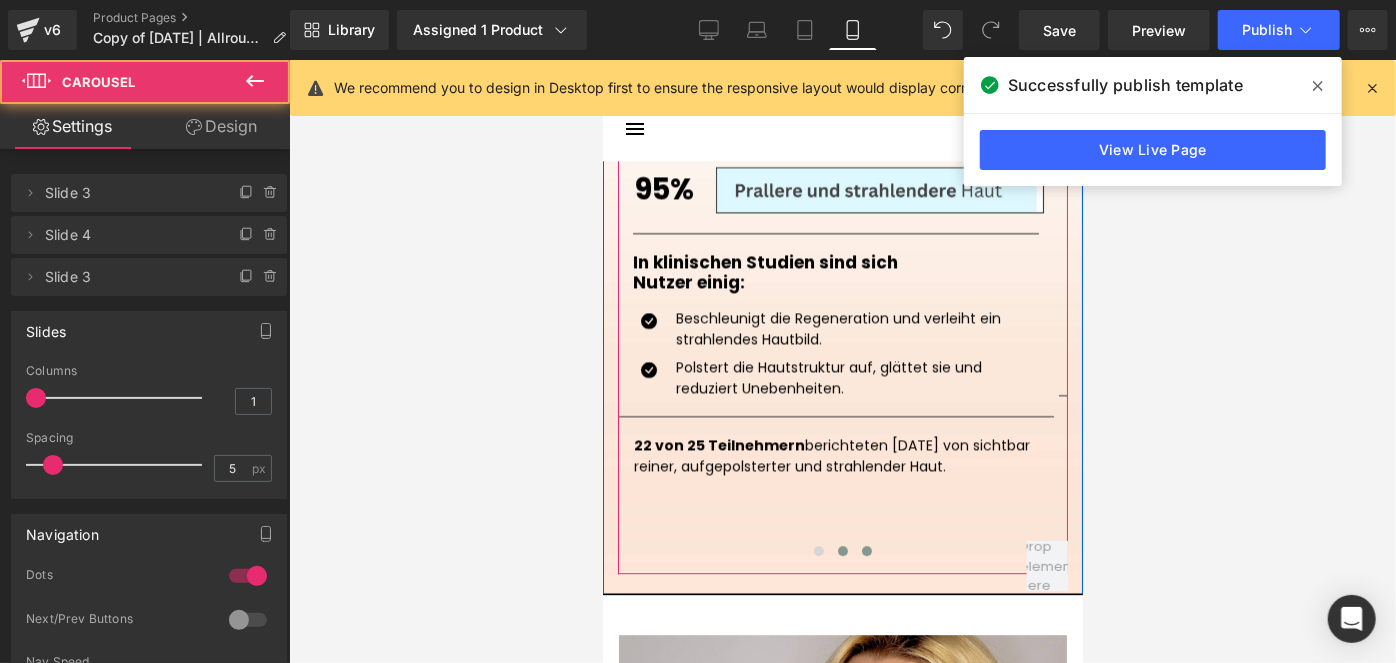 click at bounding box center (866, 550) 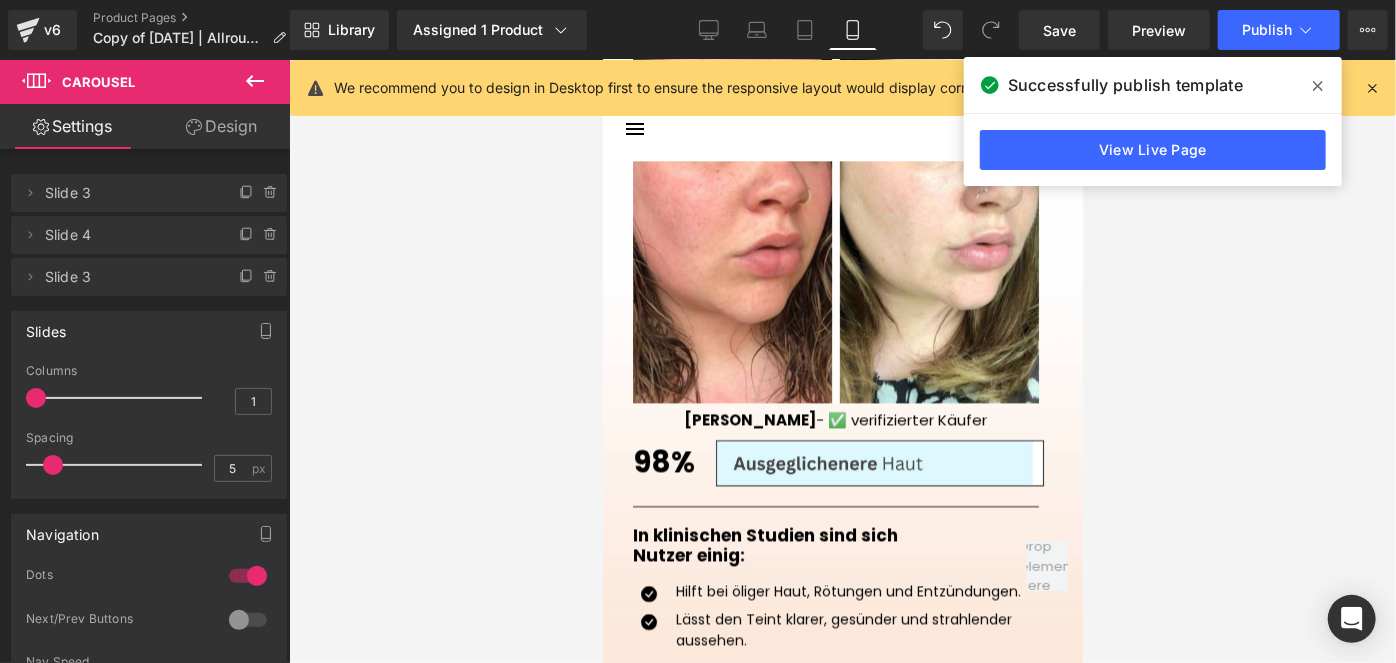 scroll, scrollTop: 2836, scrollLeft: 0, axis: vertical 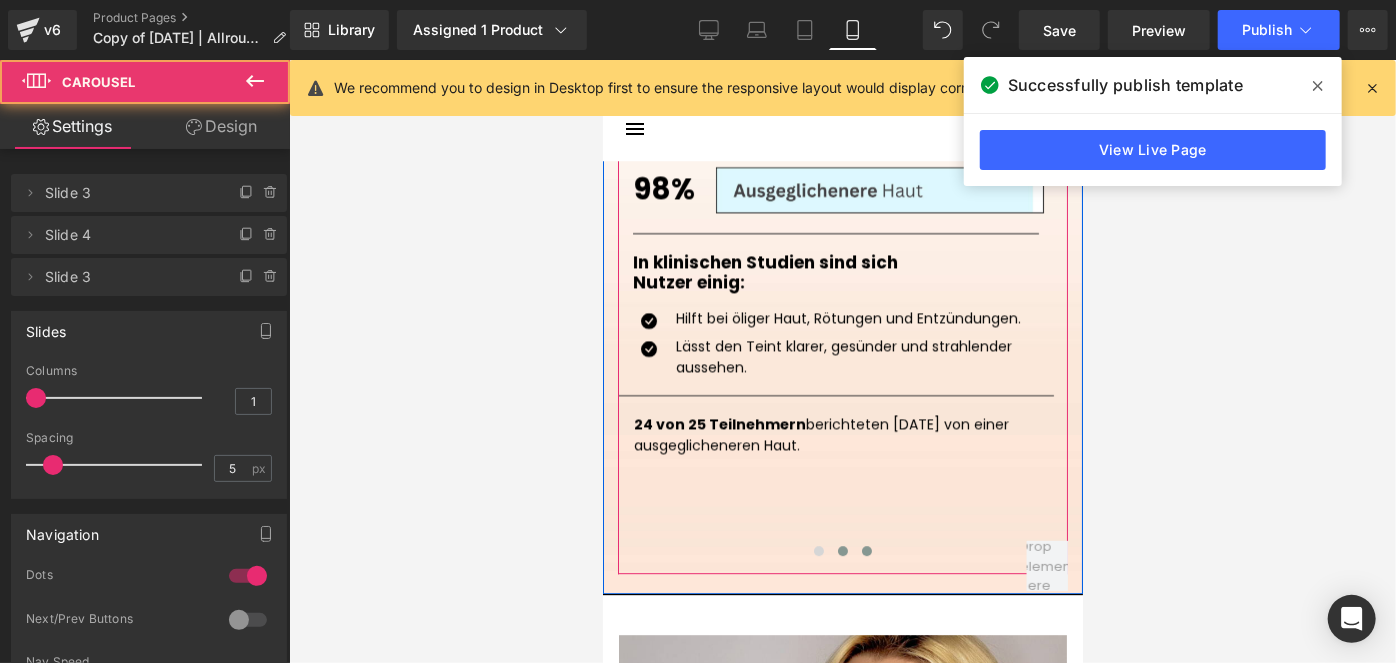 click at bounding box center (842, 550) 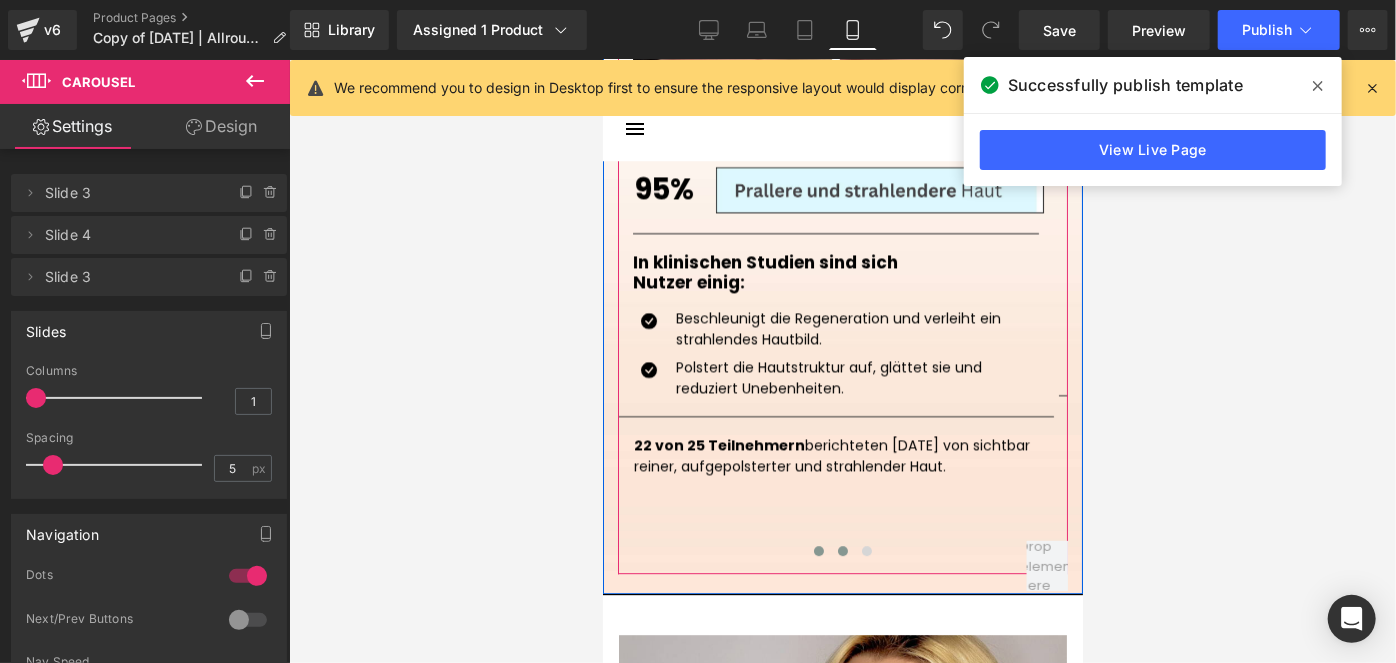 click at bounding box center [818, 550] 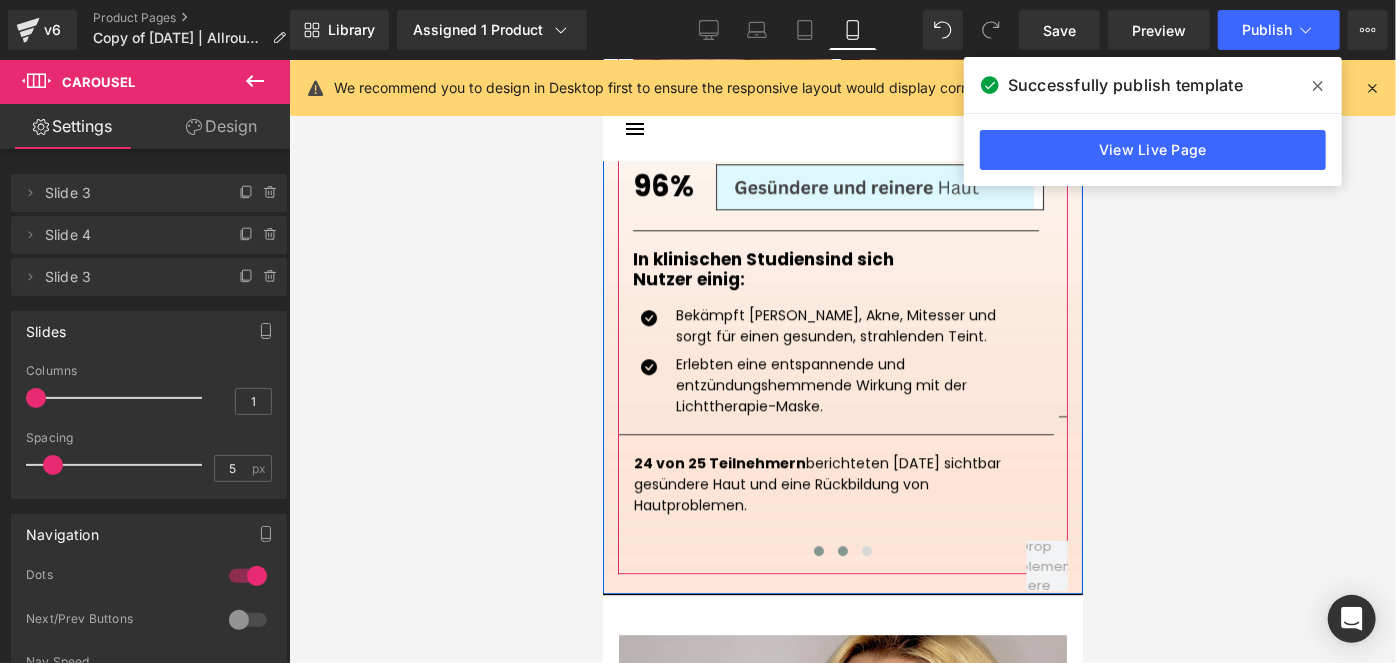 click at bounding box center (842, 550) 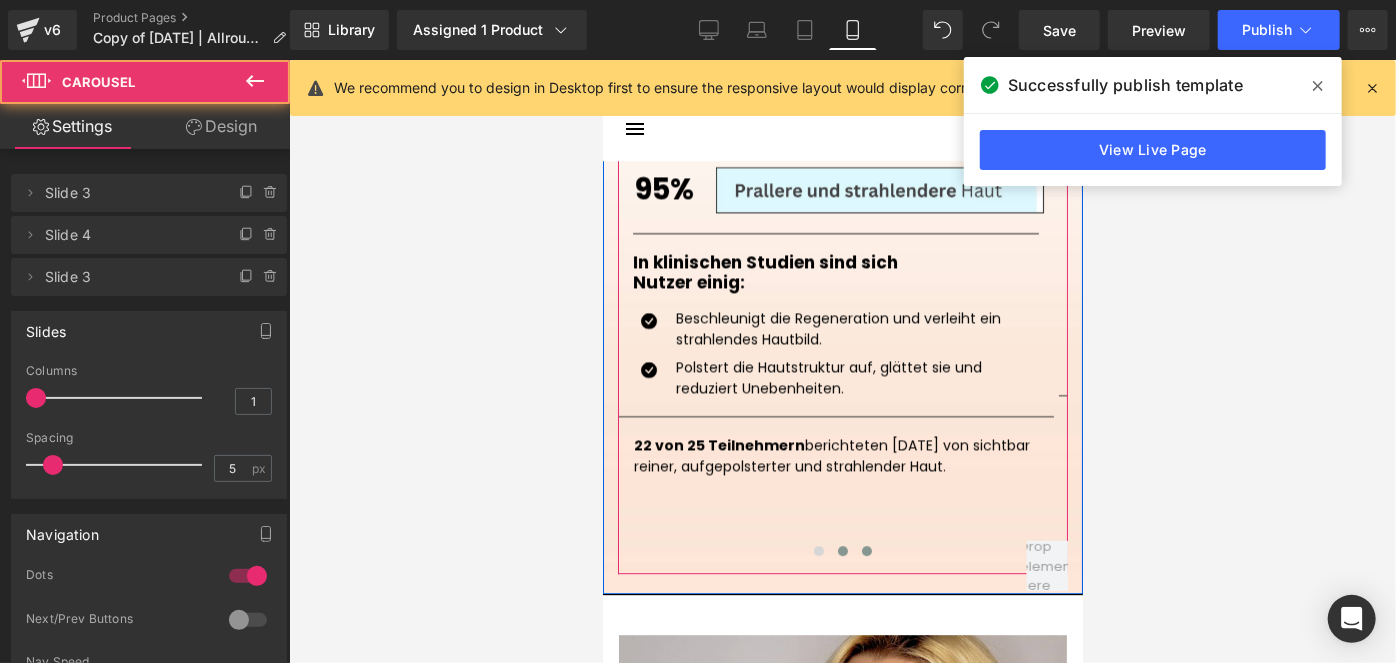 click at bounding box center [866, 550] 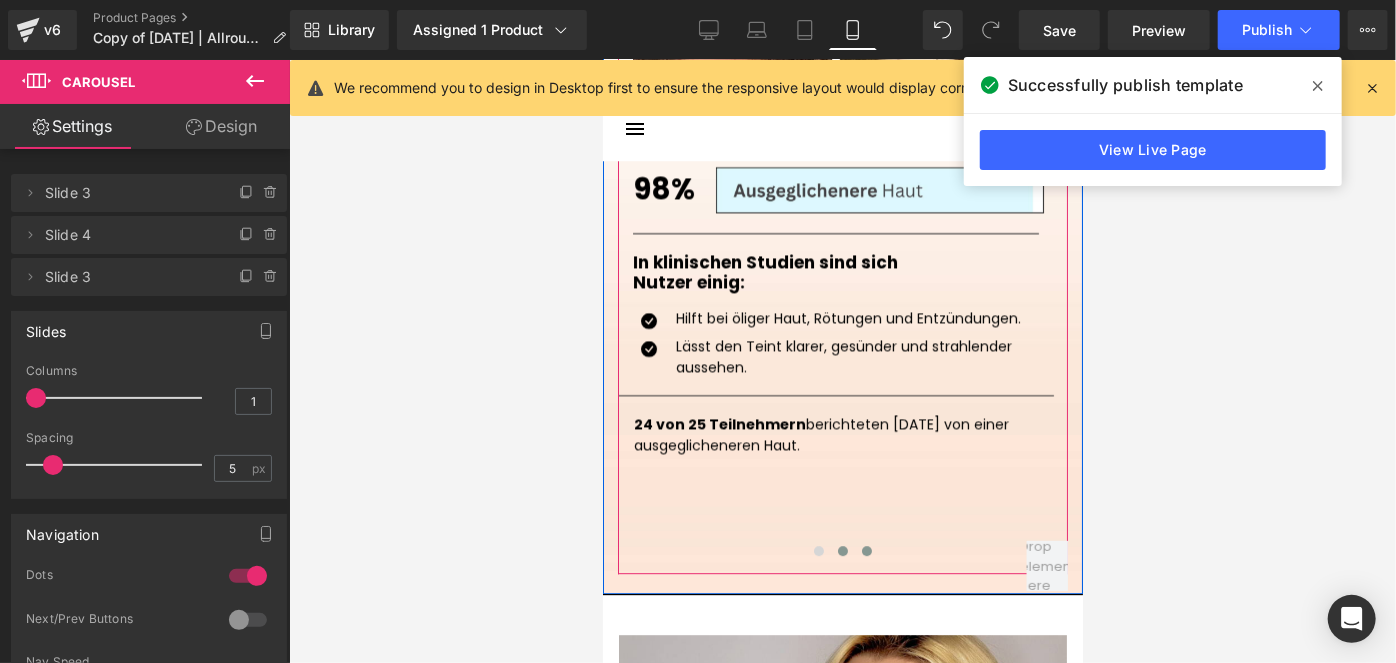 click at bounding box center [842, 550] 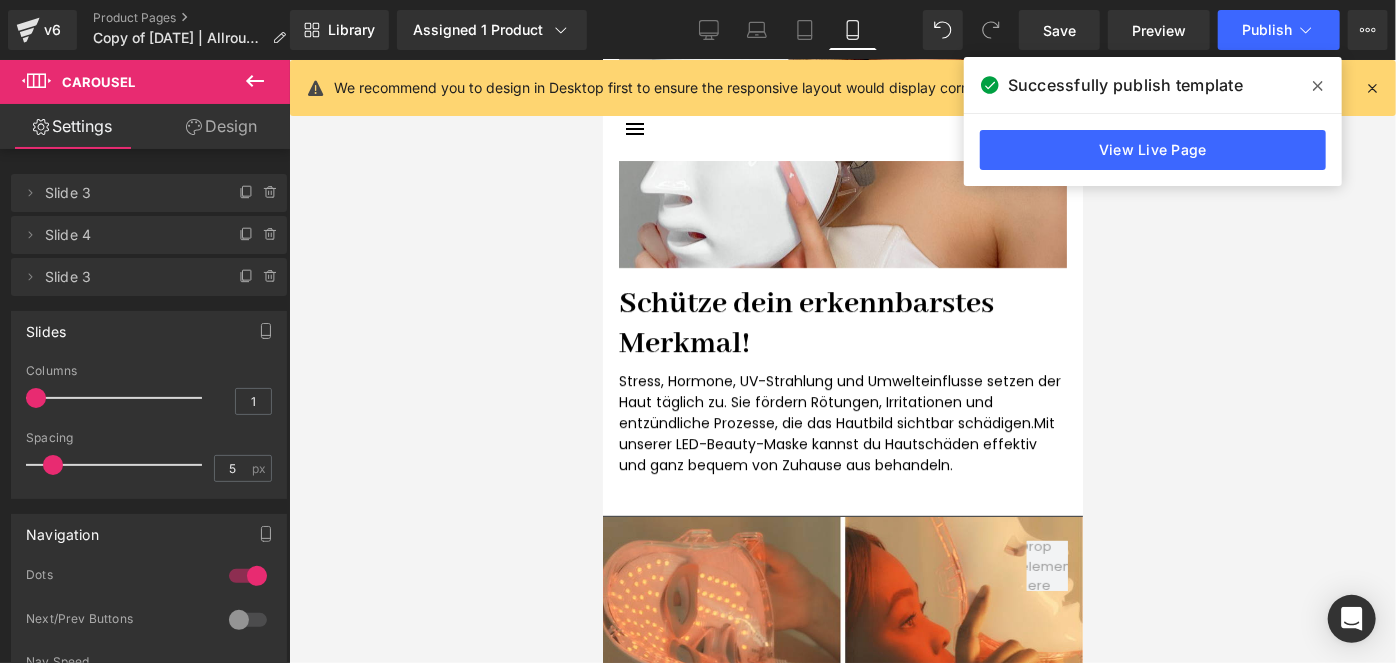 scroll, scrollTop: 3654, scrollLeft: 0, axis: vertical 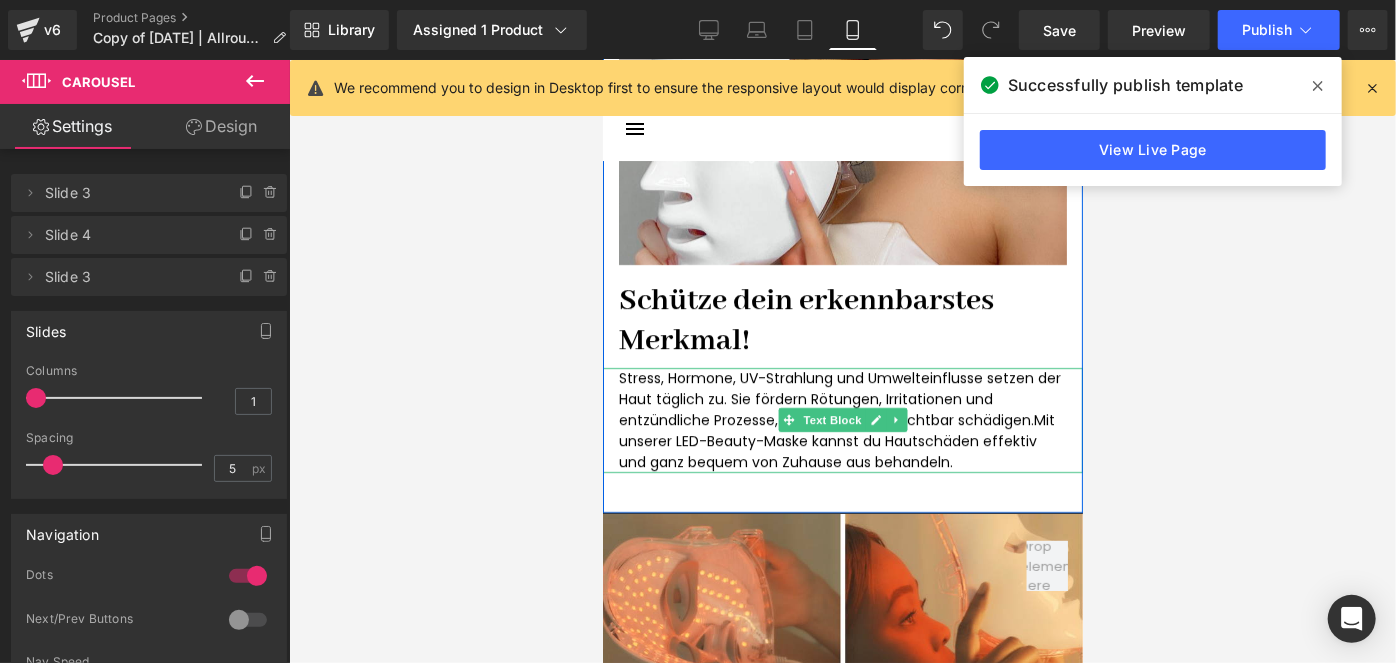 click on "Stress, Hormone, UV-Strahlung und Umwelteinflusse setzen der Haut täglich zu. Sie fördern Rötungen, Irritationen und entzündliche Prozesse, die das Hautbild sichtbar schädigen.  Mit unserer LED-Beauty-Maske kannst du Hautschäden effektiv und ganz bequem von Zuhause aus behandeln." at bounding box center (842, 419) 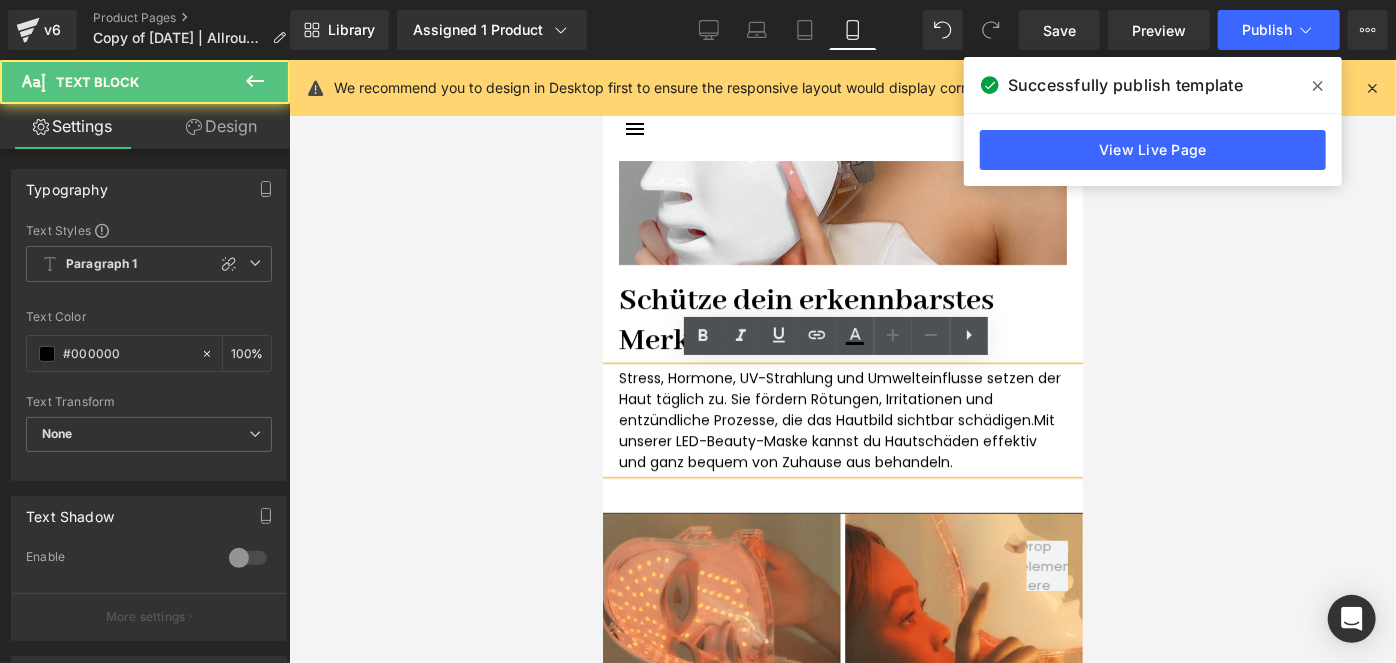 click on "Stress, Hormone, UV-Strahlung und Umwelteinflusse setzen der Haut täglich zu. Sie fördern Rötungen, Irritationen und entzündliche Prozesse, die das Hautbild sichtbar schädigen.  Mit unserer LED-Beauty-Maske kannst du Hautschäden effektiv und ganz bequem von Zuhause aus behandeln." at bounding box center (842, 419) 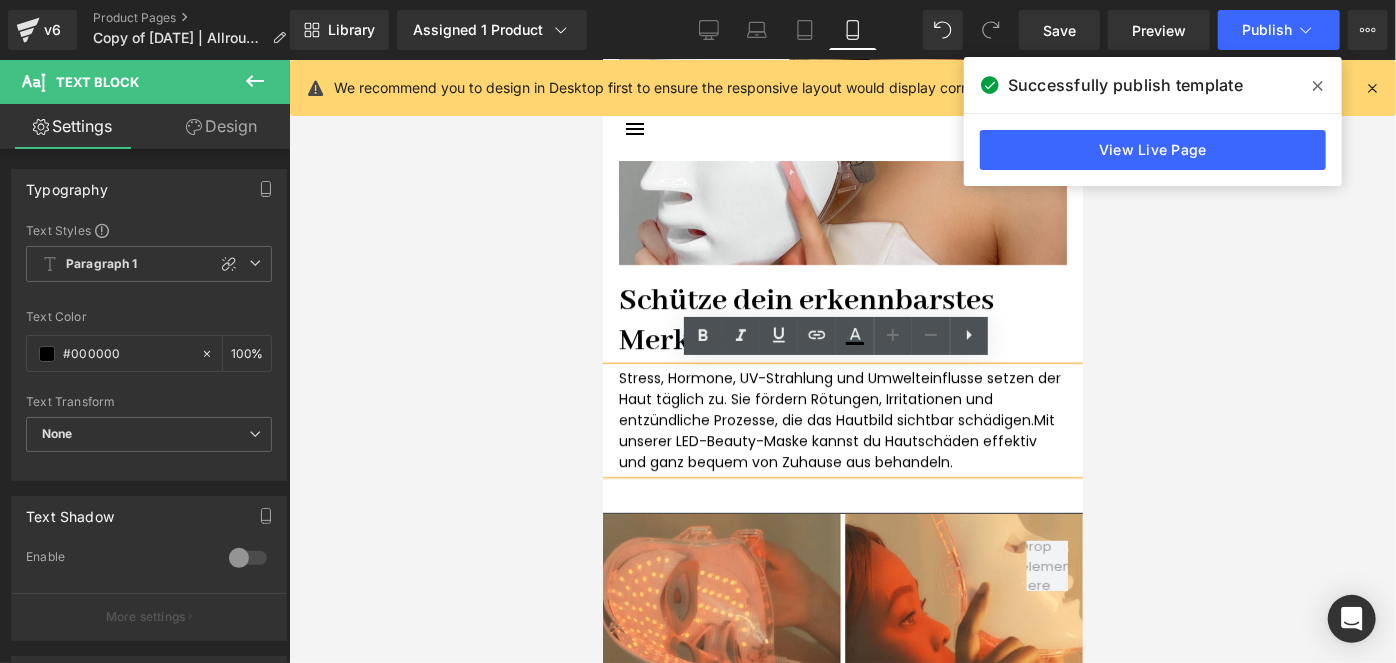click on "Stress, Hormone, UV-Strahlung und Umwelteinflusse setzen der Haut täglich zu. Sie fördern Rötungen, Irritationen und entzündliche Prozesse, die das Hautbild sichtbar schädigen.  Mit unserer LED-Beauty-Maske kannst du Hautschäden effektiv und ganz bequem von Zuhause aus behandeln." at bounding box center (842, 419) 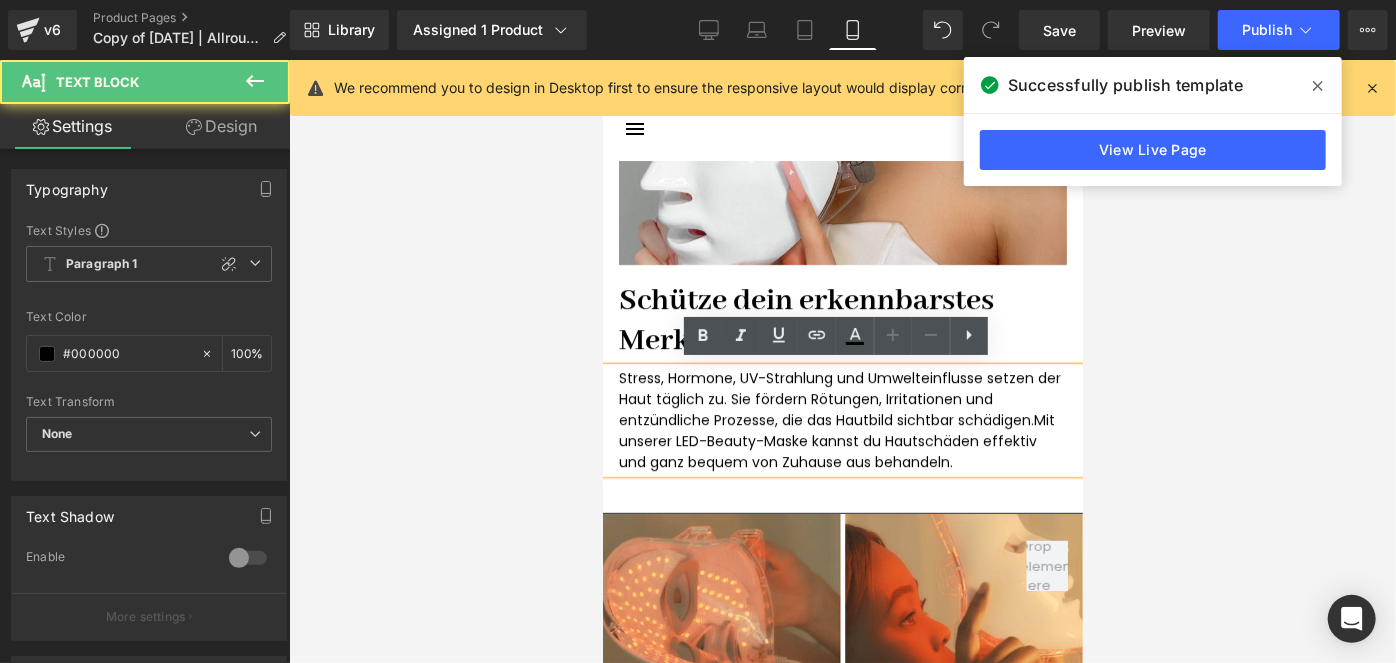click on "Stress, Hormone, UV-Strahlung und Umwelteinflusse setzen der Haut täglich zu. Sie fördern Rötungen, Irritationen und entzündliche Prozesse, die das Hautbild sichtbar schädigen.  Mit unserer LED-Beauty-Maske kannst du Hautschäden effektiv und ganz bequem von Zuhause aus behandeln." at bounding box center [842, 419] 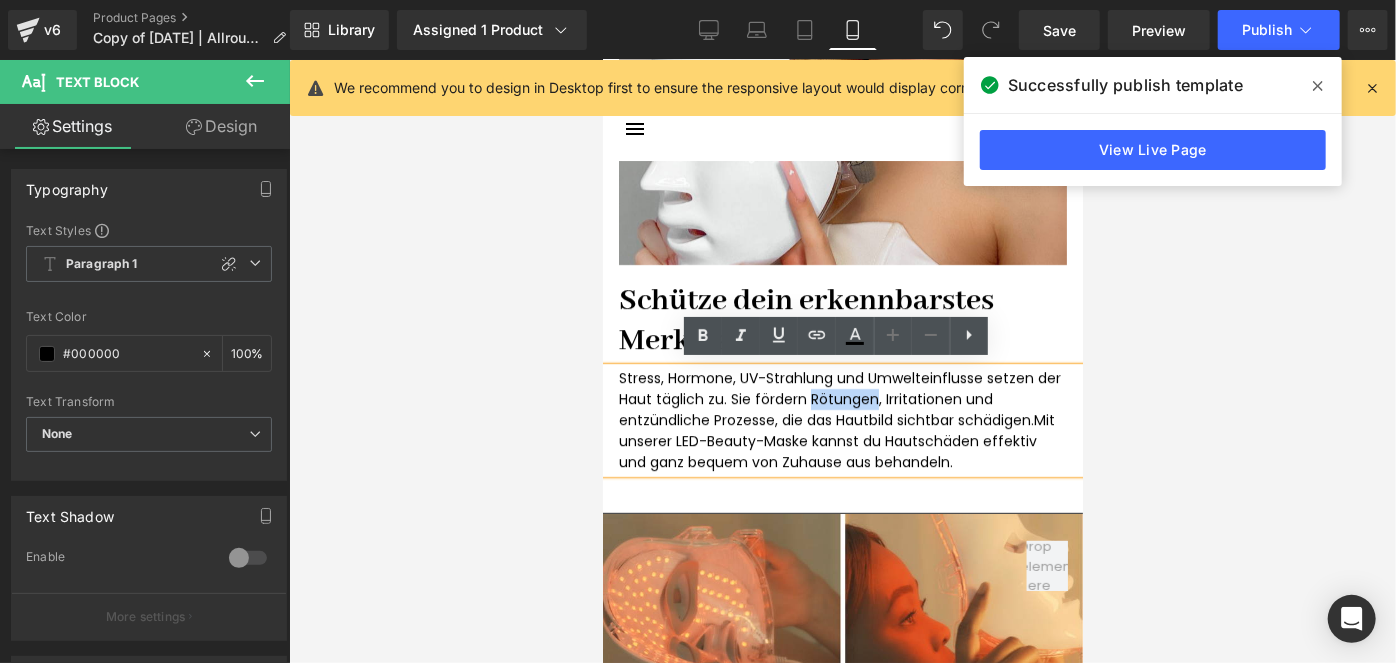drag, startPoint x: 803, startPoint y: 393, endPoint x: 864, endPoint y: 395, distance: 61.03278 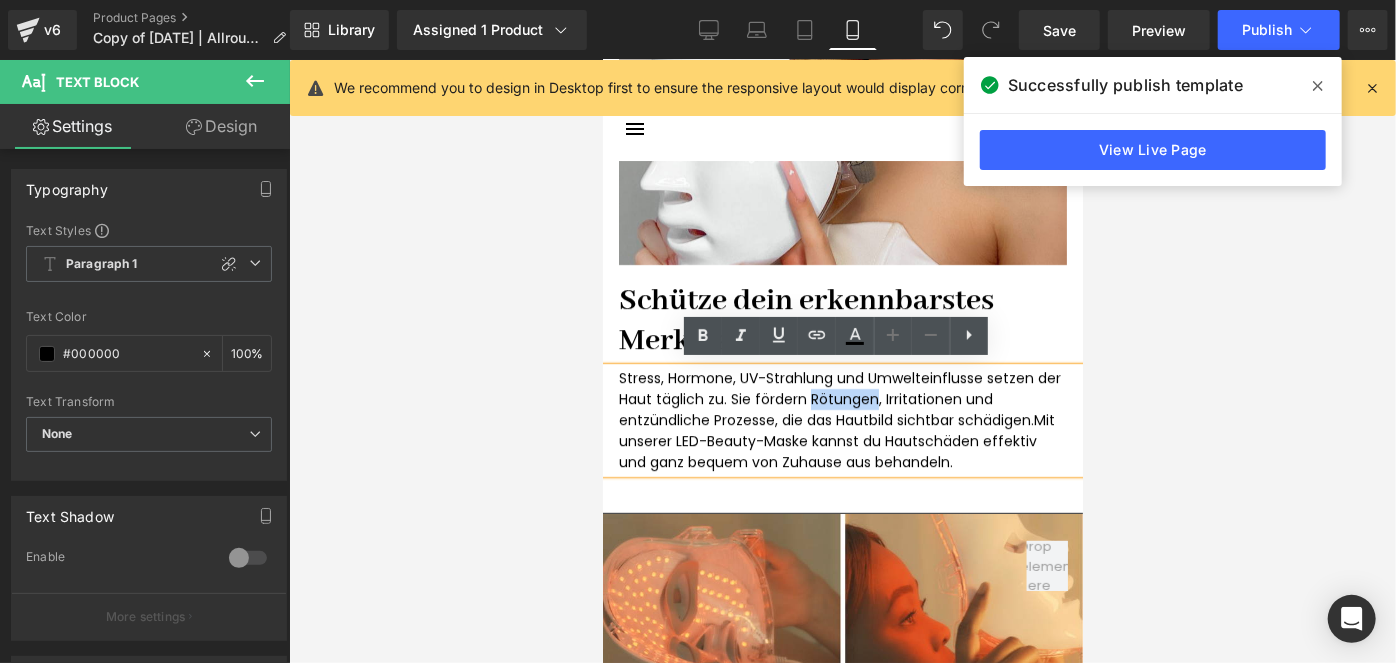 click on "Stress, Hormone, UV-Strahlung und Umwelteinflusse setzen der Haut täglich zu. Sie fördern Rötungen, Irritationen und entzündliche Prozesse, die das Hautbild sichtbar schädigen.  Mit unserer LED-Beauty-Maske kannst du Hautschäden effektiv und ganz bequem von Zuhause aus behandeln." at bounding box center [842, 419] 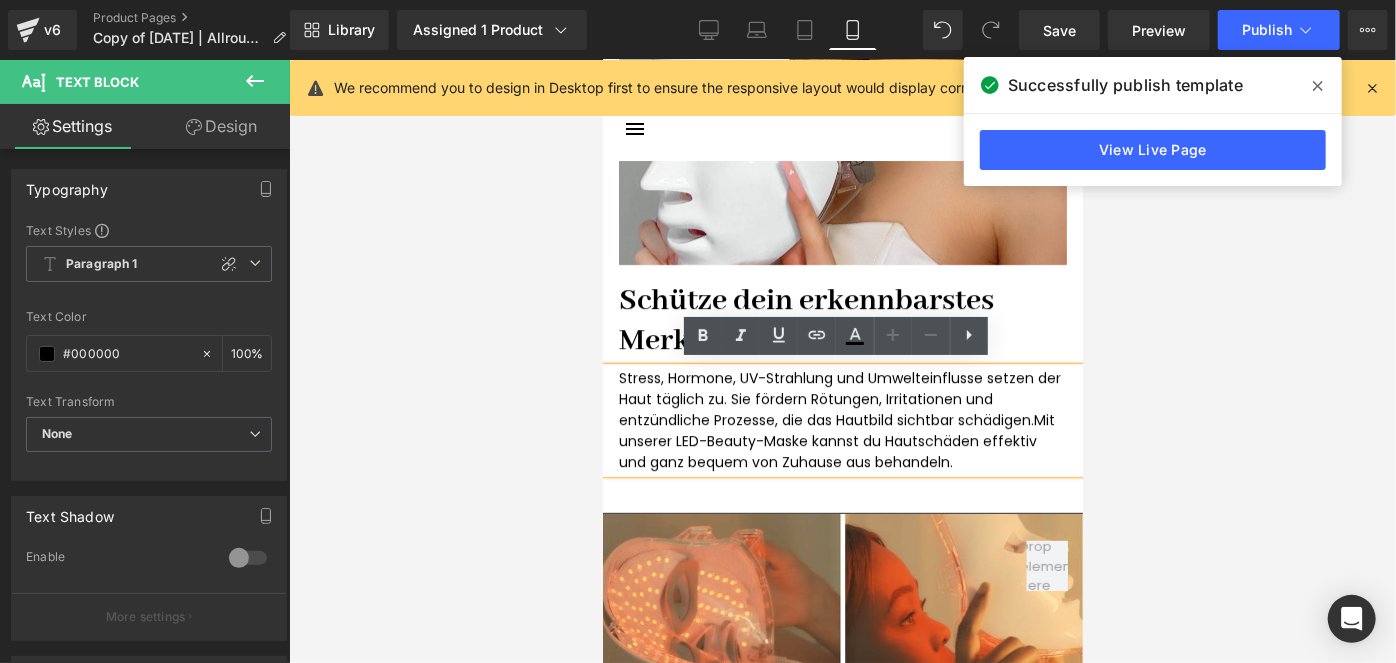 click on "Stress, Hormone, UV-Strahlung und Umwelteinflusse setzen der Haut täglich zu. Sie fördern Rötungen, Irritationen und entzündliche Prozesse, die das Hautbild sichtbar schädigen.  Mit unserer LED-Beauty-Maske kannst du Hautschäden effektiv und ganz bequem von Zuhause aus behandeln." at bounding box center [842, 419] 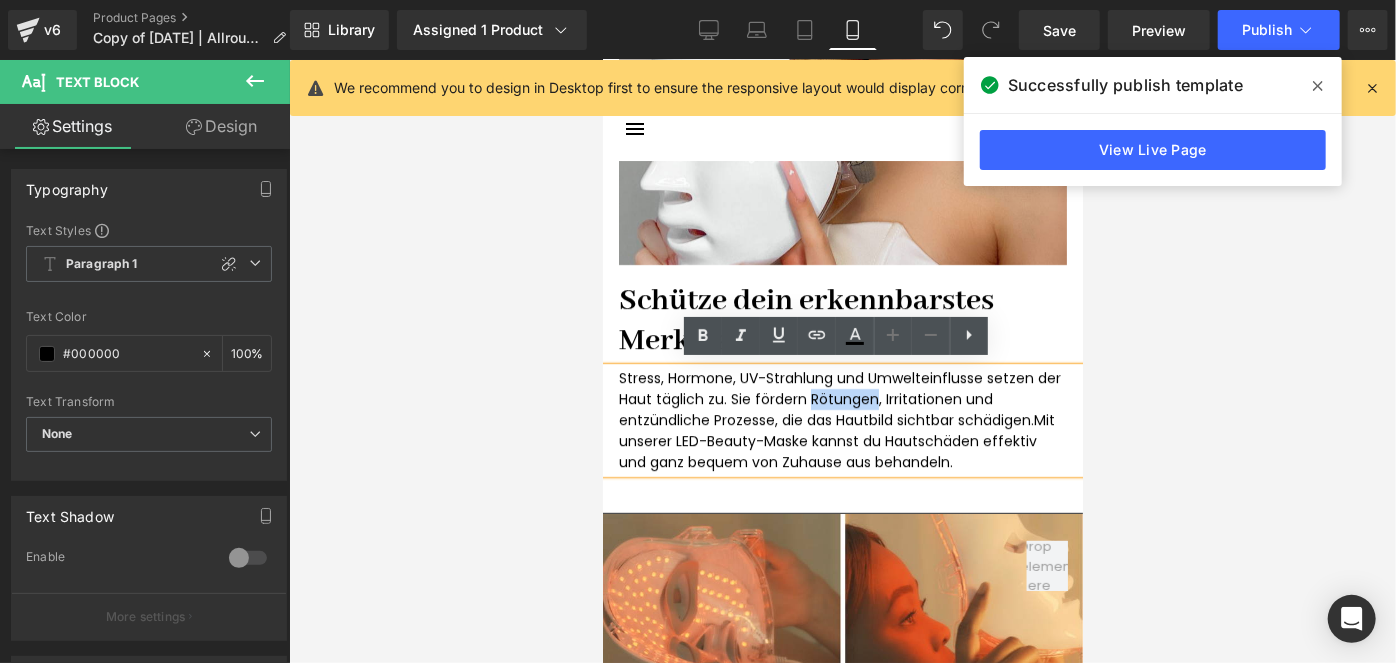 drag, startPoint x: 800, startPoint y: 395, endPoint x: 866, endPoint y: 389, distance: 66.27216 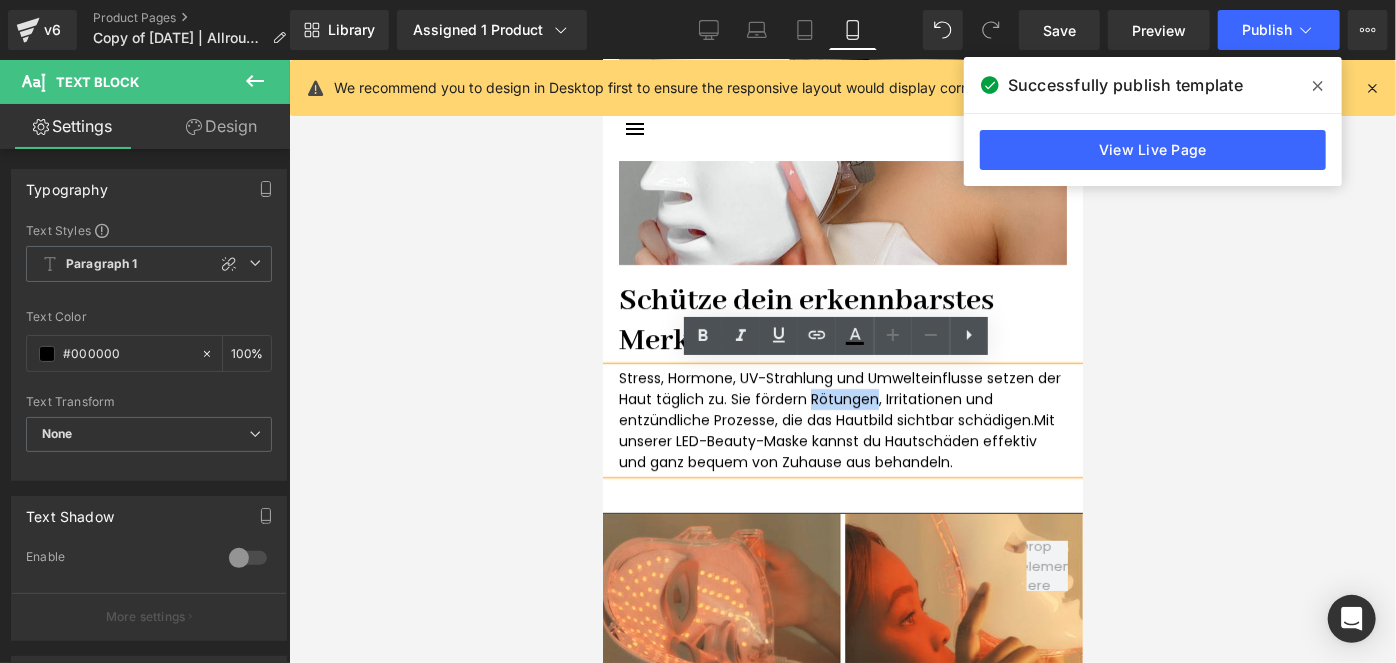 click on "Stress, Hormone, UV-Strahlung und Umwelteinflusse setzen der Haut täglich zu. Sie fördern Rötungen, Irritationen und entzündliche Prozesse, die das Hautbild sichtbar schädigen.  Mit unserer LED-Beauty-Maske kannst du Hautschäden effektiv und ganz bequem von Zuhause aus behandeln." at bounding box center [842, 419] 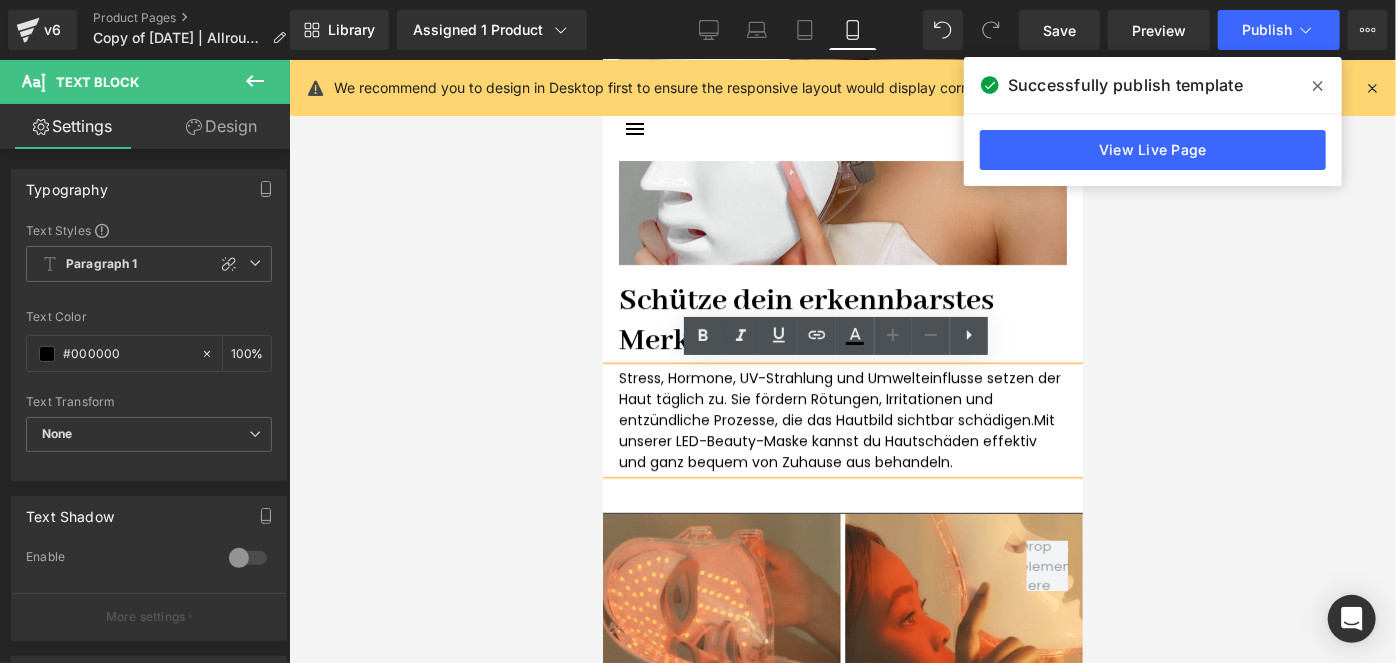 click on "Stress, Hormone, UV-Strahlung und Umwelteinflusse setzen der Haut täglich zu. Sie fördern Rötungen, Irritationen und entzündliche Prozesse, die das Hautbild sichtbar schädigen.  Mit unserer LED-Beauty-Maske kannst du Hautschäden effektiv und ganz bequem von Zuhause aus behandeln." at bounding box center [842, 419] 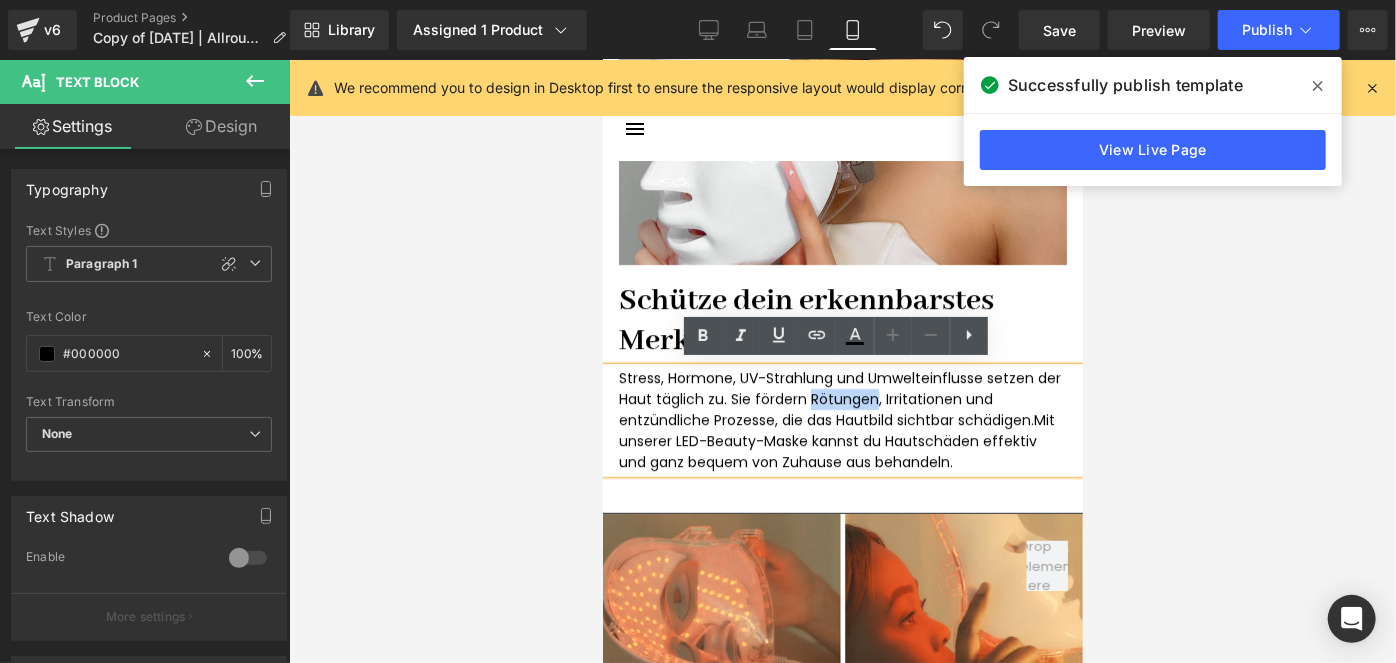 drag, startPoint x: 801, startPoint y: 390, endPoint x: 867, endPoint y: 395, distance: 66.189125 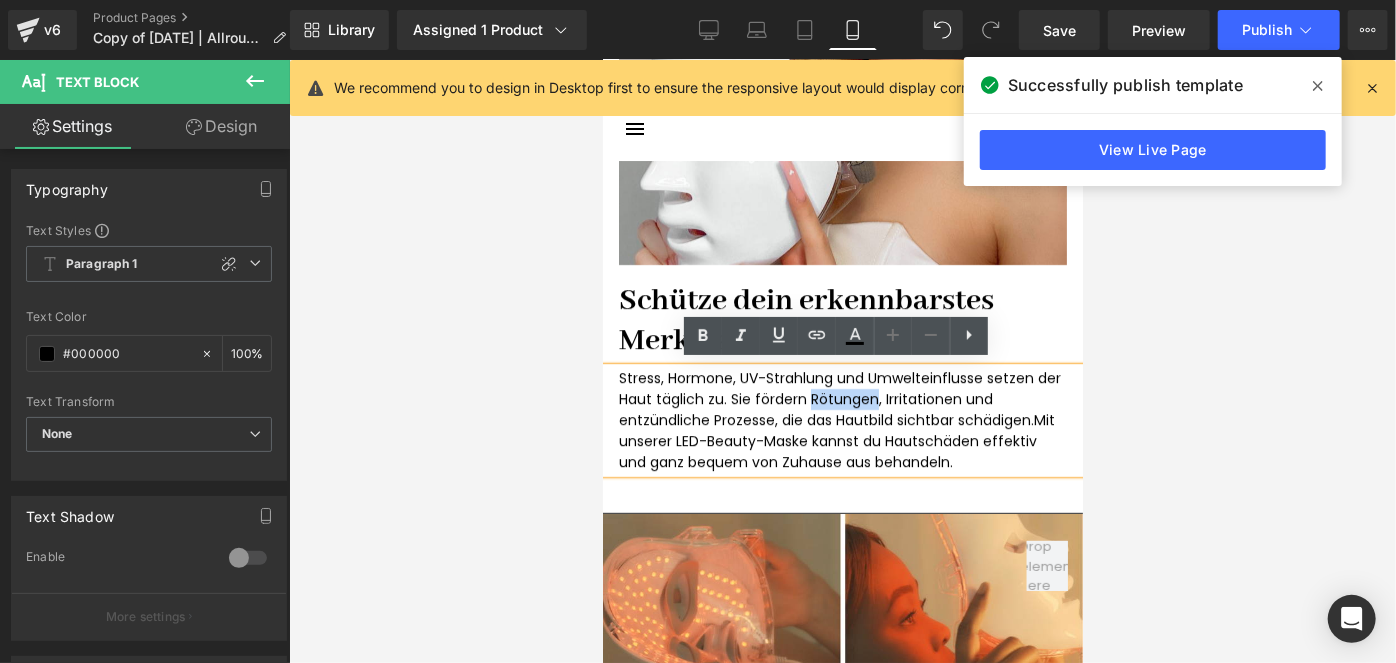 click on "Stress, Hormone, UV-Strahlung und Umwelteinflusse setzen der Haut täglich zu. Sie fördern Rötungen, Irritationen und entzündliche Prozesse, die das Hautbild sichtbar schädigen.  Mit unserer LED-Beauty-Maske kannst du Hautschäden effektiv und ganz bequem von Zuhause aus behandeln." at bounding box center [842, 419] 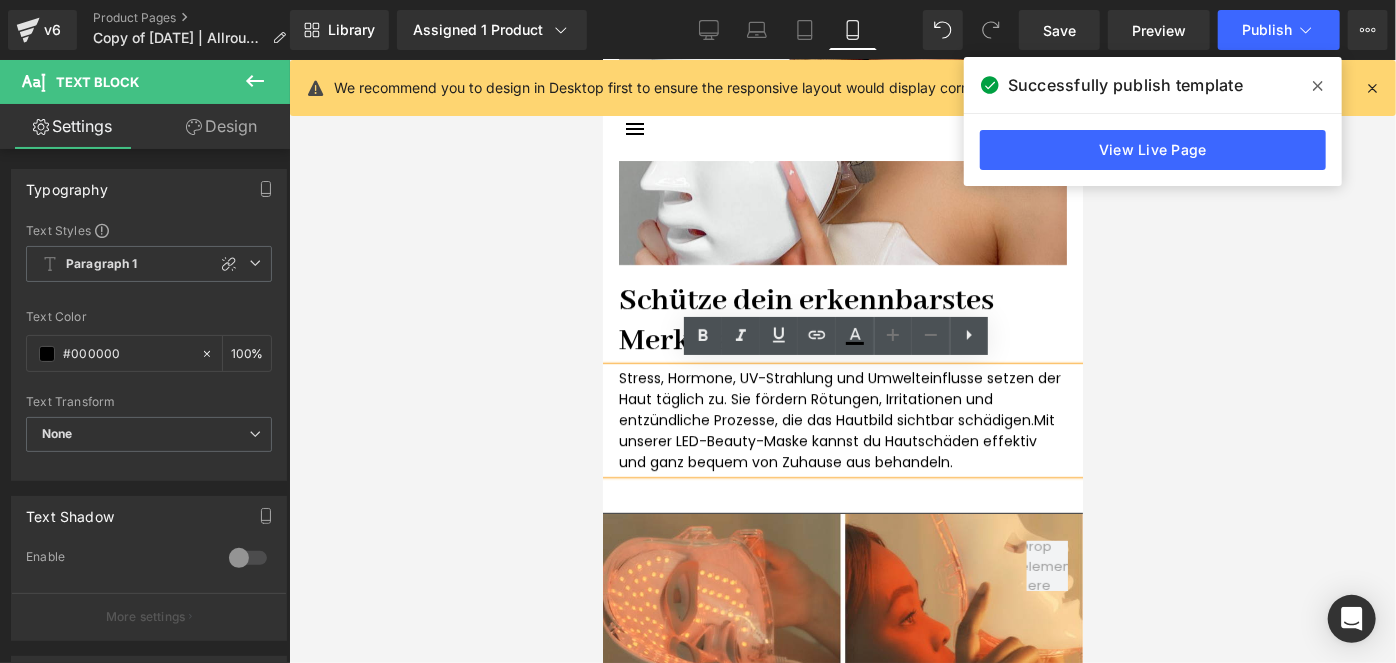 click on "Stress, Hormone, UV-Strahlung und Umwelteinflusse setzen der Haut täglich zu. Sie fördern Rötungen, Irritationen und entzündliche Prozesse, die das Hautbild sichtbar schädigen.  Mit unserer LED-Beauty-Maske kannst du Hautschäden effektiv und ganz bequem von Zuhause aus behandeln." at bounding box center (842, 419) 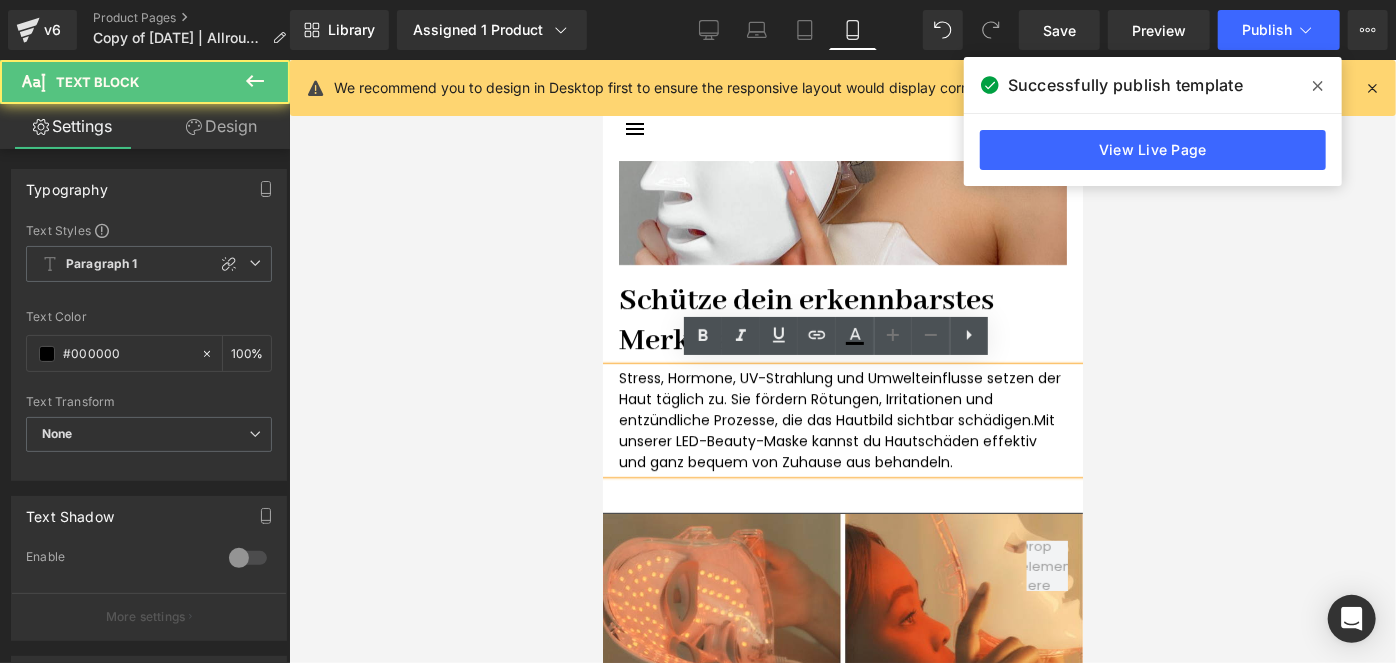 click on "Stress, Hormone, UV-Strahlung und Umwelteinflusse setzen der Haut täglich zu. Sie fördern Rötungen, Irritationen und entzündliche Prozesse, die das Hautbild sichtbar schädigen.  Mit unserer LED-Beauty-Maske kannst du Hautschäden effektiv und ganz bequem von Zuhause aus behandeln." at bounding box center (842, 419) 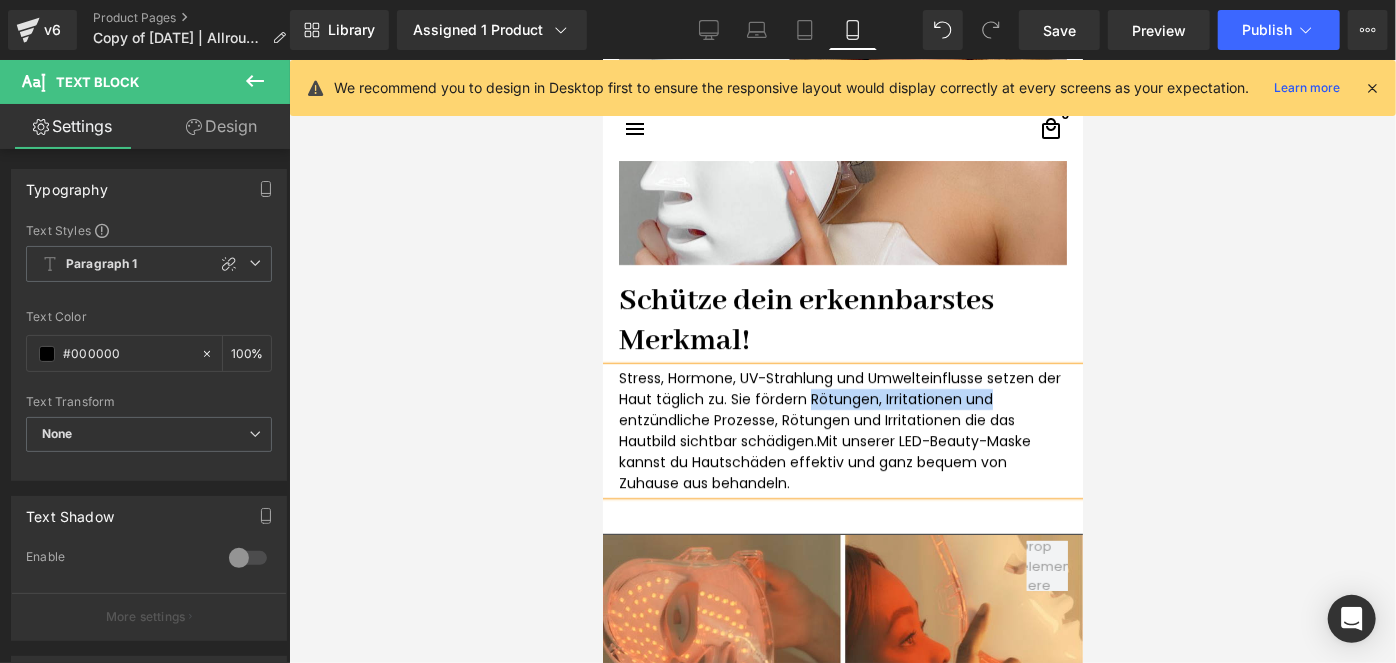 drag, startPoint x: 991, startPoint y: 393, endPoint x: 801, endPoint y: 397, distance: 190.0421 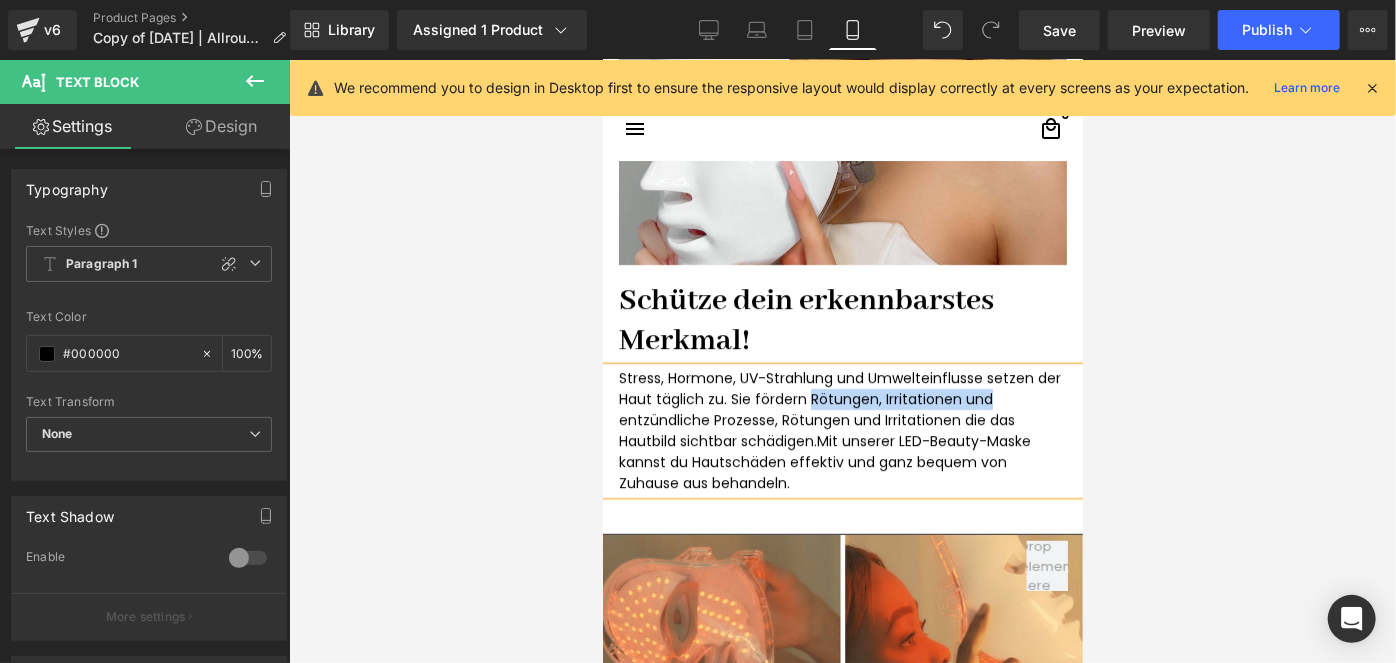 click on "Stress, Hormone, UV-Strahlung und Umwelteinflusse setzen der Haut täglich zu. Sie fördern Rötungen, Irritationen und entzündliche Prozesse, Rötungen und Irritationen die das Hautbild sichtbar schädigen.  Mit unserer LED-Beauty-Maske kannst du Hautschäden effektiv und ganz bequem von Zuhause aus behandeln." at bounding box center (842, 430) 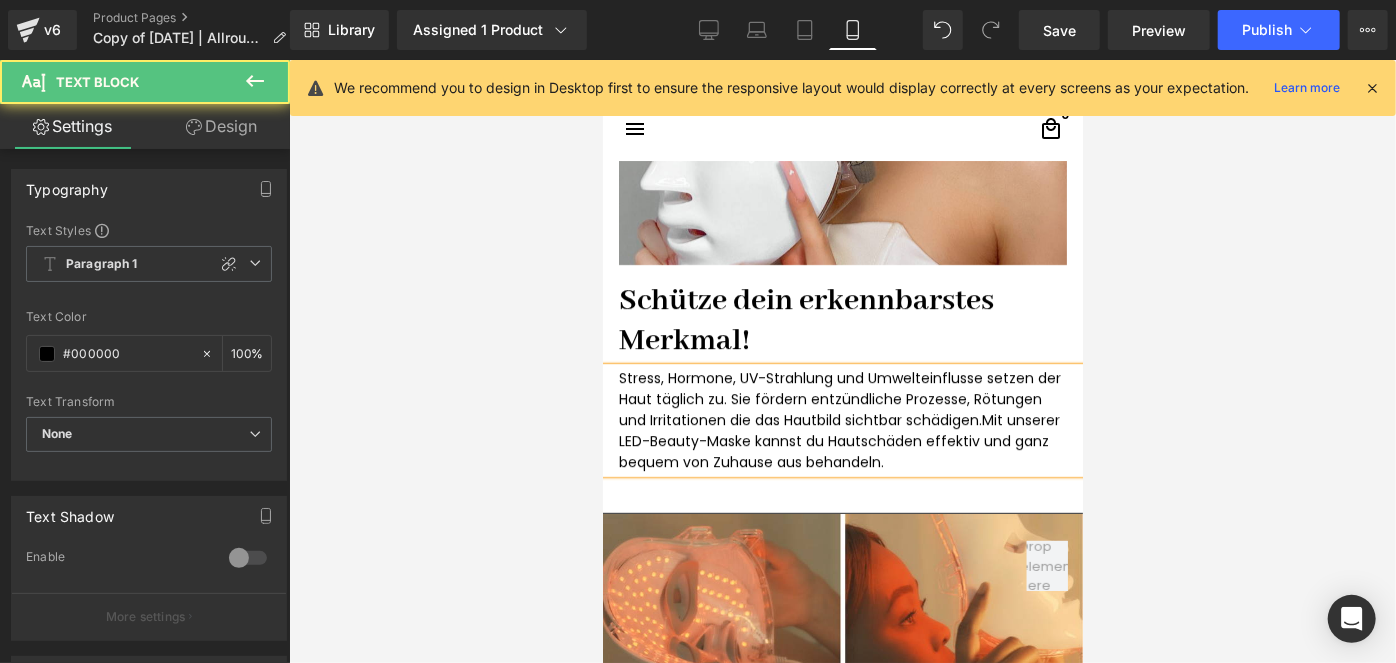 click on "Stress, Hormone, UV-Strahlung und Umwelteinflusse setzen der Haut täglich zu. Sie fördern entzündliche Prozesse, Rötungen und Irritationen die das Hautbild sichtbar schädigen.  Mit unserer LED-Beauty-Maske kannst du Hautschäden effektiv und ganz bequem von Zuhause aus behandeln." at bounding box center [842, 419] 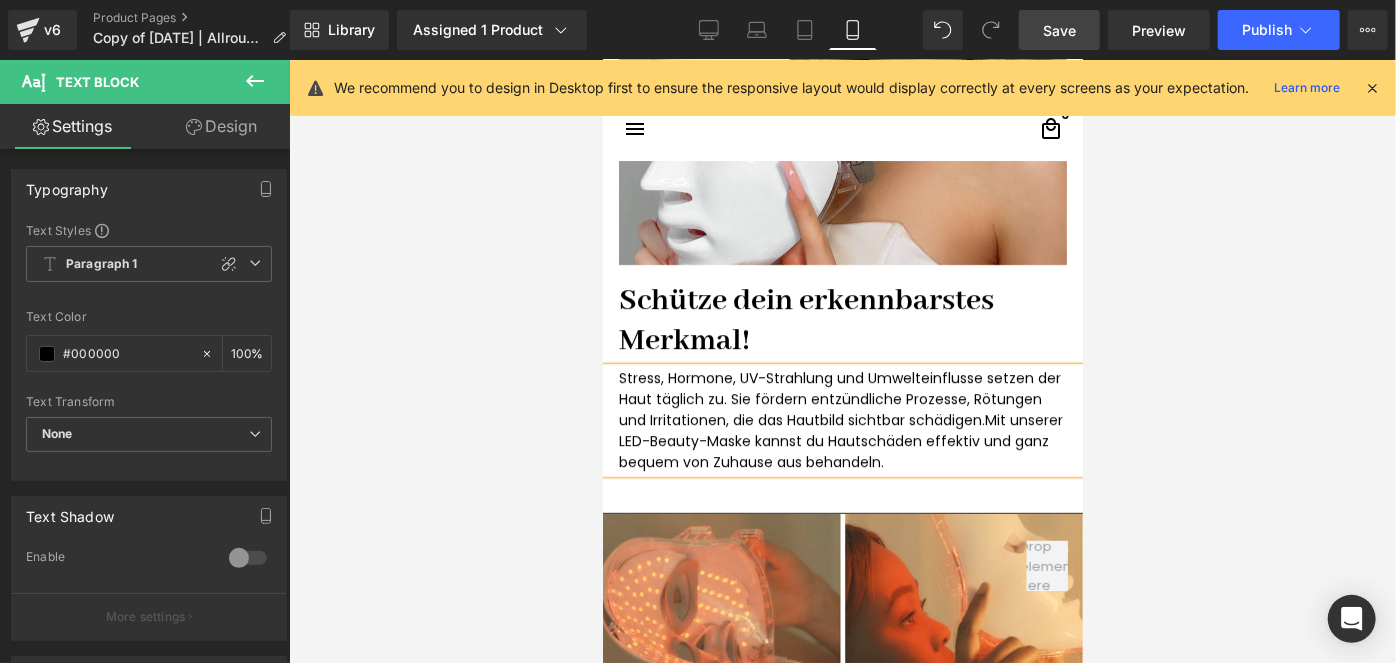 click on "Save" at bounding box center [1059, 30] 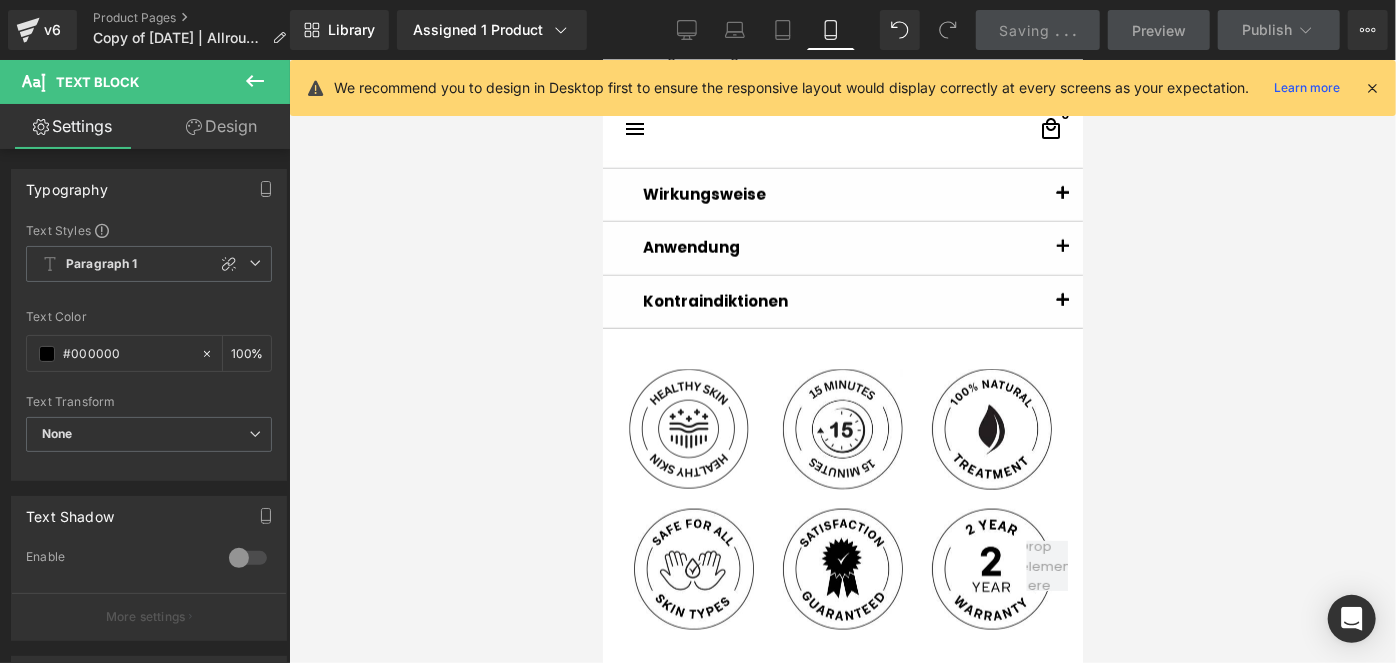 scroll, scrollTop: 1109, scrollLeft: 0, axis: vertical 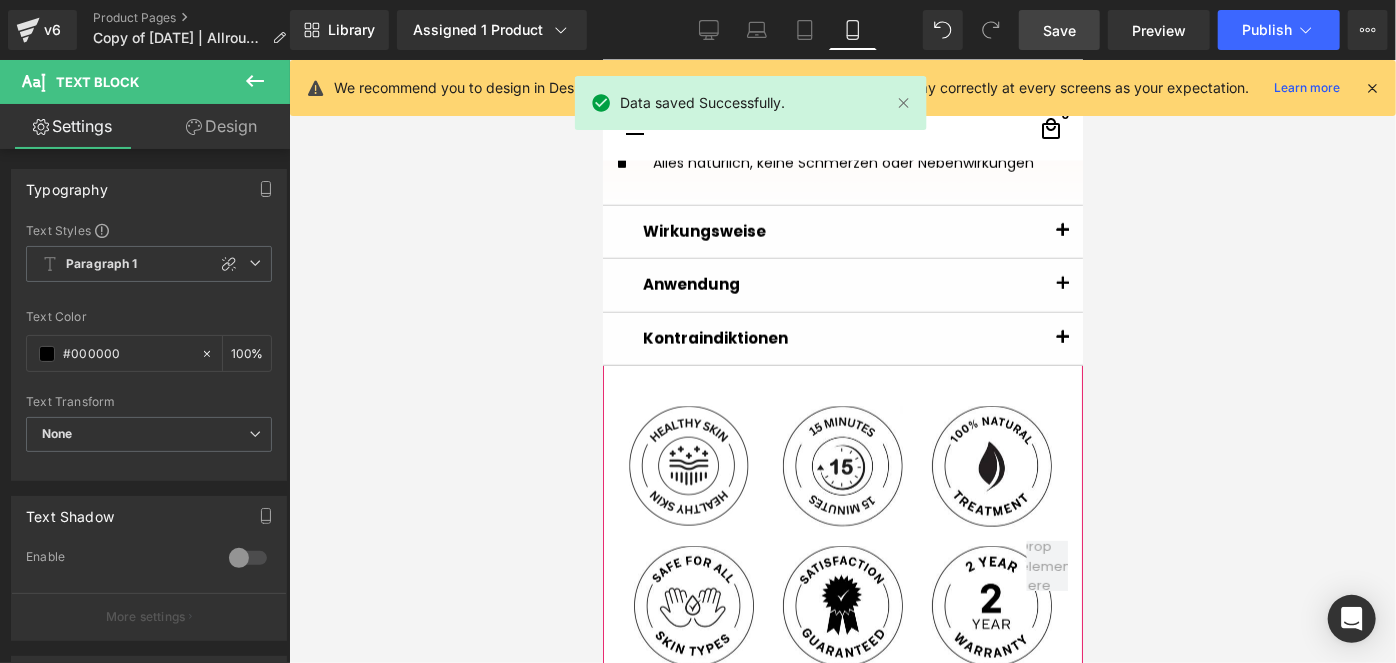click at bounding box center [1062, 231] 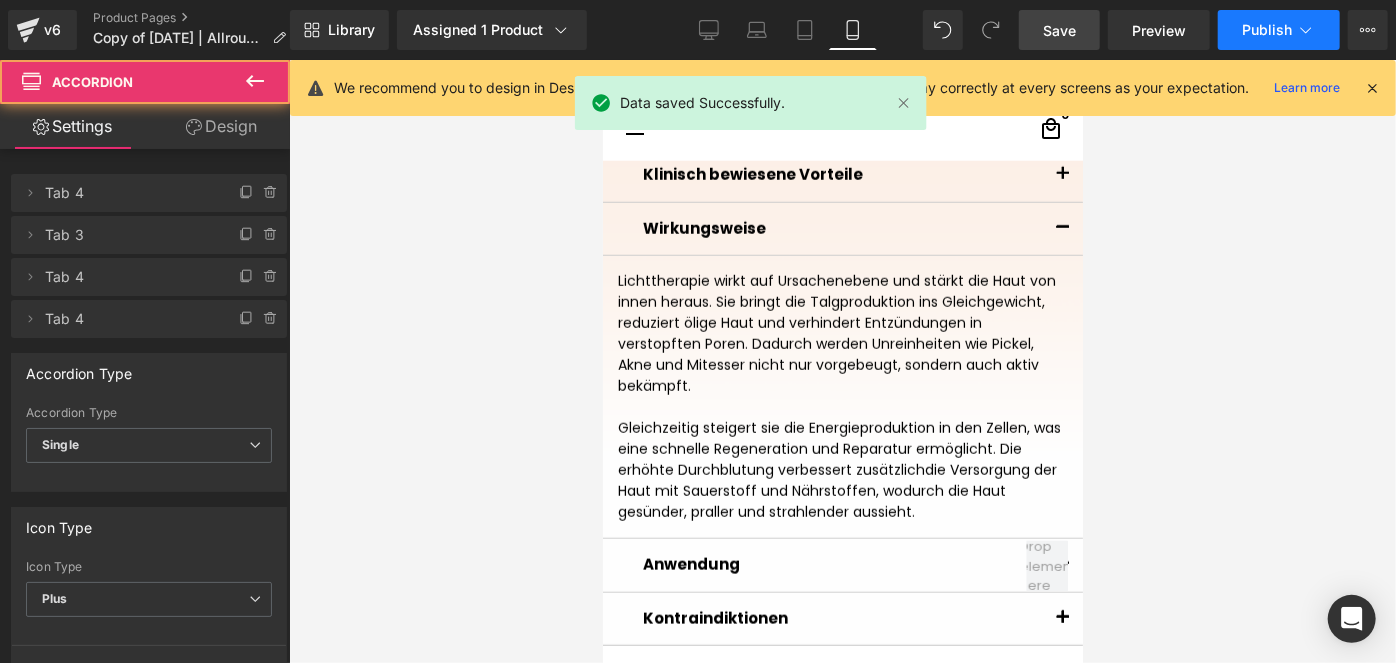 scroll, scrollTop: 1069, scrollLeft: 0, axis: vertical 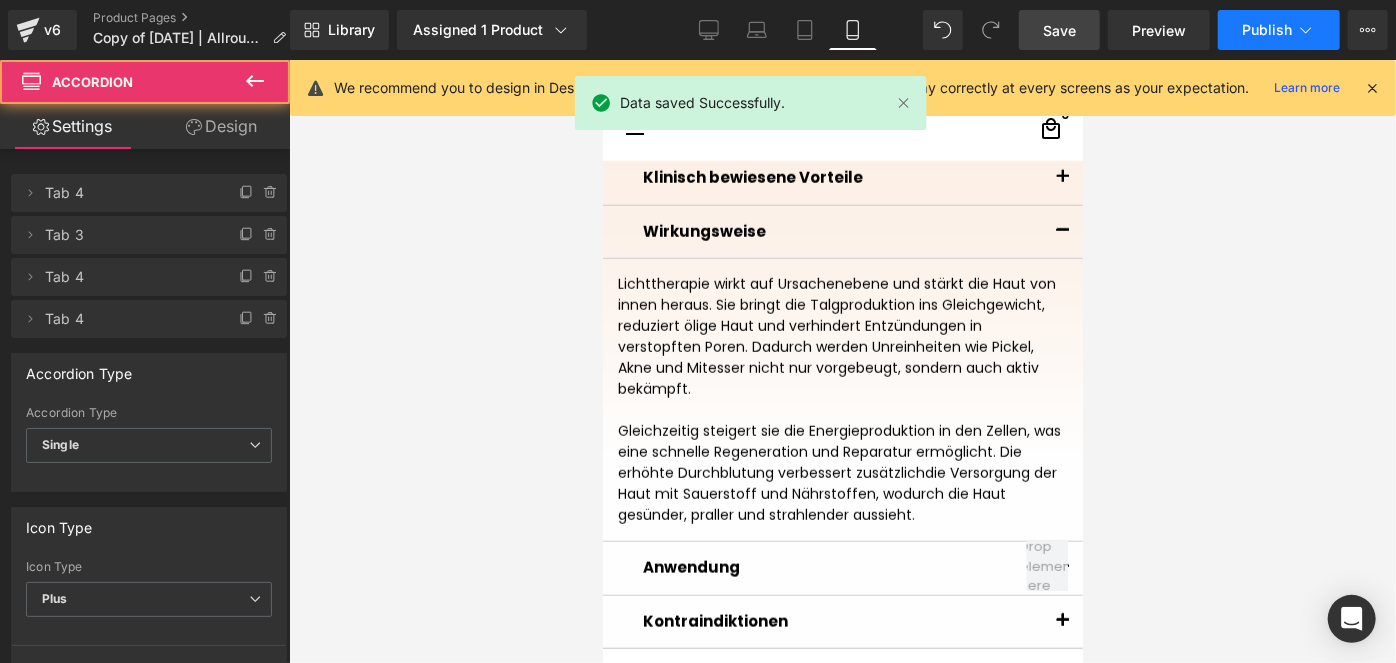 click on "Publish" at bounding box center (1267, 30) 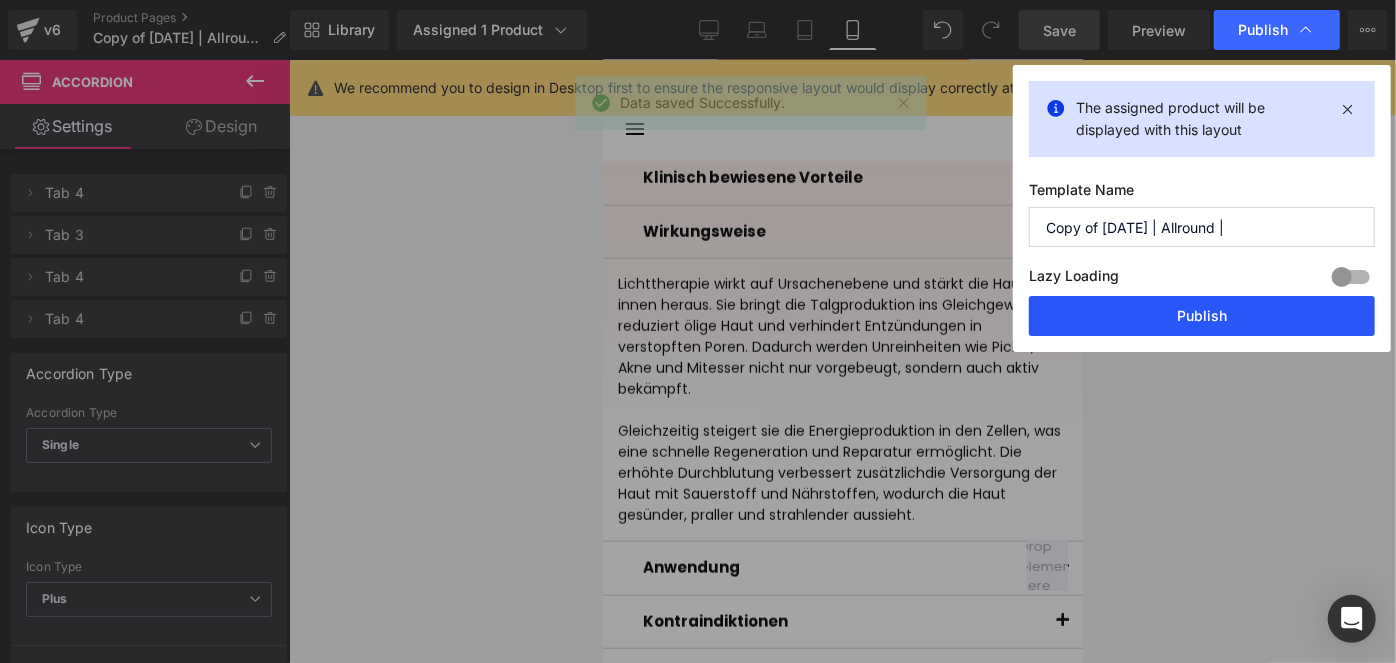 click on "Publish" at bounding box center (1202, 316) 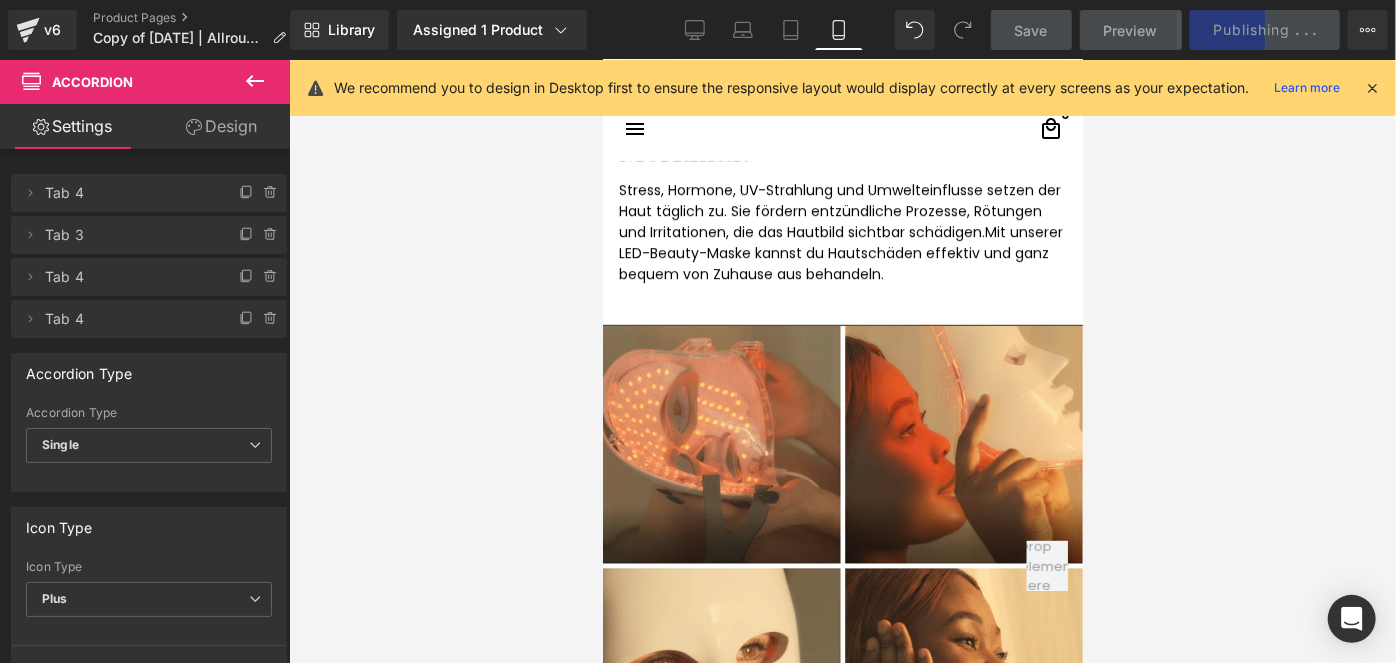scroll, scrollTop: 3978, scrollLeft: 0, axis: vertical 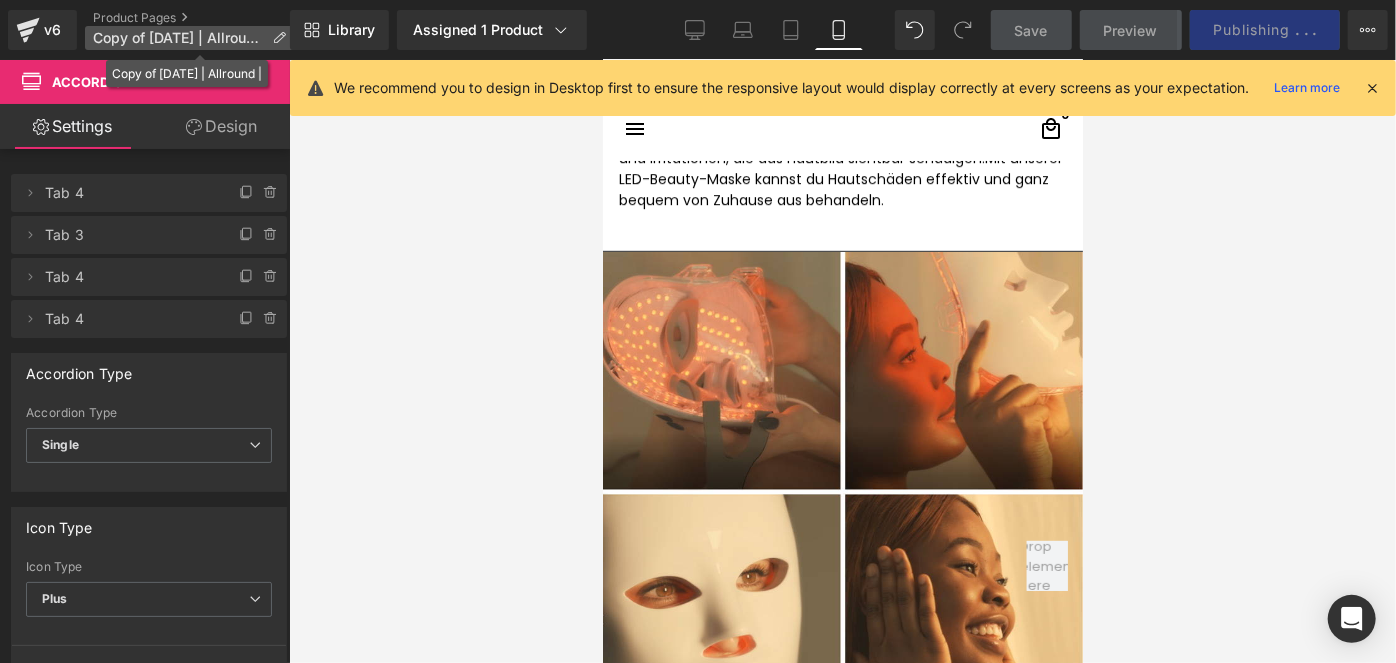 click on "Copy of [DATE] | Allround |" at bounding box center [178, 38] 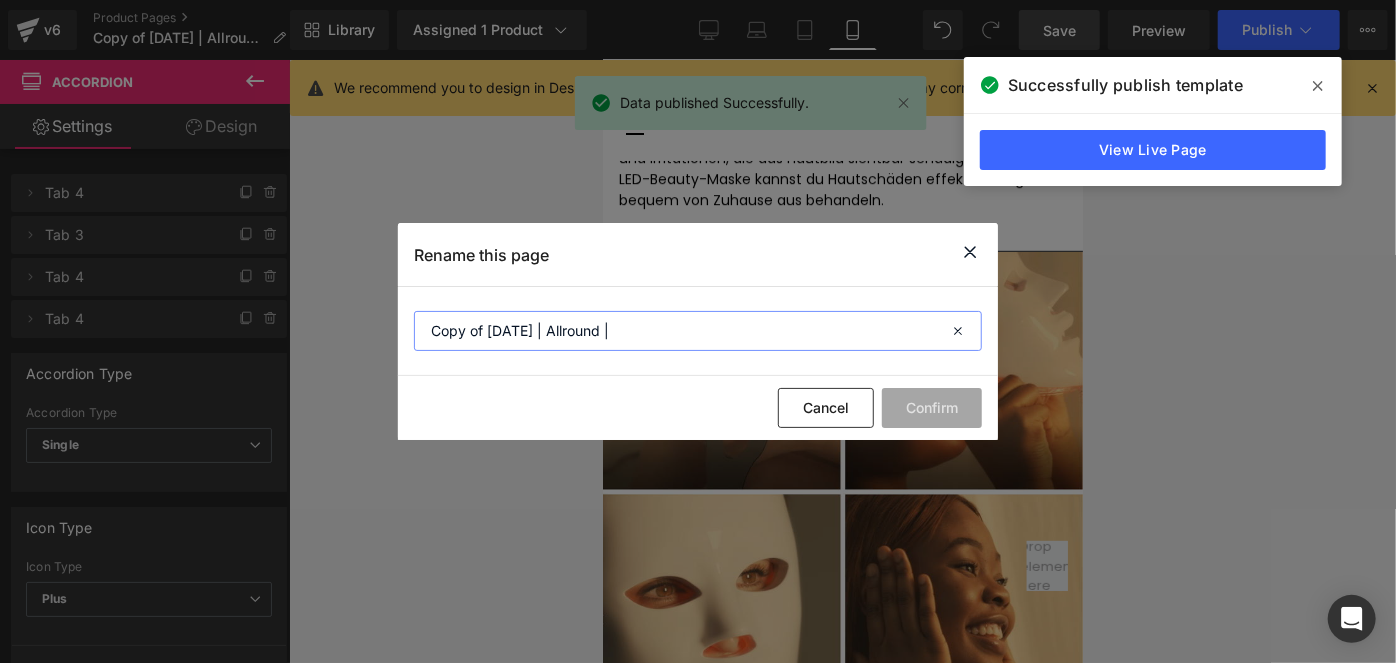 drag, startPoint x: 487, startPoint y: 329, endPoint x: 344, endPoint y: 345, distance: 143.89232 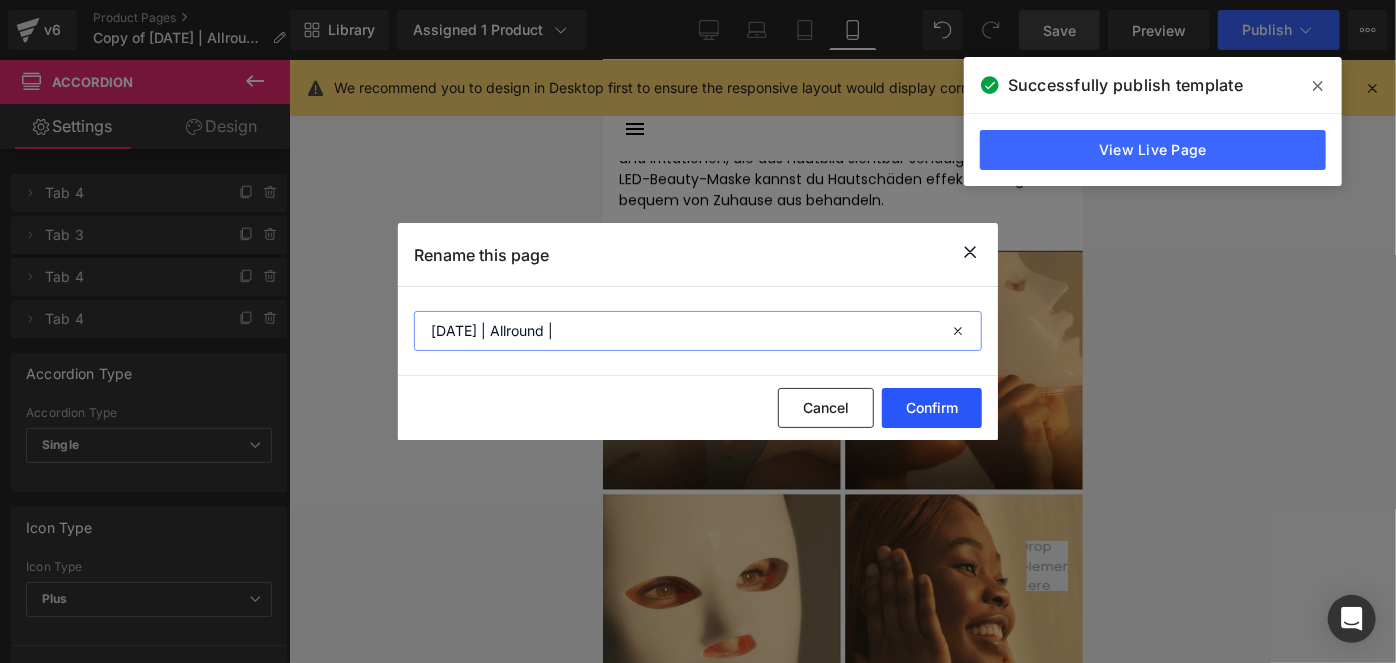 type on "[DATE] | Allround |" 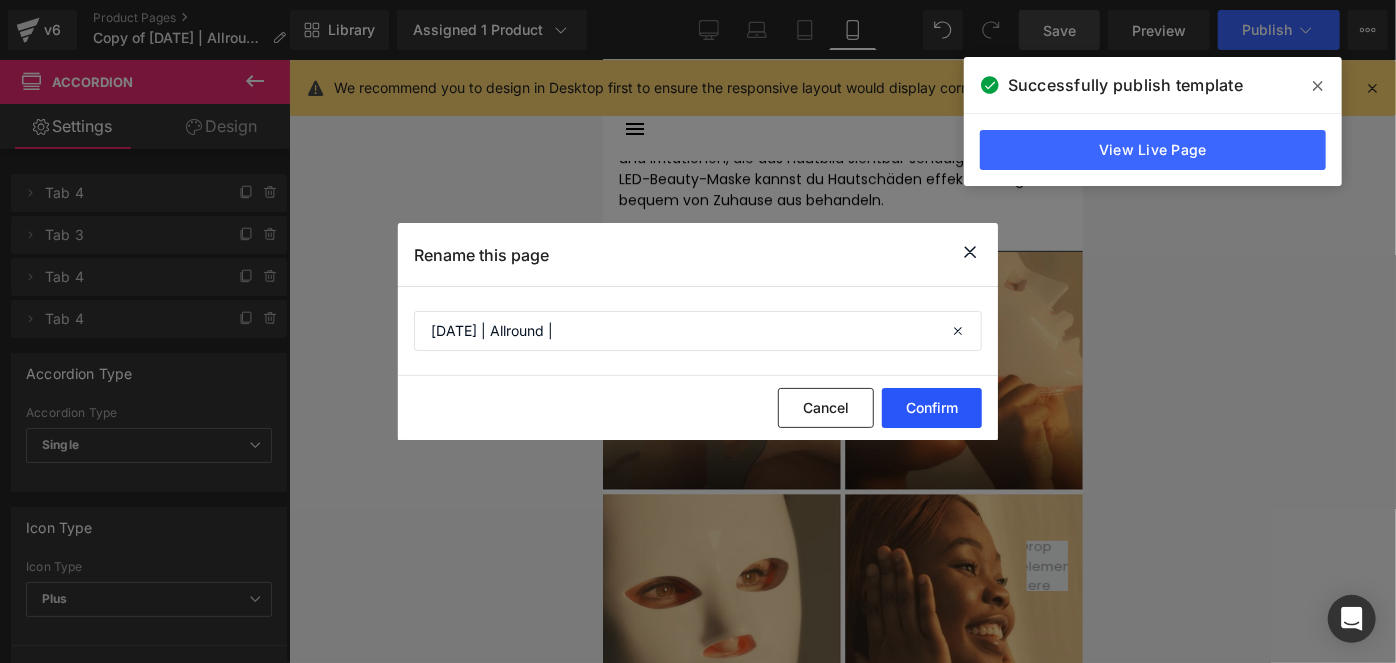 click on "Confirm" at bounding box center [932, 408] 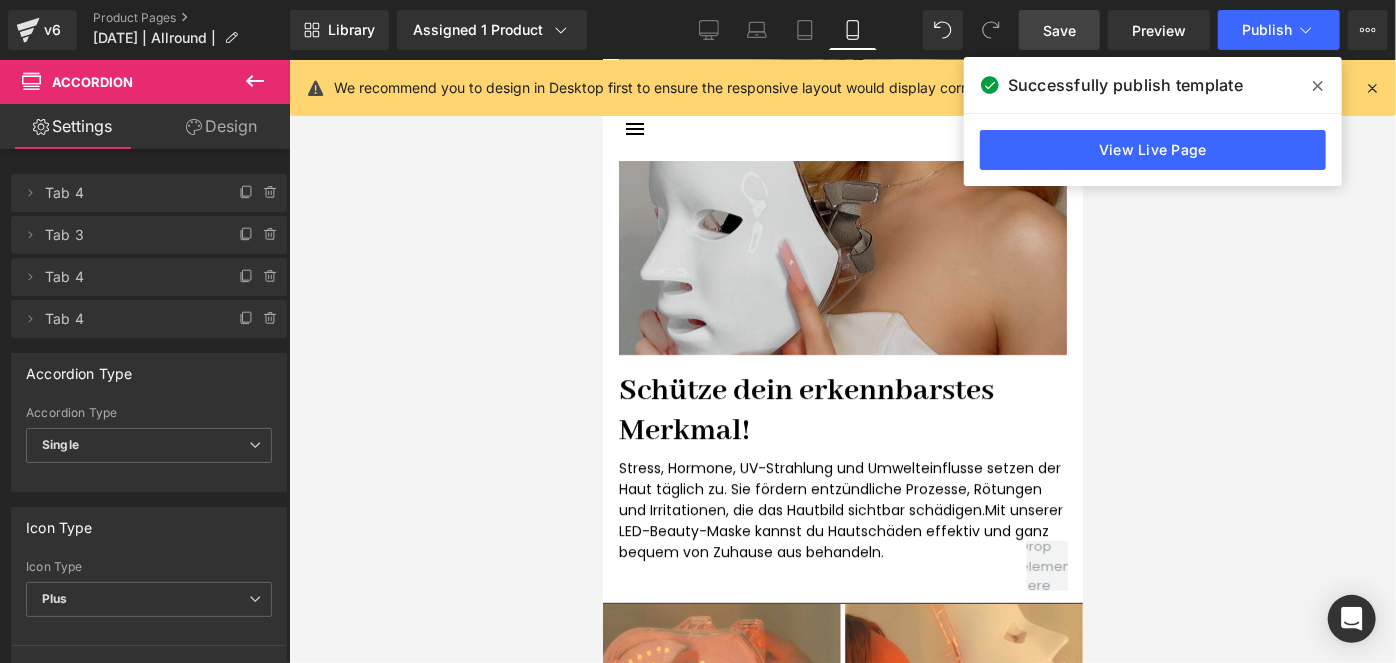 scroll, scrollTop: 3524, scrollLeft: 0, axis: vertical 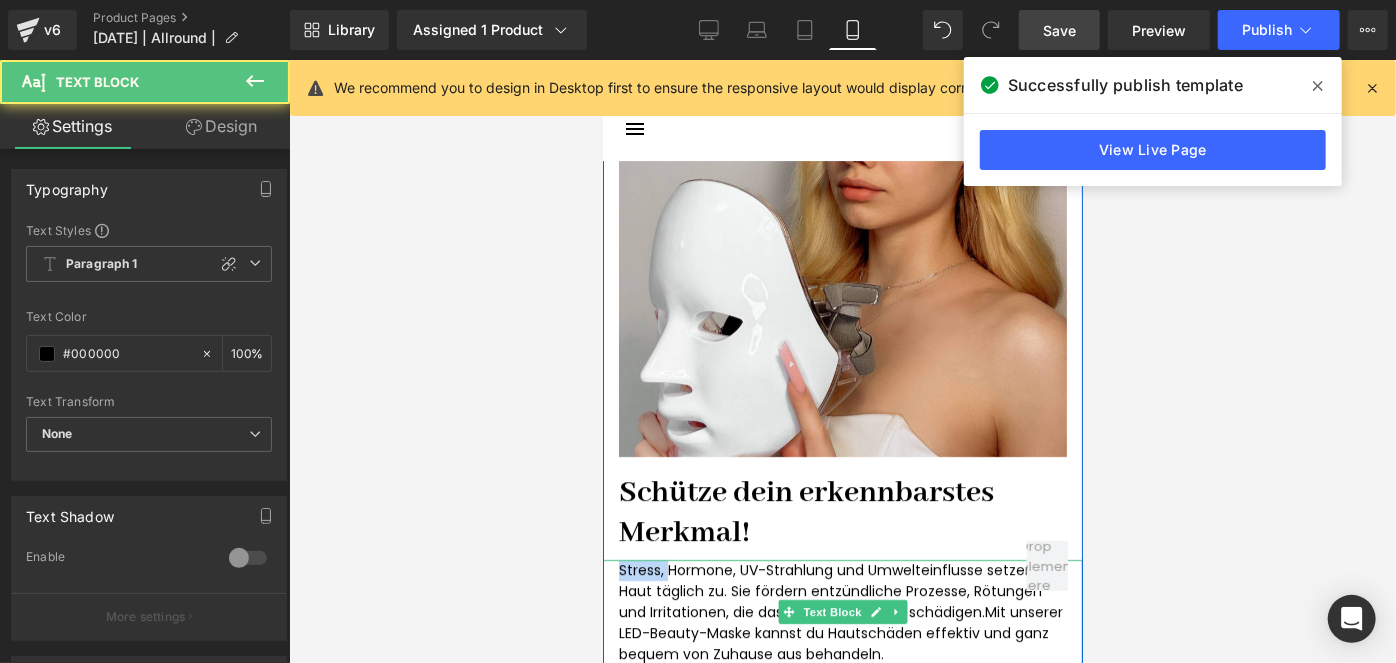 drag, startPoint x: 661, startPoint y: 539, endPoint x: 612, endPoint y: 542, distance: 49.09175 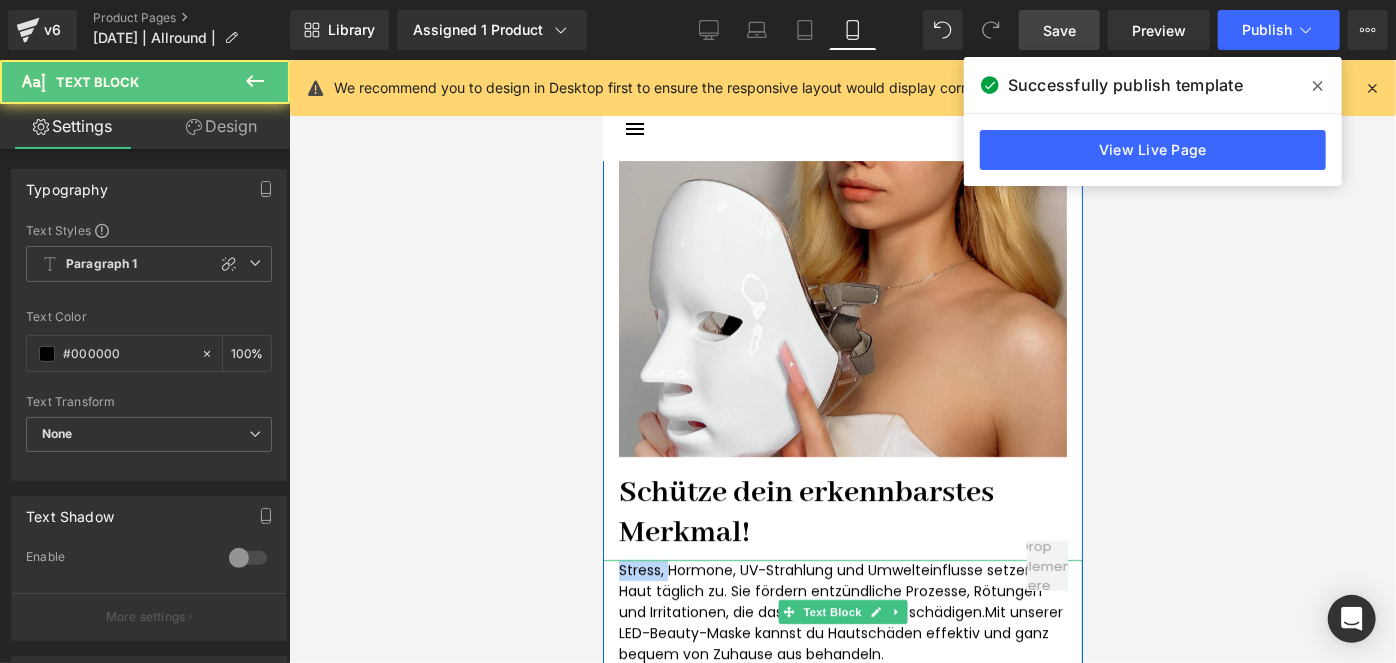 click on "Stress, Hormone, UV-Strahlung und Umwelteinflusse setzen der Haut täglich zu. Sie fördern entzündliche Prozesse, Rötungen und Irritationen, die das Hautbild sichtbar schädigen.  Mit unserer LED-Beauty-Maske kannst du Hautschäden effektiv und ganz bequem von Zuhause aus behandeln." at bounding box center [842, 611] 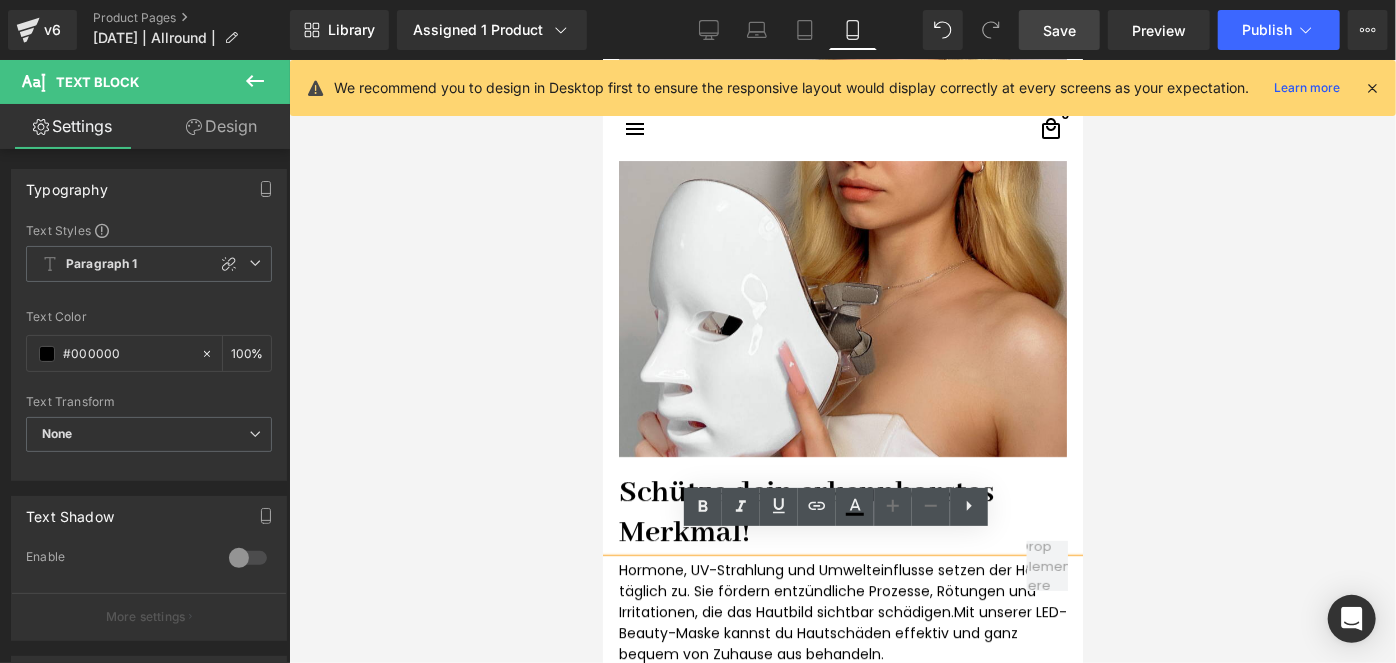 click on "Hormone, UV-Strahlung und Umwelteinflusse setzen der Haut täglich zu. Sie fördern entzündliche Prozesse, Rötungen und Irritationen, die das Hautbild sichtbar schädigen.  Mit unserer LED-Beauty-Maske kannst du Hautschäden effektiv und ganz bequem von Zuhause aus behandeln." at bounding box center (842, 611) 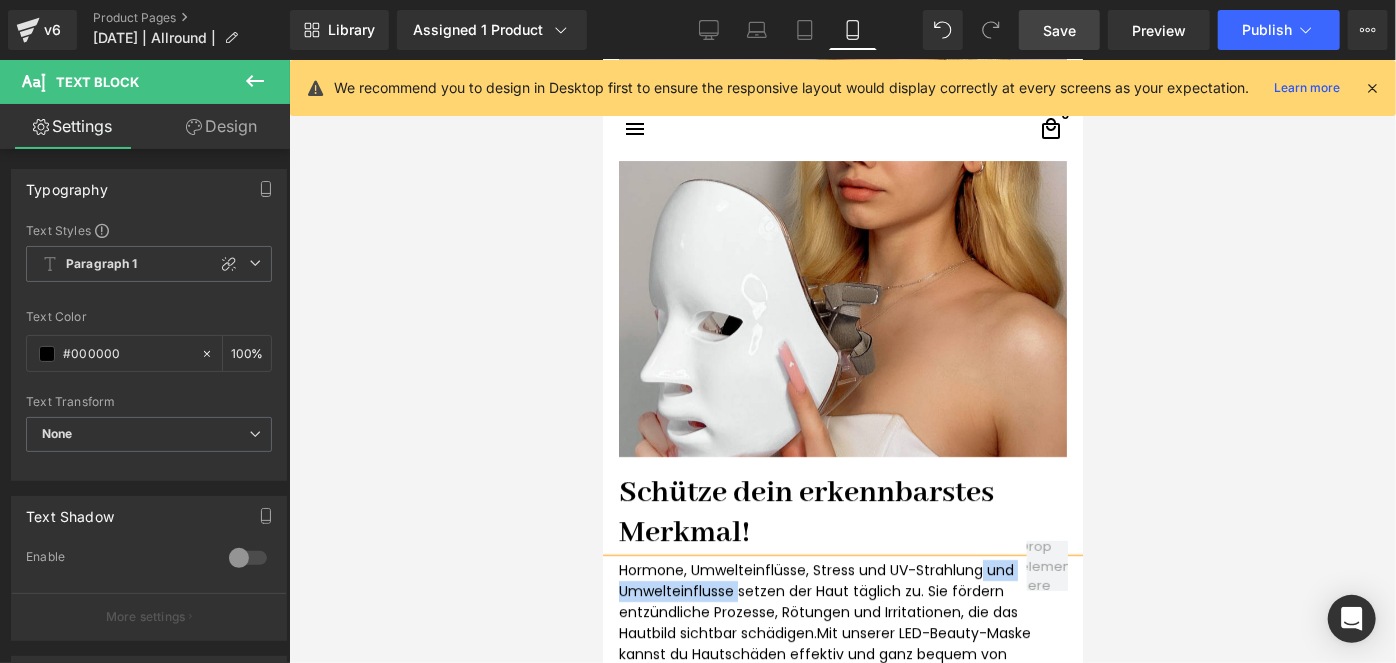 drag, startPoint x: 729, startPoint y: 559, endPoint x: 974, endPoint y: 543, distance: 245.5219 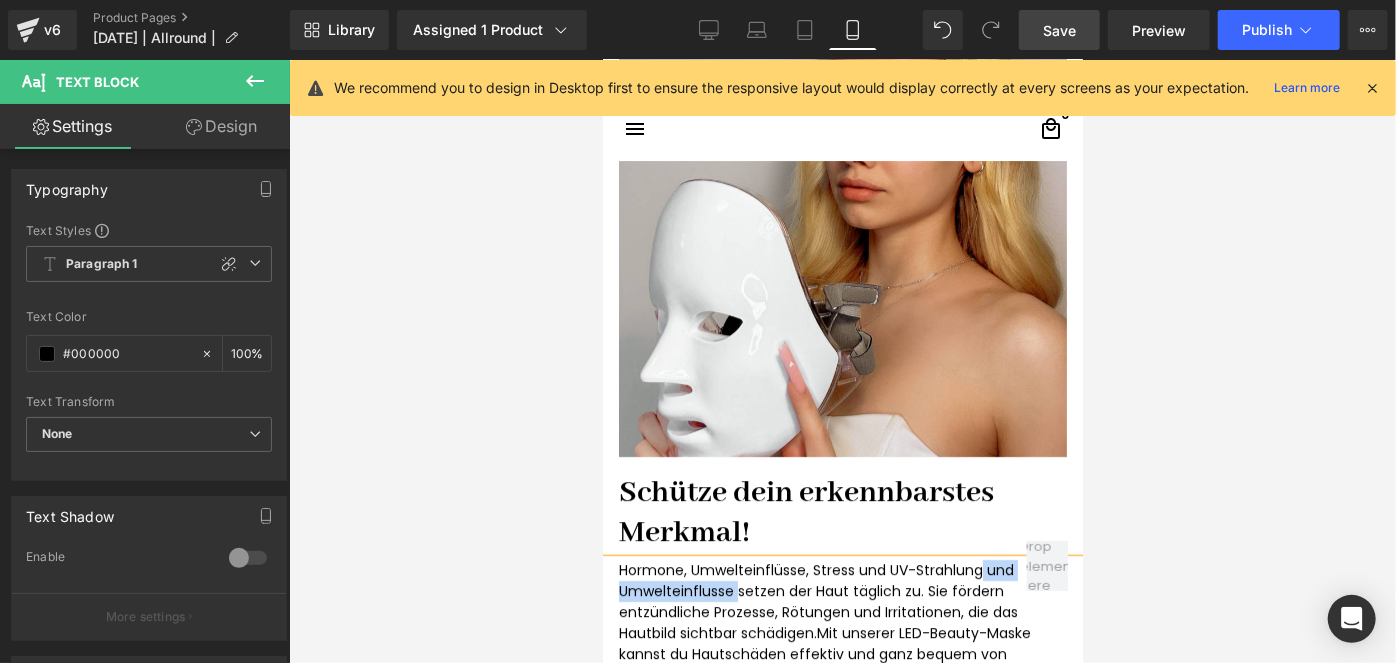 click on "Hormone, Umwelteinflüsse, Stress und UV-Strahlung und Umwelteinflusse setzen der Haut täglich zu. Sie fördern entzündliche Prozesse, Rötungen und Irritationen, die das Hautbild sichtbar schädigen.  Mit unserer LED-Beauty-Maske kannst du Hautschäden effektiv und ganz bequem von Zuhause aus behandeln." at bounding box center (842, 622) 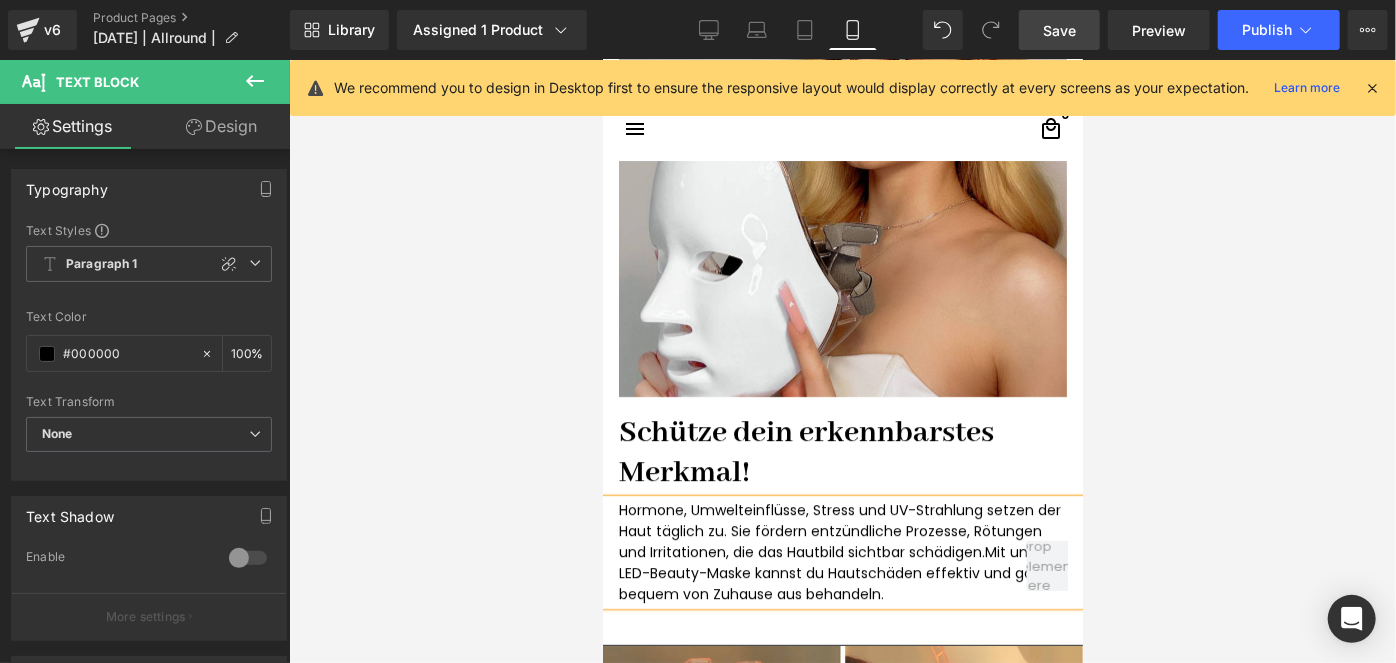 scroll, scrollTop: 3615, scrollLeft: 0, axis: vertical 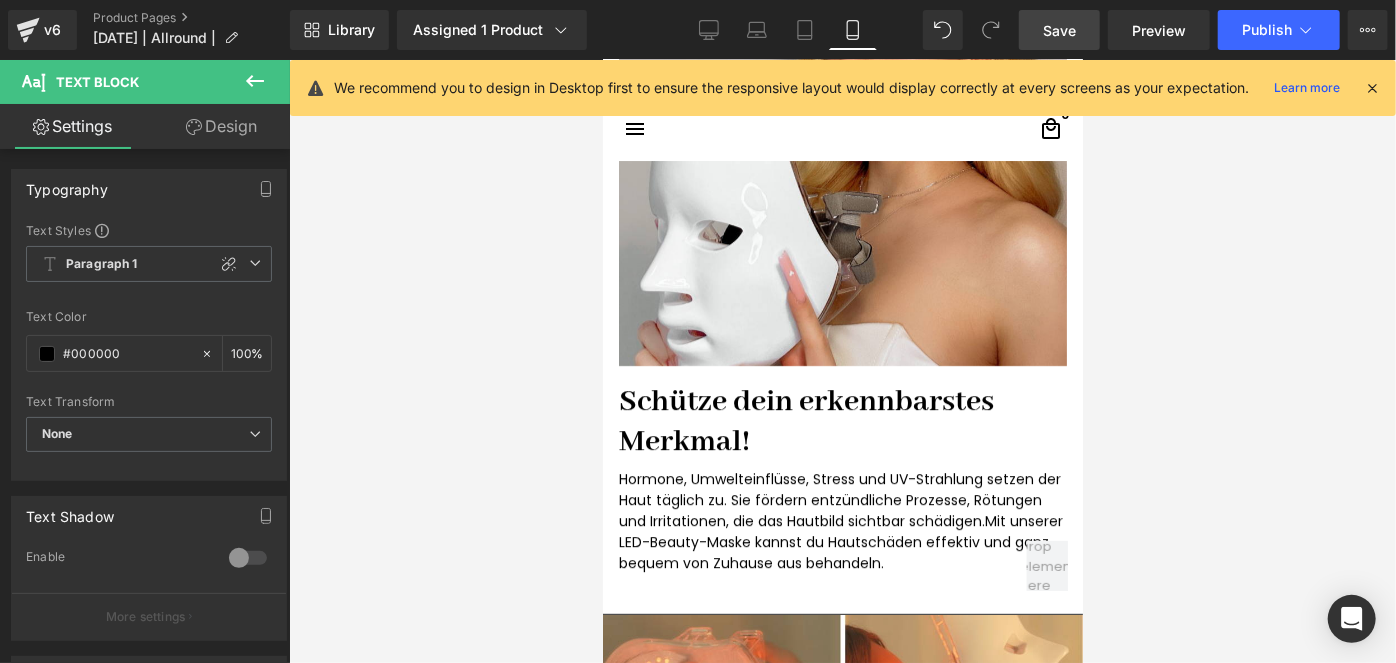 drag, startPoint x: 1048, startPoint y: 29, endPoint x: 327, endPoint y: 226, distance: 747.42896 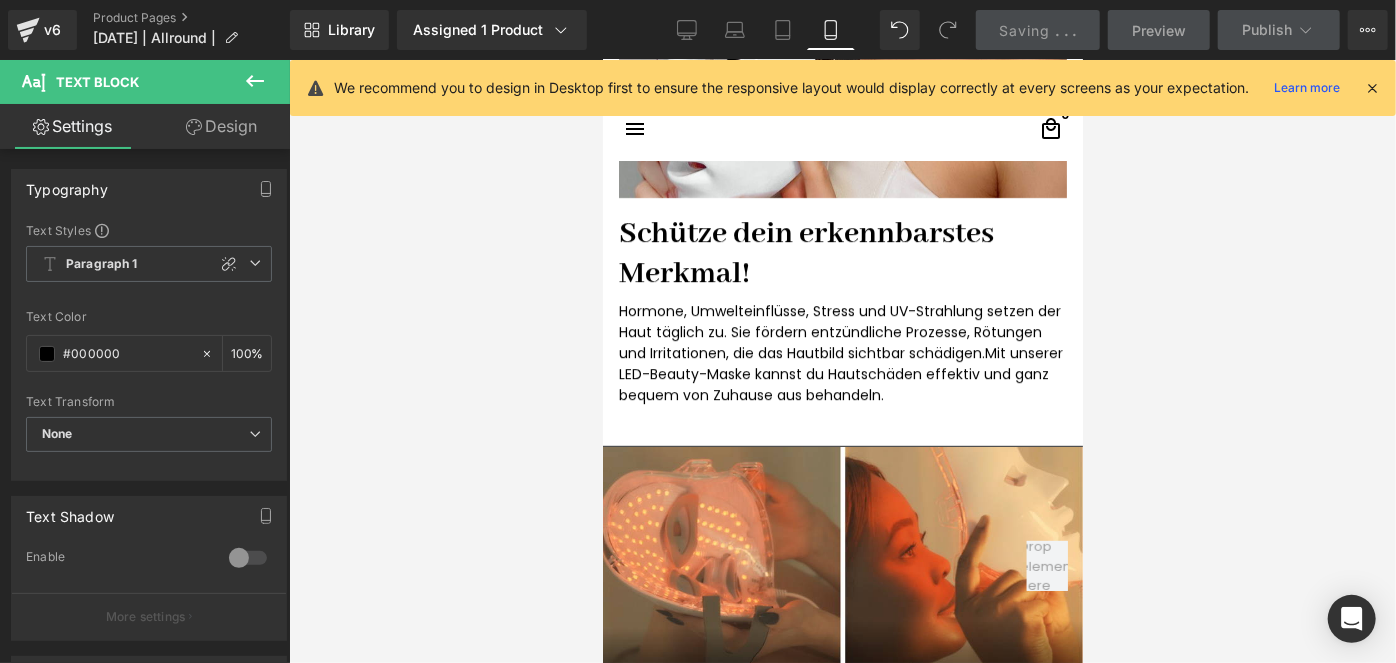 scroll, scrollTop: 3978, scrollLeft: 0, axis: vertical 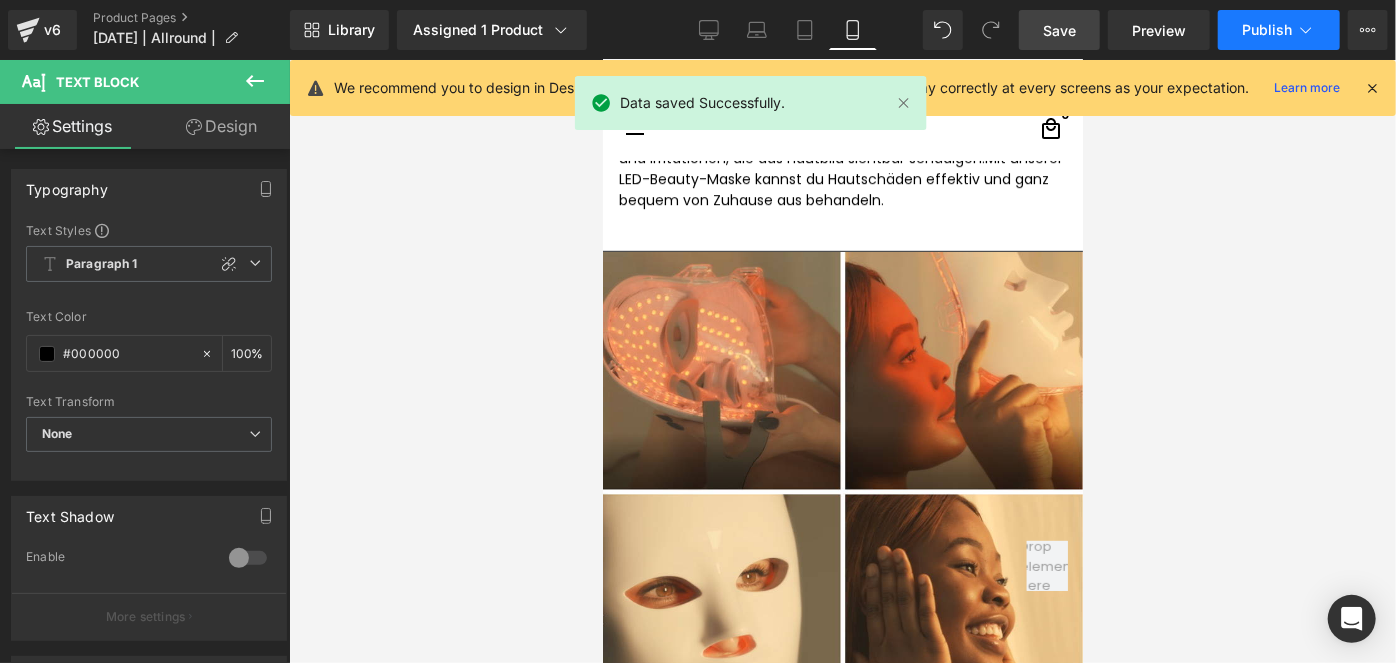 click on "Publish" at bounding box center (1267, 30) 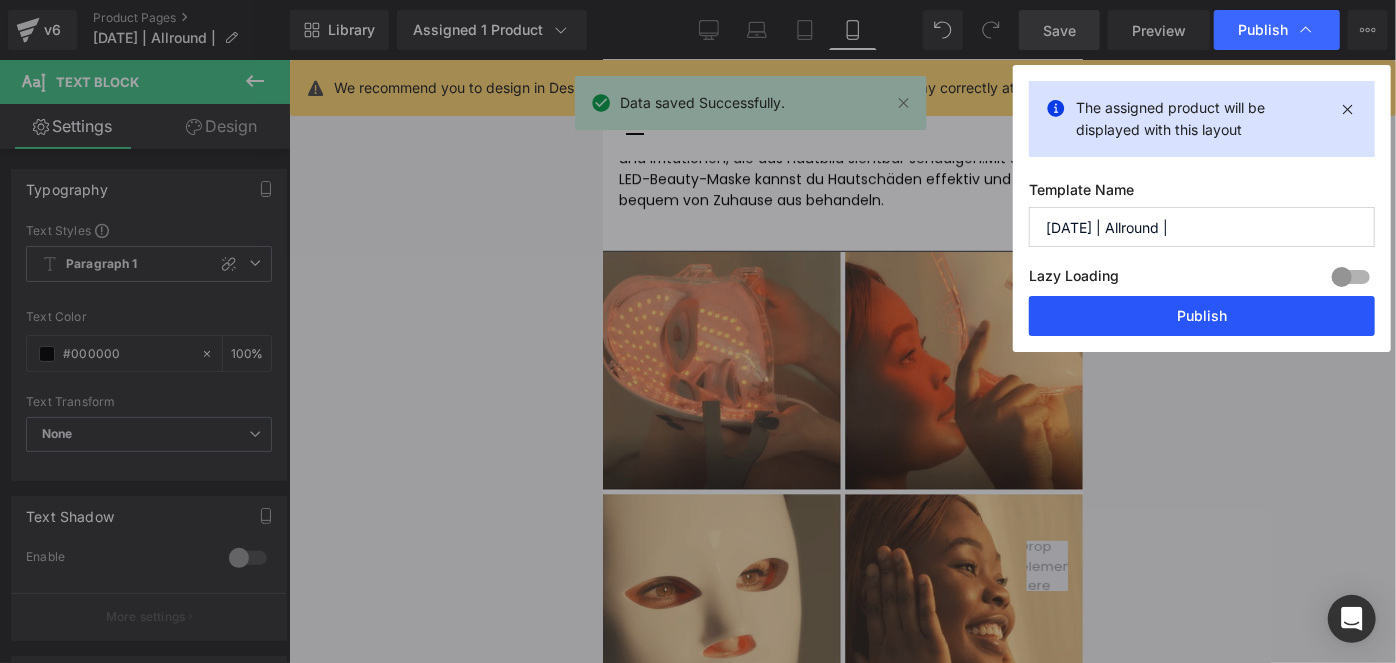 click on "Publish" at bounding box center [1202, 316] 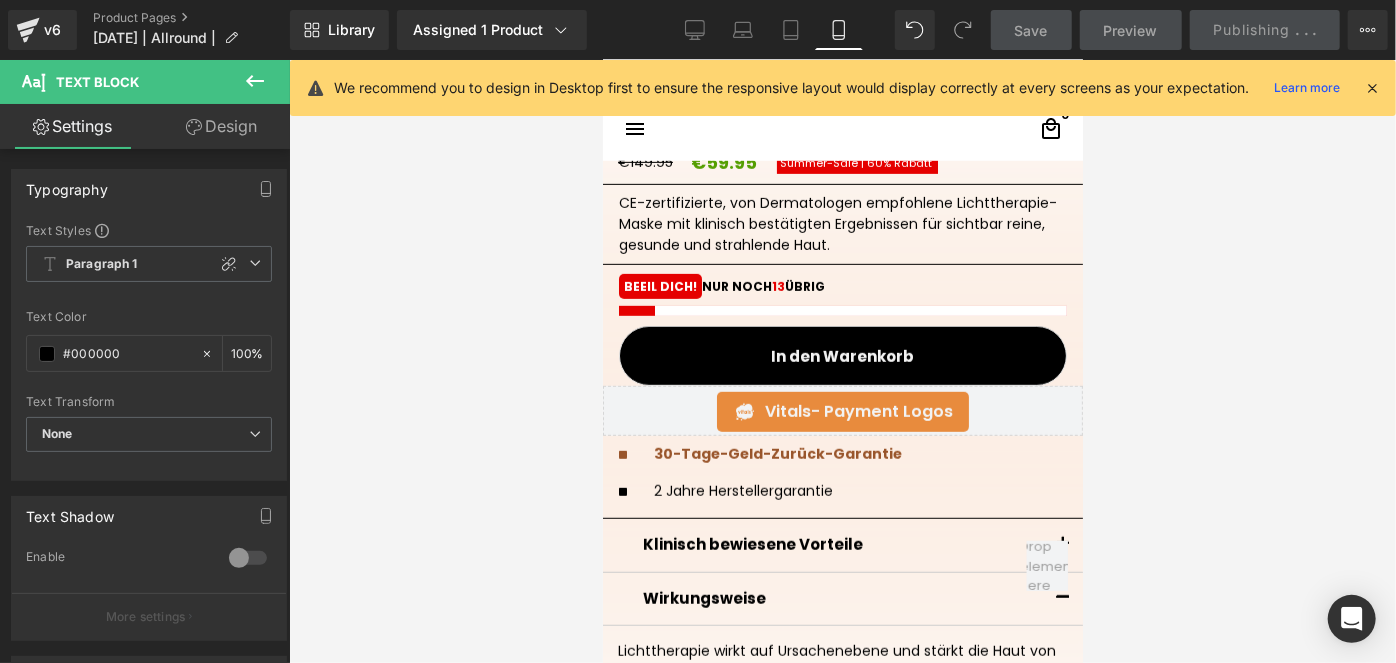 scroll, scrollTop: 636, scrollLeft: 0, axis: vertical 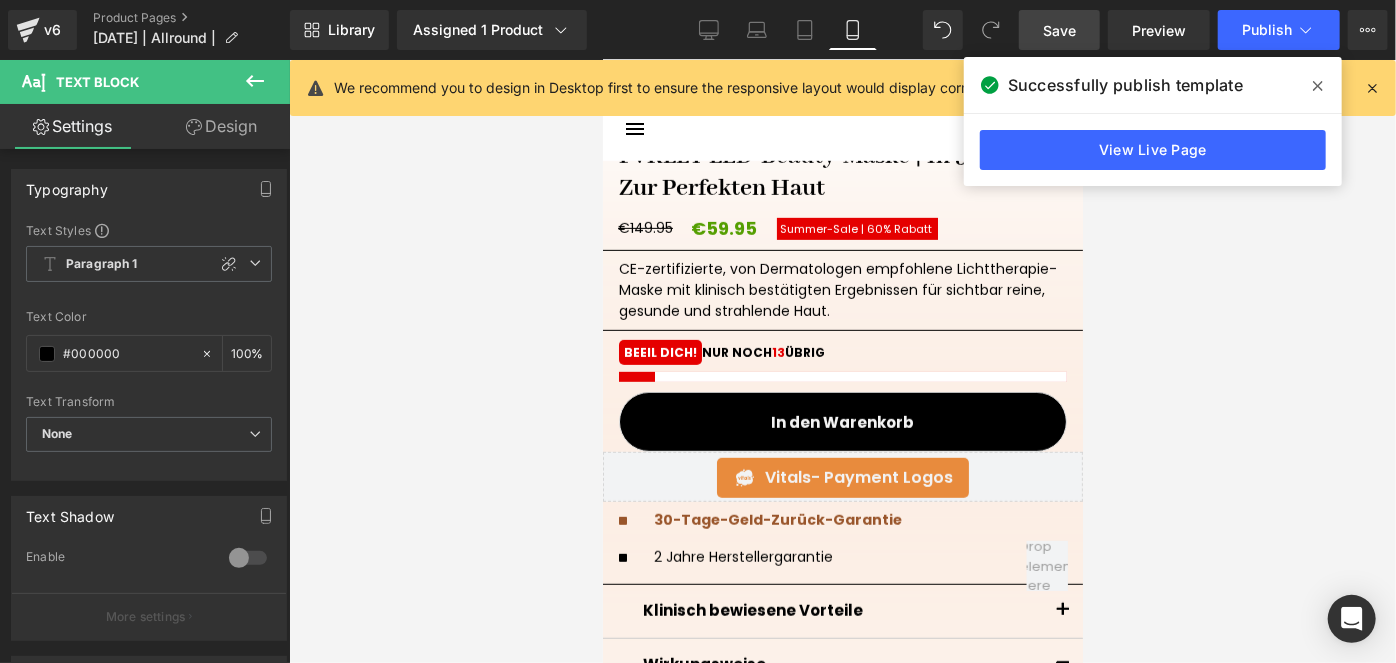 click at bounding box center [255, 82] 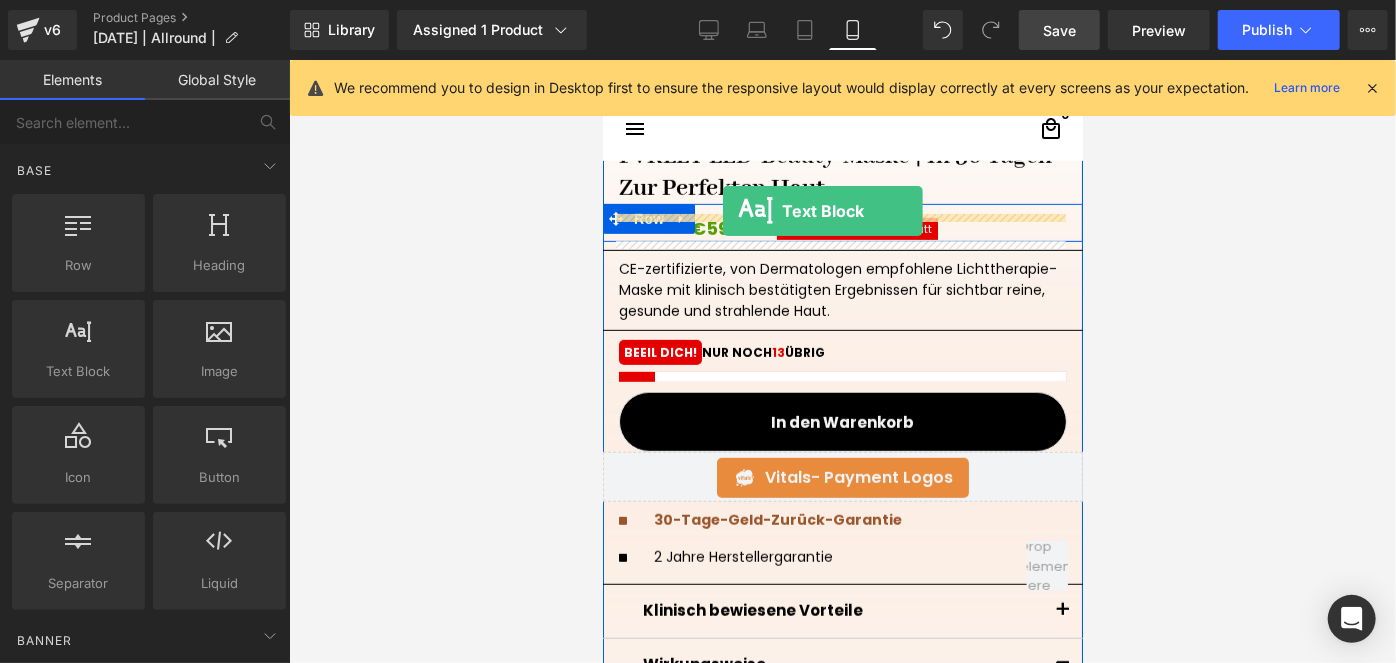 drag, startPoint x: 690, startPoint y: 406, endPoint x: 722, endPoint y: 210, distance: 198.59506 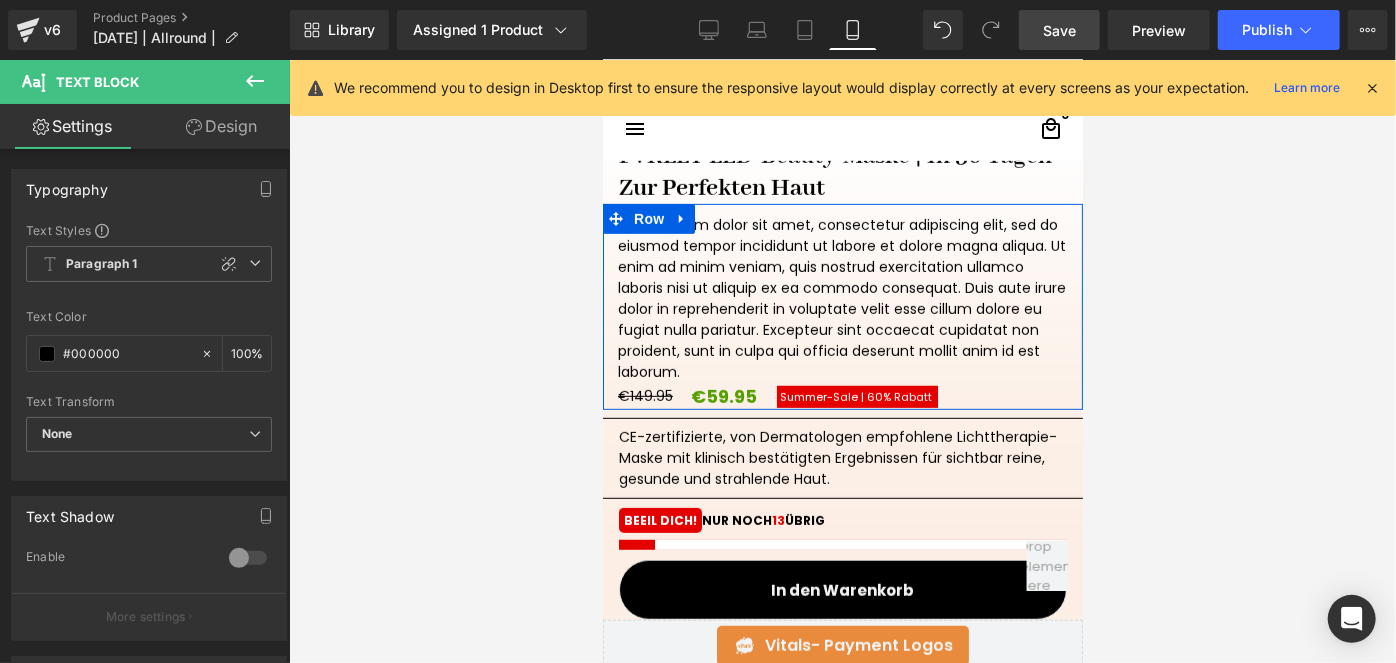 click on "ㅤSummer-Sale |" at bounding box center [821, 396] 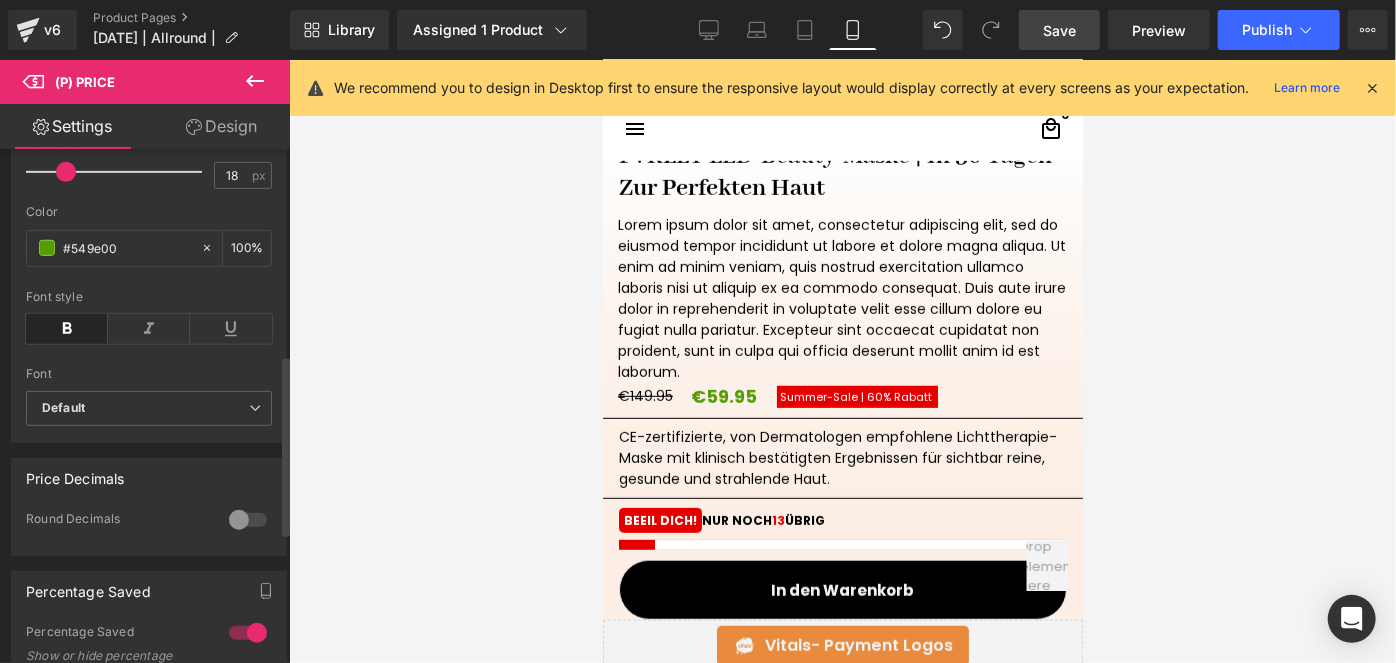 scroll, scrollTop: 636, scrollLeft: 0, axis: vertical 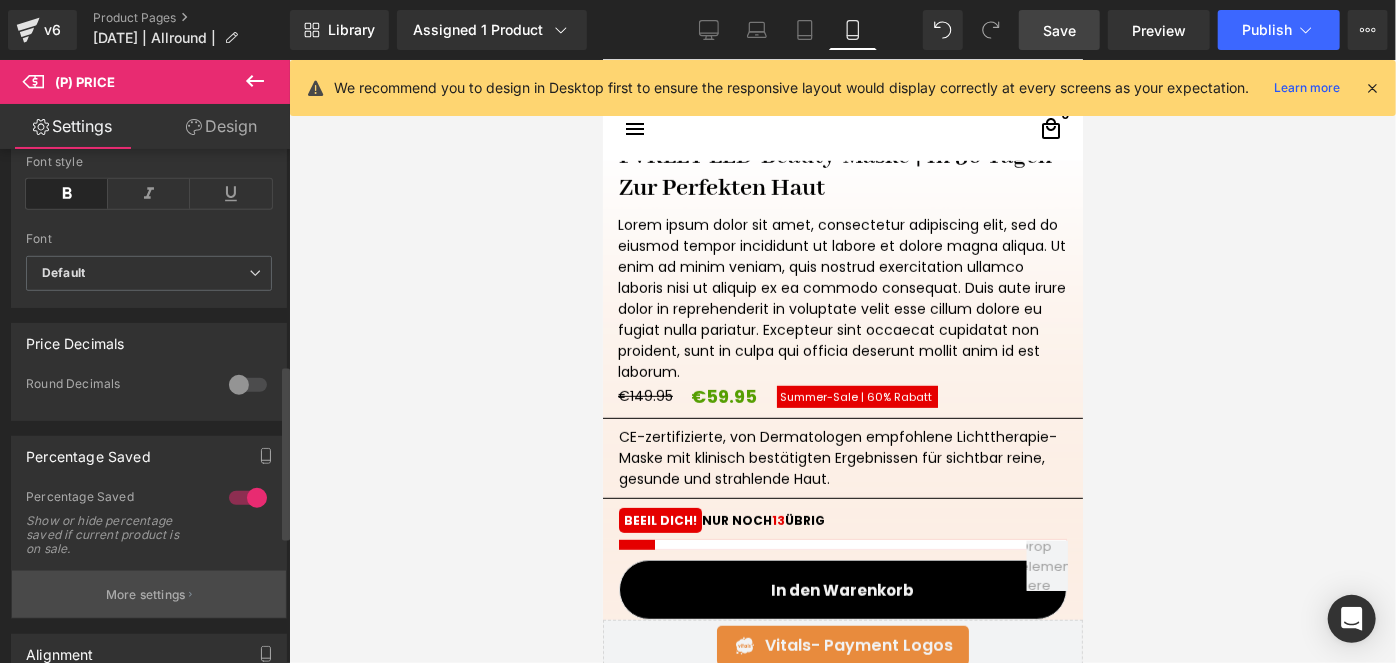 click on "More settings" at bounding box center (146, 595) 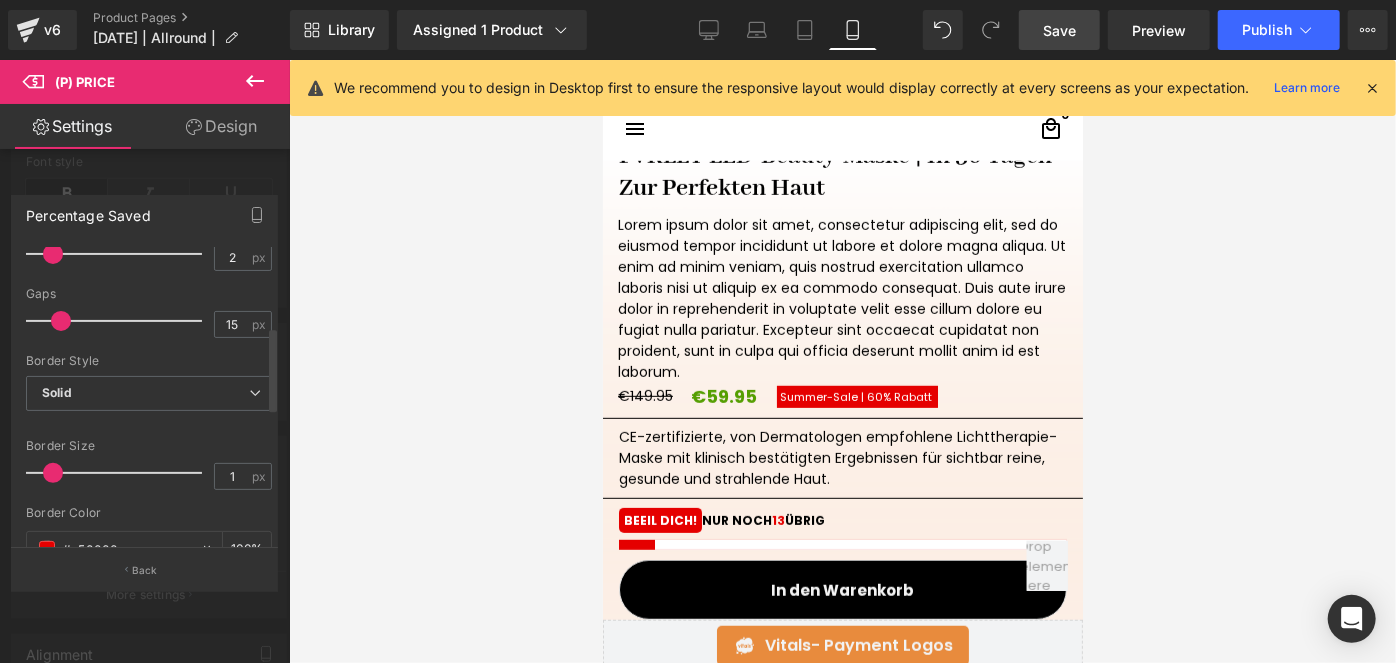scroll, scrollTop: 545, scrollLeft: 0, axis: vertical 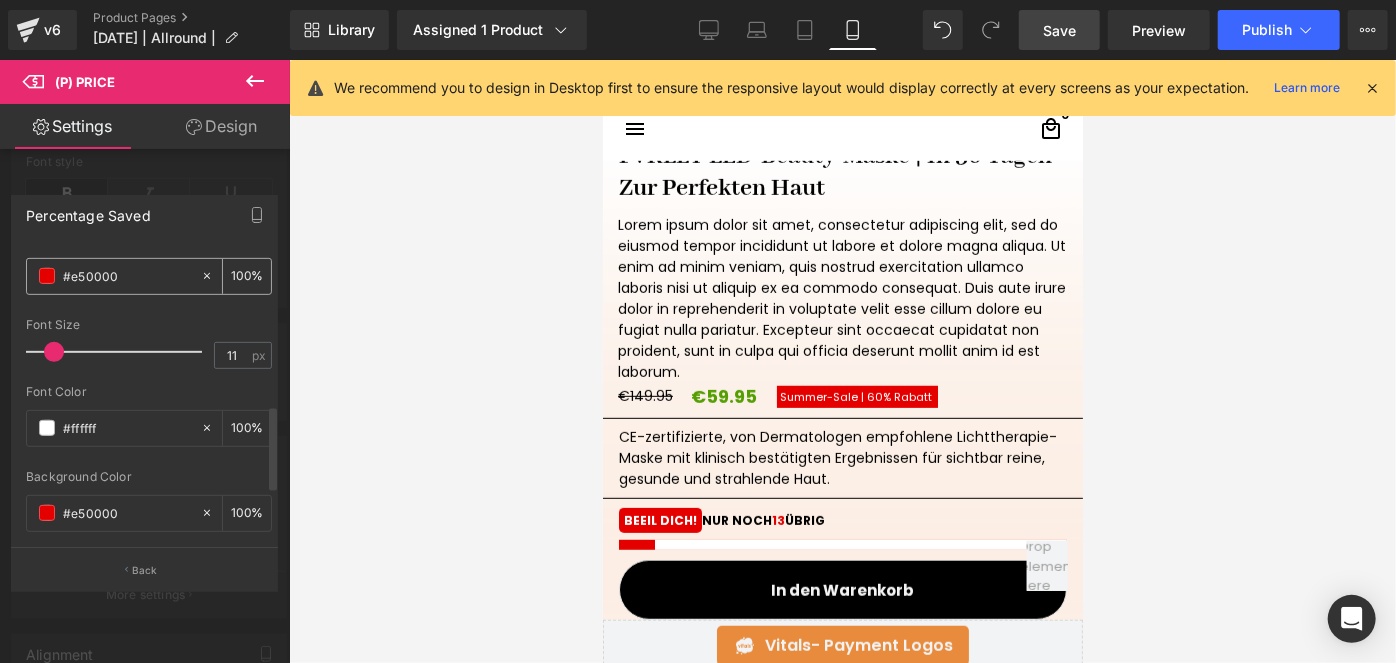 click on "#e50000" at bounding box center (113, 276) 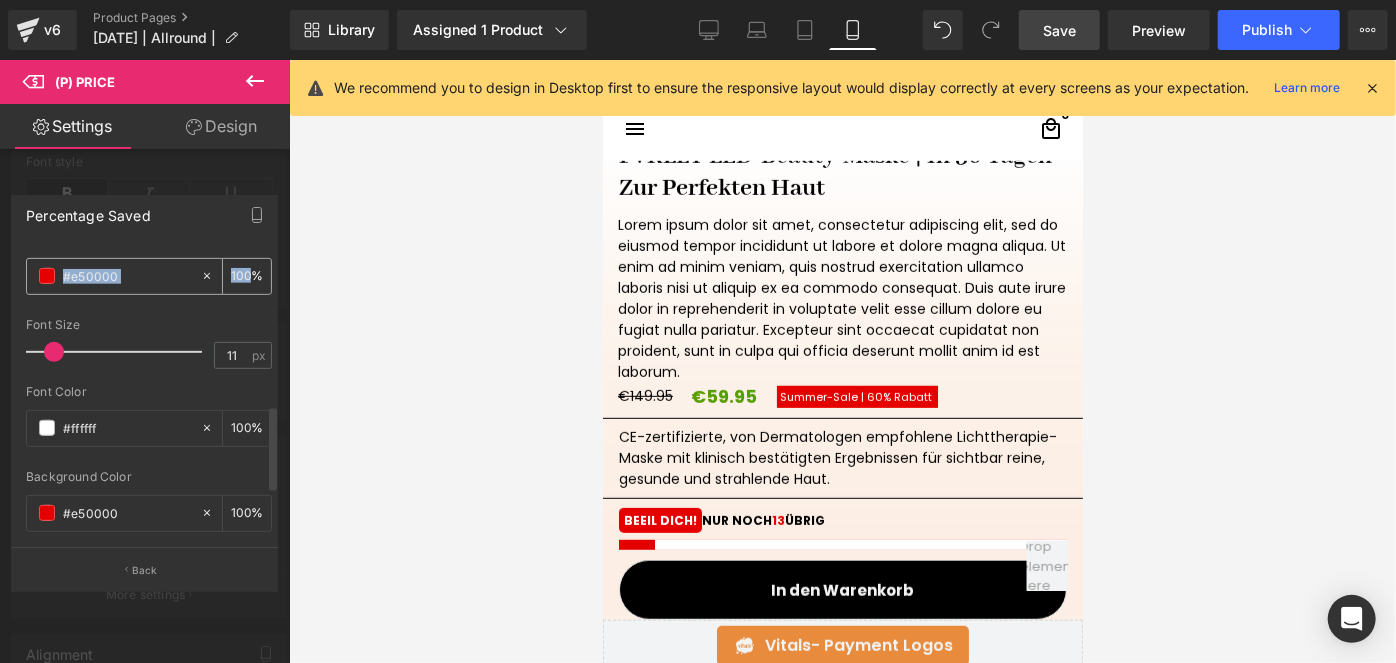 click on "#e50000" at bounding box center (113, 276) 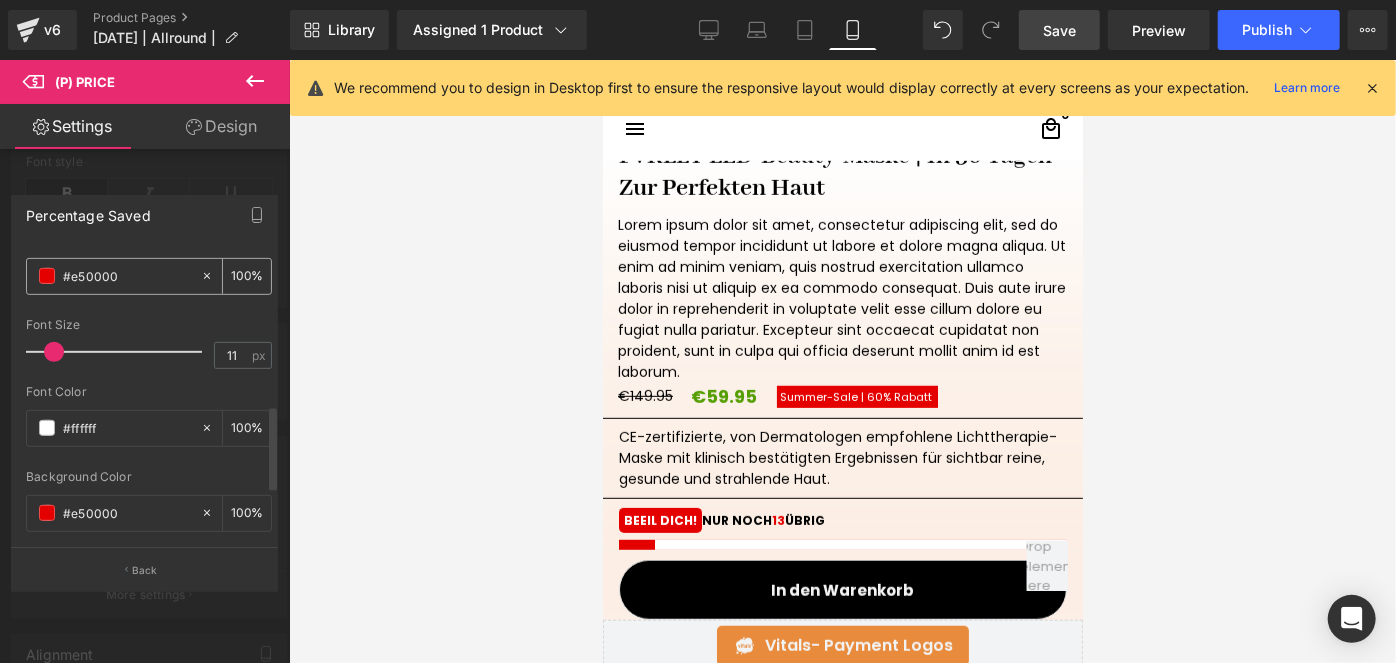 click on "#e50000" at bounding box center (127, 276) 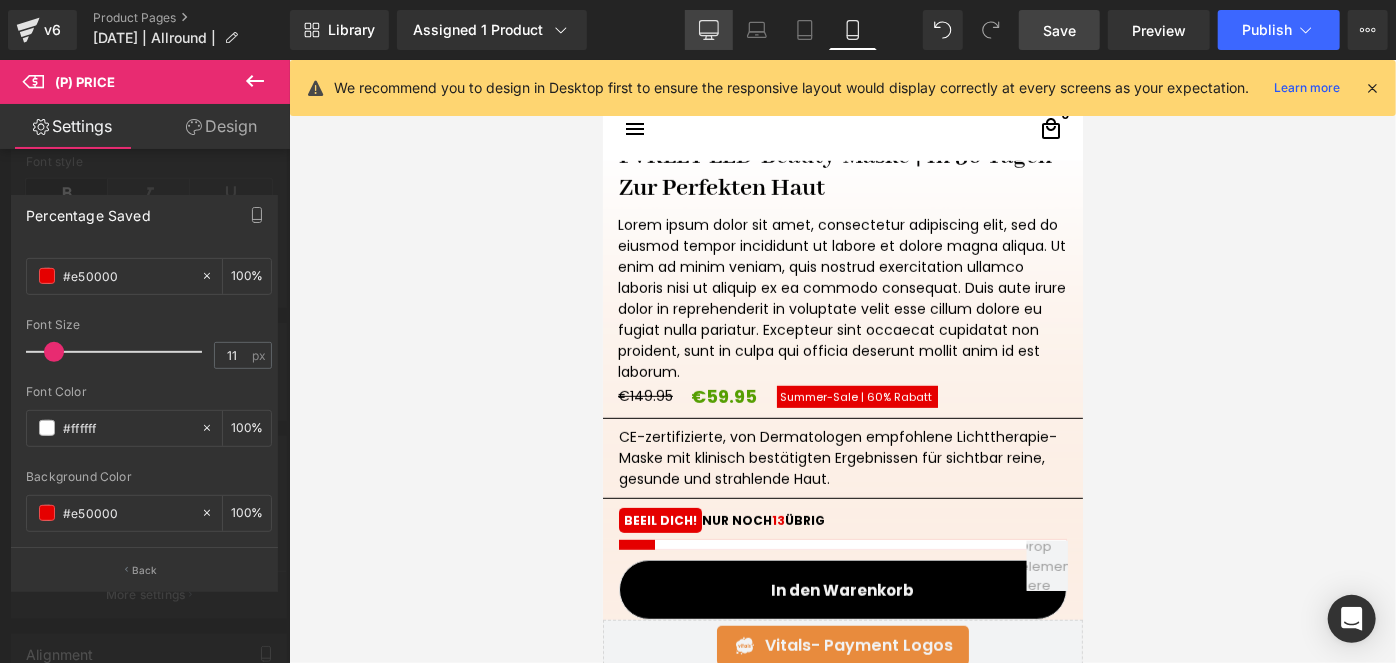 click 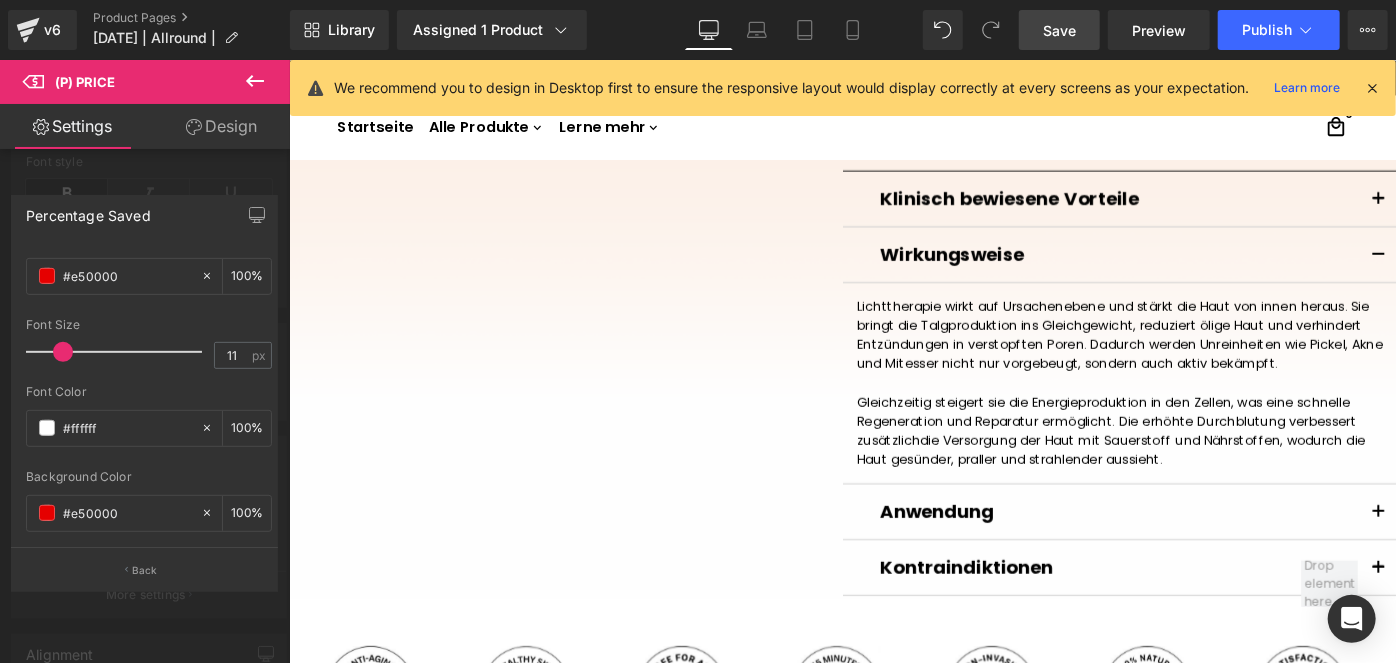 scroll, scrollTop: 64, scrollLeft: 0, axis: vertical 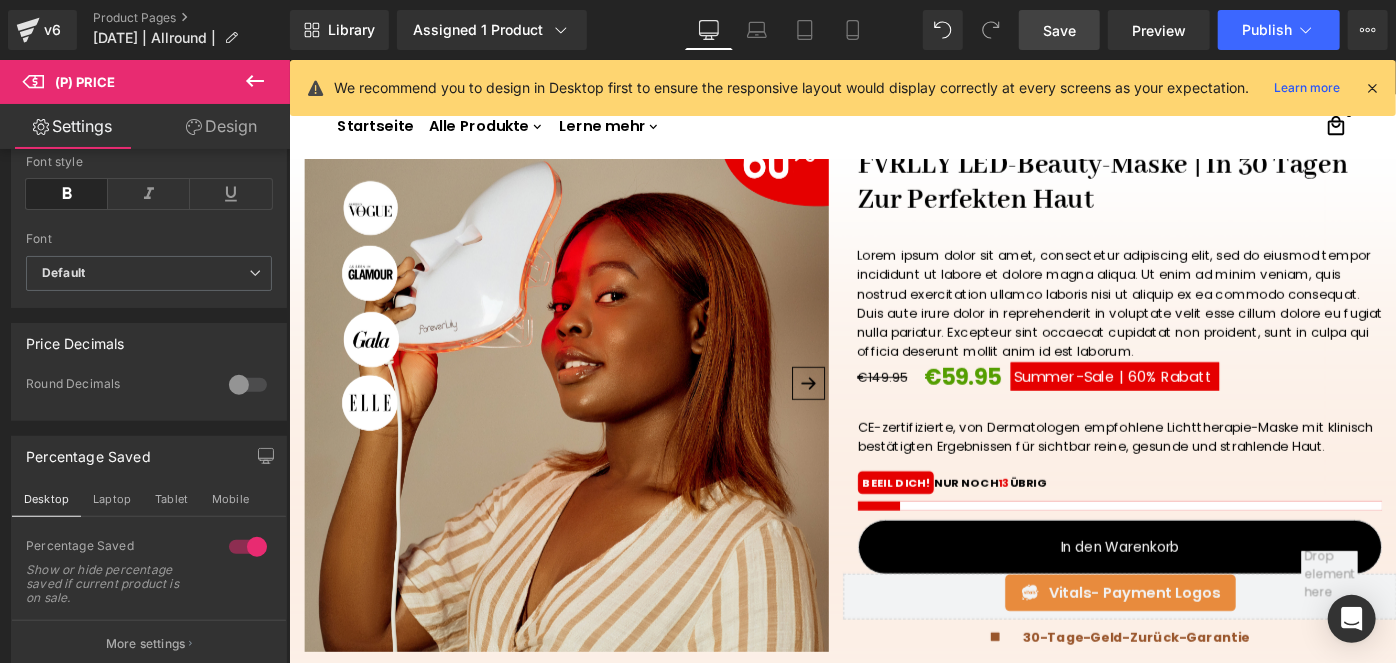 click on "□
search
close
menu
Menu
close
Startseite
Alle Produkte
add
add" at bounding box center (893, 2924) 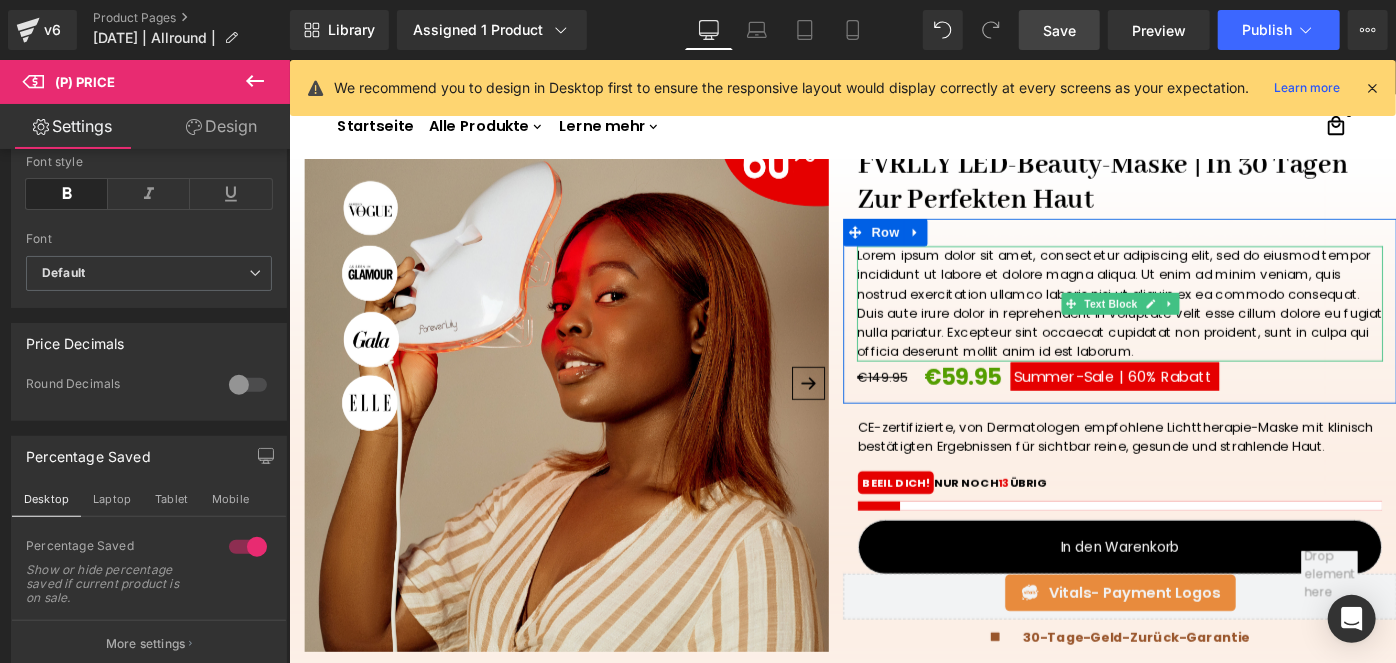 click on "Lorem ipsum dolor sit amet, consectetur adipiscing elit, sed do eiusmod tempor incididunt ut labore et dolore magna aliqua. Ut enim ad minim veniam, quis nostrud exercitation ullamco laboris nisi ut aliquip ex ea commodo consequat. Duis aute irure dolor in reprehenderit in voluptate velit esse cillum dolore eu fugiat nulla pariatur. Excepteur sint occaecat cupidatat non proident, sunt in culpa qui officia deserunt mollit anim id est laborum." at bounding box center (1196, 326) 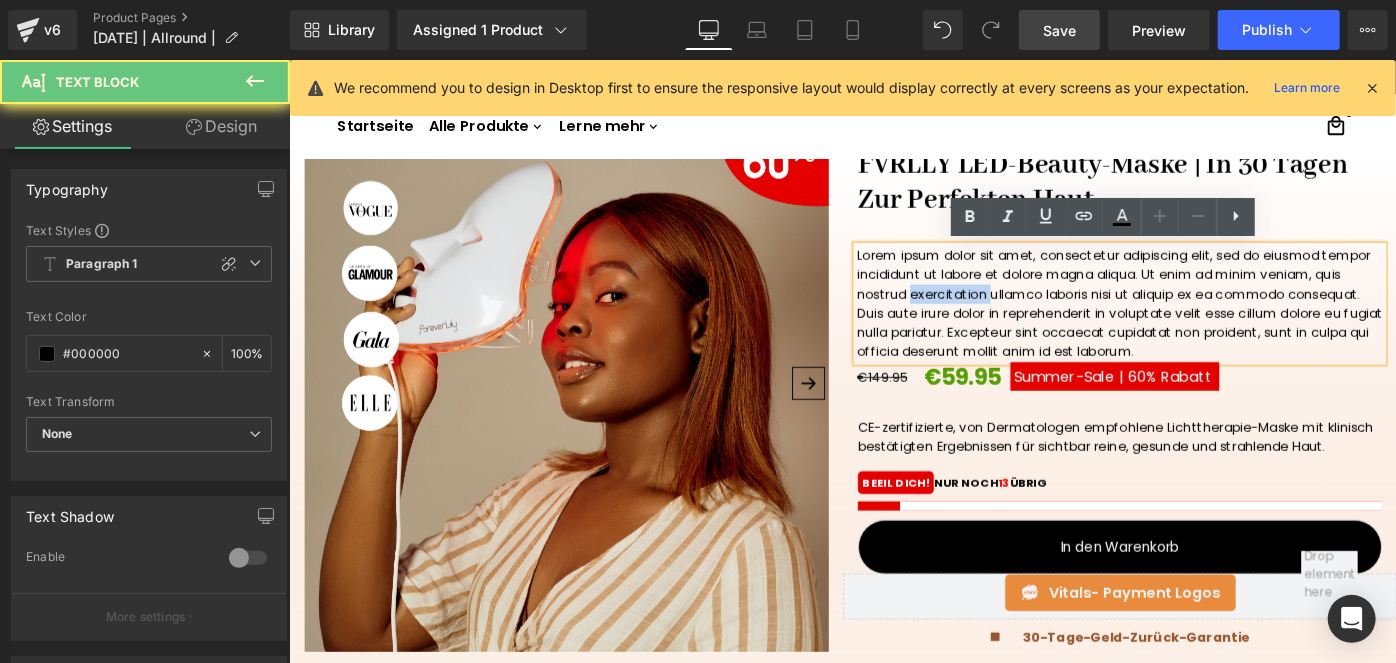click on "Lorem ipsum dolor sit amet, consectetur adipiscing elit, sed do eiusmod tempor incididunt ut labore et dolore magna aliqua. Ut enim ad minim veniam, quis nostrud exercitation ullamco laboris nisi ut aliquip ex ea commodo consequat. Duis aute irure dolor in reprehenderit in voluptate velit esse cillum dolore eu fugiat nulla pariatur. Excepteur sint occaecat cupidatat non proident, sunt in culpa qui officia deserunt mollit anim id est laborum." at bounding box center [1196, 326] 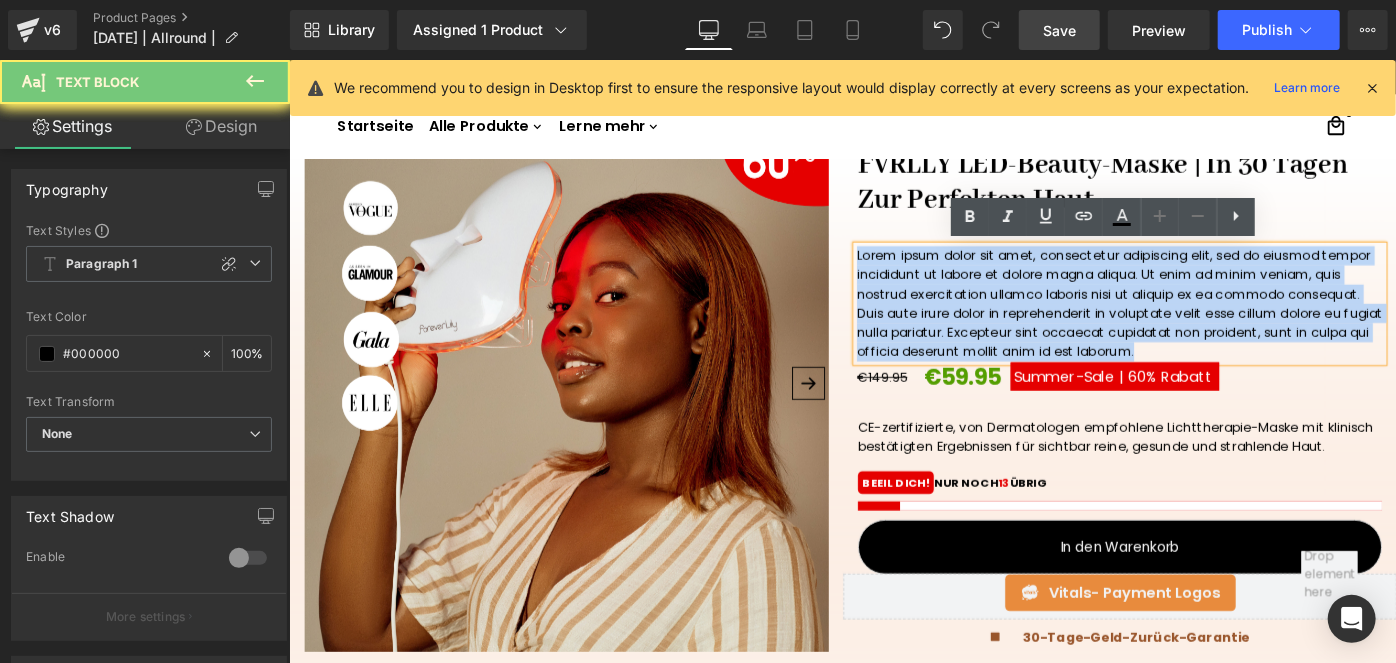 click on "Lorem ipsum dolor sit amet, consectetur adipiscing elit, sed do eiusmod tempor incididunt ut labore et dolore magna aliqua. Ut enim ad minim veniam, quis nostrud exercitation ullamco laboris nisi ut aliquip ex ea commodo consequat. Duis aute irure dolor in reprehenderit in voluptate velit esse cillum dolore eu fugiat nulla pariatur. Excepteur sint occaecat cupidatat non proident, sunt in culpa qui officia deserunt mollit anim id est laborum." at bounding box center [1196, 326] 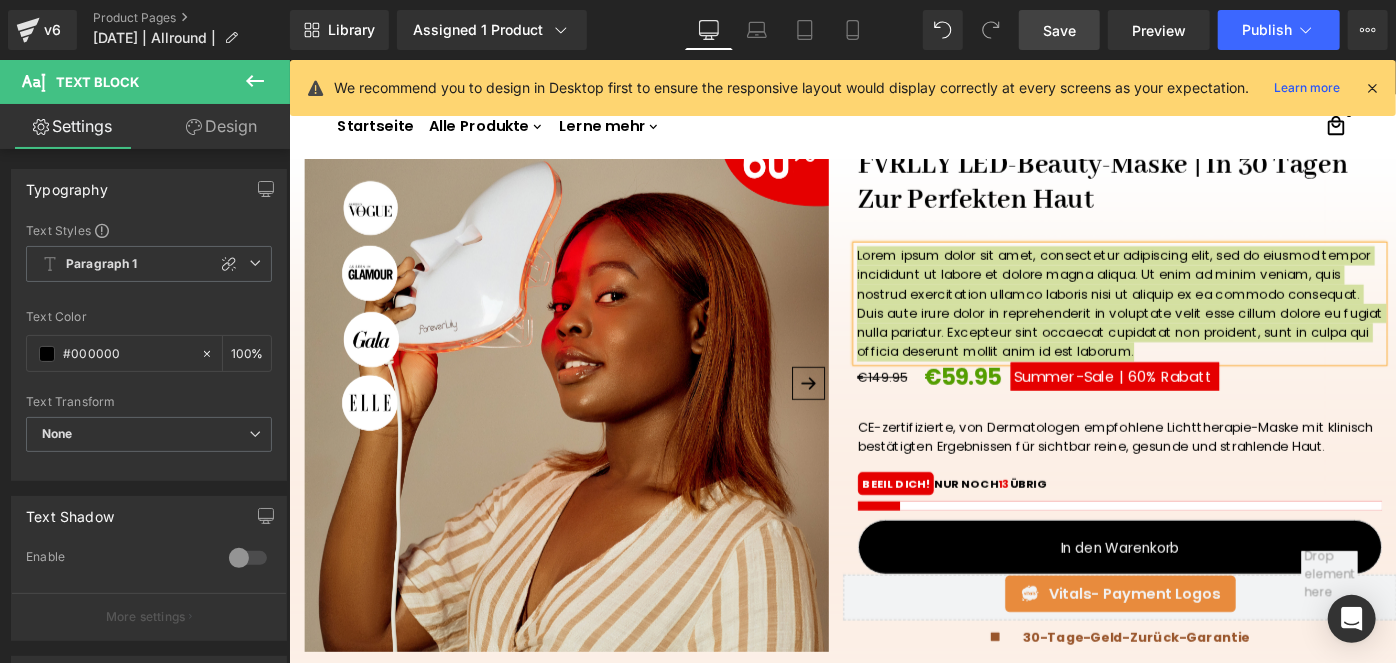 click on "Design" at bounding box center [221, 126] 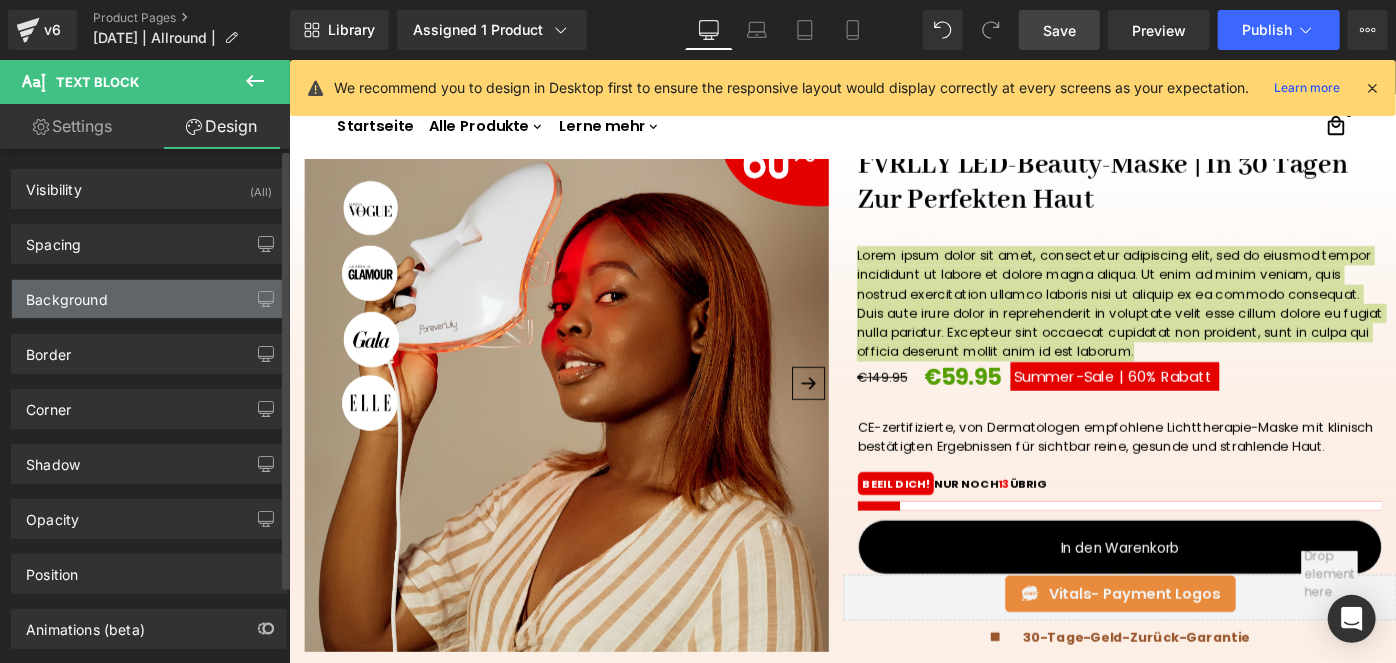 click on "Background" at bounding box center (67, 294) 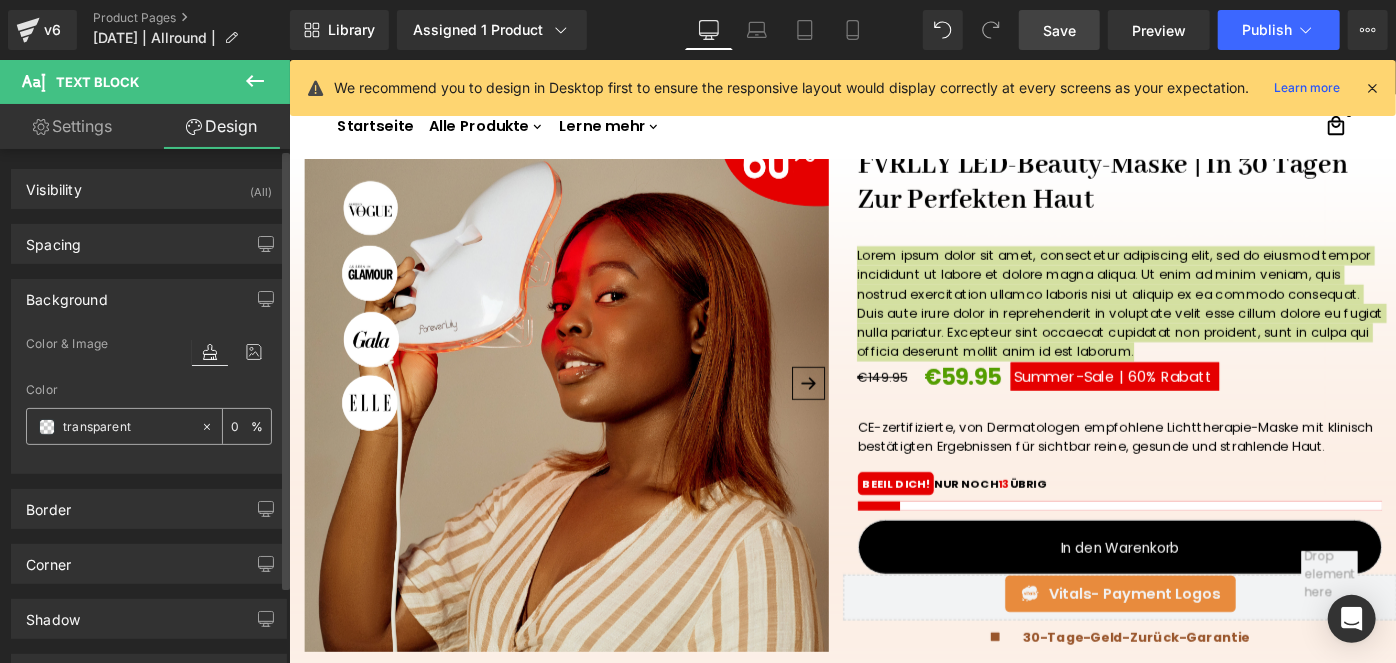 click on "transparent" at bounding box center [127, 427] 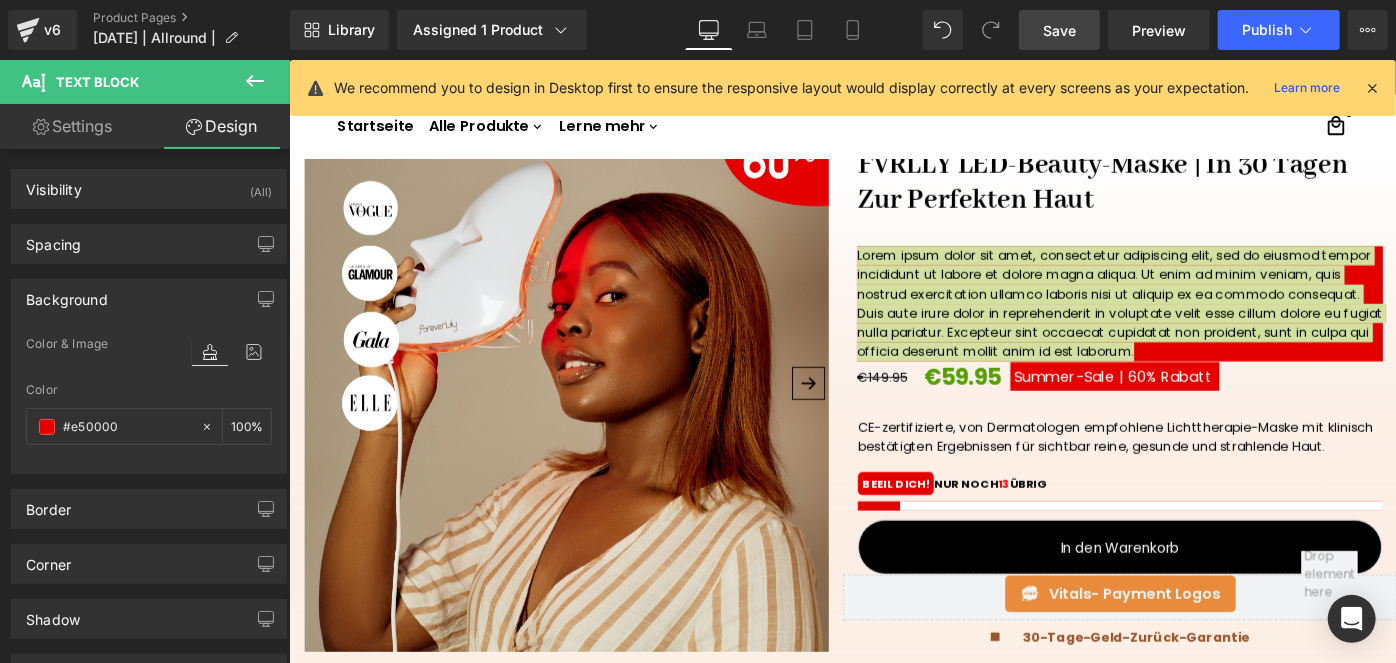 type on "#e50000" 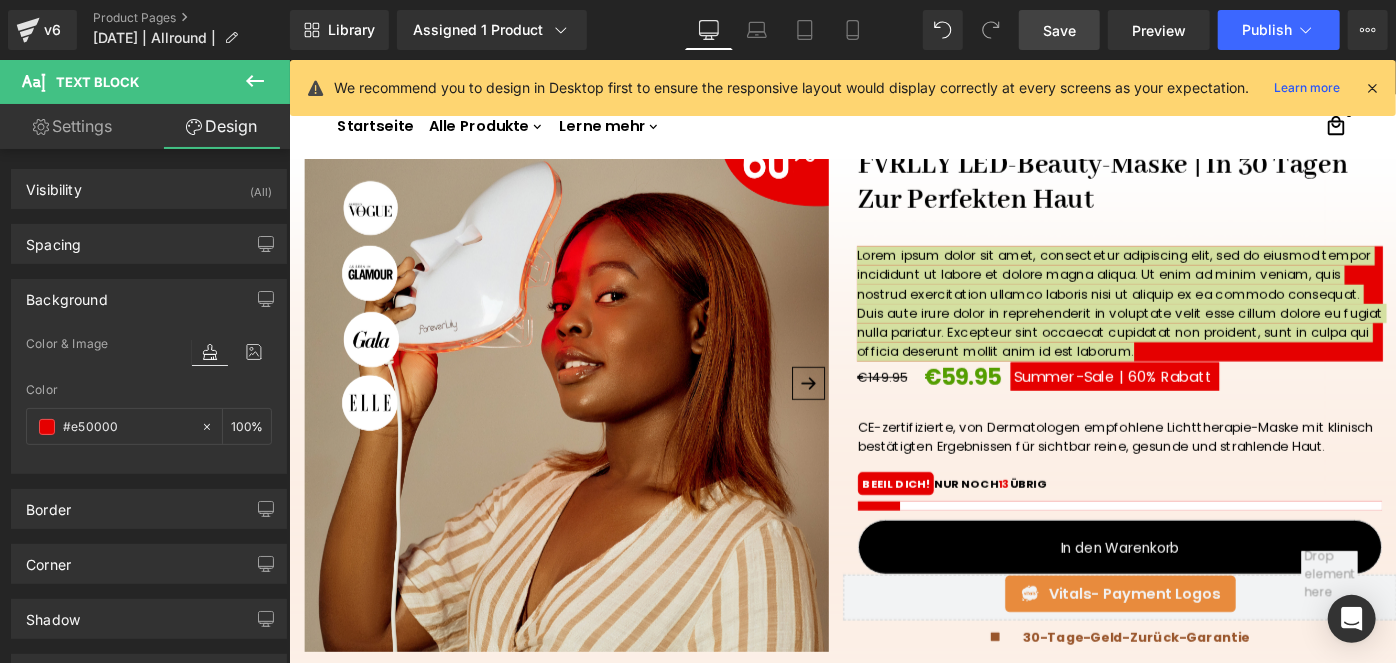 click on "Settings" at bounding box center (72, 126) 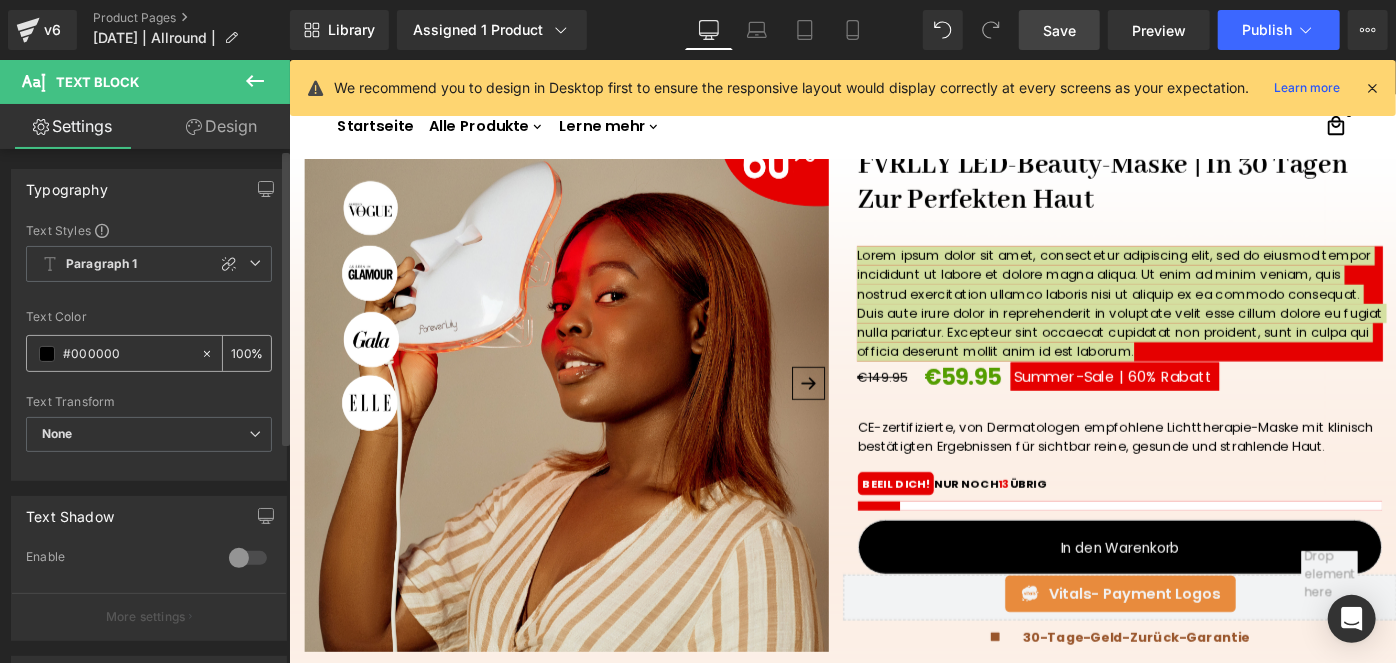 click on "#000000" at bounding box center [113, 353] 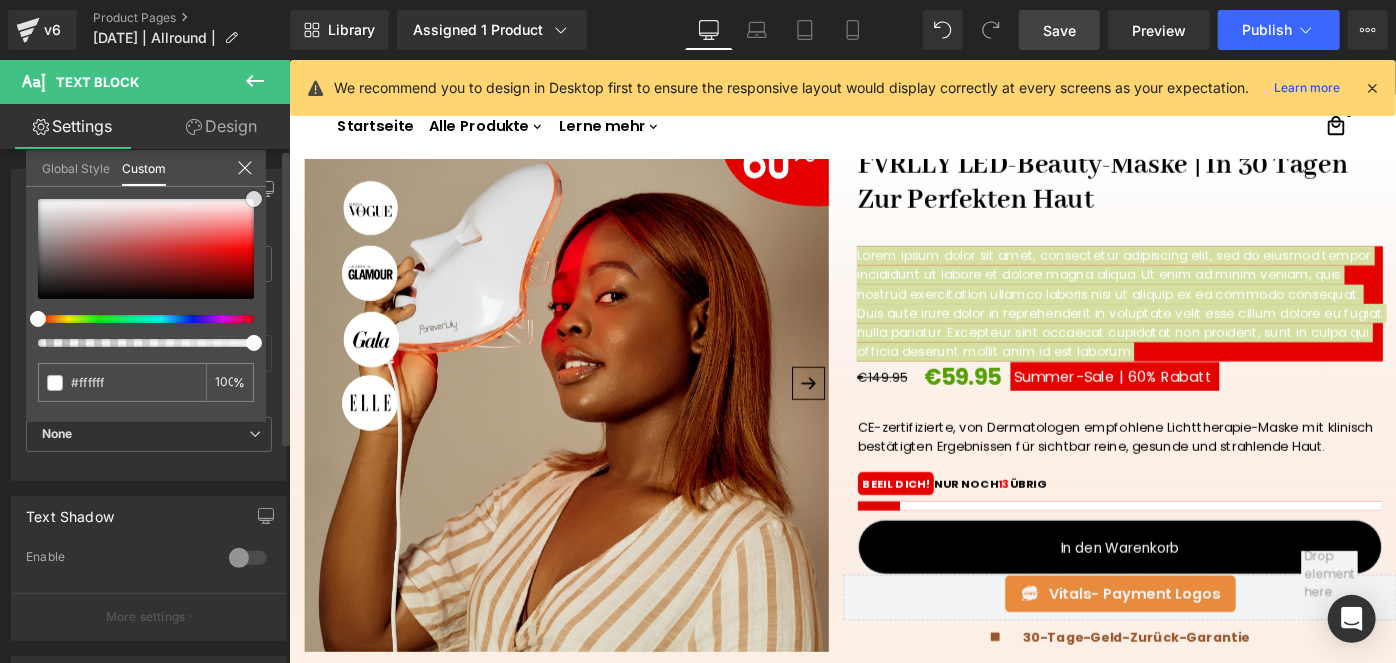 drag, startPoint x: 202, startPoint y: 232, endPoint x: 272, endPoint y: 188, distance: 82.68011 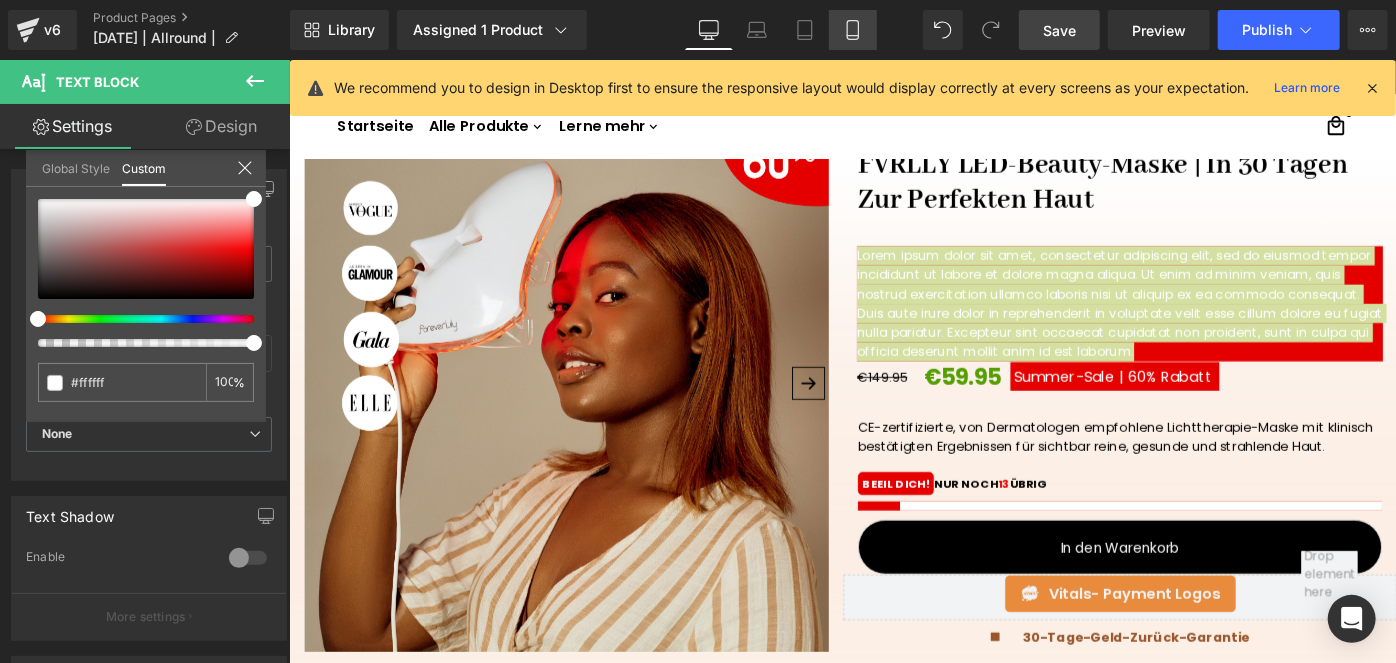 click on "Mobile" at bounding box center [853, 30] 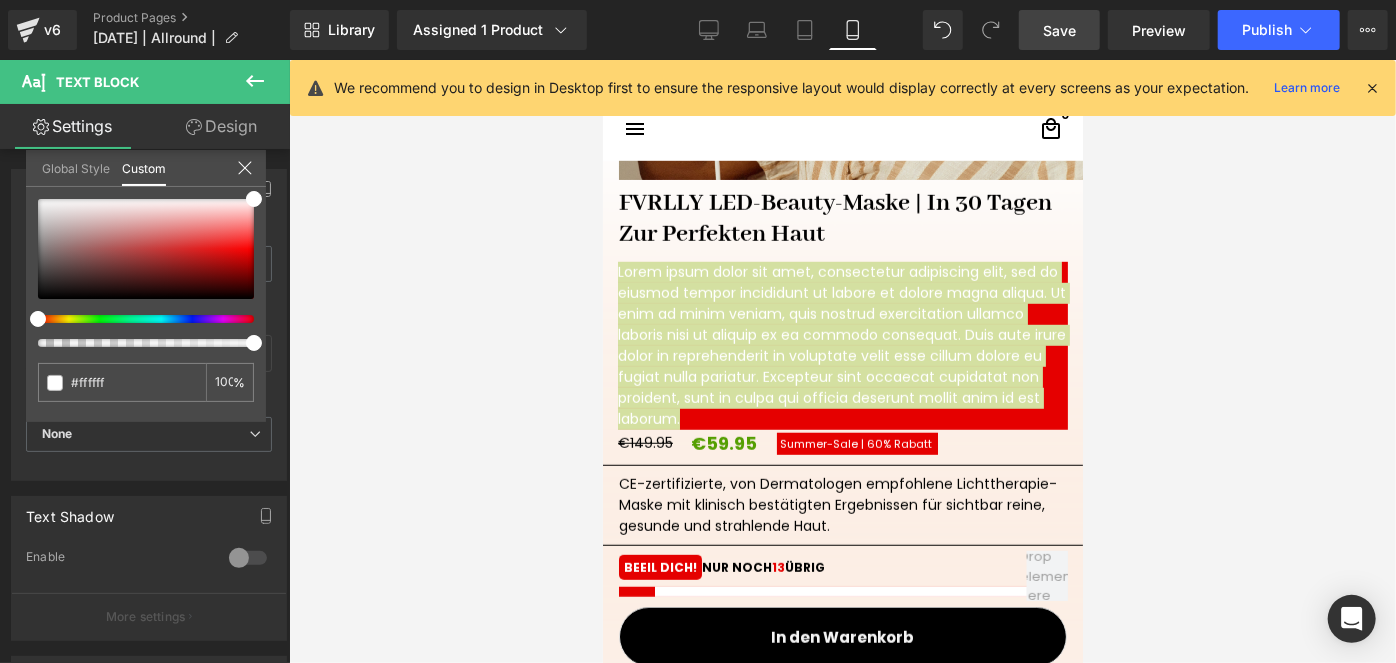 scroll, scrollTop: 712, scrollLeft: 0, axis: vertical 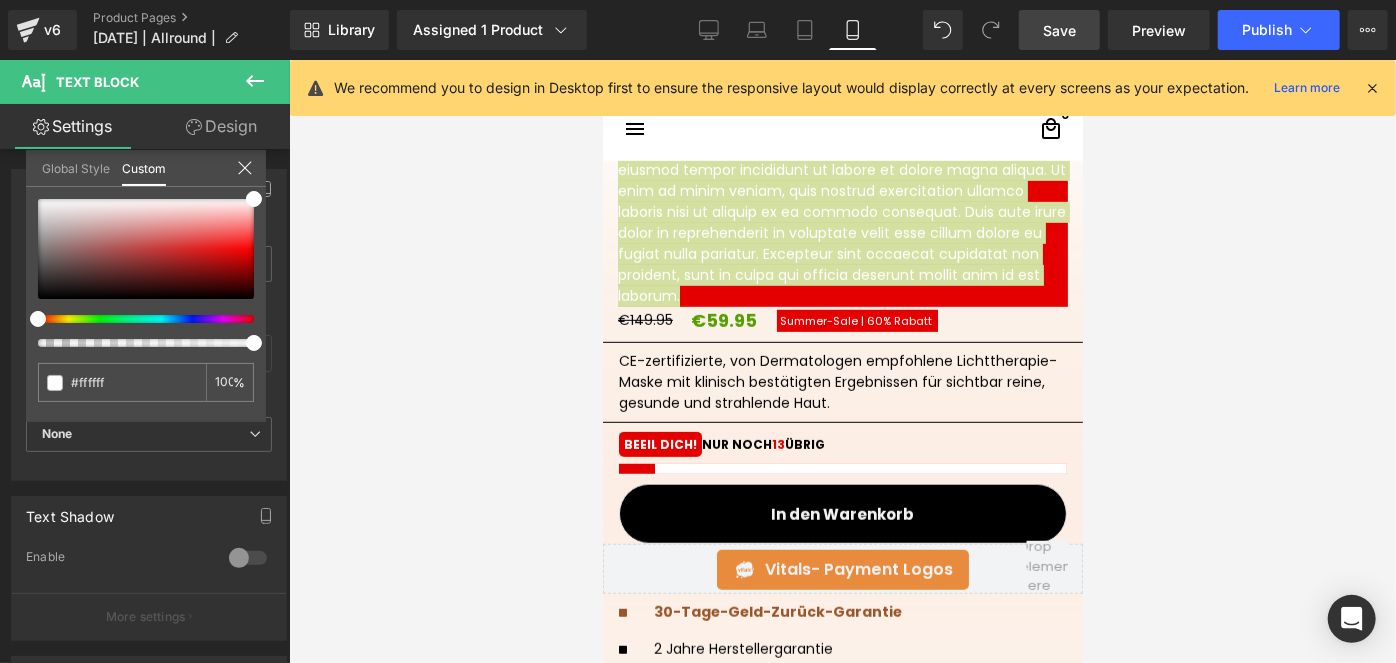 click at bounding box center [842, 361] 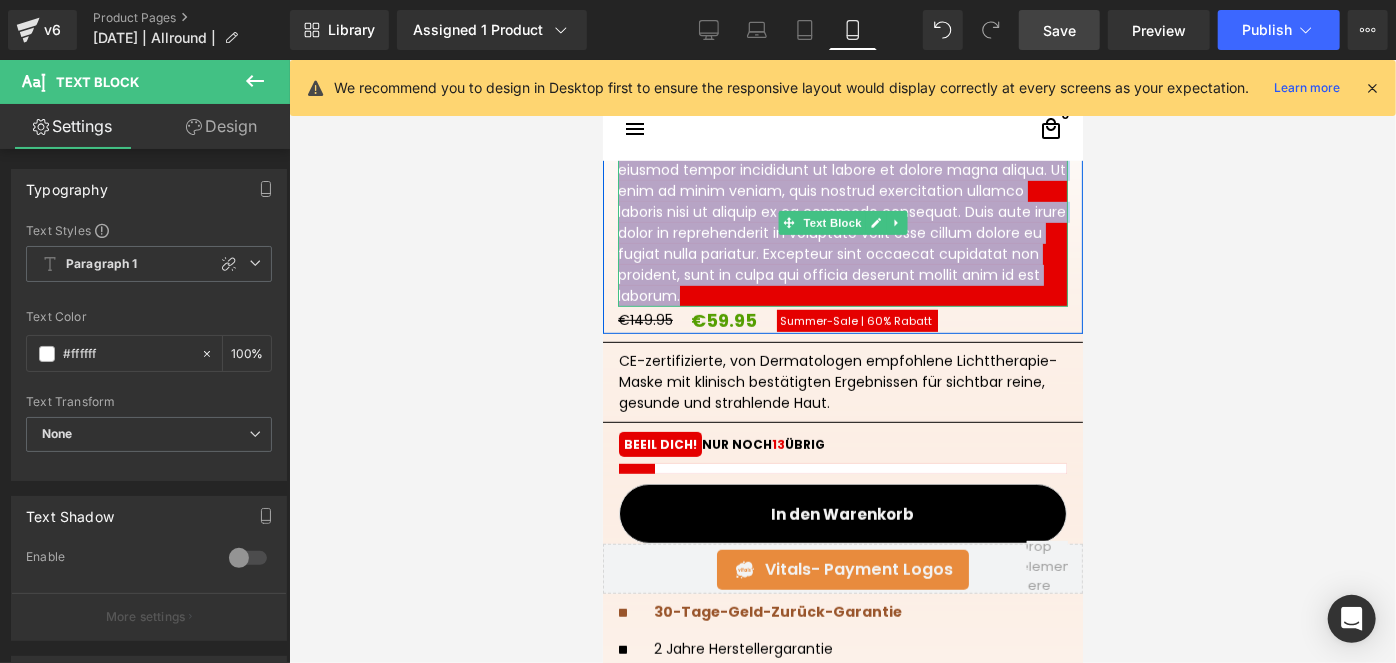 click on "Lorem ipsum dolor sit amet, consectetur adipiscing elit, sed do eiusmod tempor incididunt ut labore et dolore magna aliqua. Ut enim ad minim veniam, quis nostrud exercitation ullamco laboris nisi ut aliquip ex ea commodo consequat. Duis aute irure dolor in reprehenderit in voluptate velit esse cillum dolore eu fugiat nulla pariatur. Excepteur sint occaecat cupidatat non proident, sunt in culpa qui officia deserunt mollit anim id est laborum." at bounding box center (842, 222) 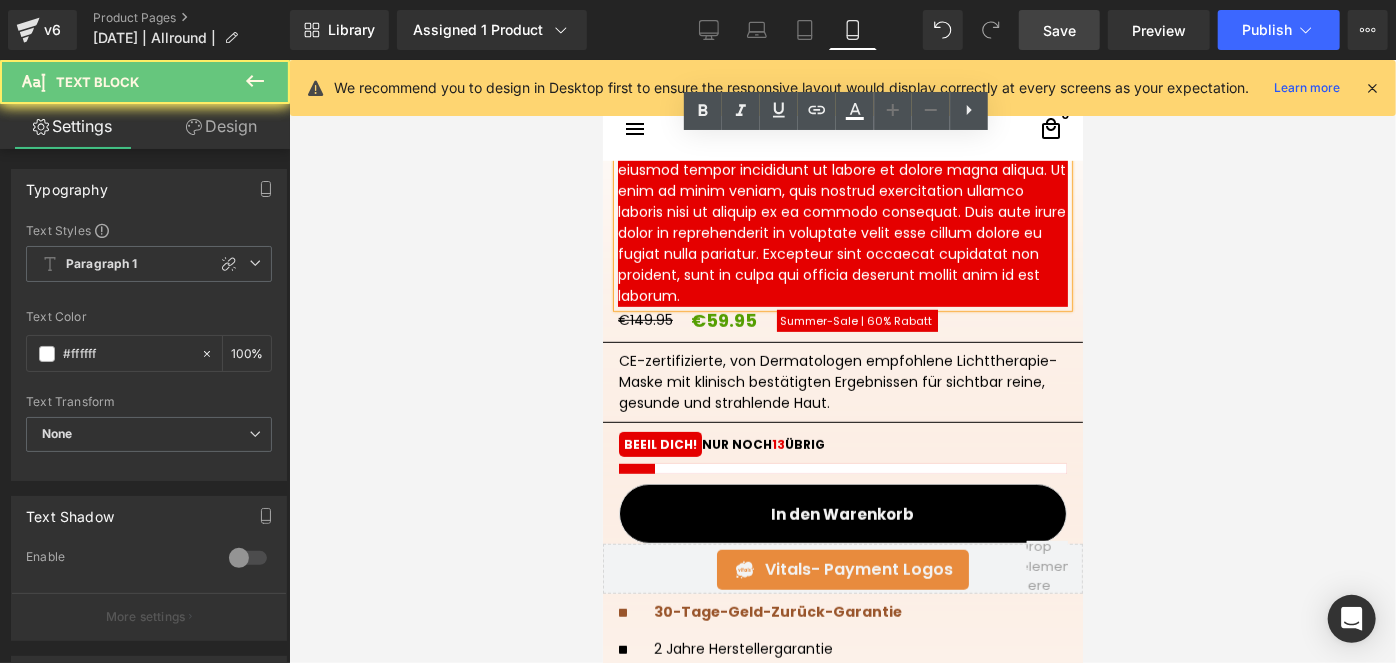 click on "Lorem ipsum dolor sit amet, consectetur adipiscing elit, sed do eiusmod tempor incididunt ut labore et dolore magna aliqua. Ut enim ad minim veniam, quis nostrud exercitation ullamco laboris nisi ut aliquip ex ea commodo consequat. Duis aute irure dolor in reprehenderit in voluptate velit esse cillum dolore eu fugiat nulla pariatur. Excepteur sint occaecat cupidatat non proident, sunt in culpa qui officia deserunt mollit anim id est laborum." at bounding box center [842, 222] 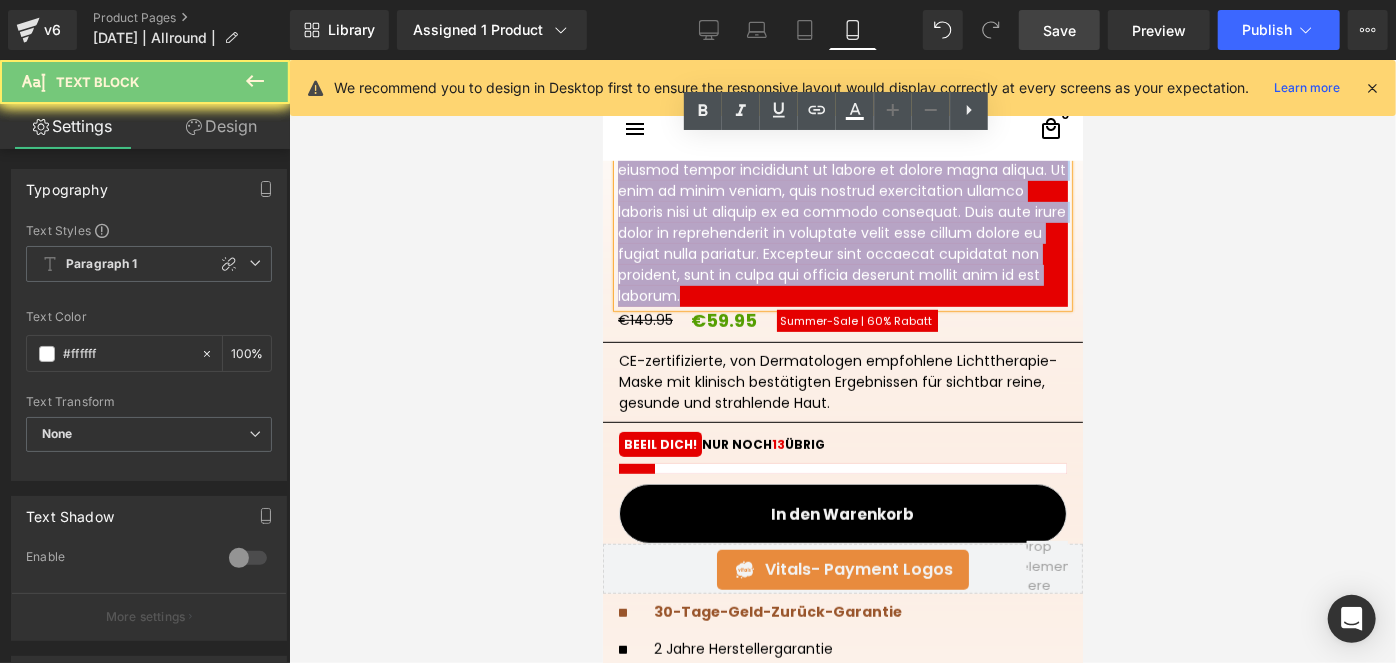 click on "Lorem ipsum dolor sit amet, consectetur adipiscing elit, sed do eiusmod tempor incididunt ut labore et dolore magna aliqua. Ut enim ad minim veniam, quis nostrud exercitation ullamco laboris nisi ut aliquip ex ea commodo consequat. Duis aute irure dolor in reprehenderit in voluptate velit esse cillum dolore eu fugiat nulla pariatur. Excepteur sint occaecat cupidatat non proident, sunt in culpa qui officia deserunt mollit anim id est laborum." at bounding box center [842, 222] 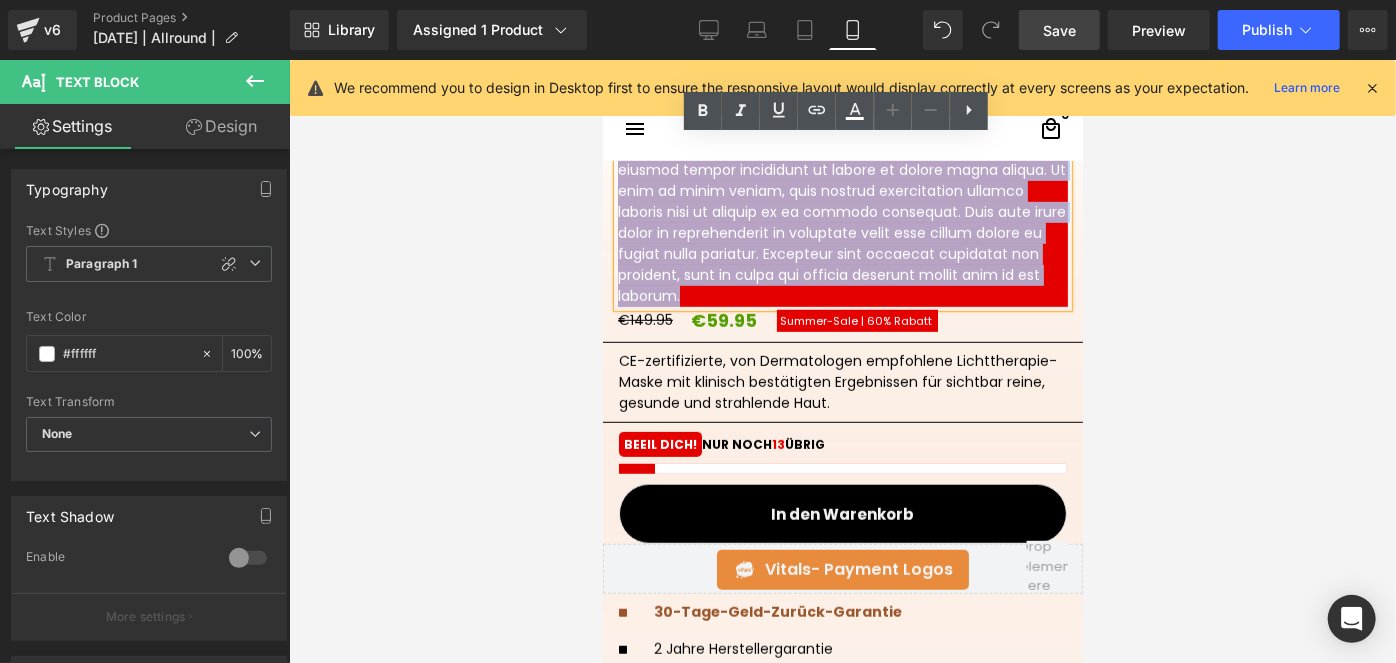 type 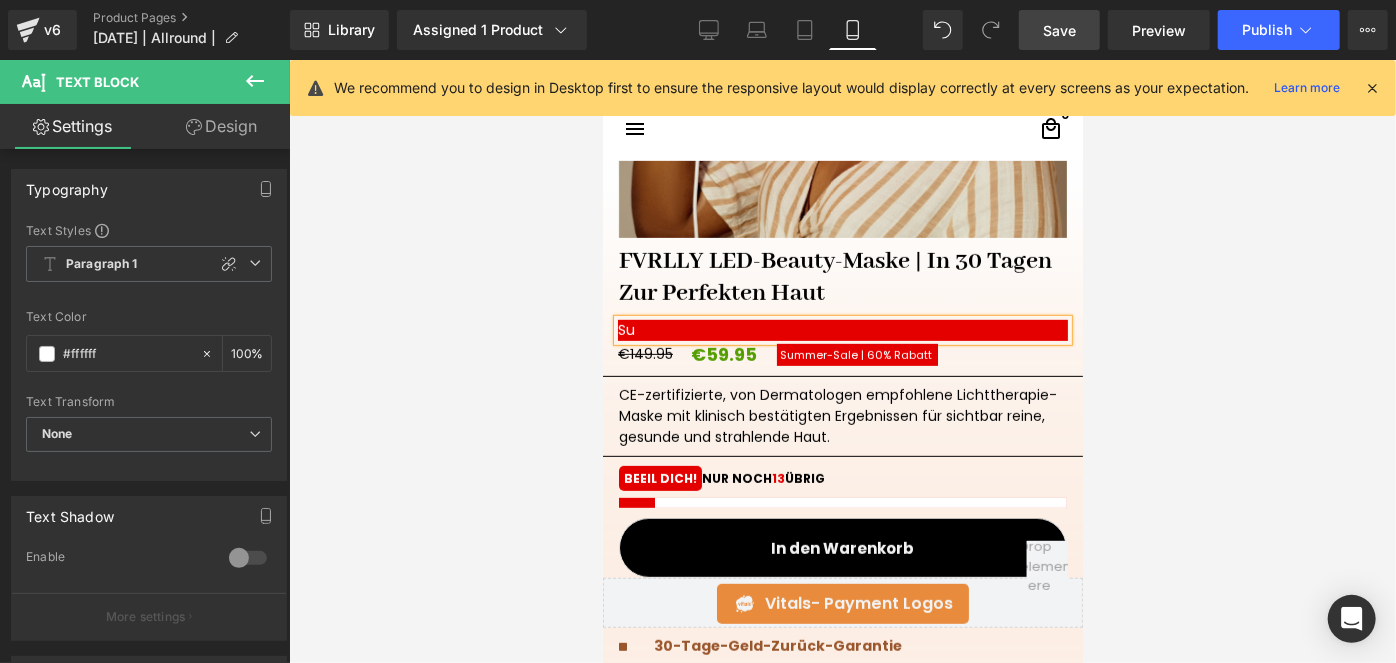scroll, scrollTop: 530, scrollLeft: 0, axis: vertical 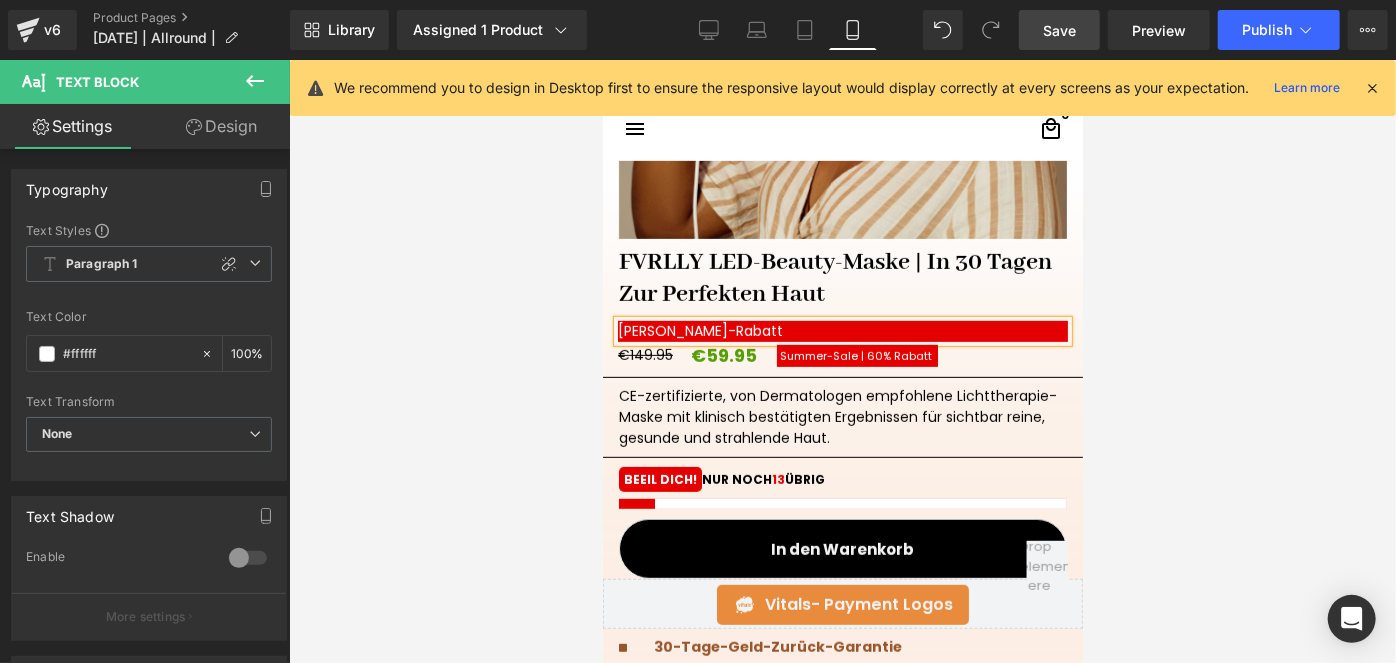 click on "[PERSON_NAME]-Rabatt" at bounding box center [842, 330] 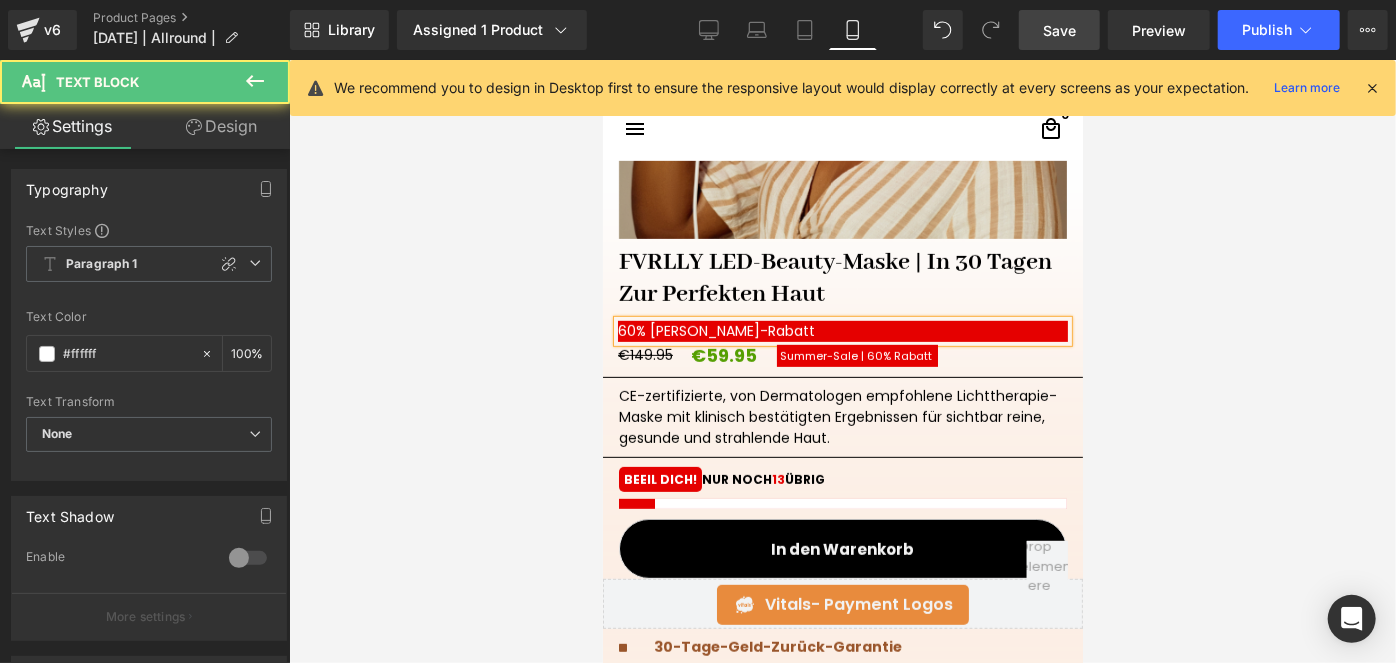 click on "60% [PERSON_NAME]-Rabatt" at bounding box center [842, 330] 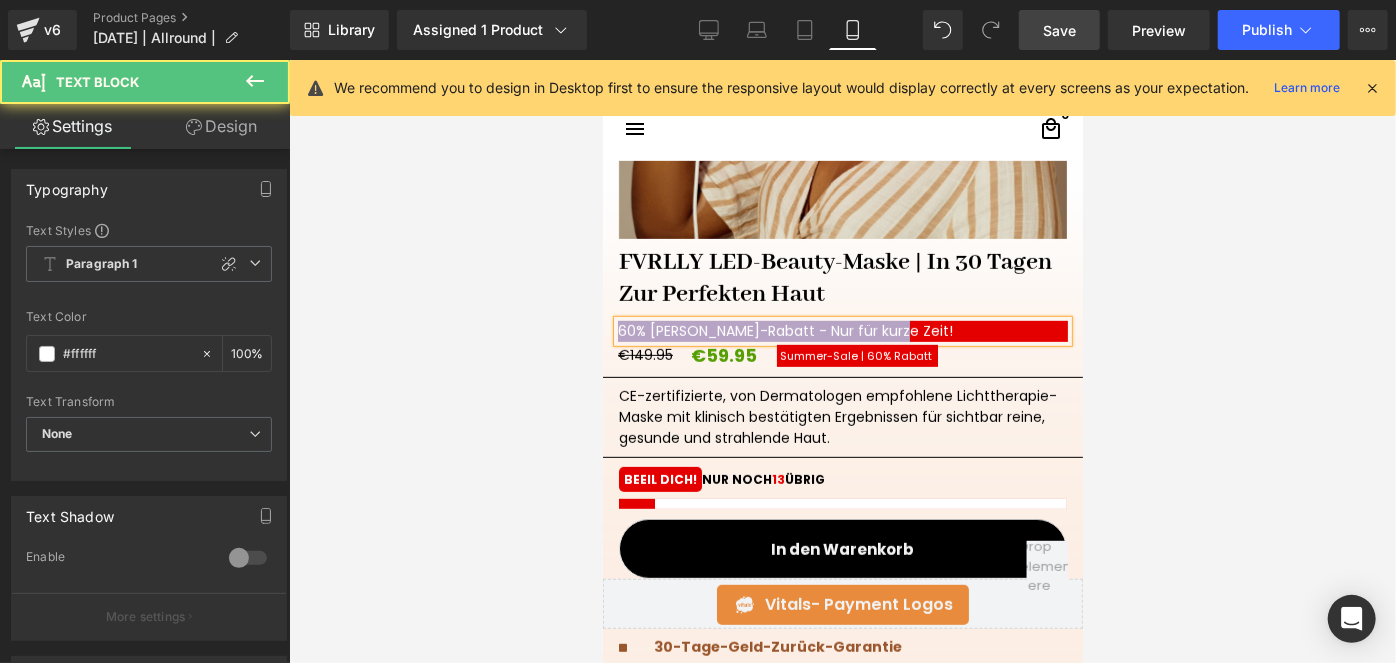 drag, startPoint x: 903, startPoint y: 330, endPoint x: 1106, endPoint y: 369, distance: 206.71236 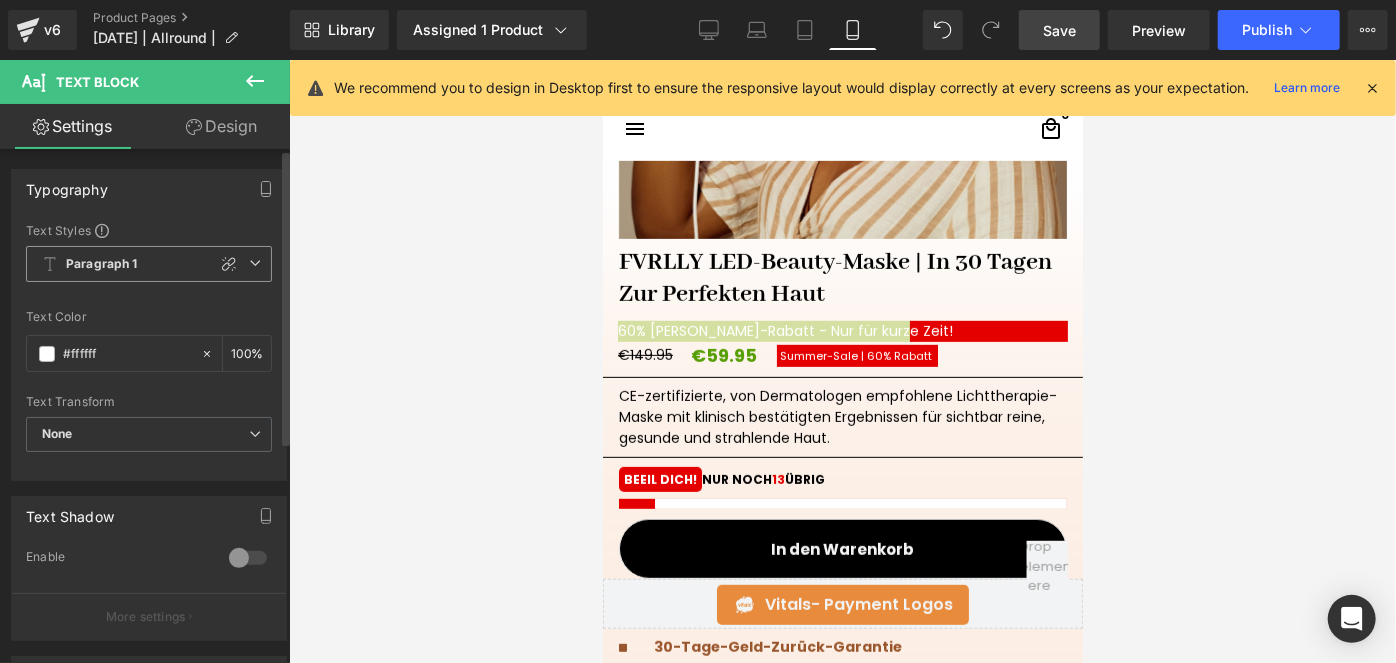 click on "Paragraph 1" at bounding box center [149, 264] 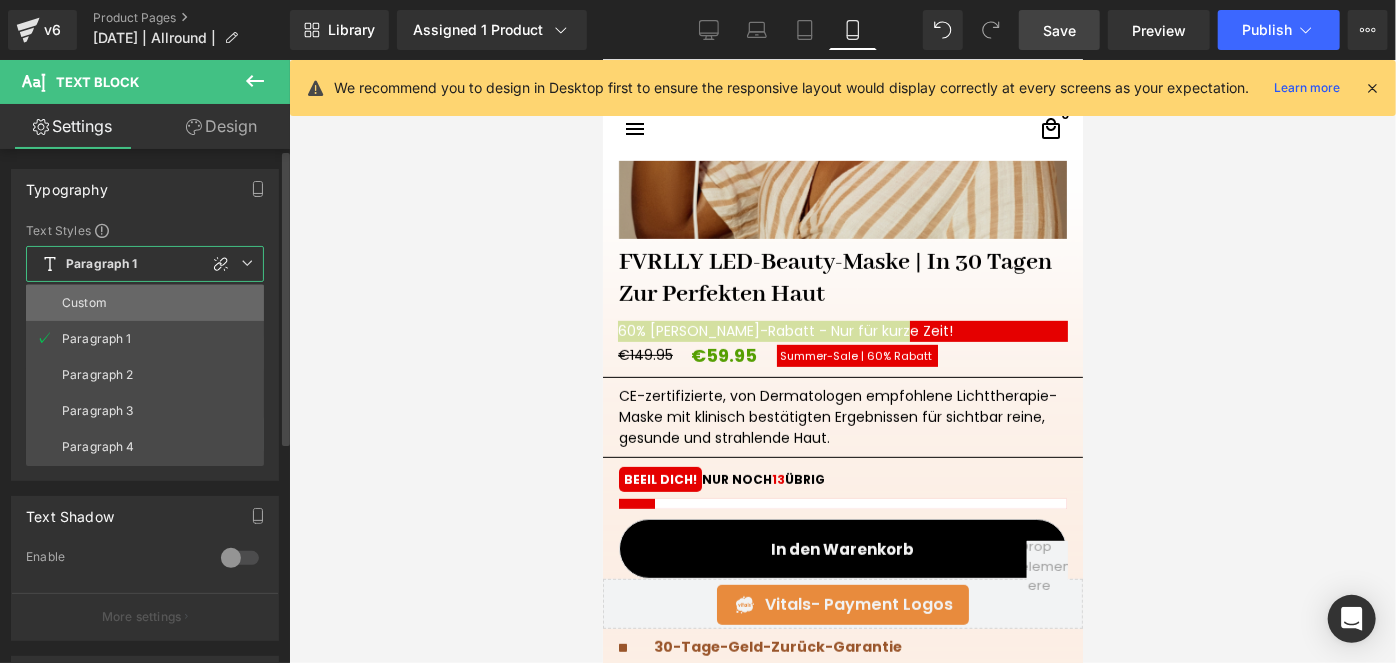 click on "Custom" at bounding box center [145, 303] 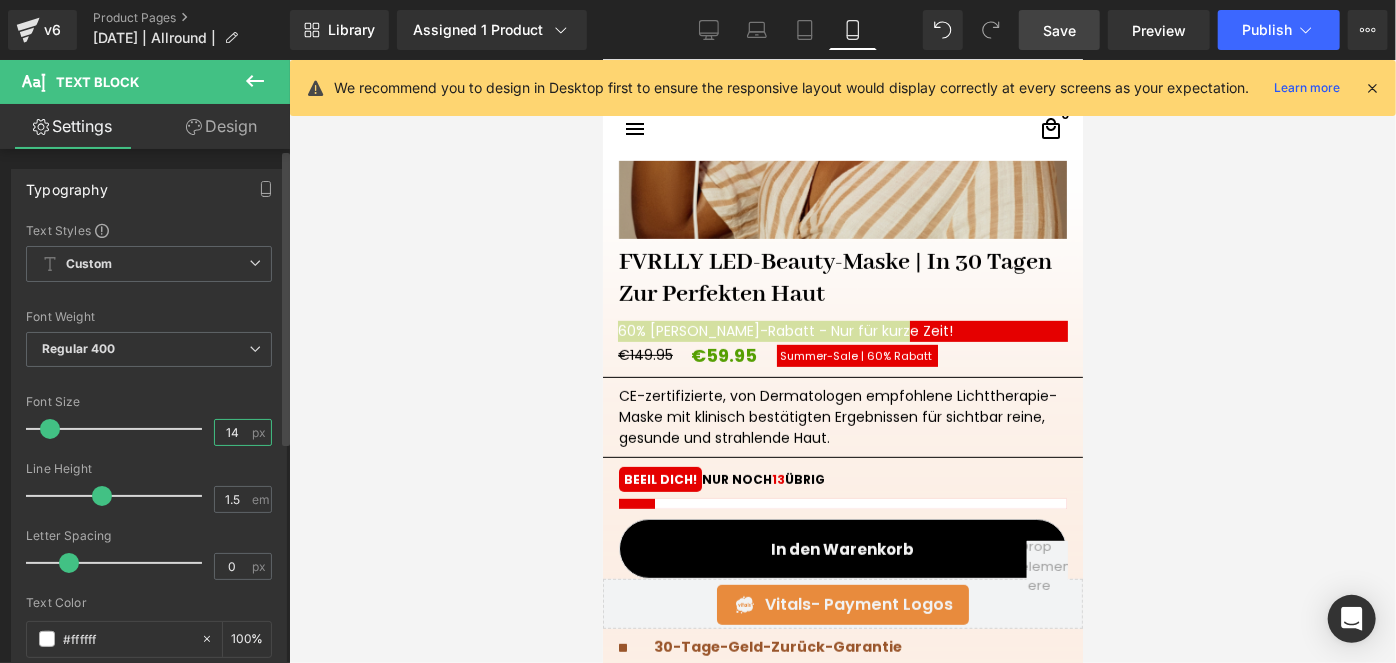 click on "14" at bounding box center (232, 432) 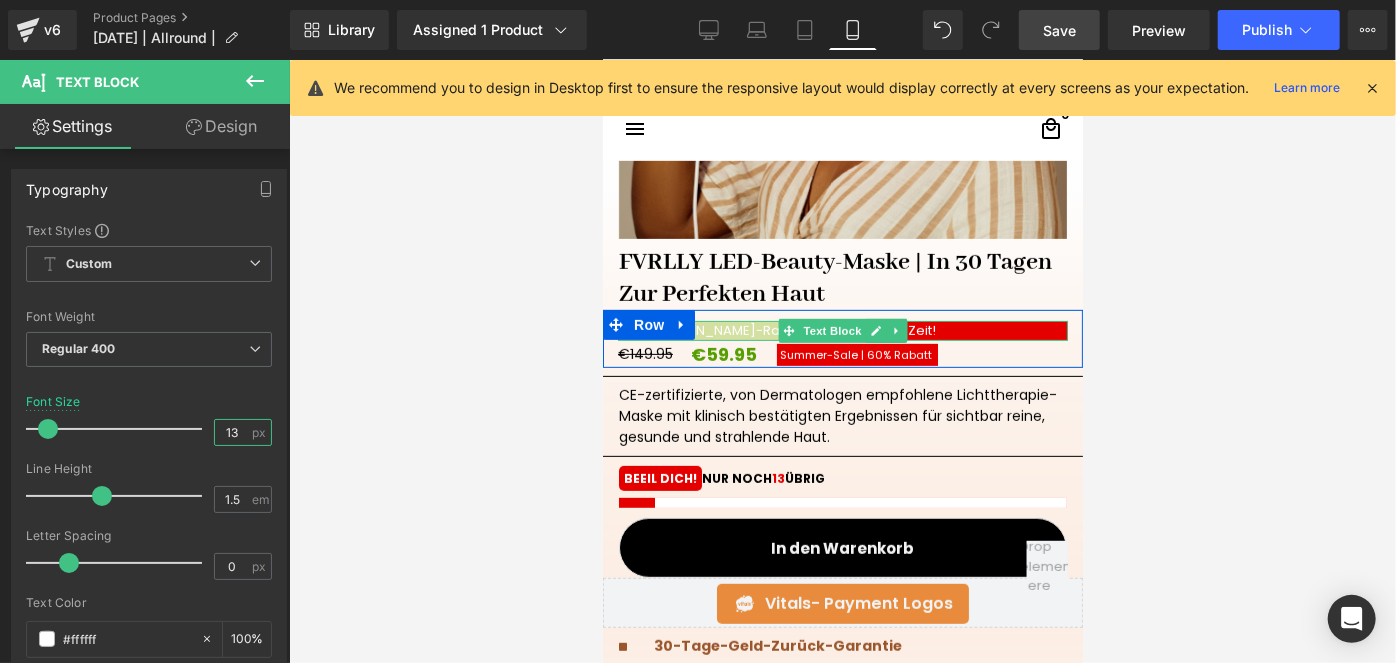 type on "13" 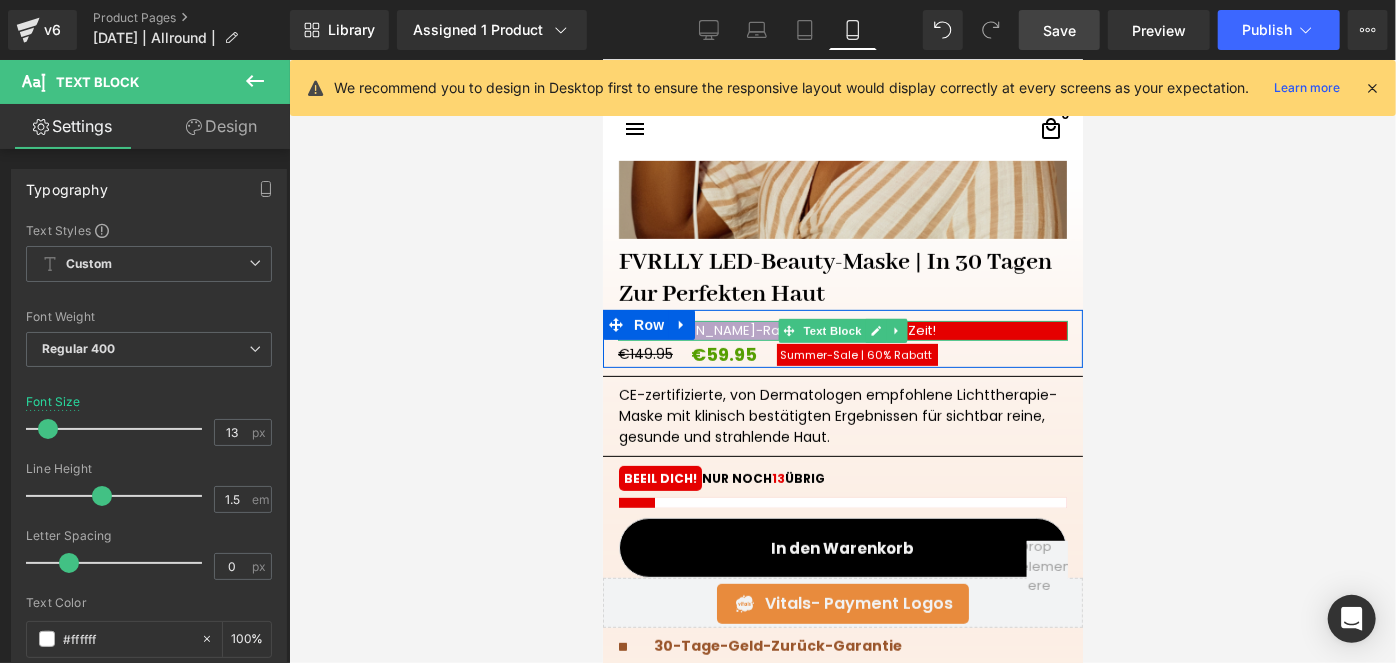 click on "60% [PERSON_NAME]-Rabatt - Nur für kurze Zeit!" at bounding box center [842, 330] 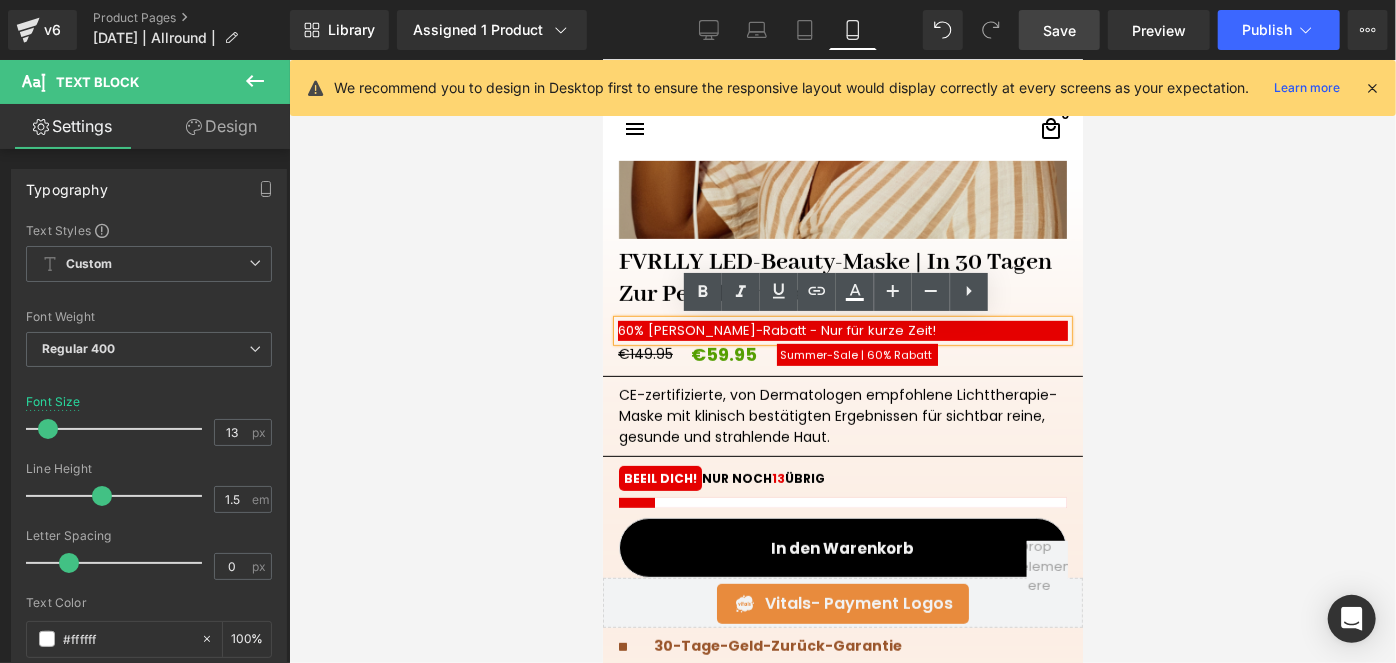 click on "60% [PERSON_NAME]-Rabatt - Nur für kurze Zeit!" at bounding box center [842, 330] 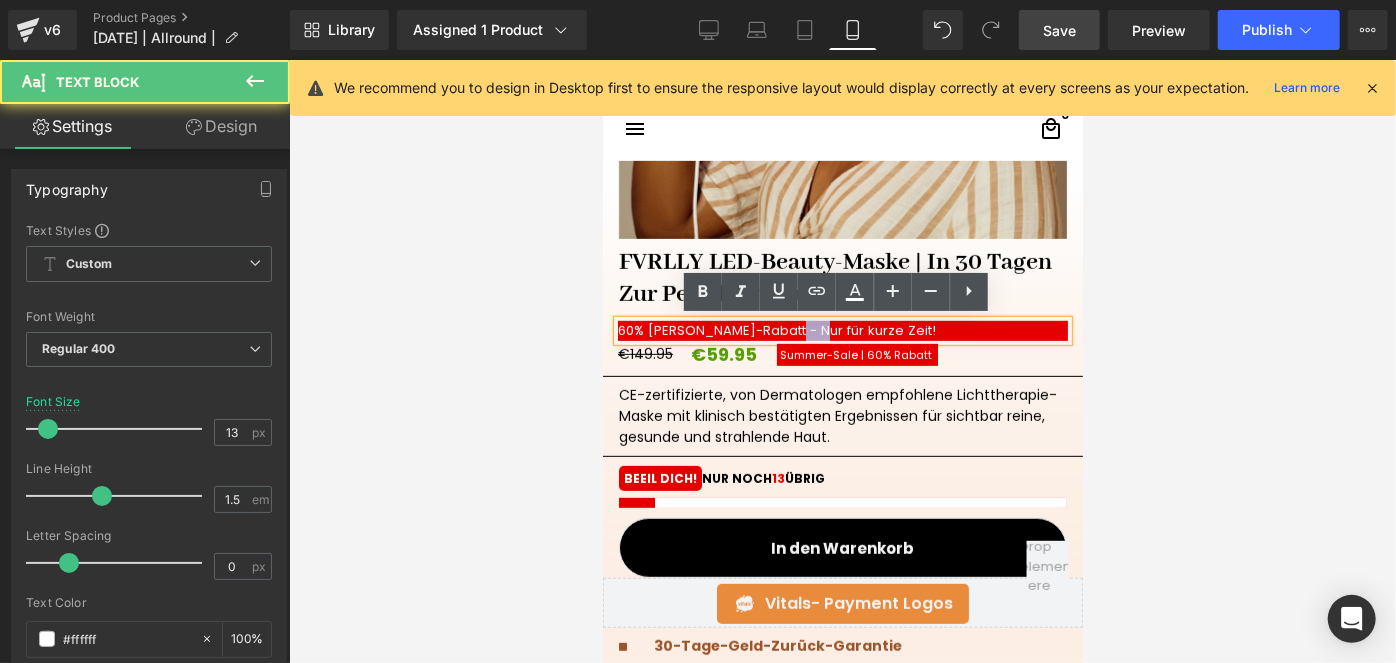 click on "60% [PERSON_NAME]-Rabatt - Nur für kurze Zeit!" at bounding box center (842, 330) 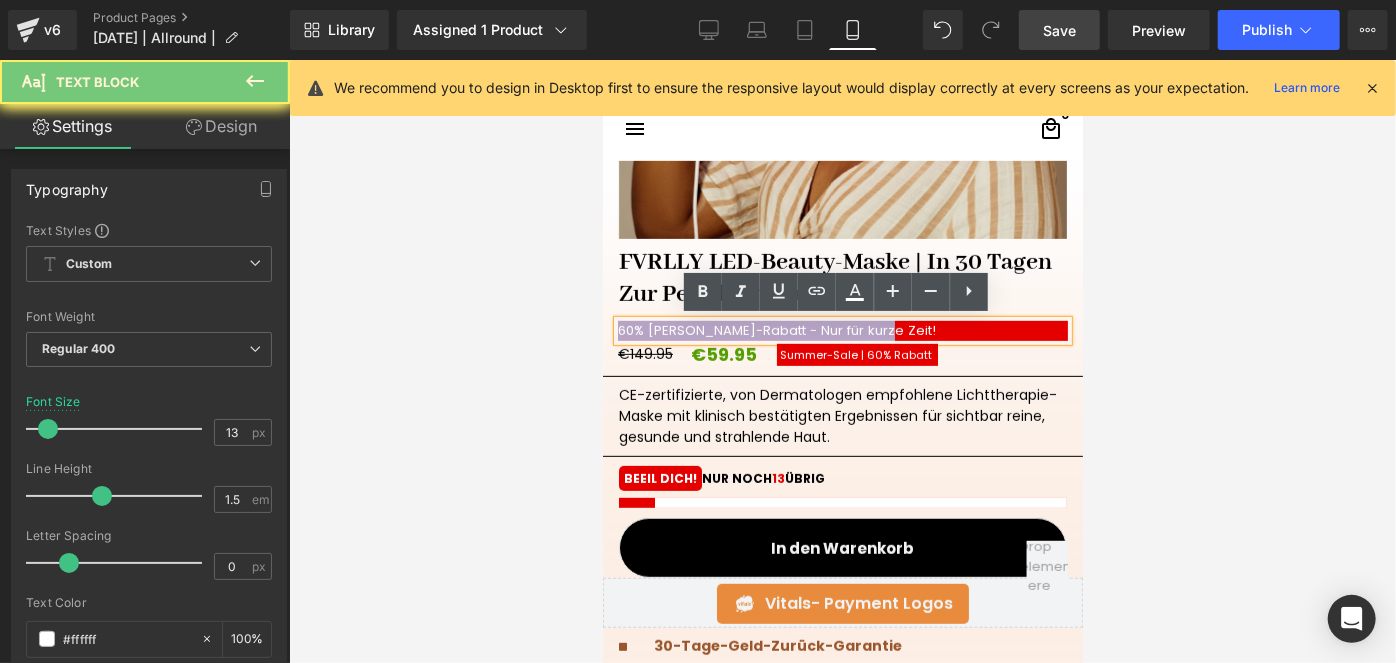click on "60% [PERSON_NAME]-Rabatt - Nur für kurze Zeit!" at bounding box center (842, 330) 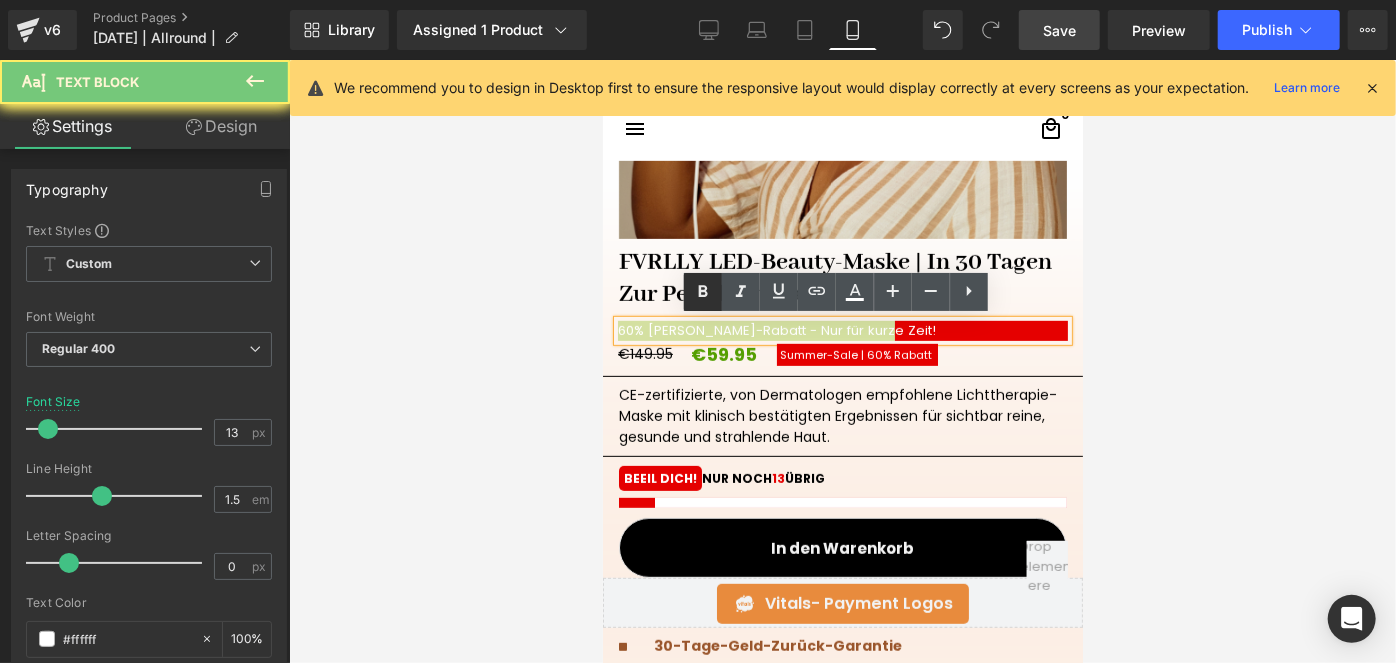 click 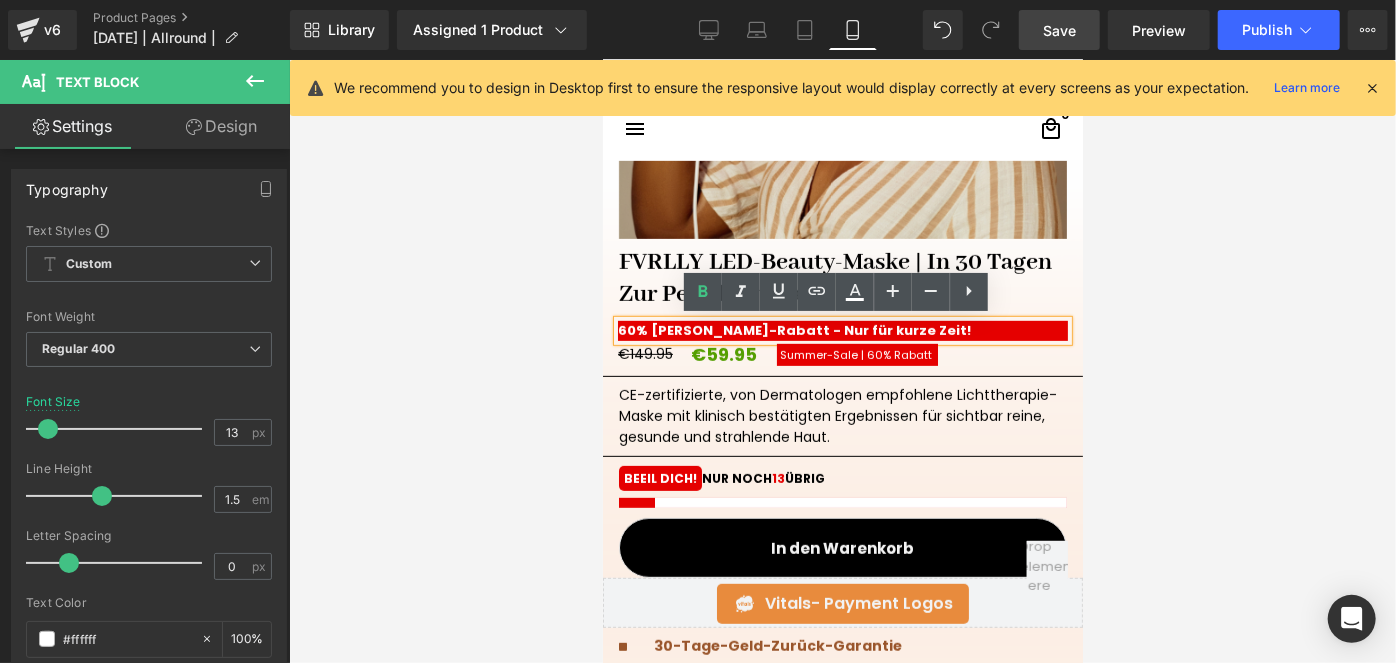 click at bounding box center (842, 361) 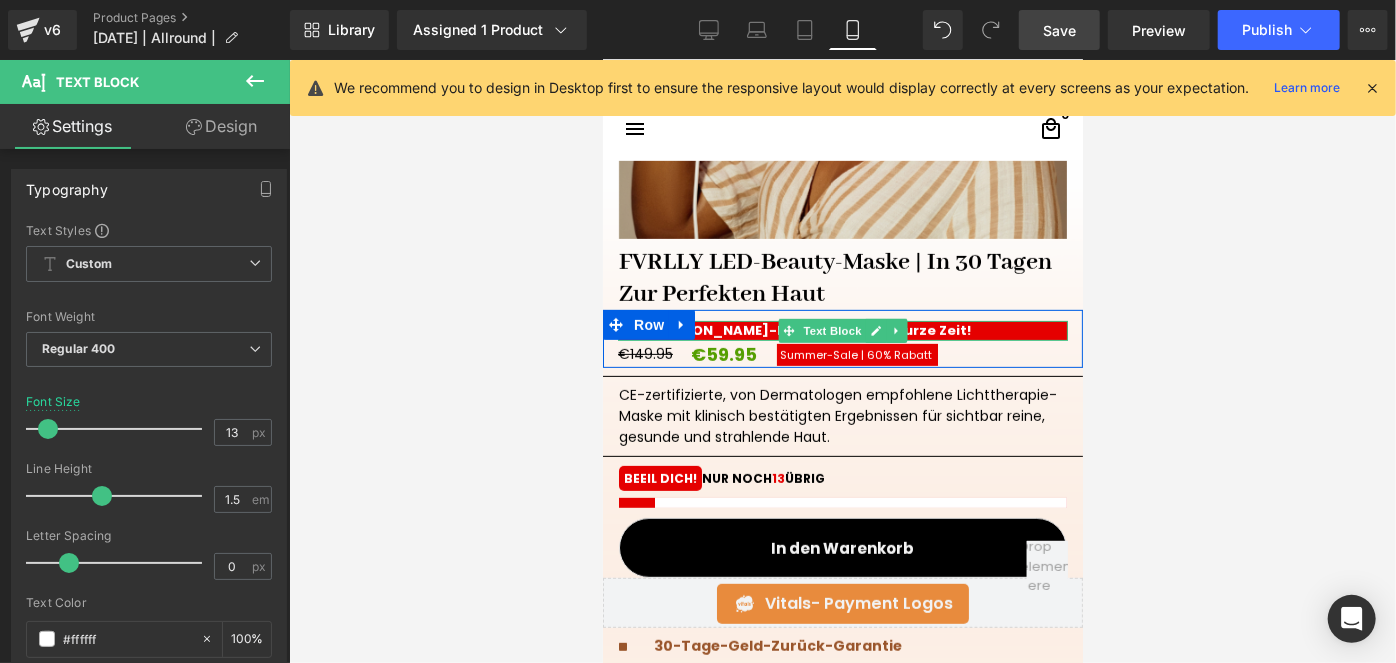 click on "60% [PERSON_NAME]-Rabatt - Nur für kurze Zeit!" at bounding box center (793, 329) 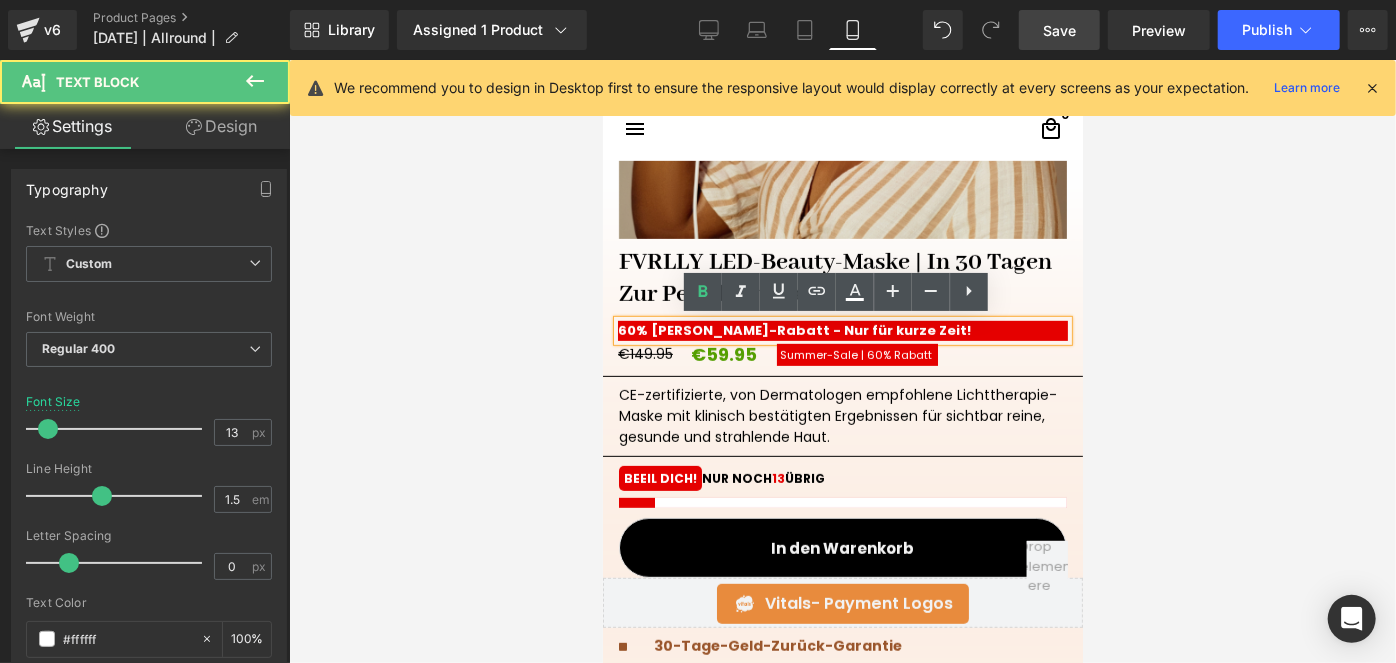 click on "60% [PERSON_NAME]-Rabatt - Nur für kurze Zeit!" at bounding box center [793, 329] 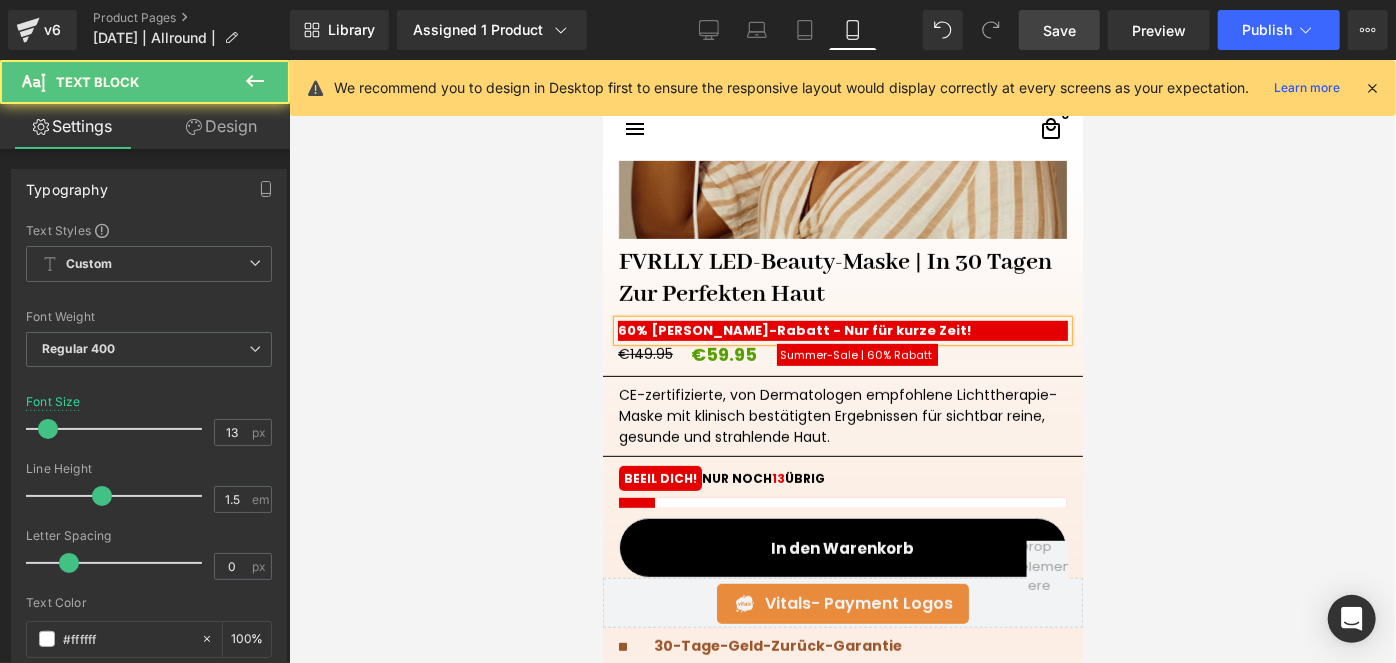 click at bounding box center [842, 361] 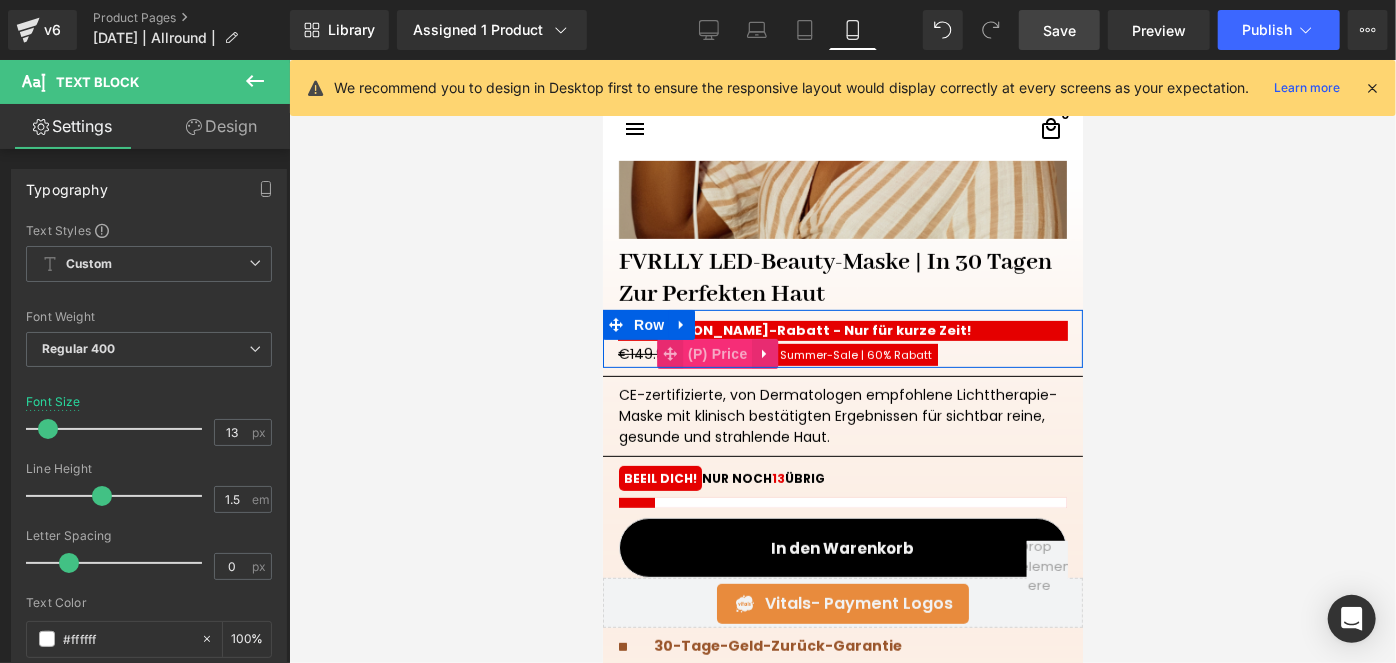 click on "(P) Price" at bounding box center (717, 353) 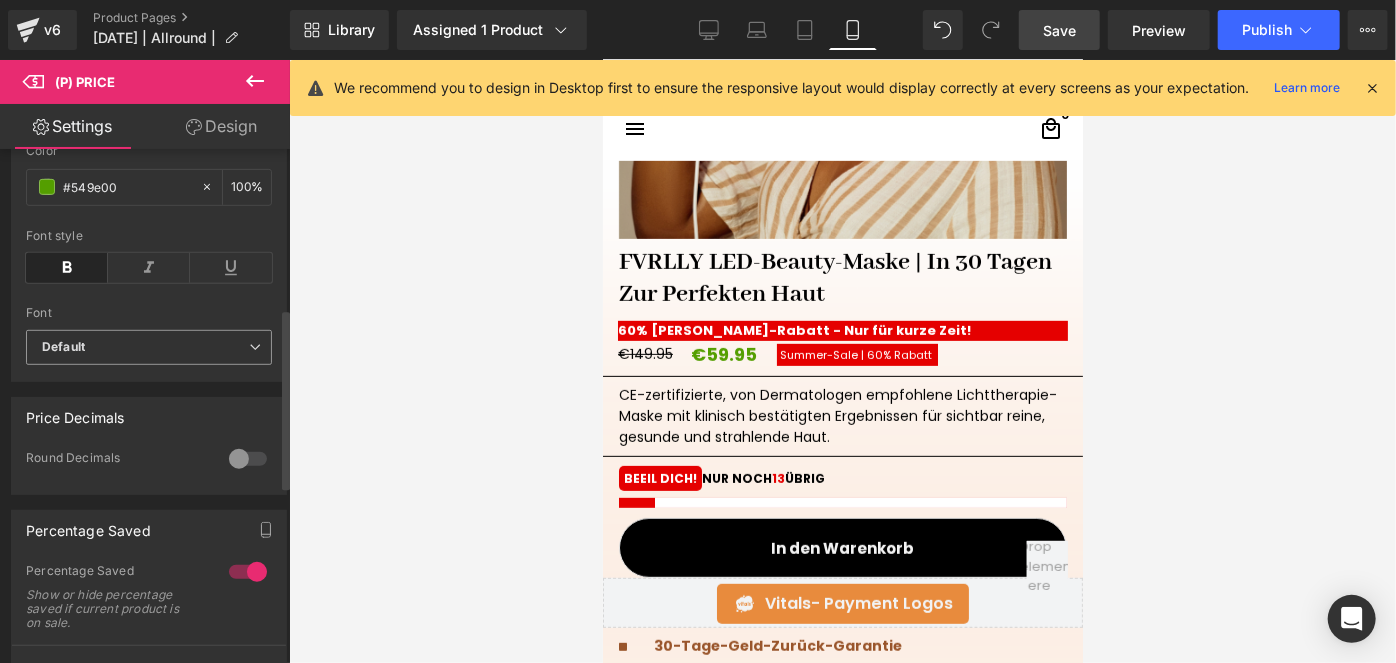 scroll, scrollTop: 727, scrollLeft: 0, axis: vertical 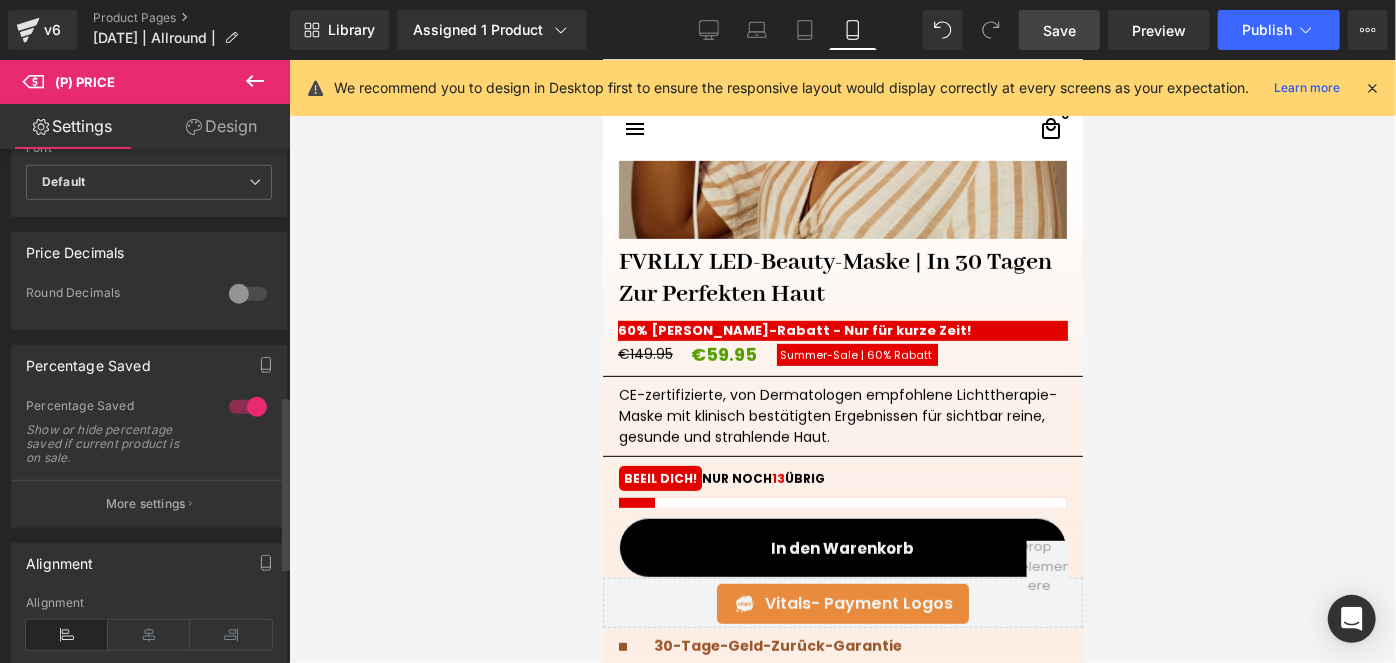 click at bounding box center (248, 407) 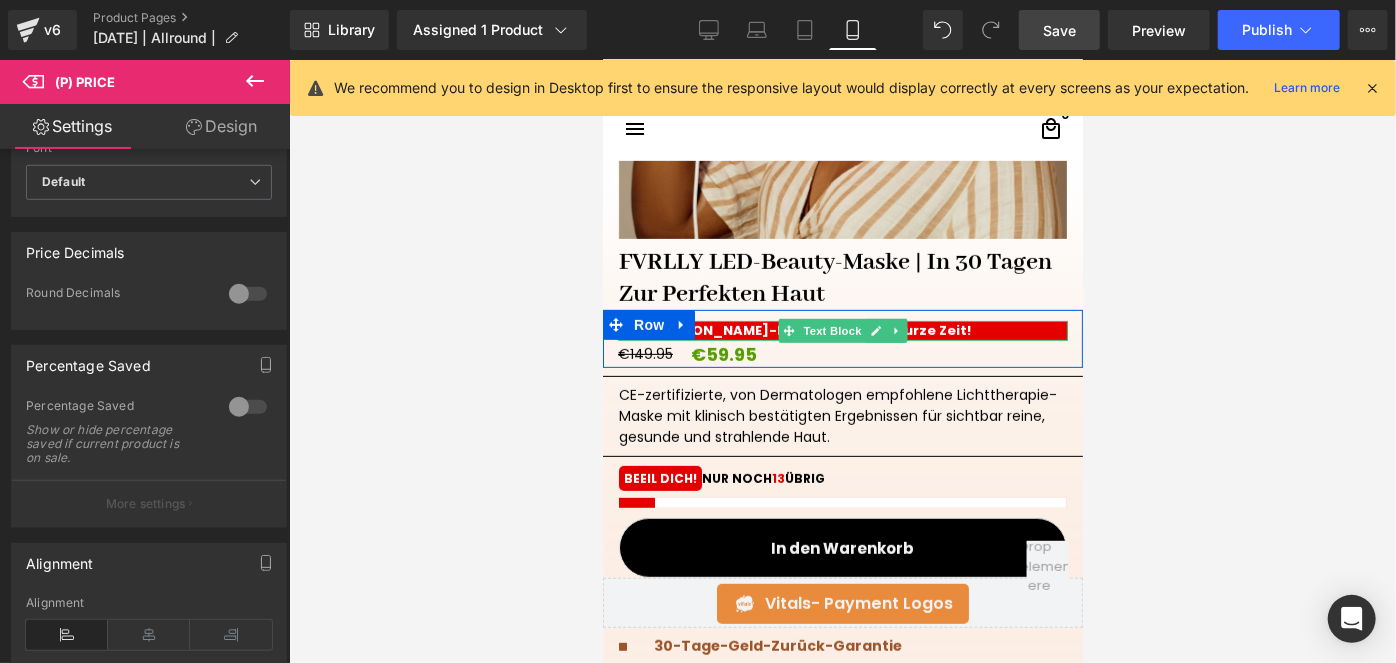 click on "60% [PERSON_NAME]-Rabatt - Nur für kurze Zeit!" at bounding box center [793, 329] 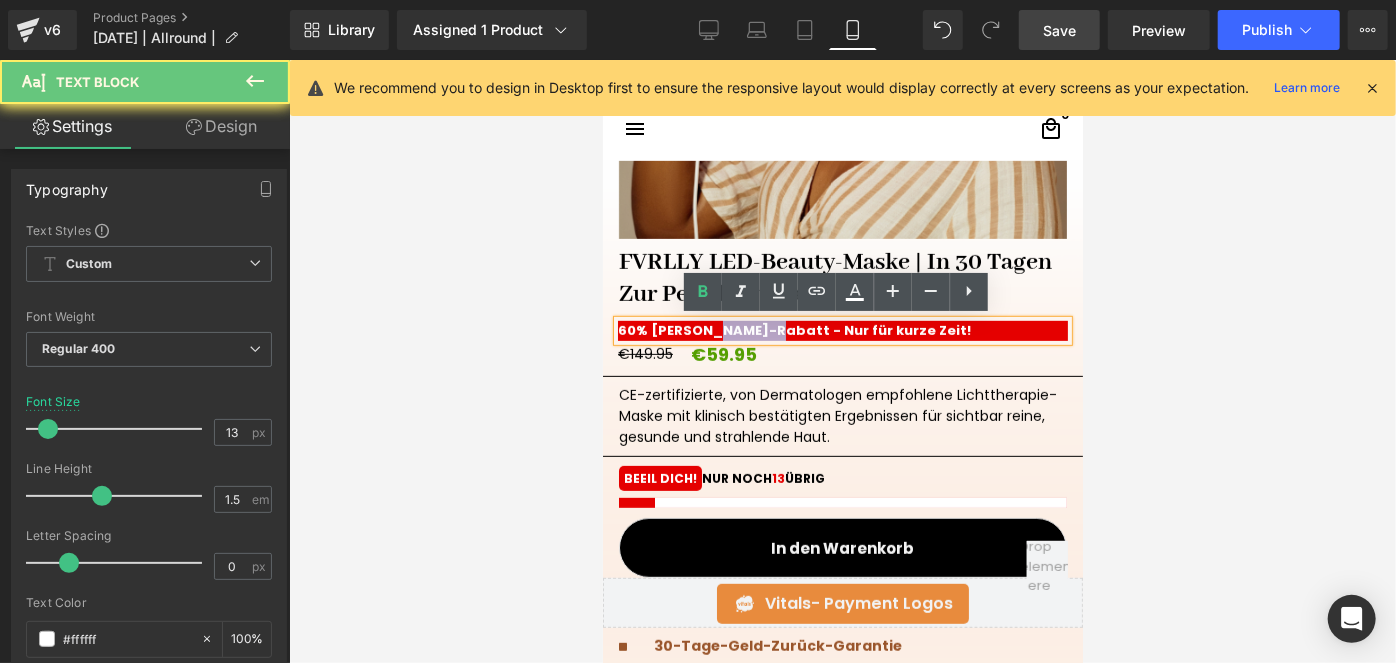 click on "60% [PERSON_NAME]-Rabatt - Nur für kurze Zeit!" at bounding box center [793, 329] 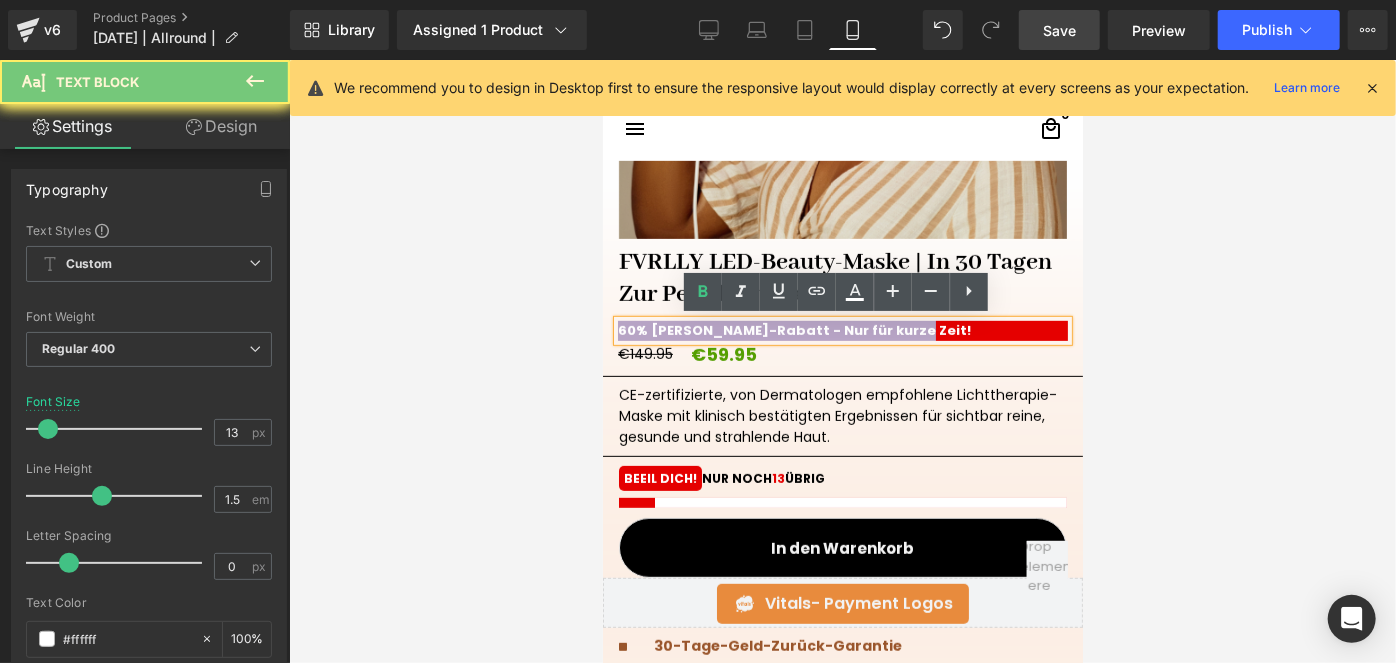 click on "60% [PERSON_NAME]-Rabatt - Nur für kurze Zeit!" at bounding box center (793, 329) 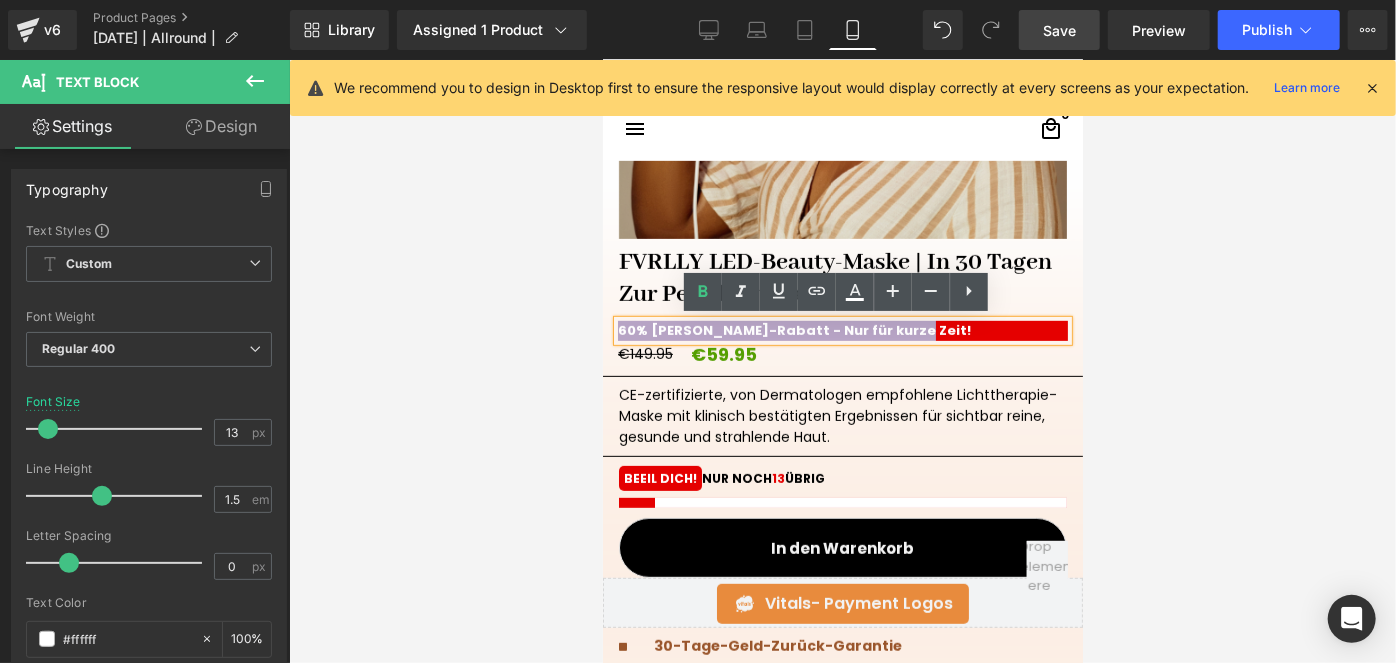 click on "60% [PERSON_NAME]-Rabatt - Nur für kurze Zeit!" at bounding box center (842, 330) 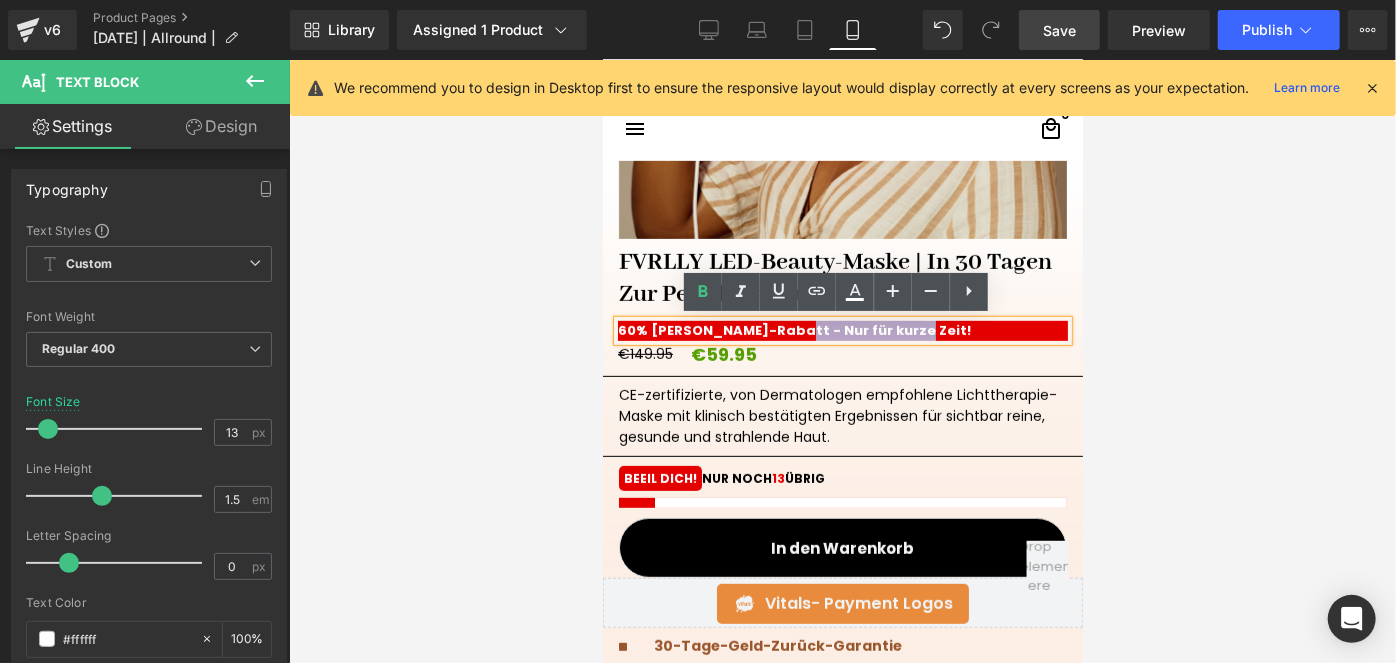drag, startPoint x: 903, startPoint y: 330, endPoint x: 776, endPoint y: 321, distance: 127.3185 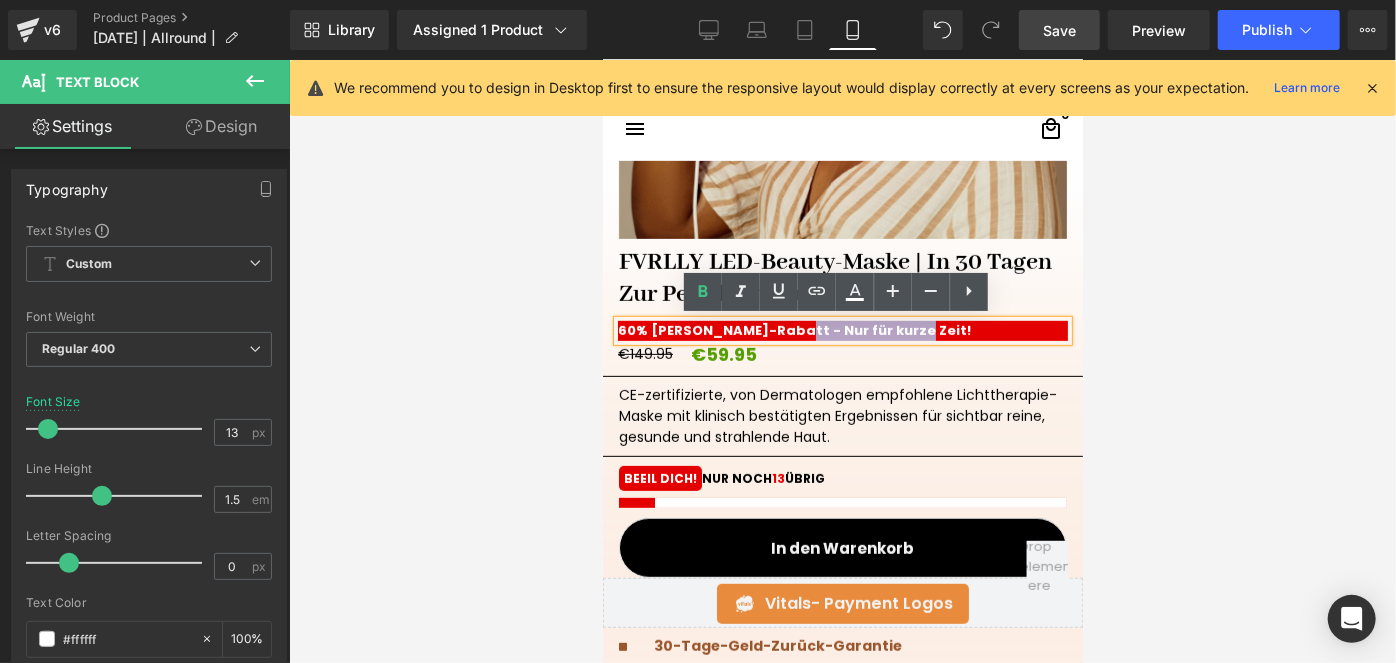 click on "60% [PERSON_NAME]-Rabatt - Nur für kurze Zeit!" at bounding box center [842, 330] 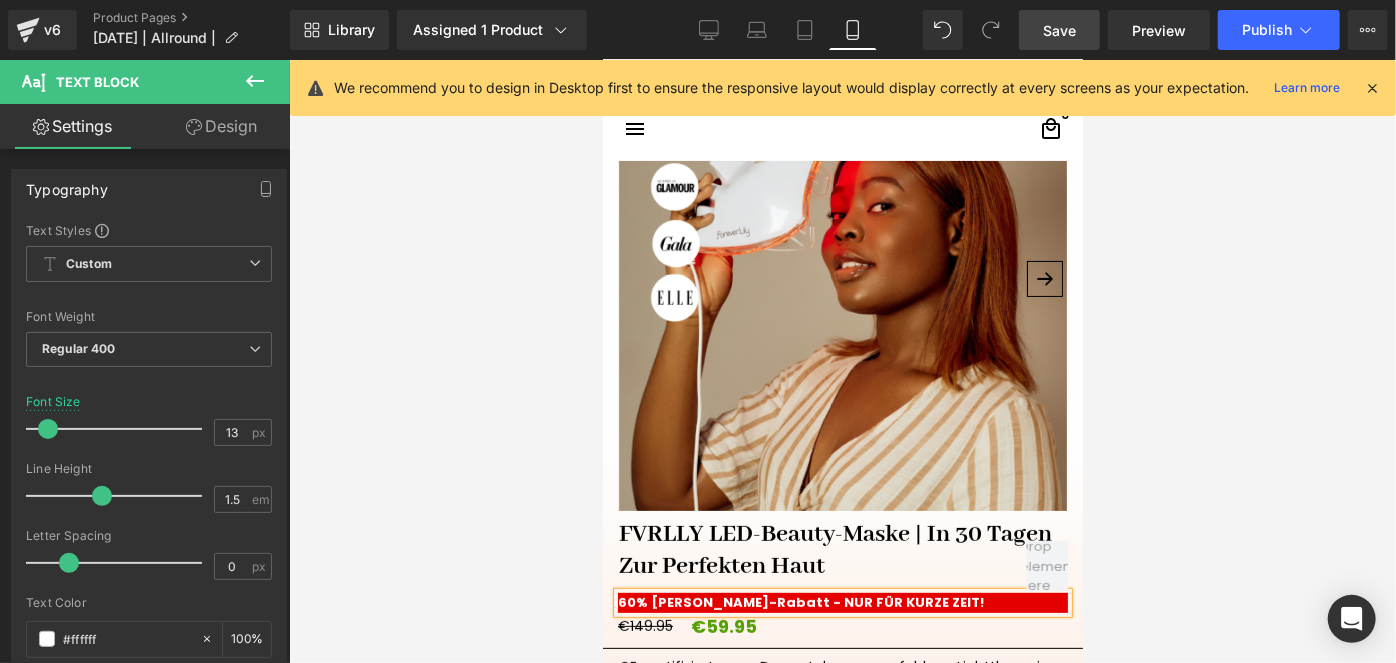 click at bounding box center [842, 361] 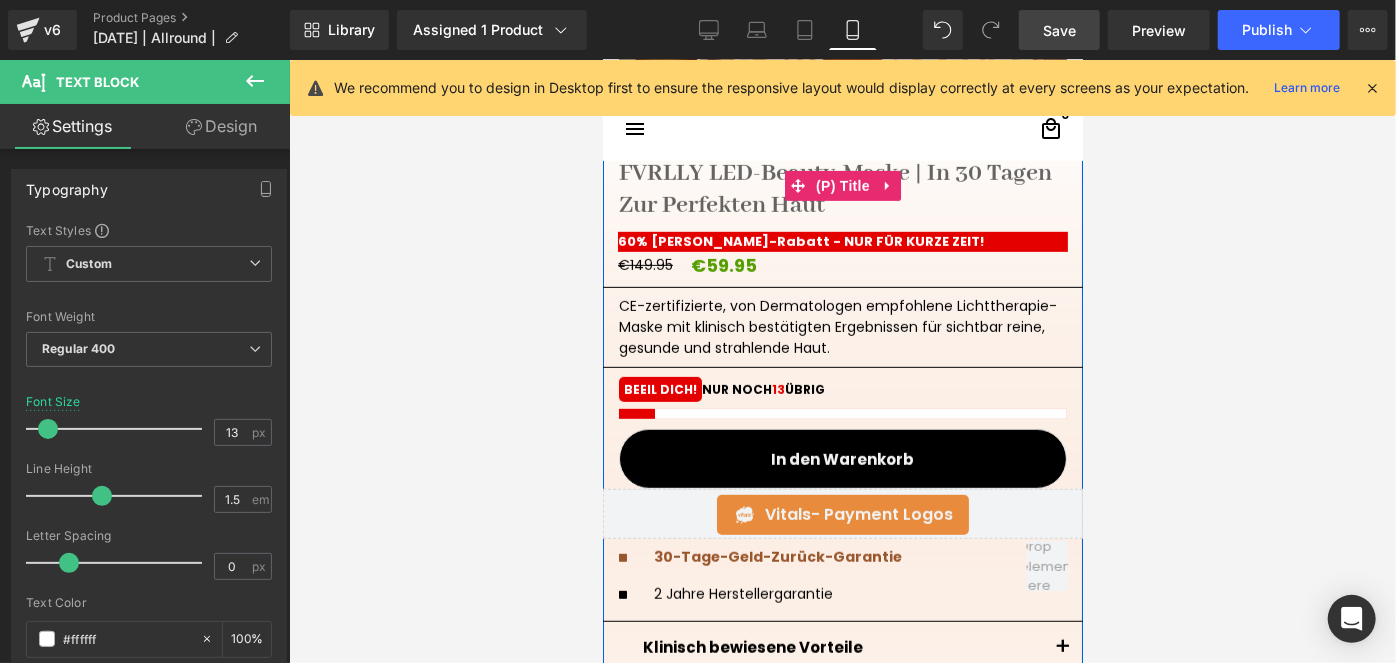 scroll, scrollTop: 621, scrollLeft: 0, axis: vertical 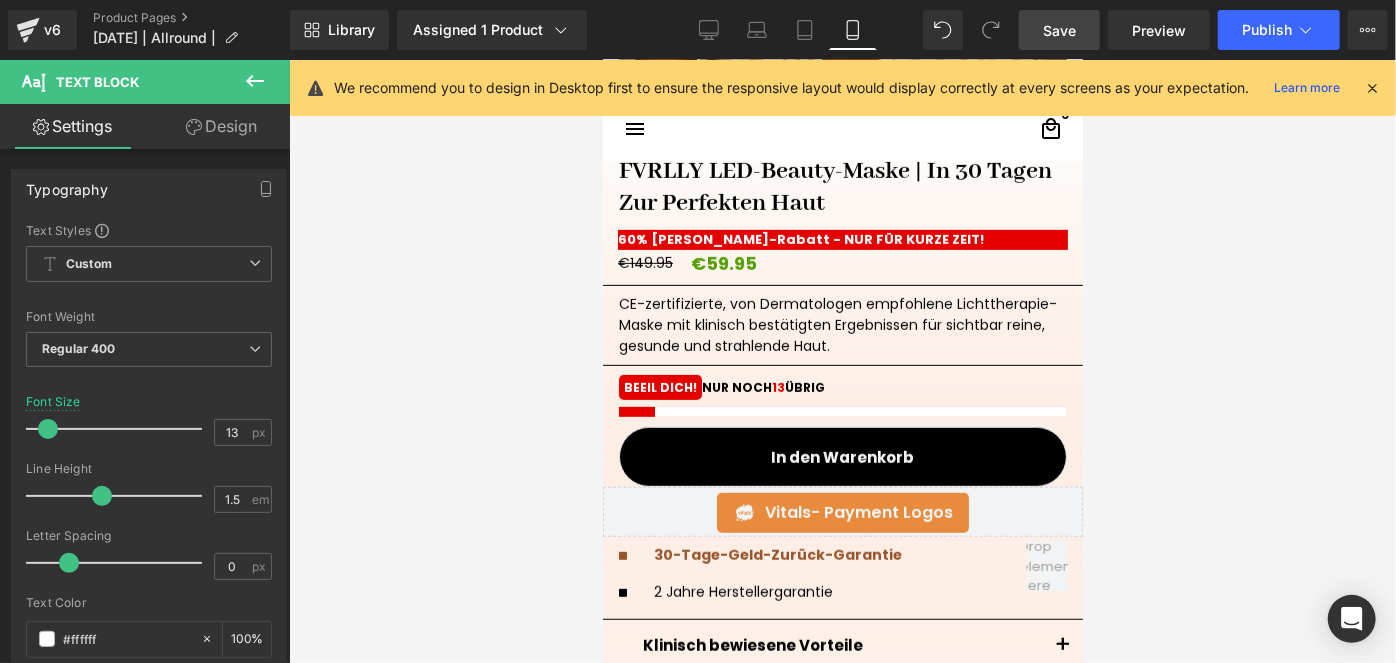 click on "Save" at bounding box center [1059, 30] 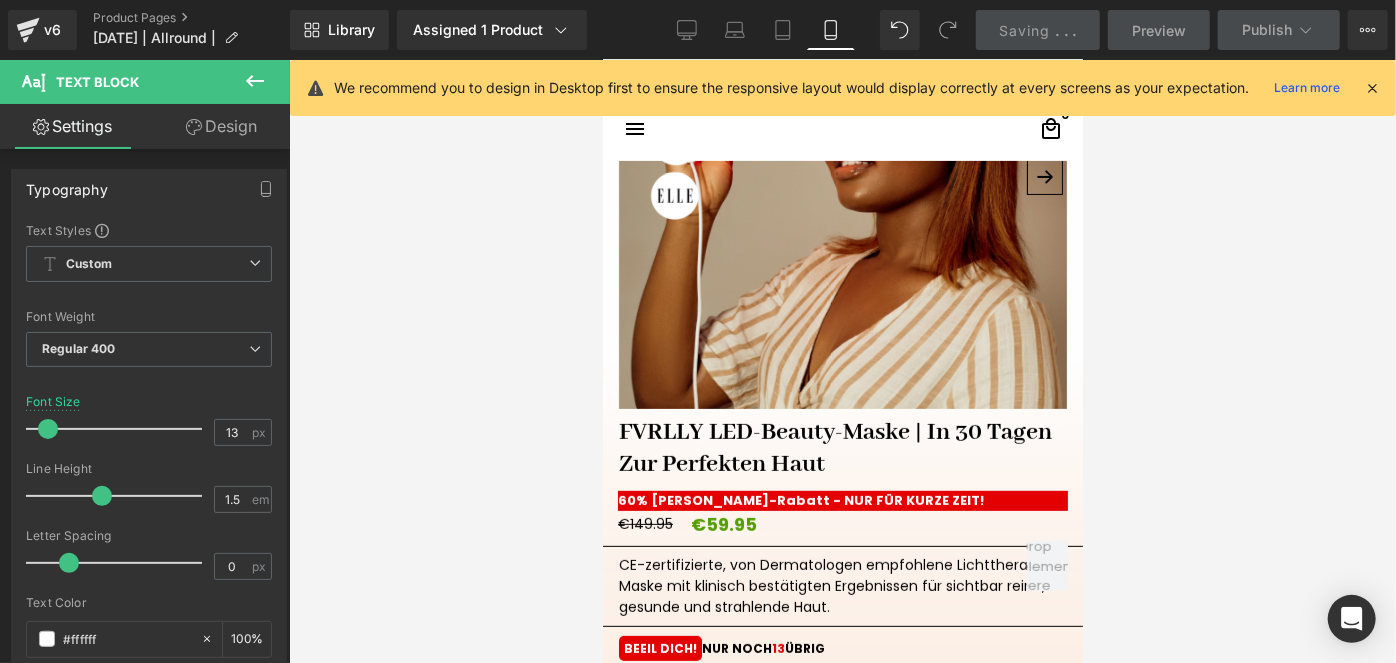 scroll, scrollTop: 363, scrollLeft: 0, axis: vertical 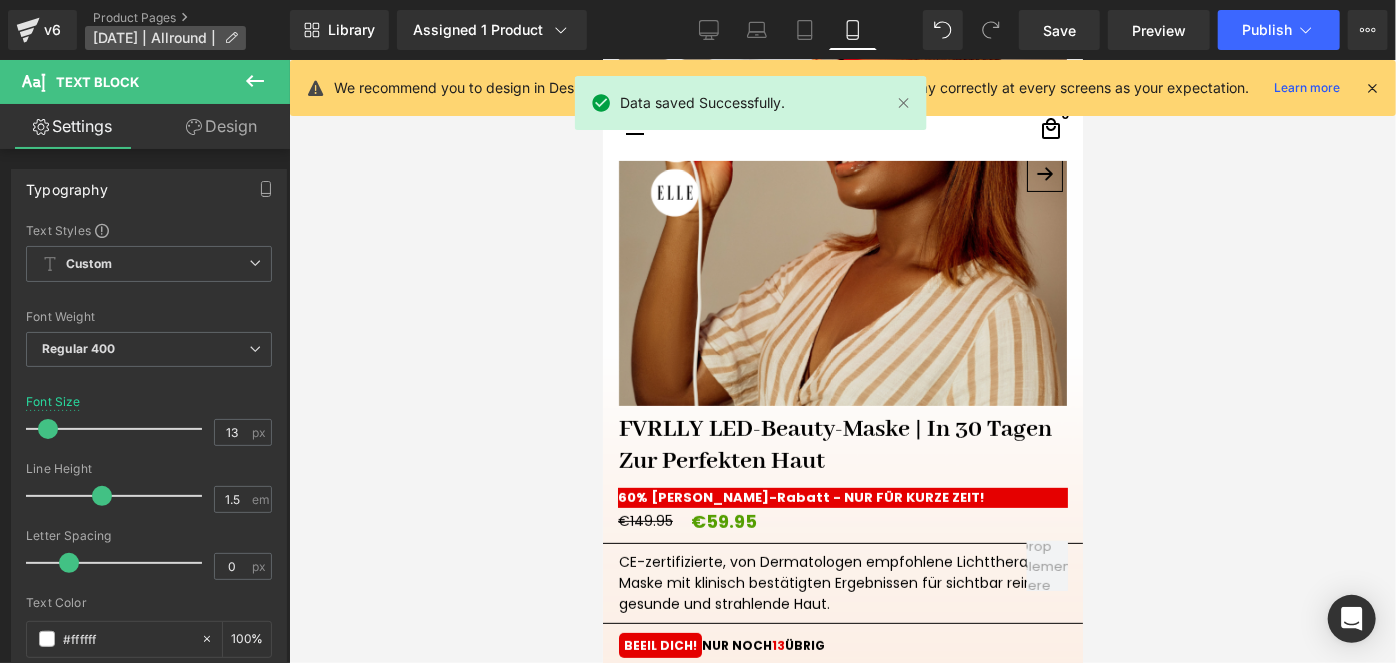 click on "[DATE] | Allround |" at bounding box center (165, 38) 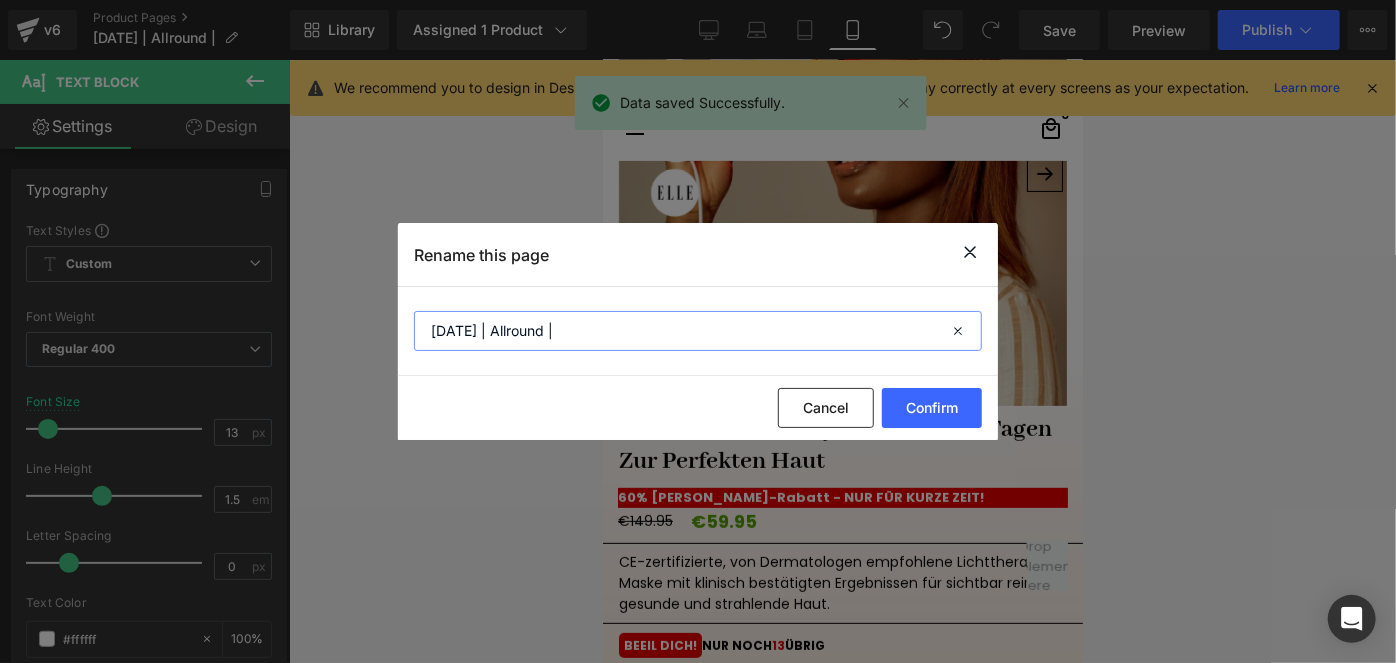 click on "[DATE] | Allround |" at bounding box center [698, 331] 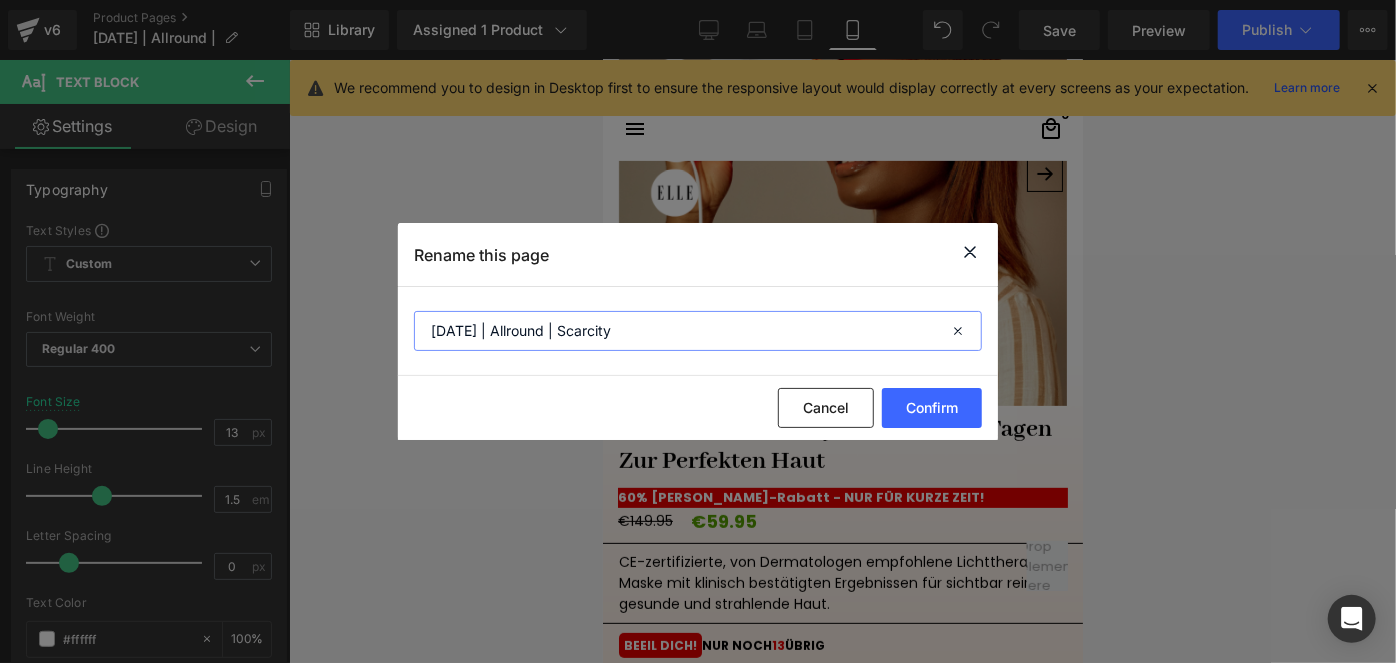 type on "[DATE] | Allround | Scarcity" 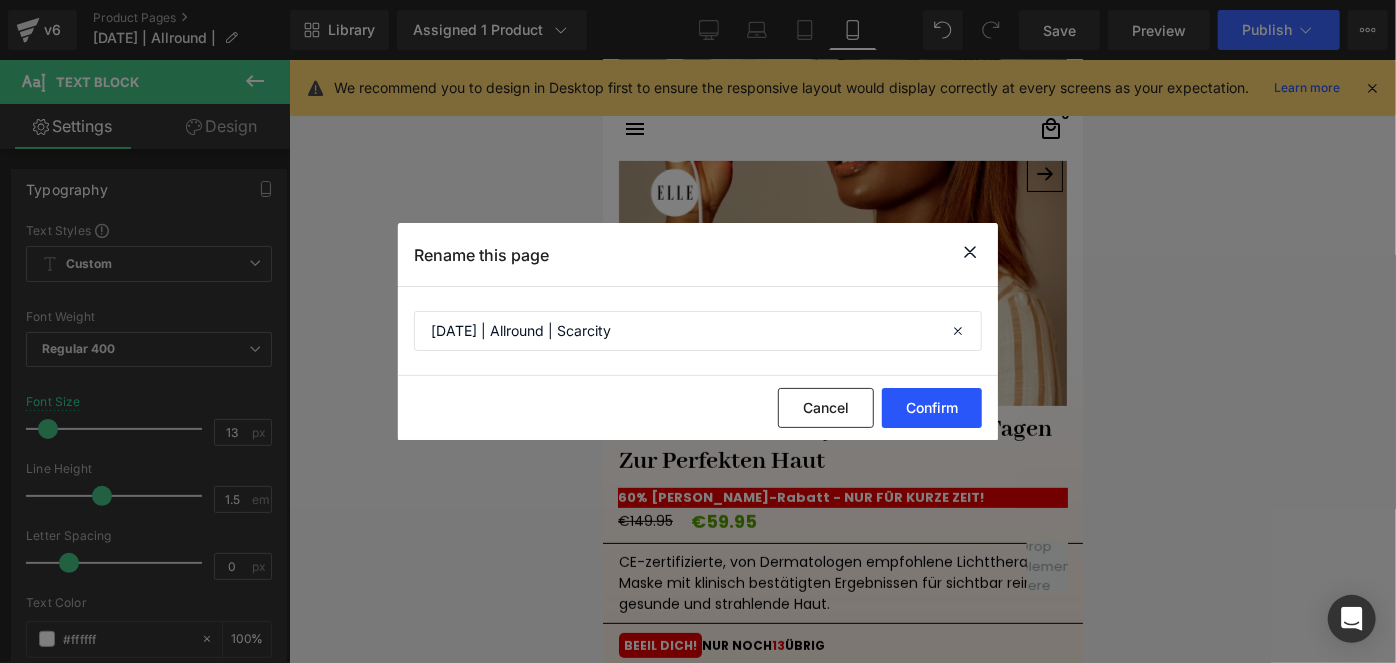 click on "Confirm" at bounding box center [932, 408] 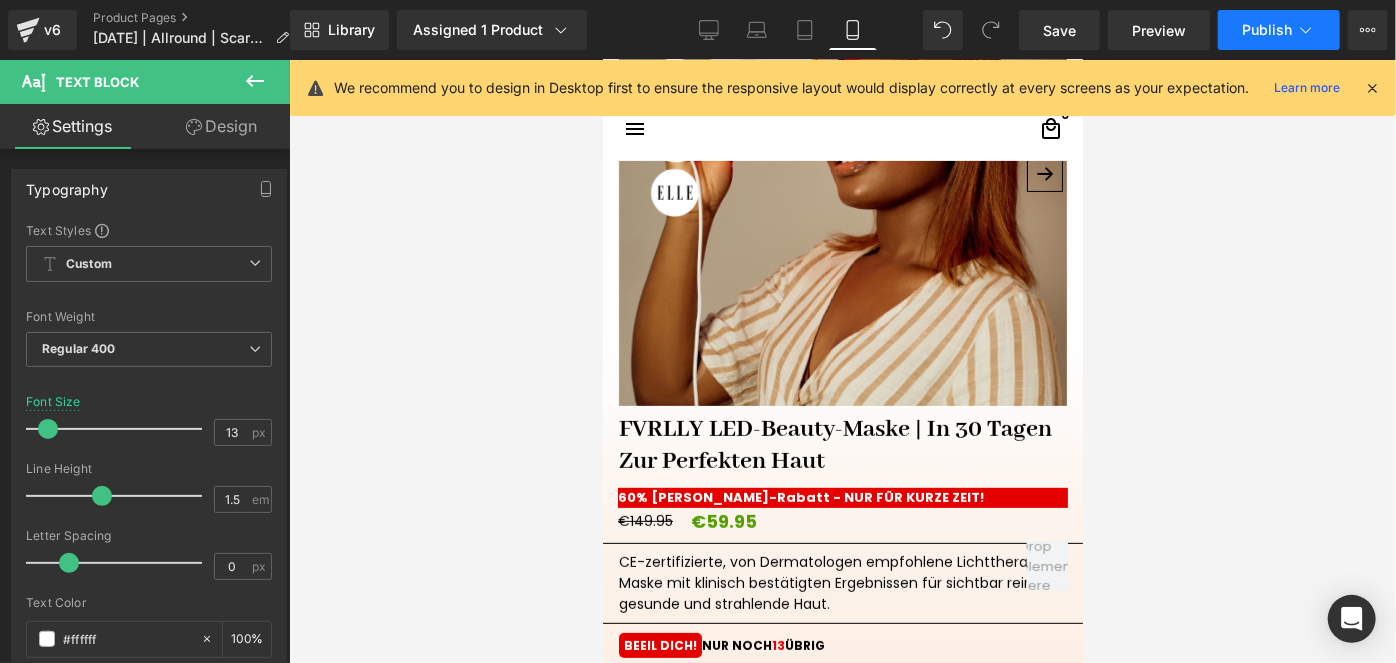 click on "Publish" at bounding box center [1279, 30] 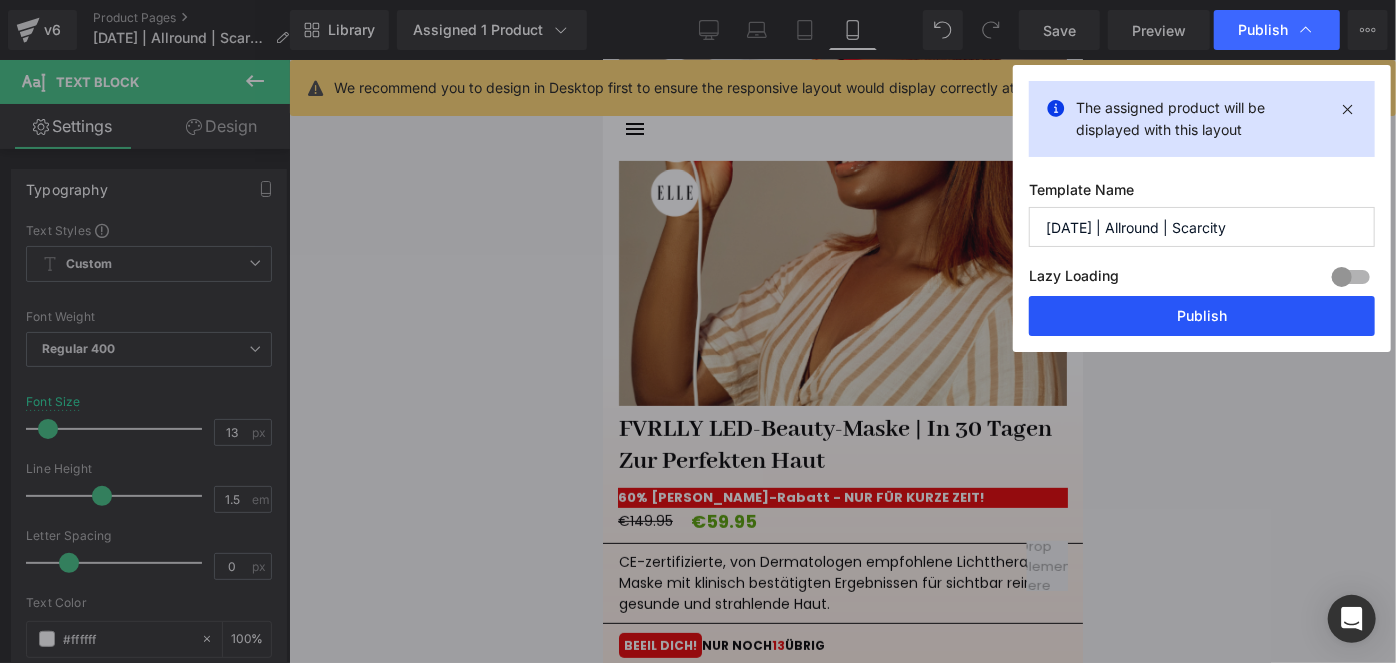 click on "Publish" at bounding box center (1202, 316) 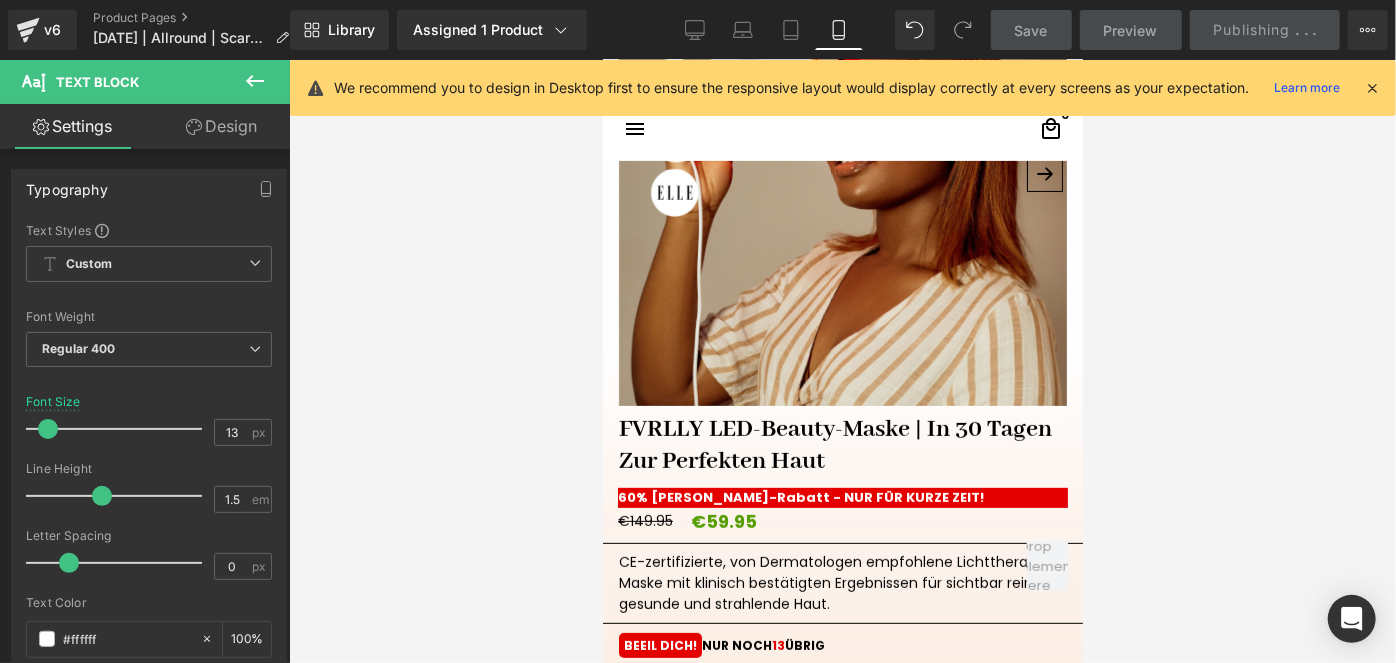 scroll, scrollTop: 636, scrollLeft: 0, axis: vertical 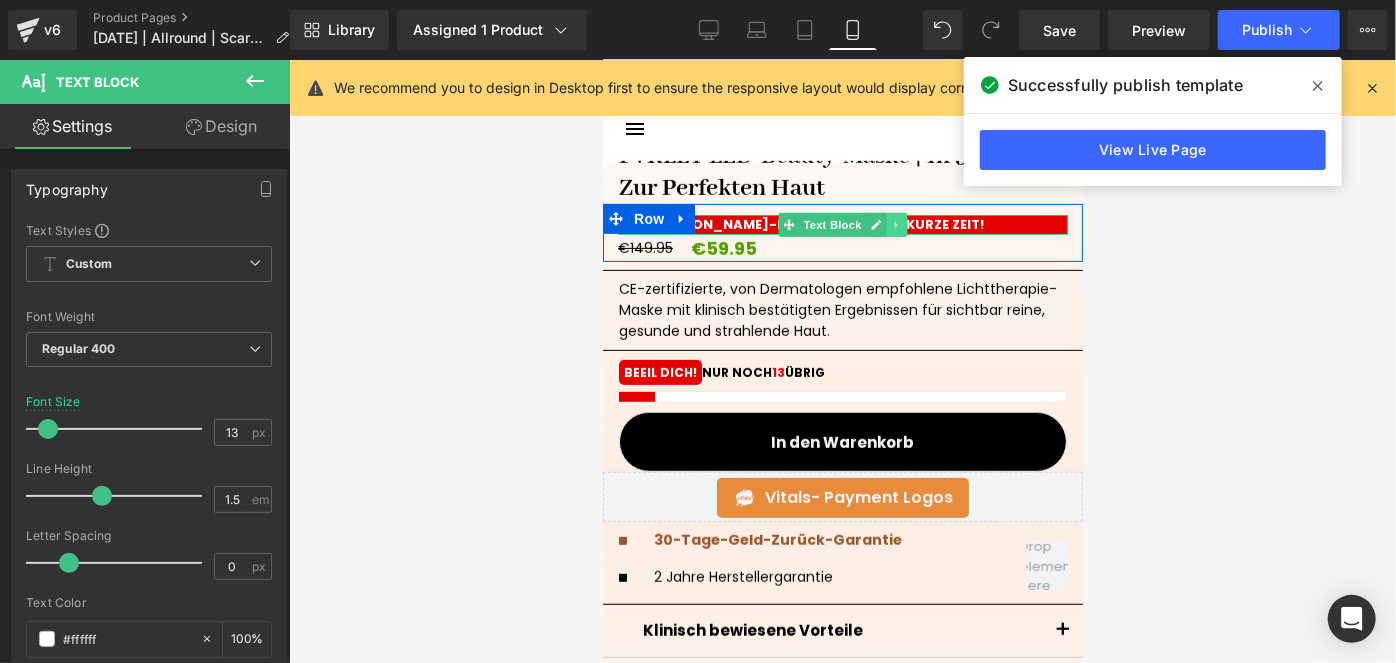 click 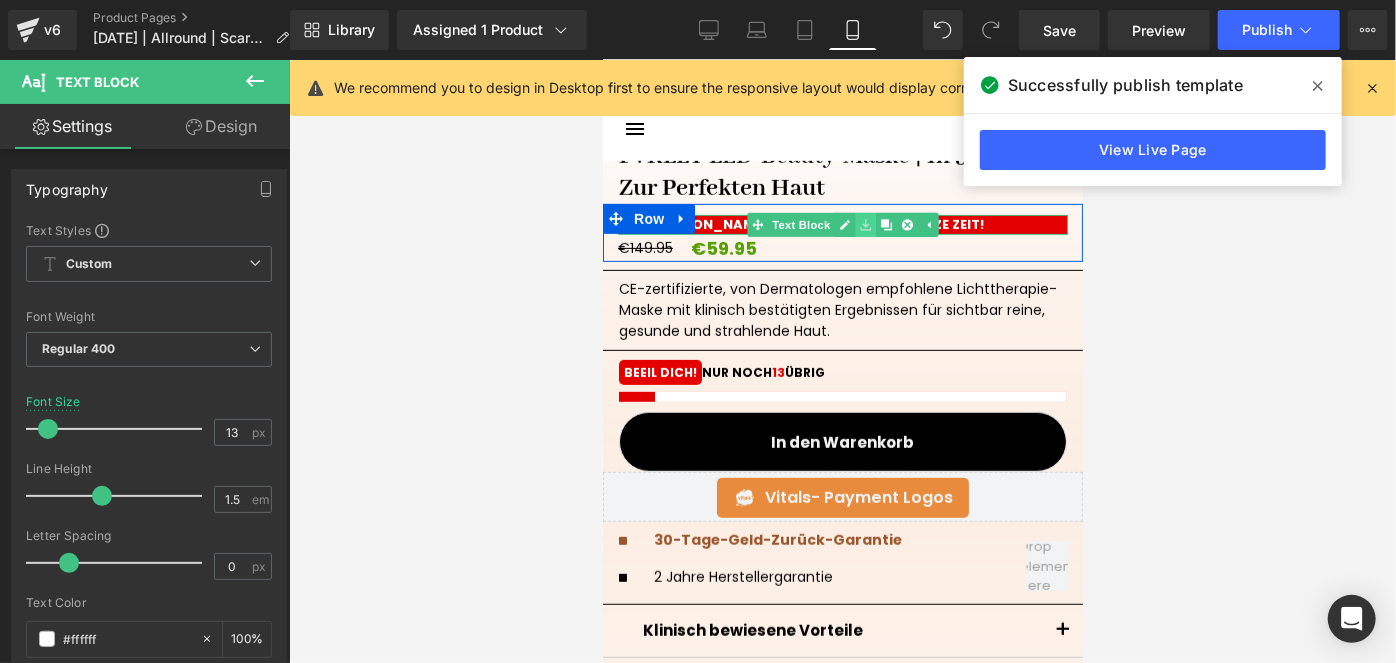 click 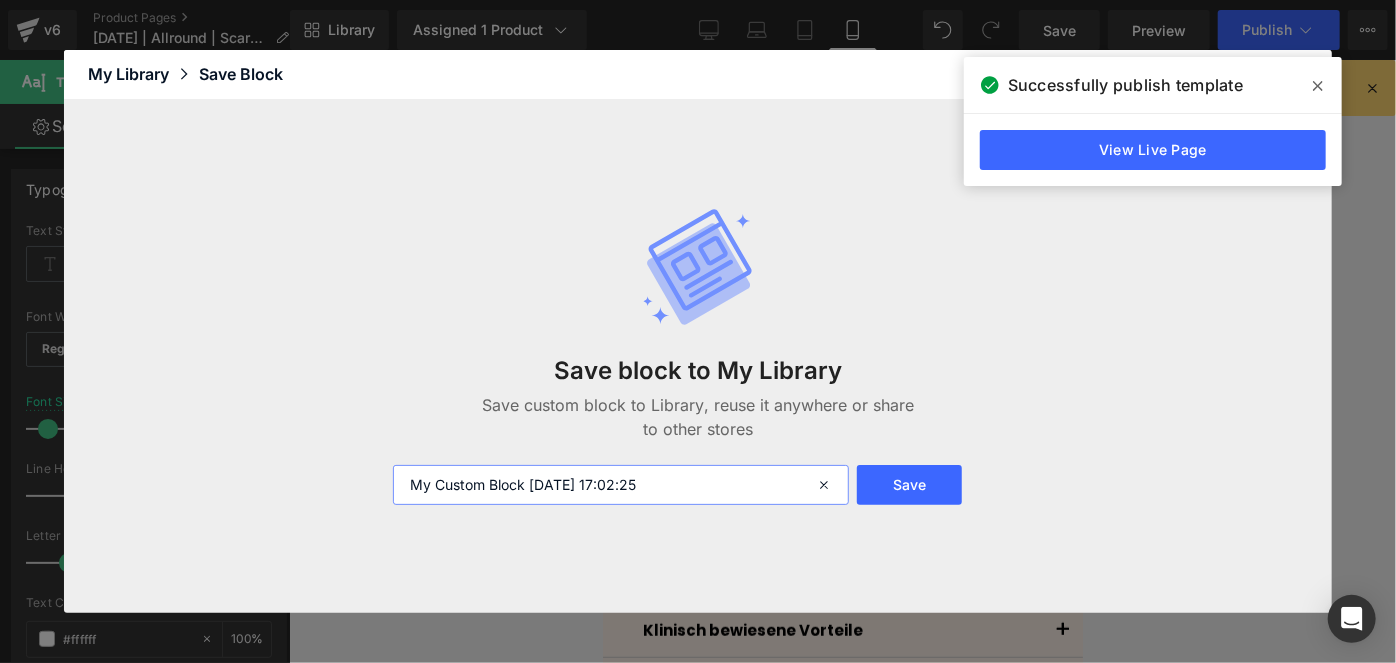 click on "My Custom Block [DATE] 17:02:25" at bounding box center [621, 485] 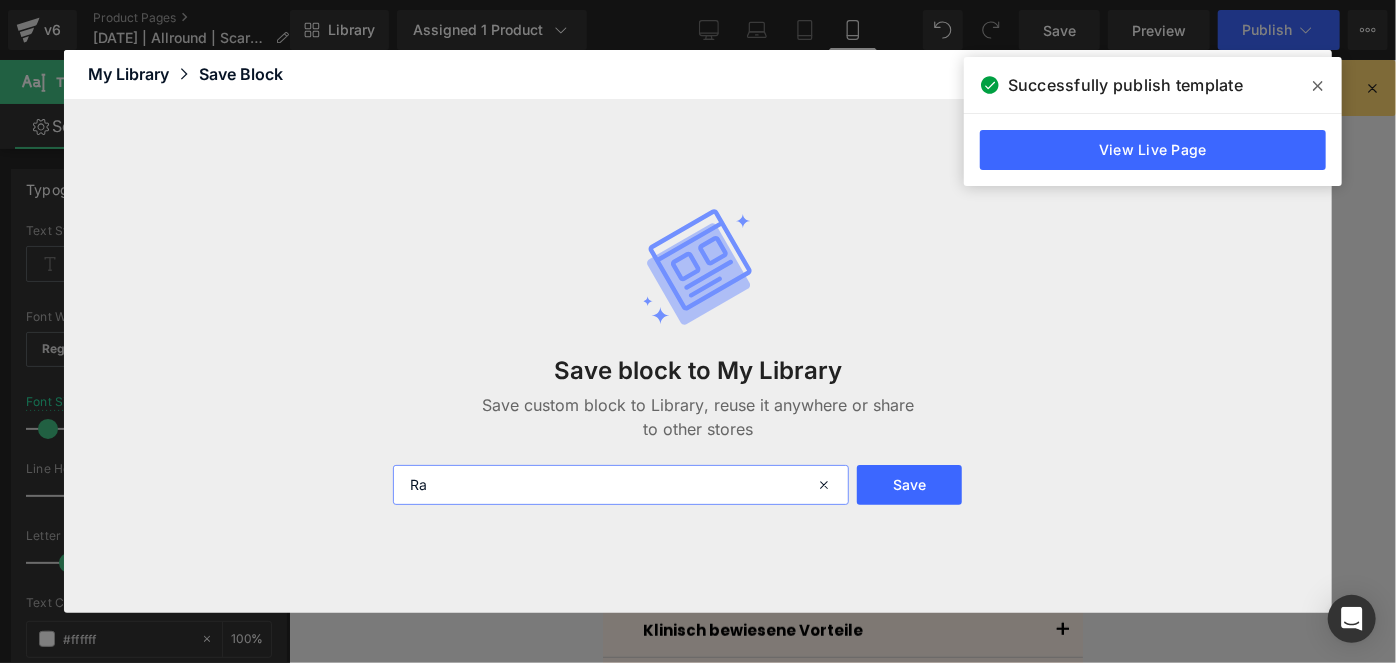 type on "R" 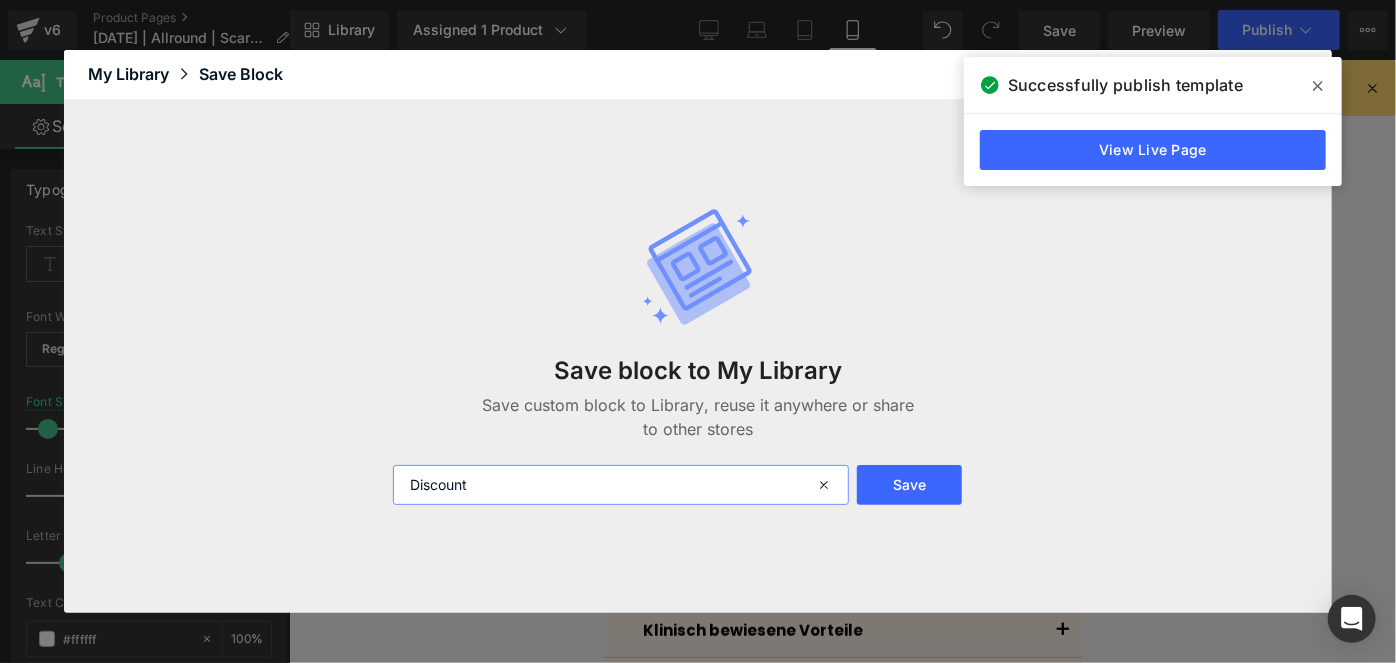 type on "Discount" 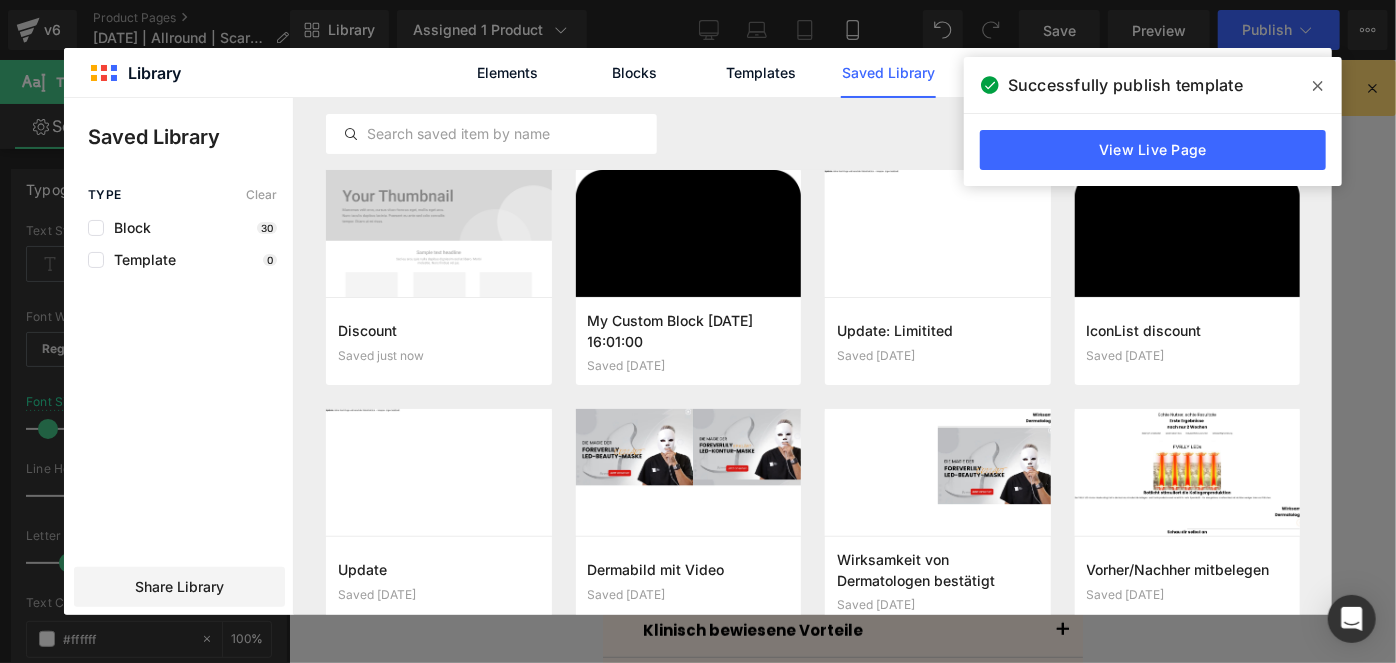 click at bounding box center [1318, 86] 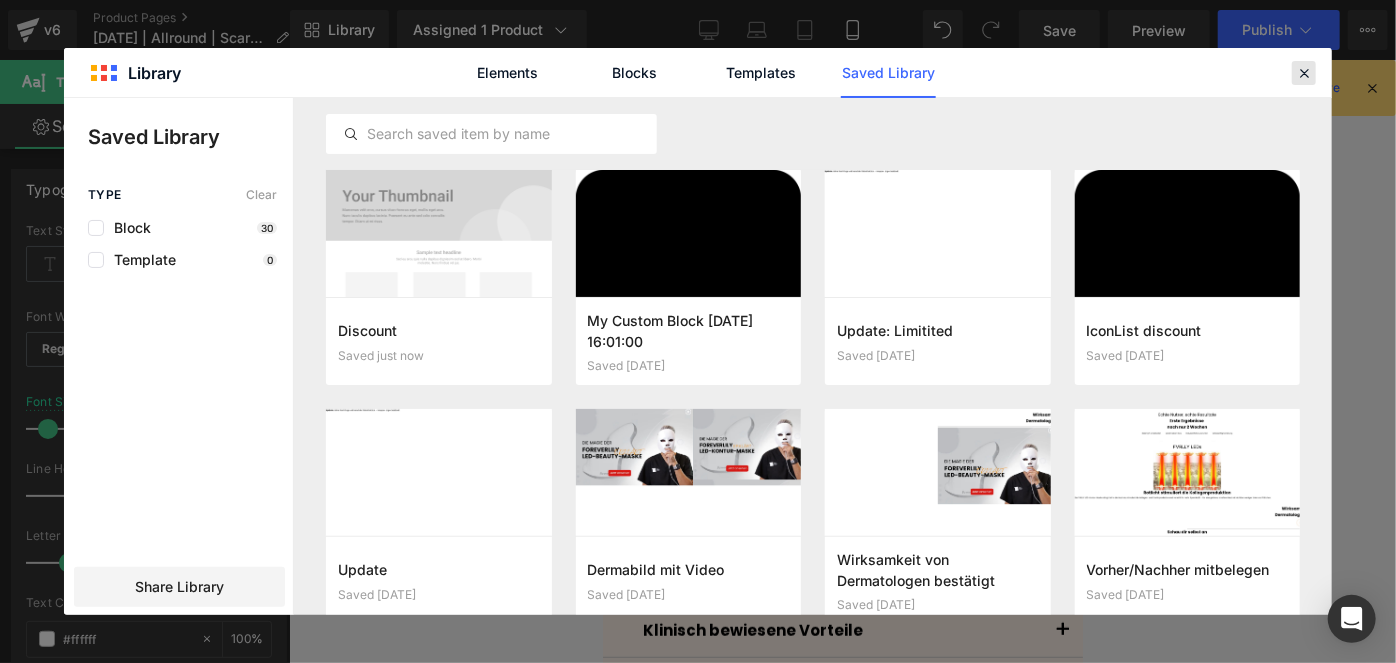 click 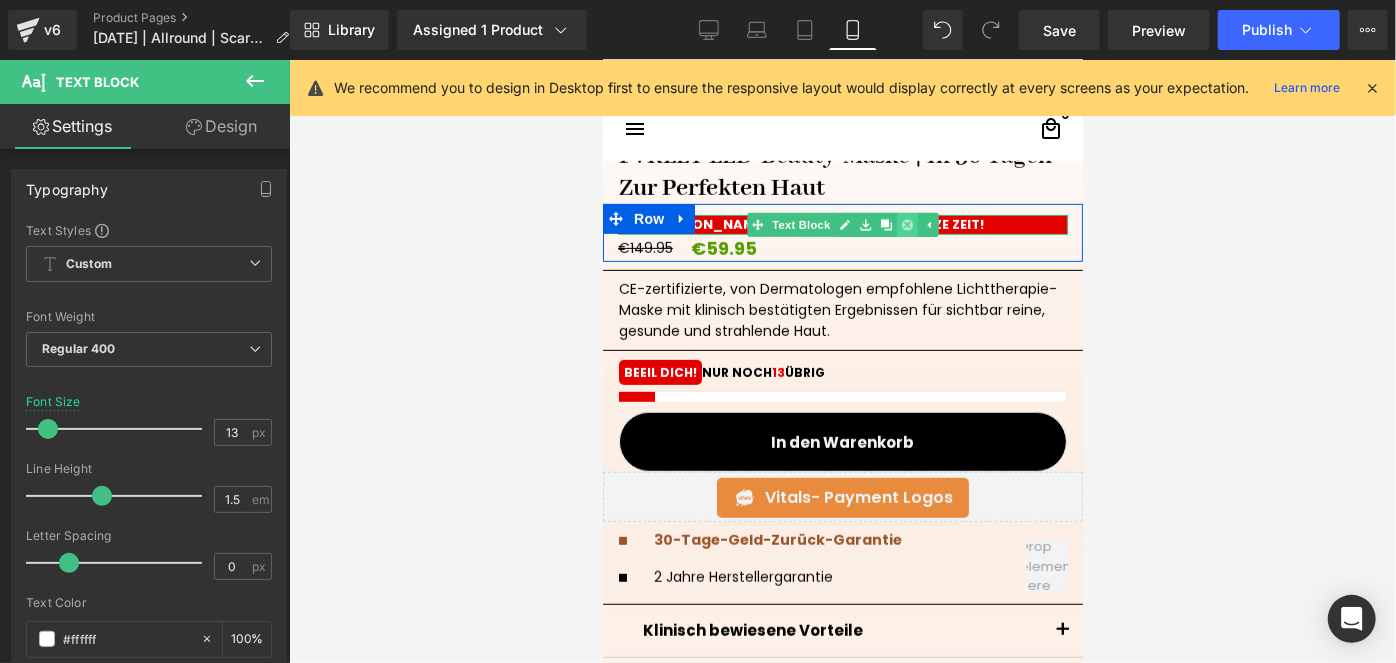 click 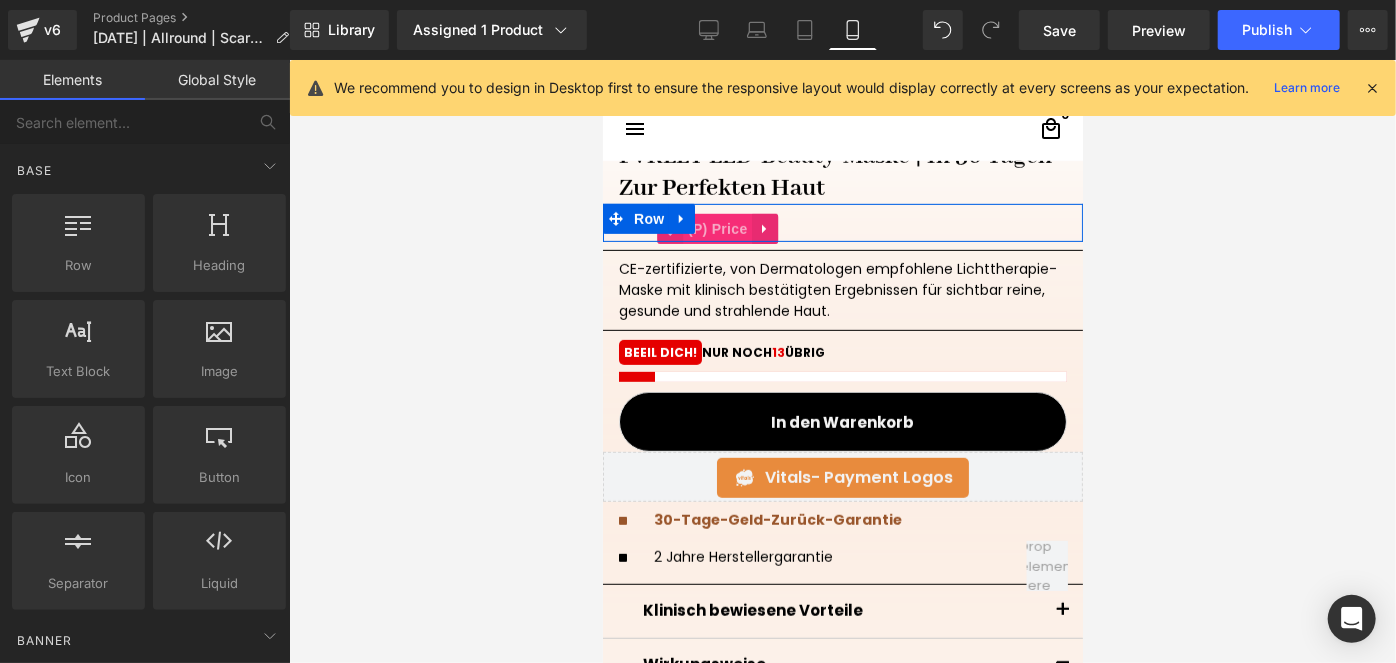 click on "(P) Price" at bounding box center [717, 228] 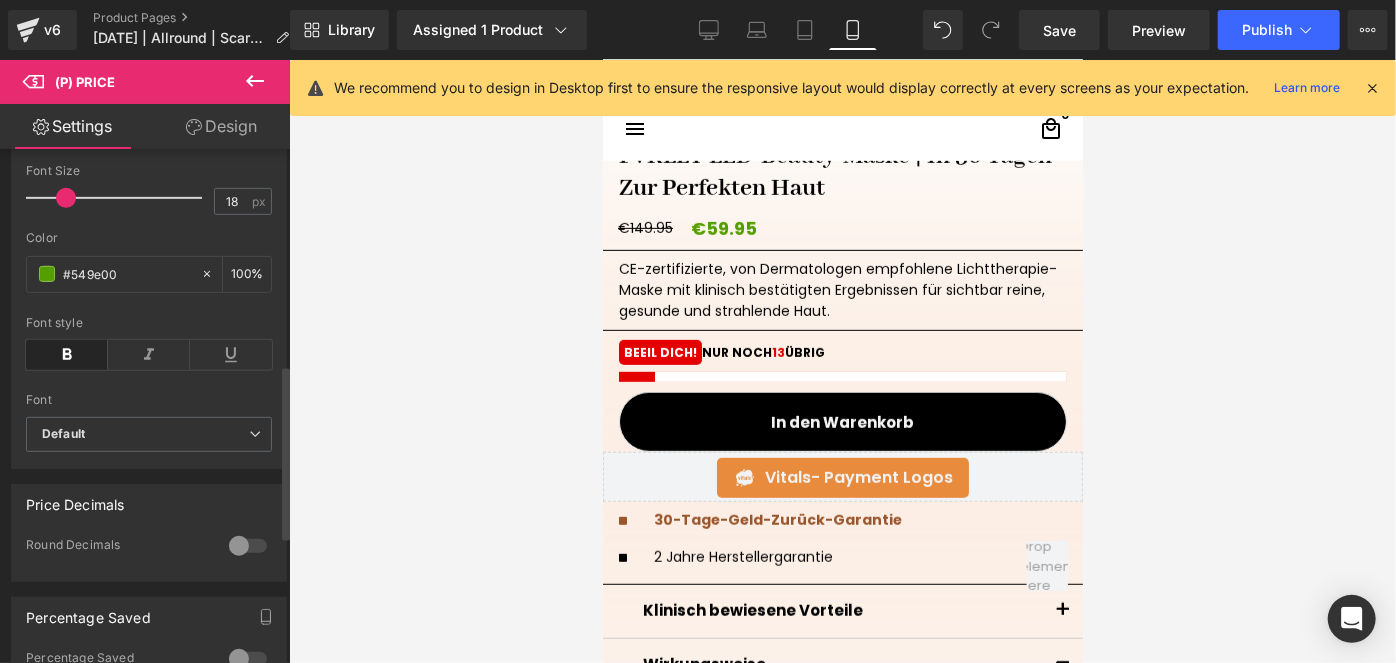scroll, scrollTop: 636, scrollLeft: 0, axis: vertical 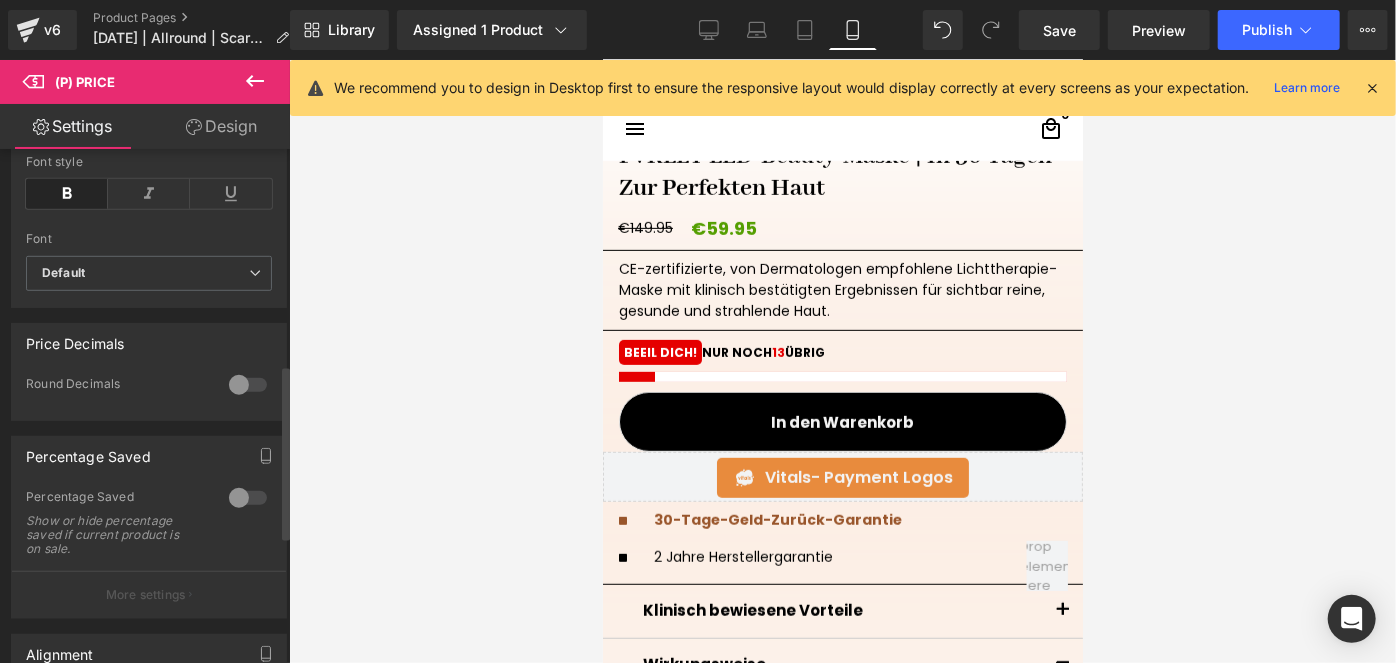 click at bounding box center (248, 498) 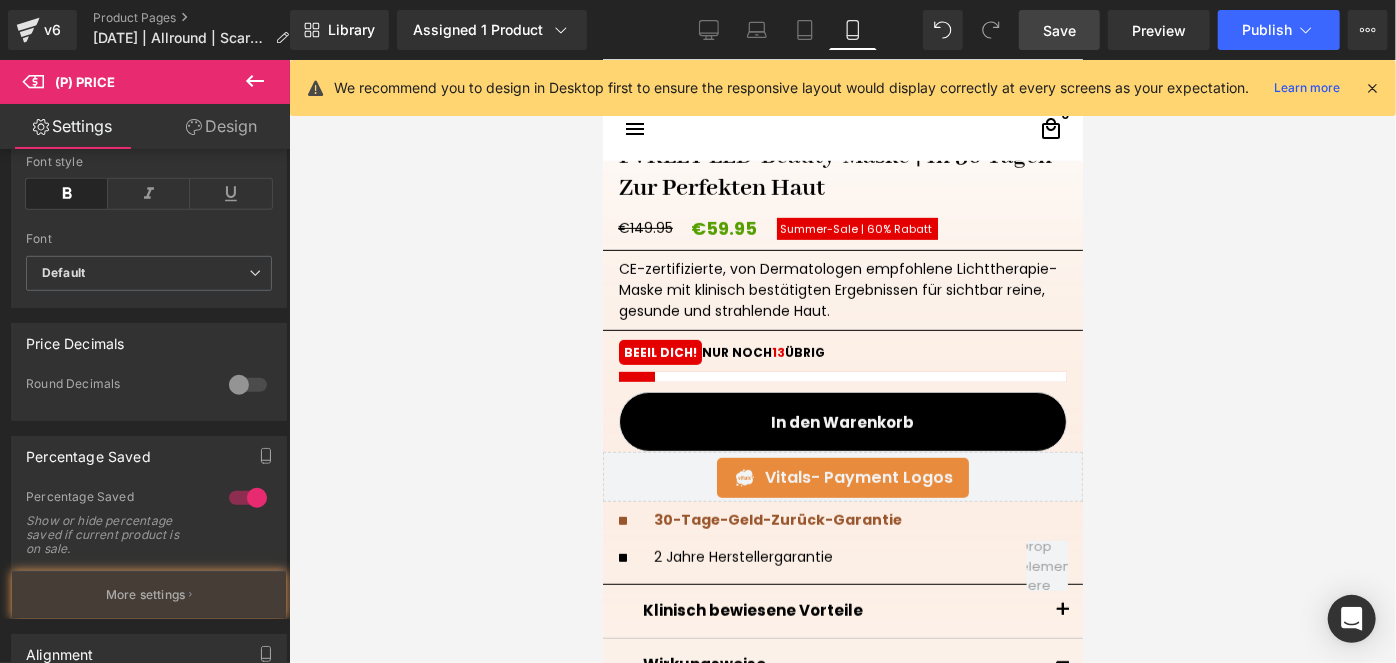 click on "Save" at bounding box center (1059, 30) 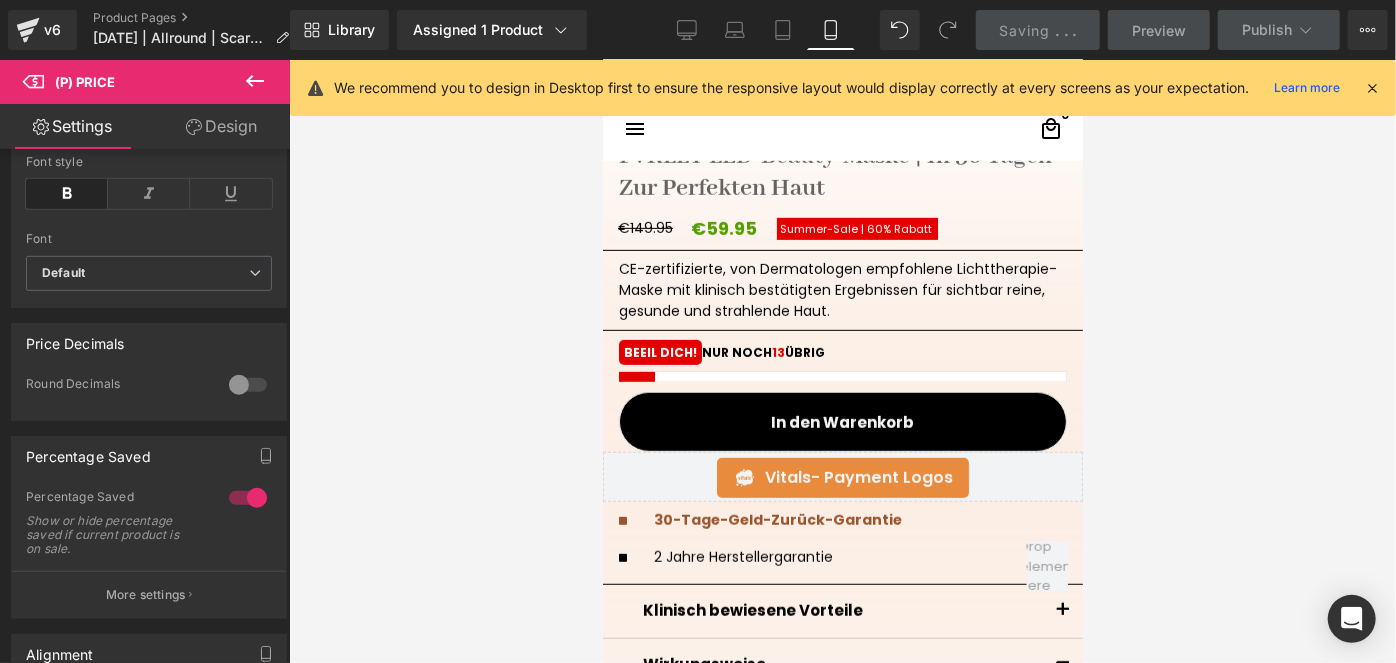 scroll, scrollTop: 363, scrollLeft: 0, axis: vertical 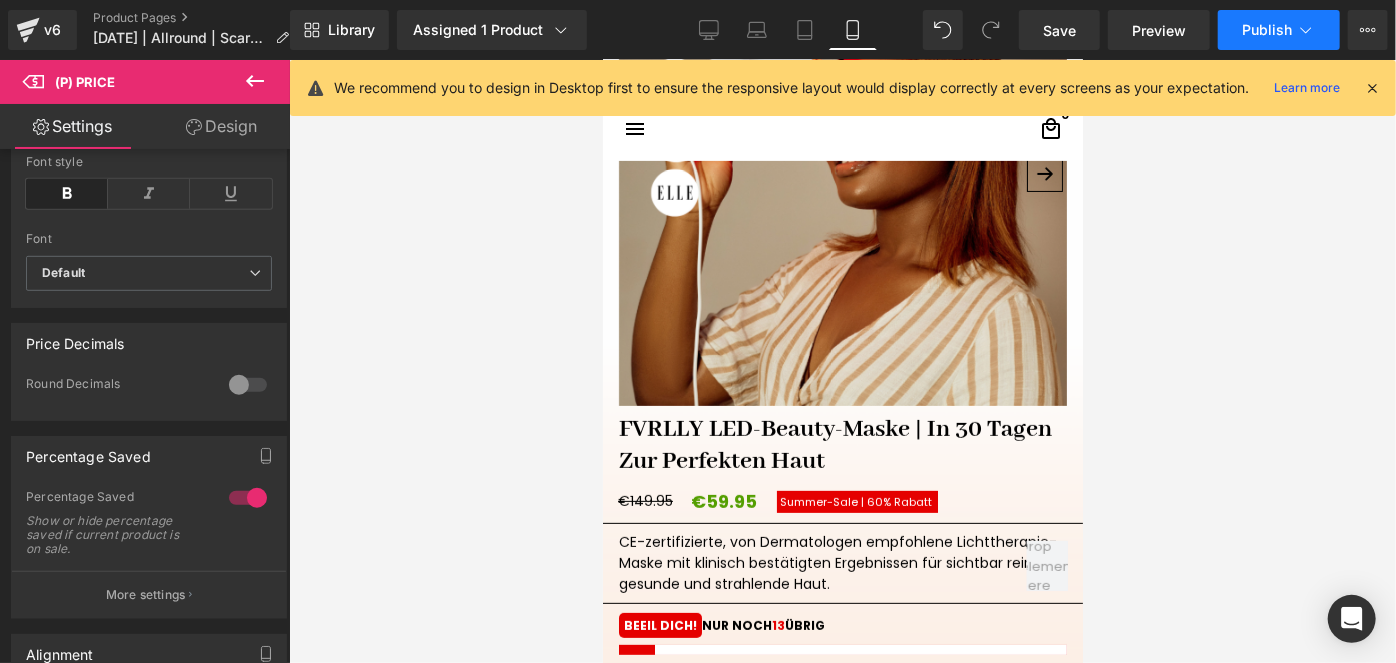 click on "Publish" at bounding box center [1267, 30] 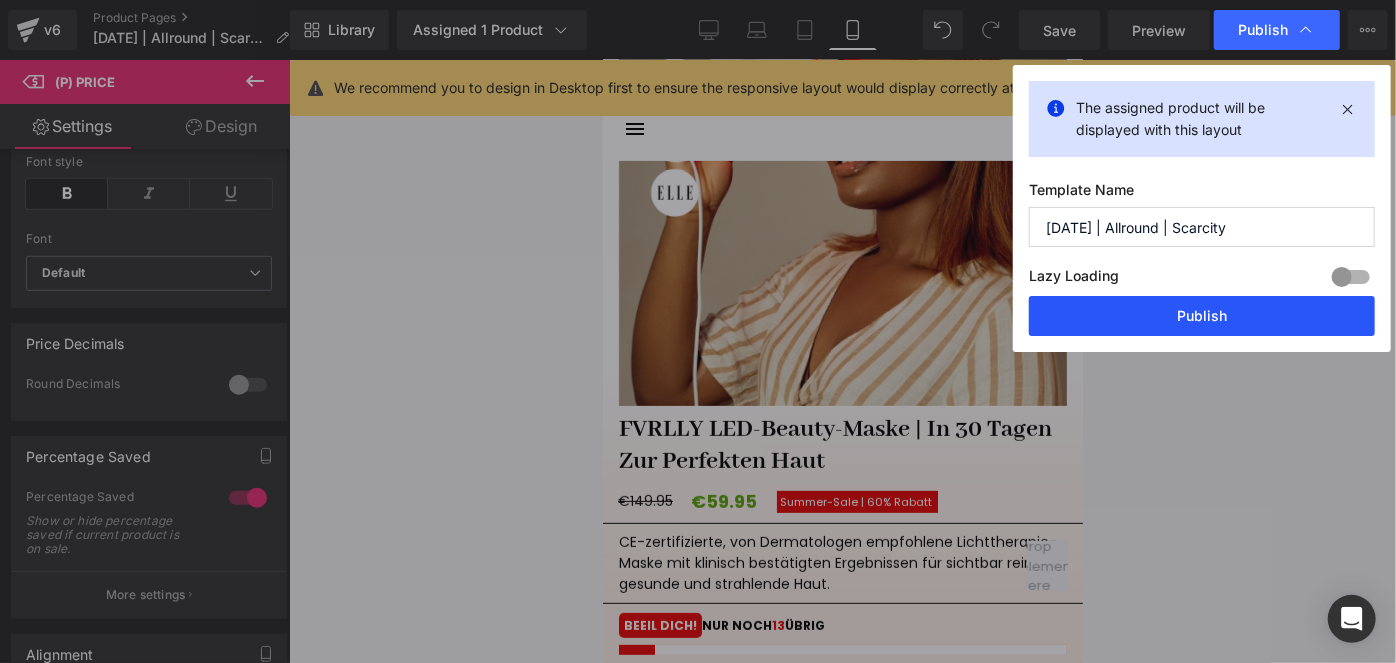 click on "Publish" at bounding box center (1202, 316) 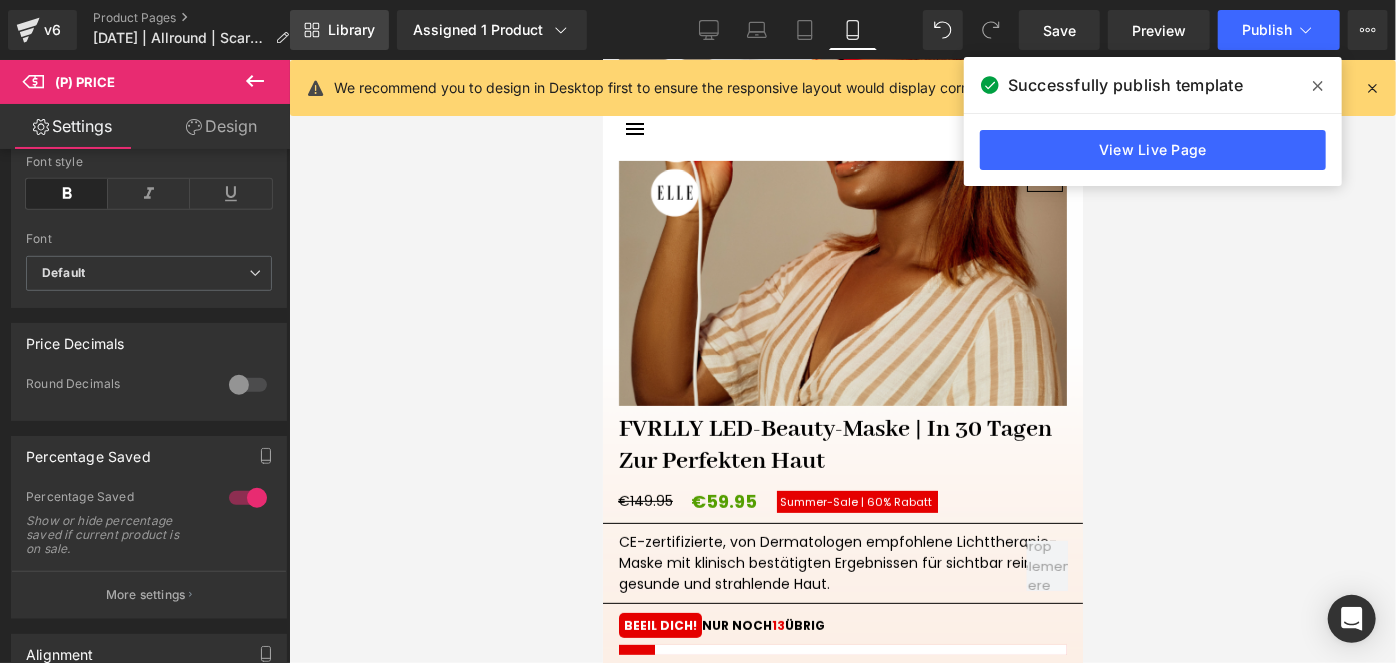 click on "Library" at bounding box center [339, 30] 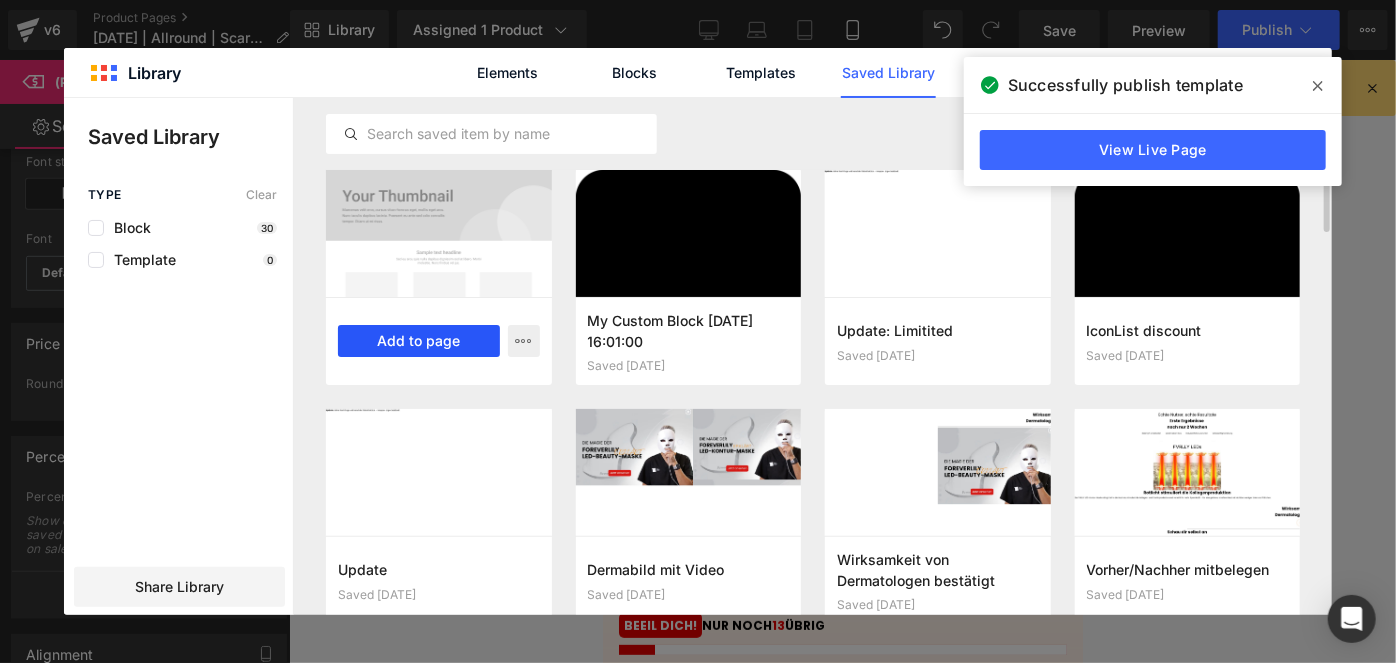 click on "Add to page" at bounding box center (419, 341) 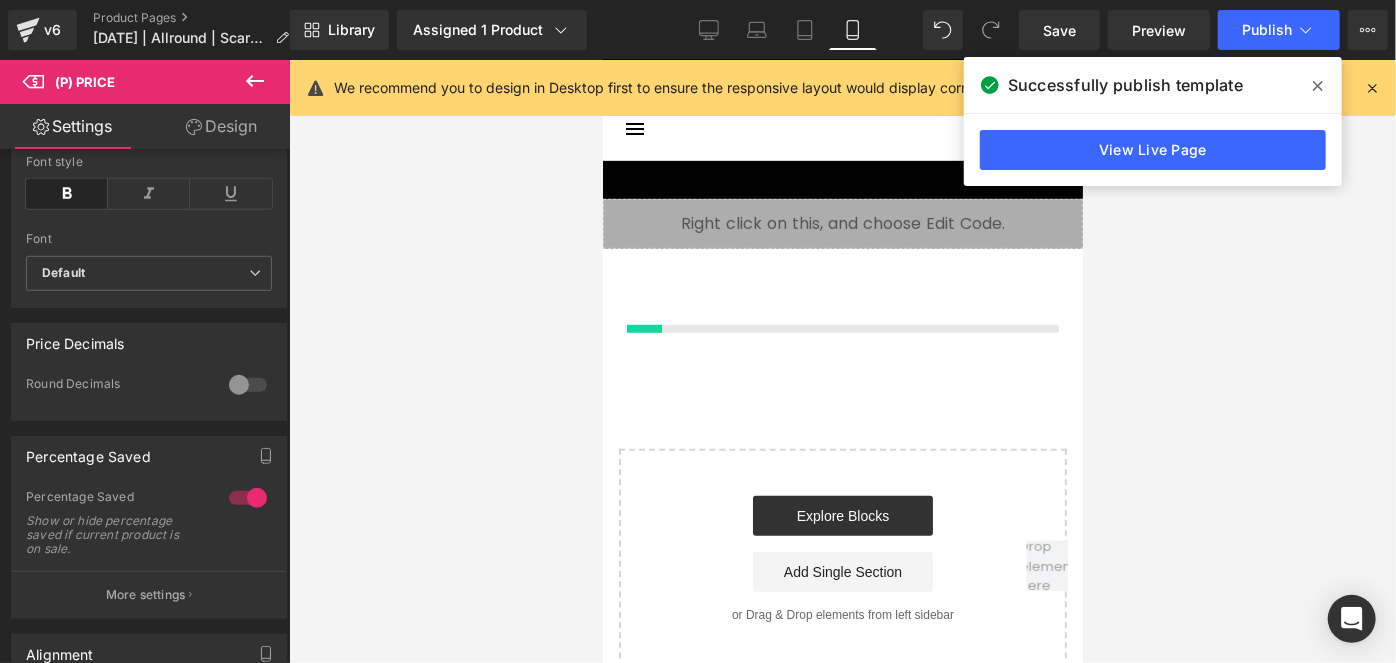 scroll, scrollTop: 8273, scrollLeft: 0, axis: vertical 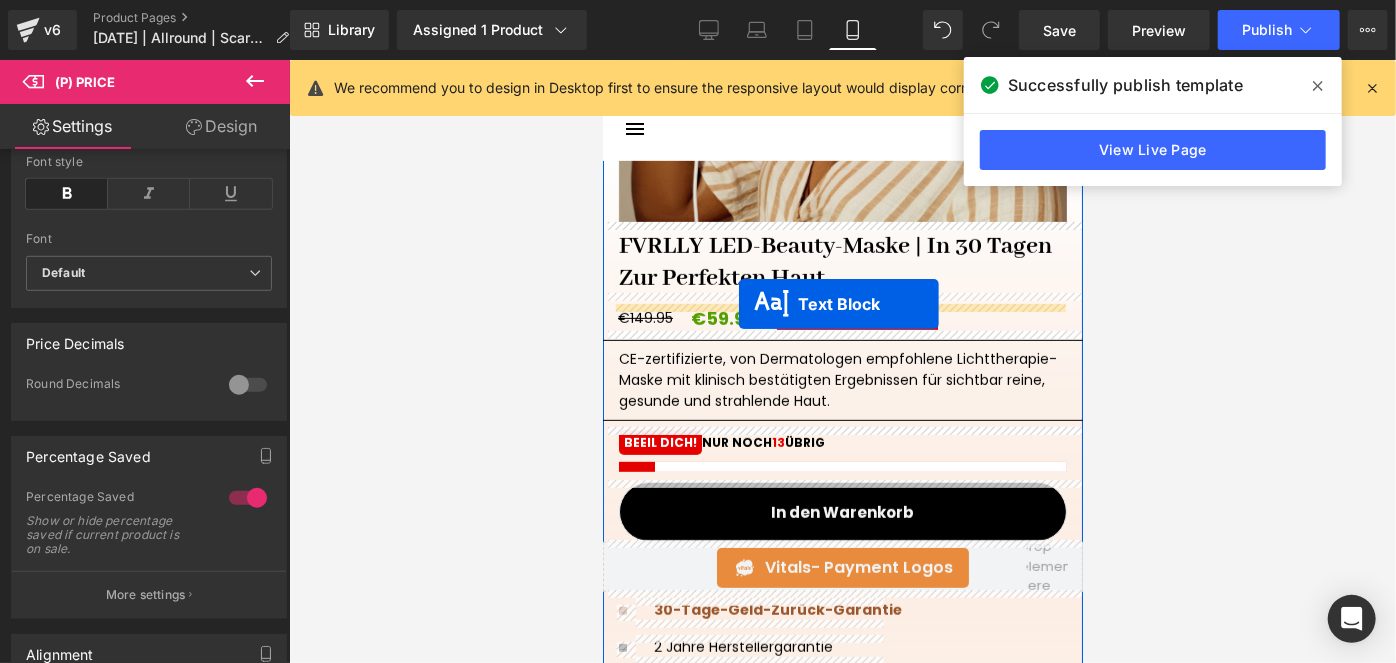 drag, startPoint x: 801, startPoint y: 258, endPoint x: 738, endPoint y: 303, distance: 77.42093 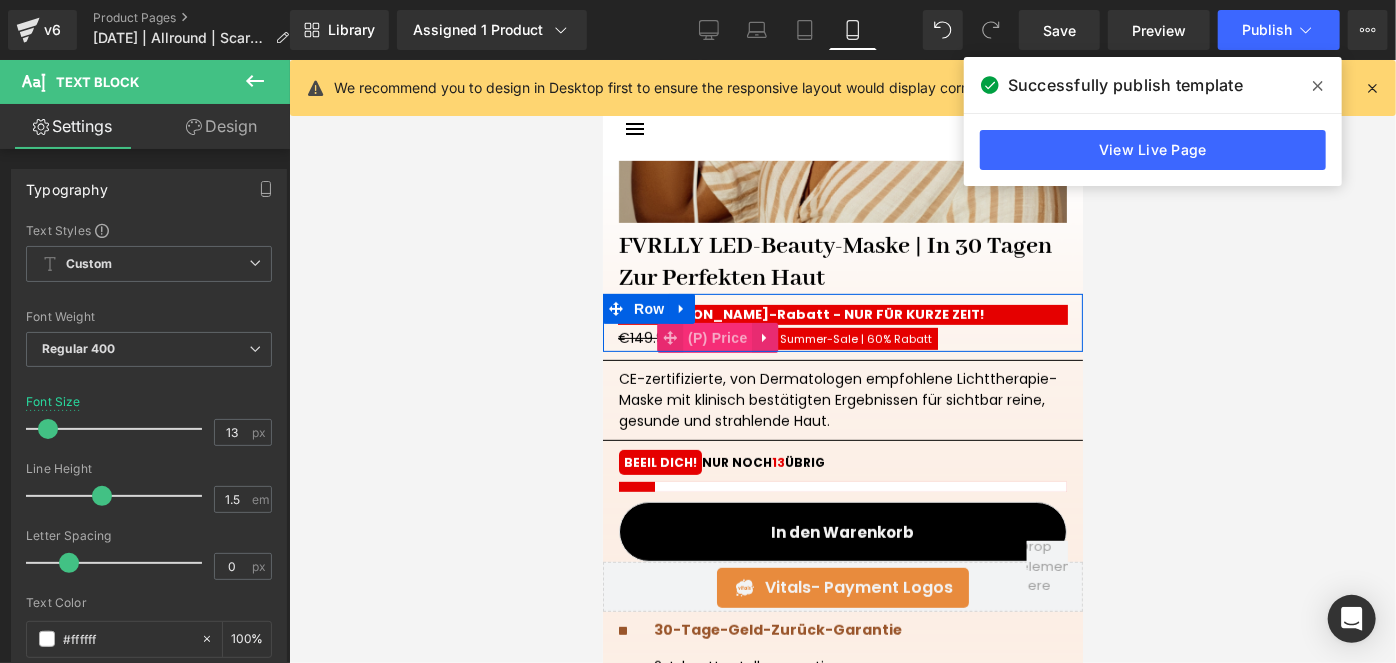 click on "(P) Price" at bounding box center [717, 337] 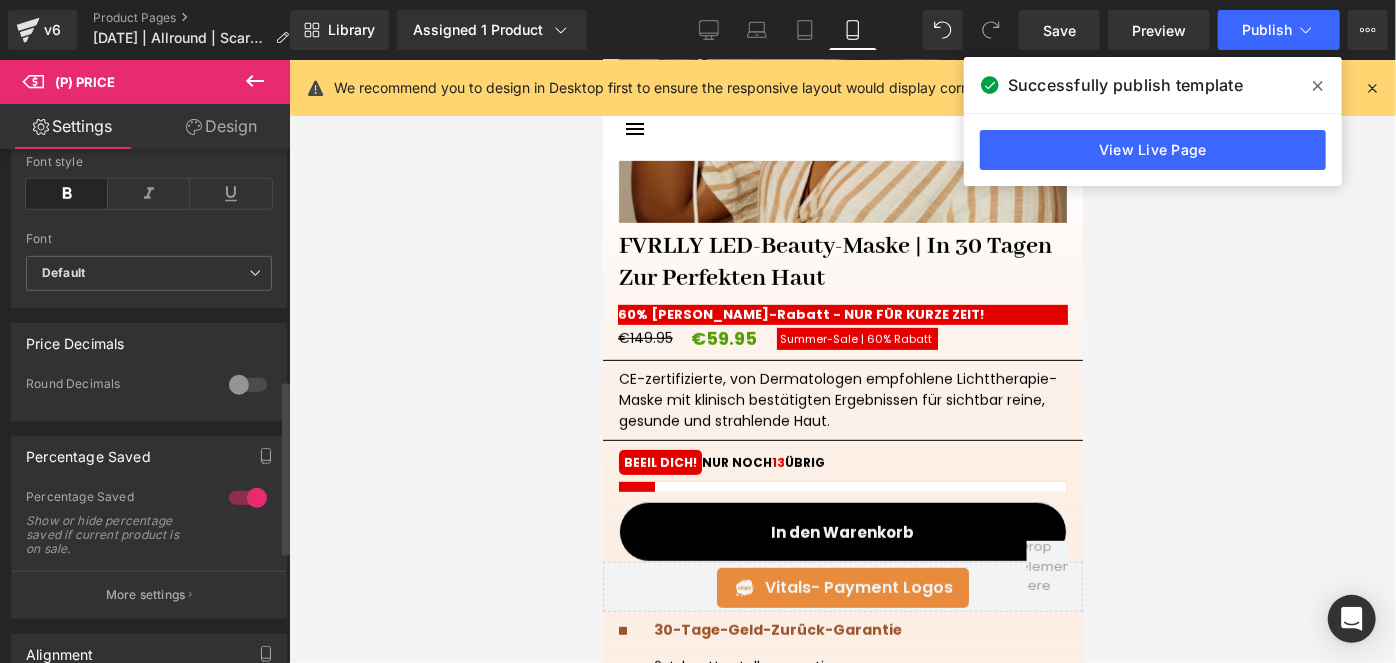 scroll, scrollTop: 818, scrollLeft: 0, axis: vertical 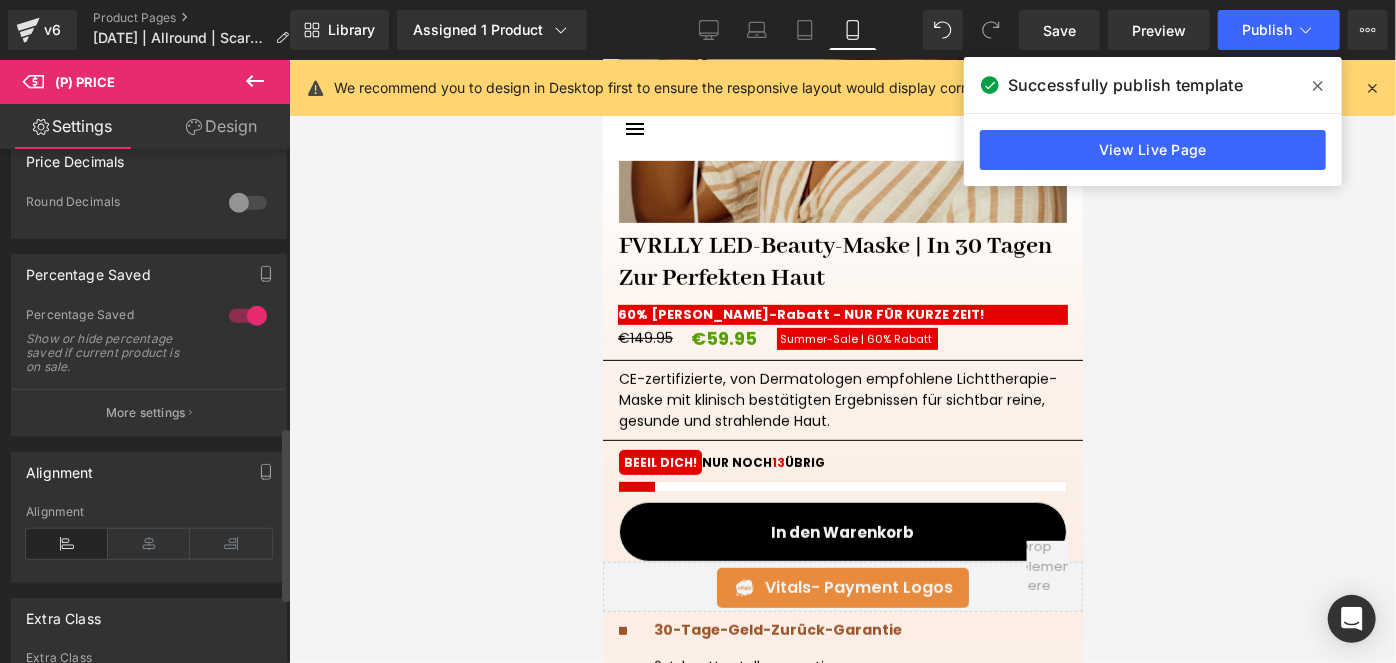 click at bounding box center [248, 316] 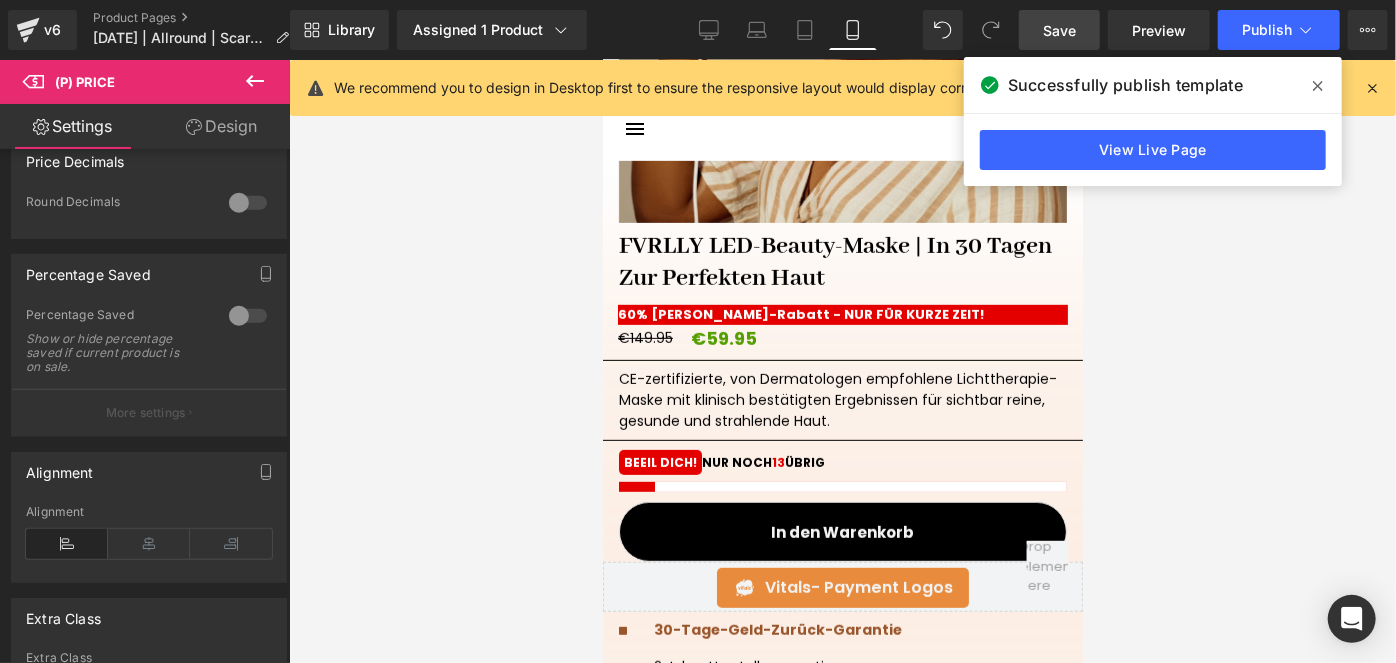 click on "Save" at bounding box center [1059, 30] 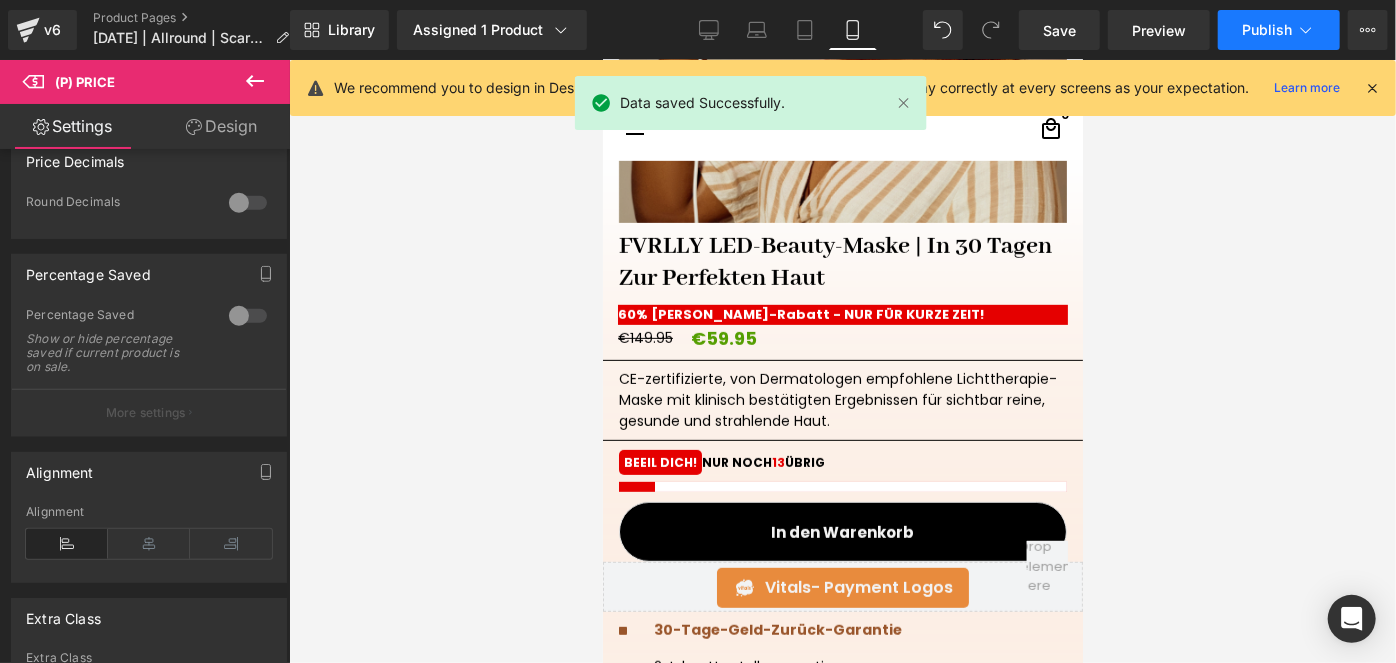 click on "Publish" at bounding box center (1267, 30) 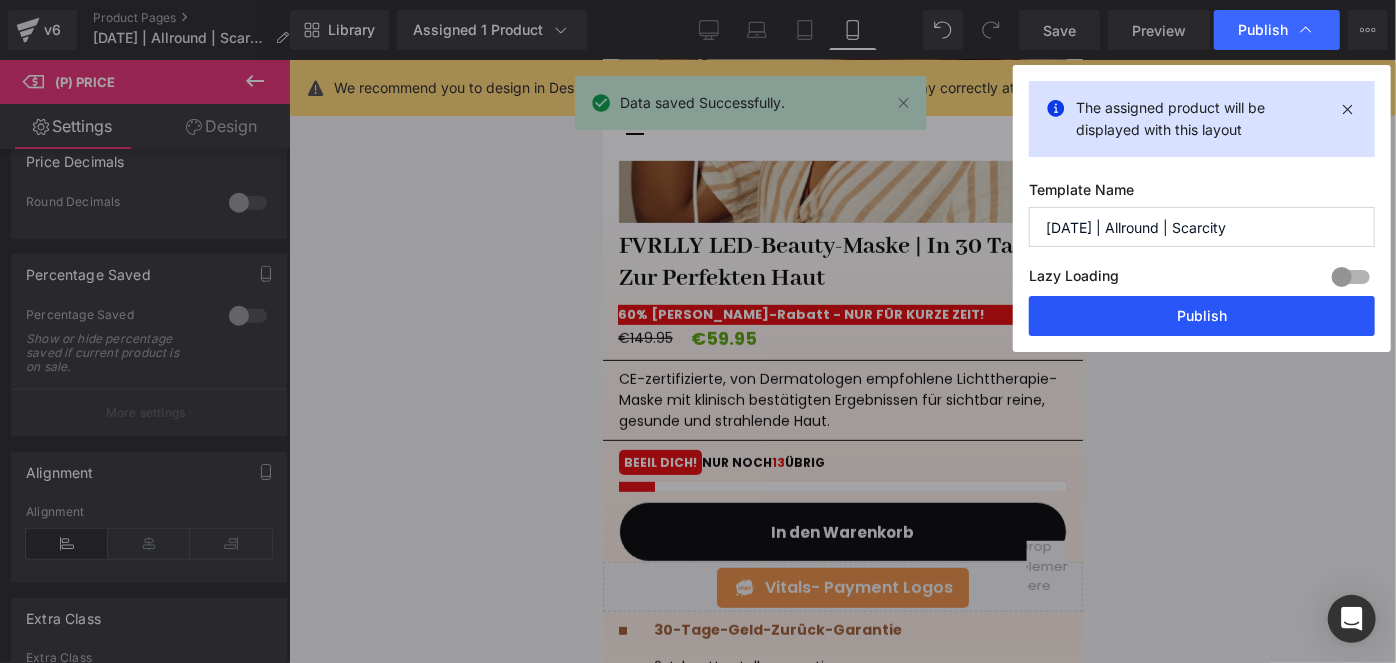 click on "Publish" at bounding box center [1202, 316] 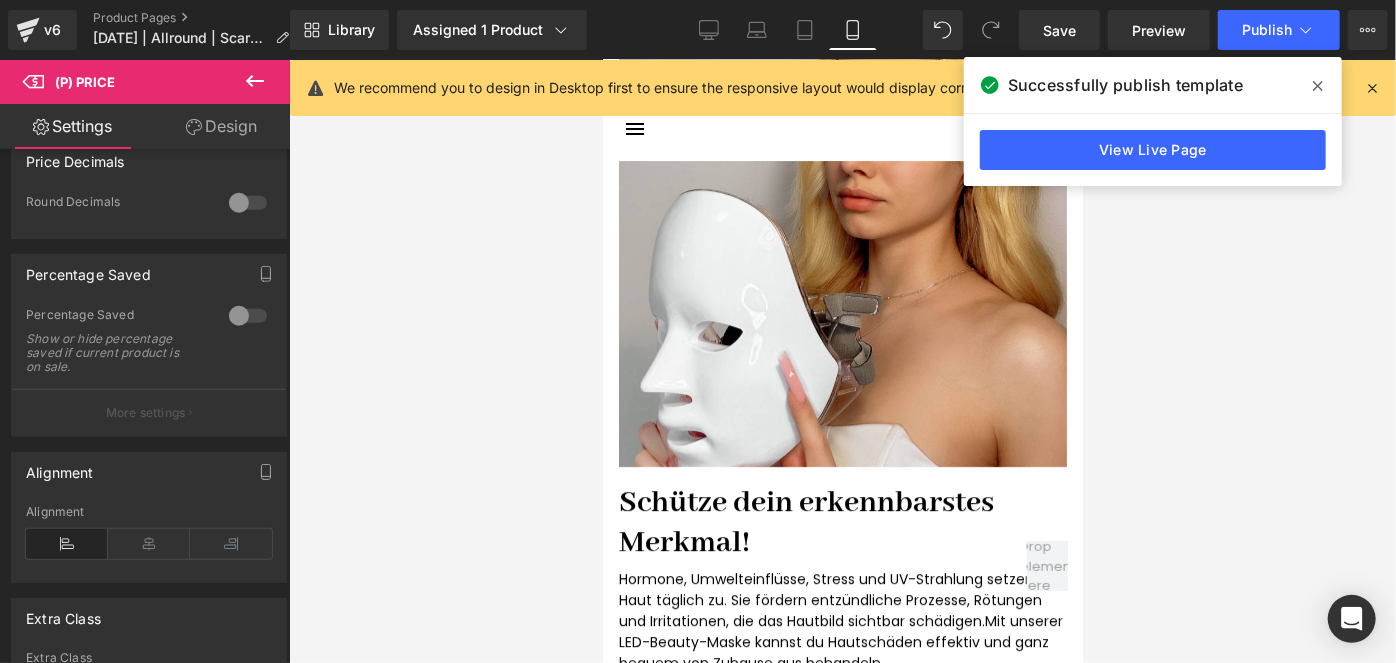 scroll, scrollTop: 3637, scrollLeft: 0, axis: vertical 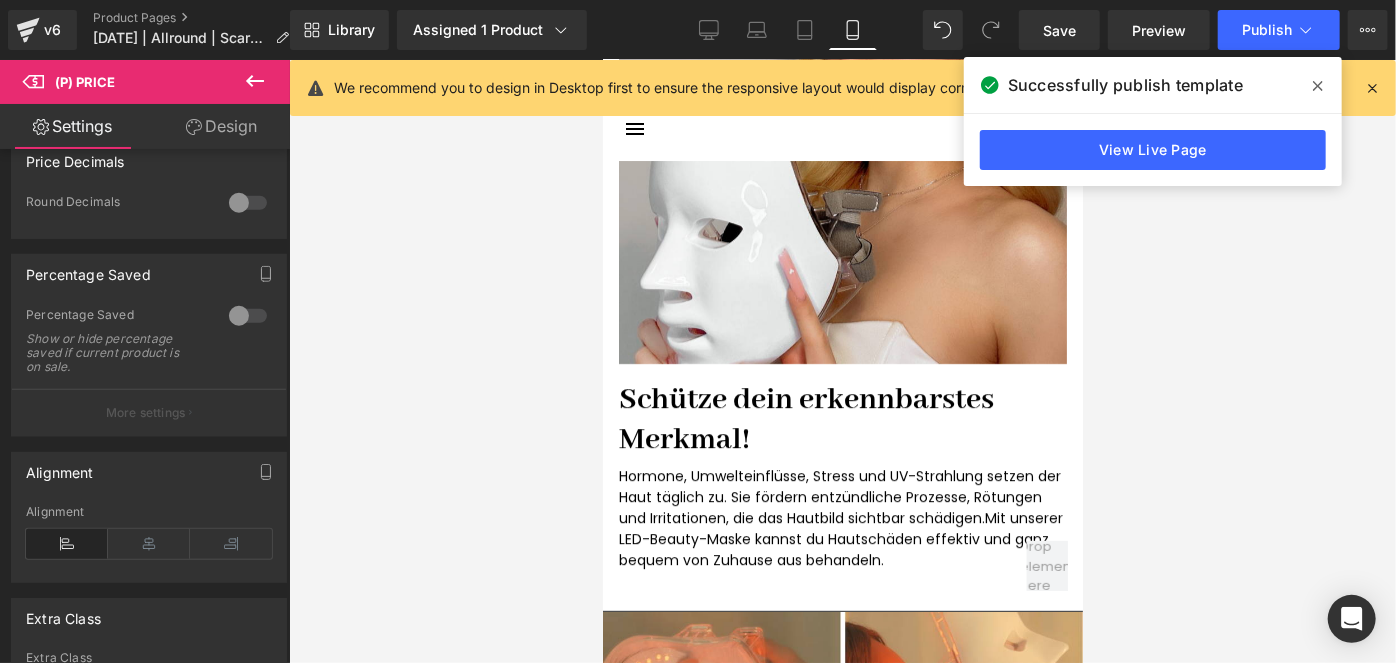 click on "Schütze dein erkennbarstes Merkmal!" at bounding box center [842, 418] 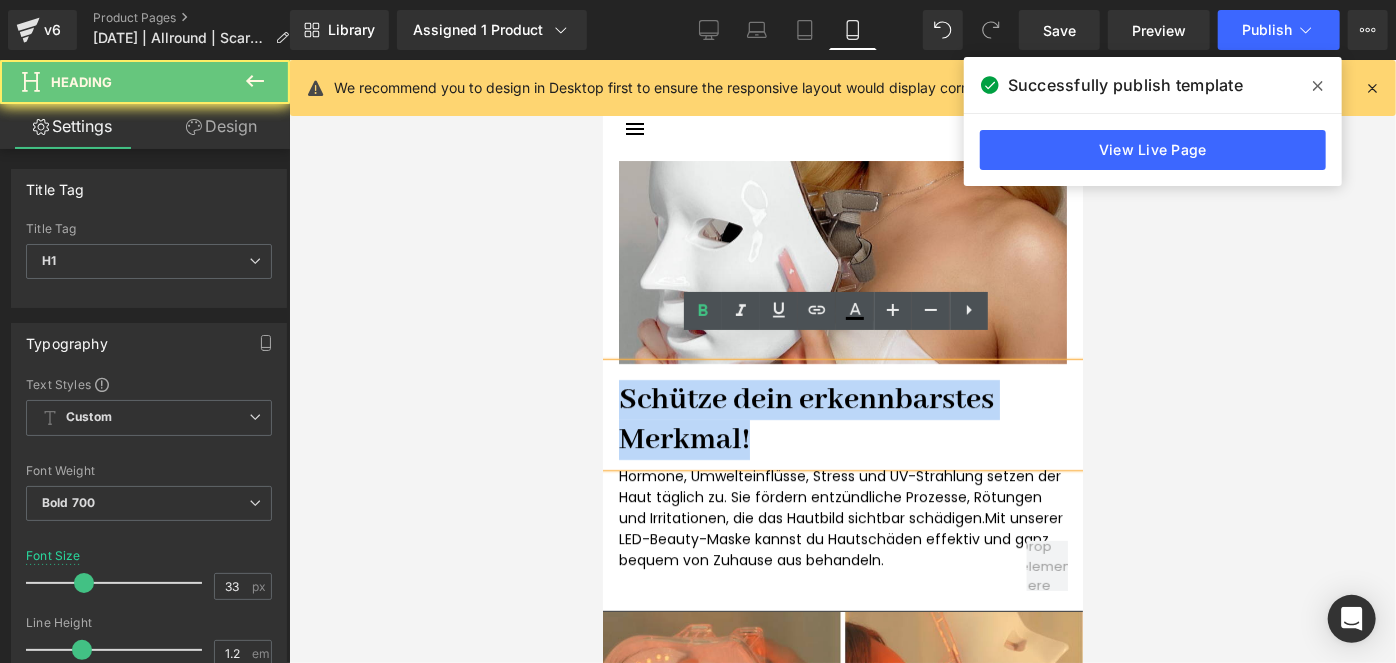 click on "Schütze dein erkennbarstes Merkmal!" at bounding box center [842, 418] 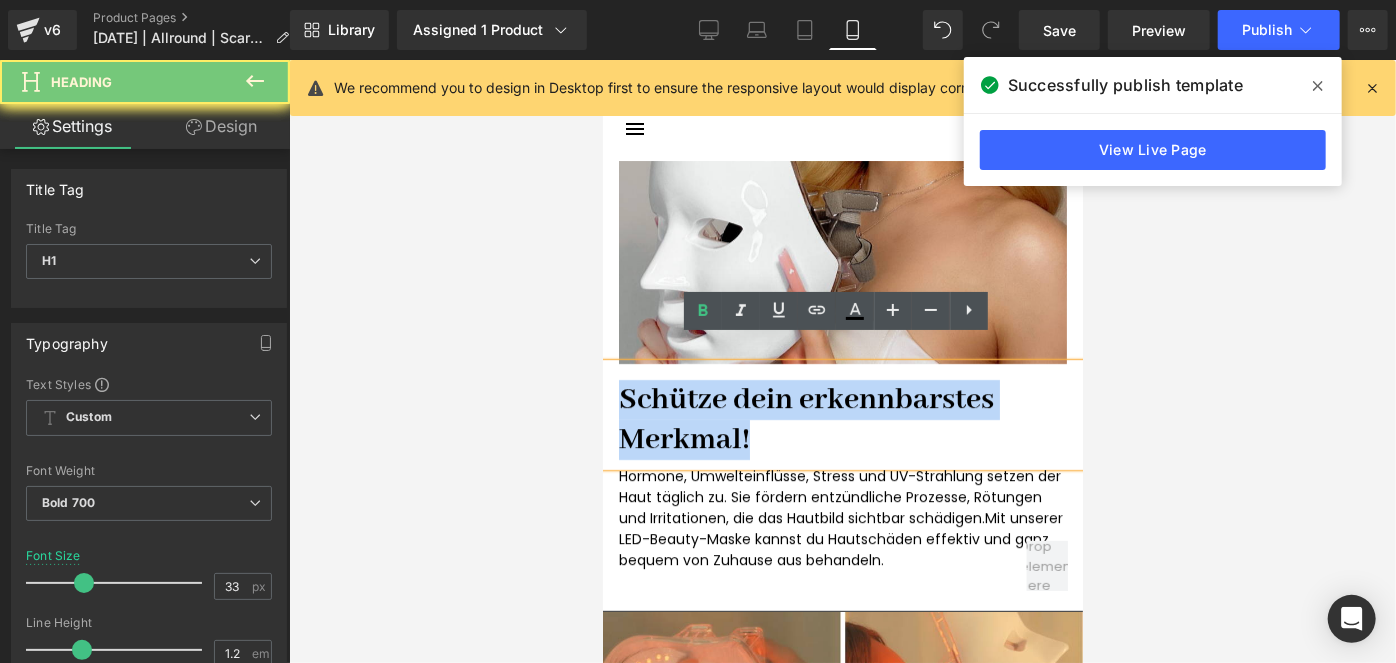 paste 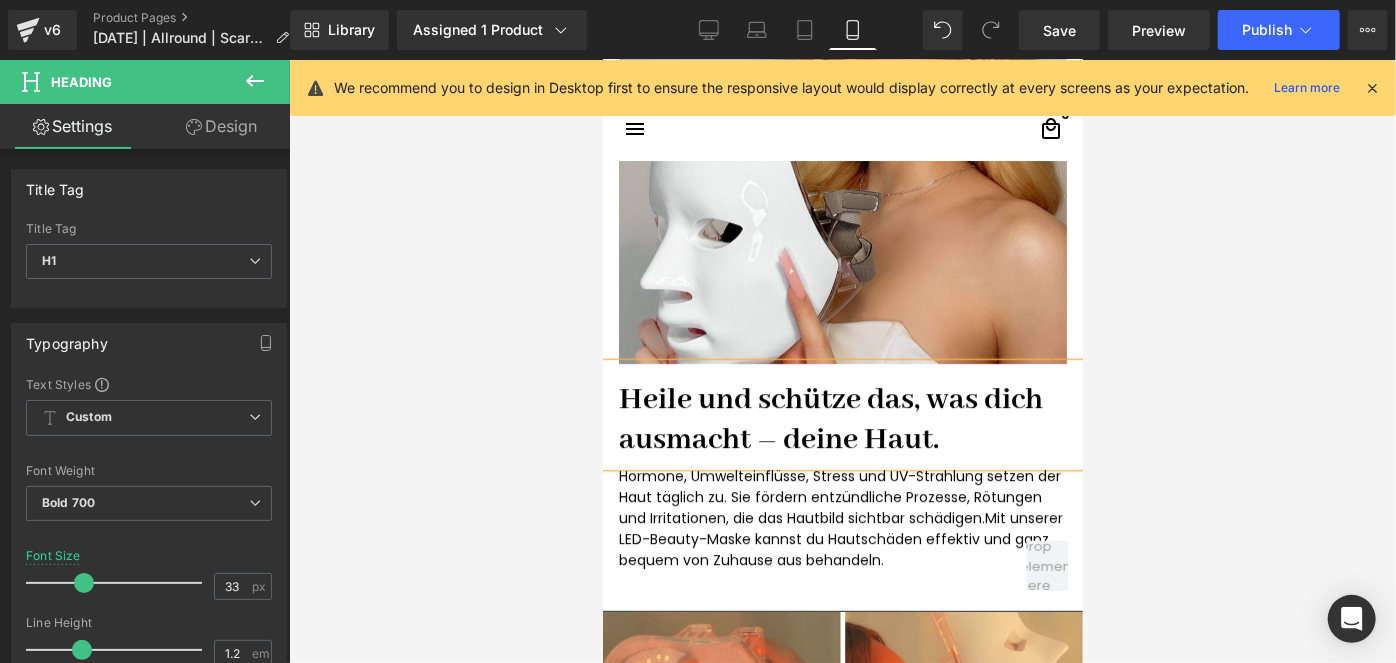 click at bounding box center (842, 361) 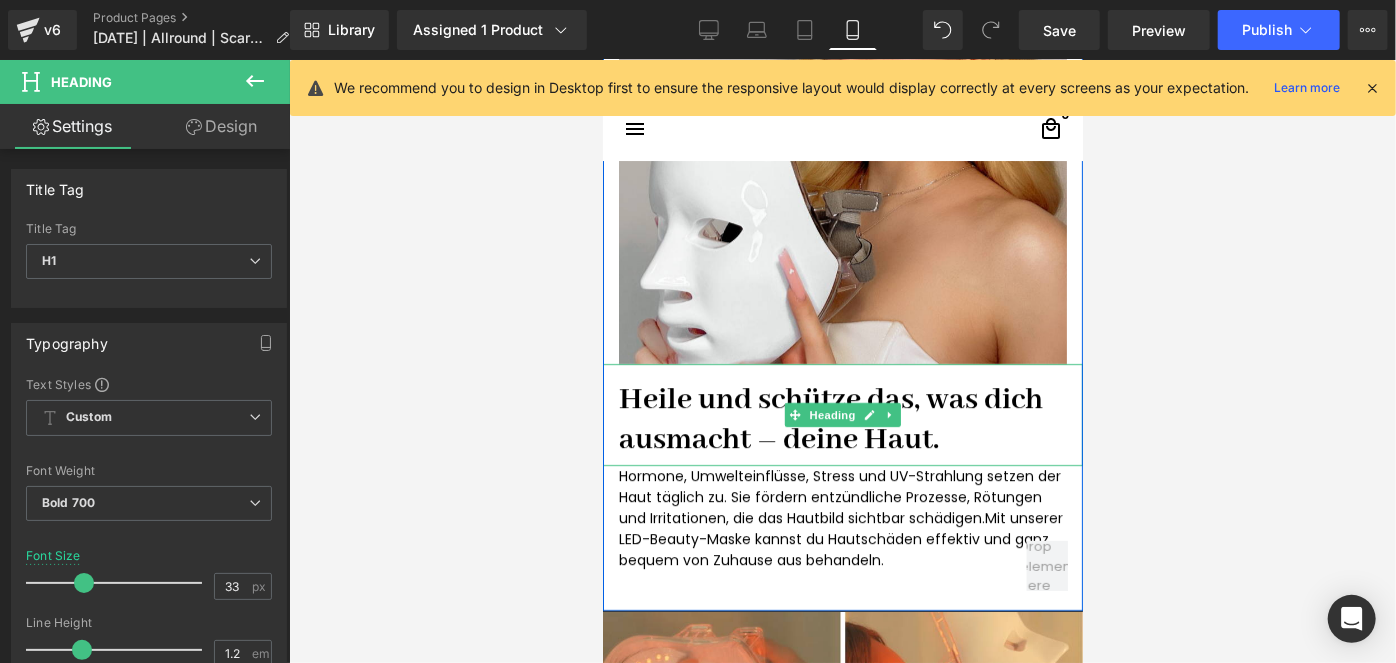 click on "Heile und schütze das, was dich ausmacht – deine Haut." at bounding box center (842, 418) 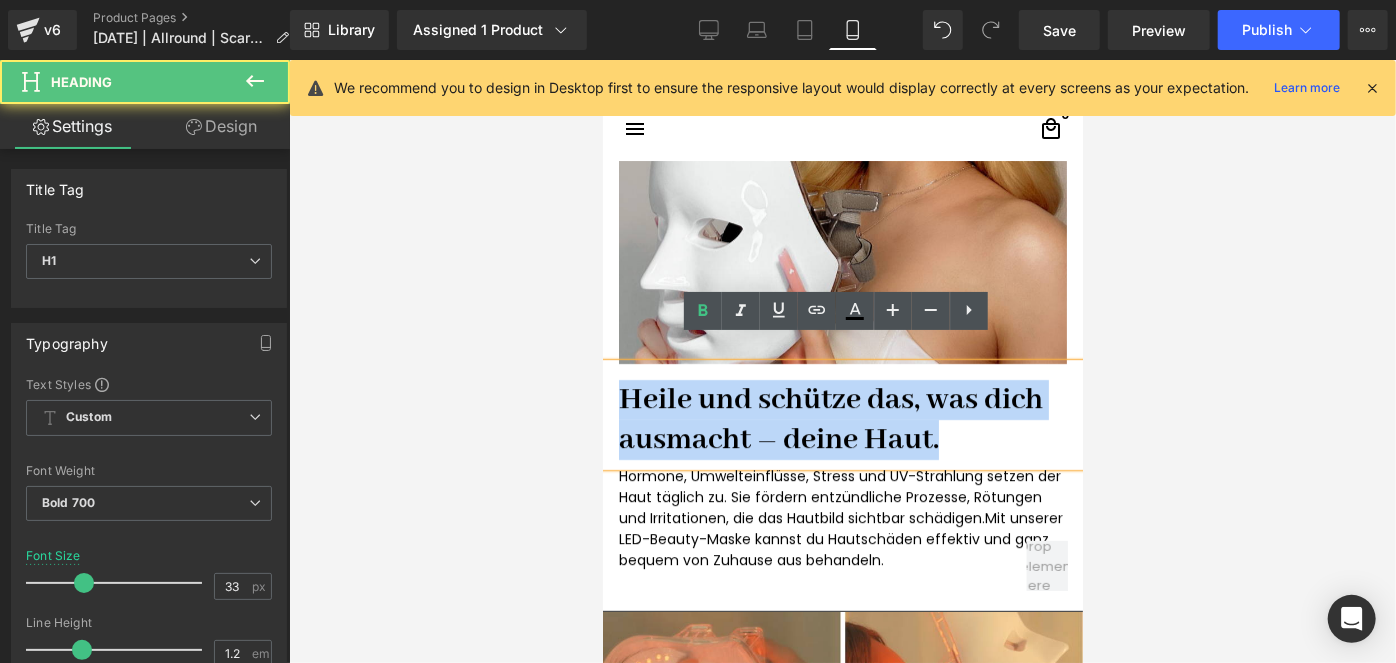 drag, startPoint x: 973, startPoint y: 415, endPoint x: 1192, endPoint y: 414, distance: 219.00229 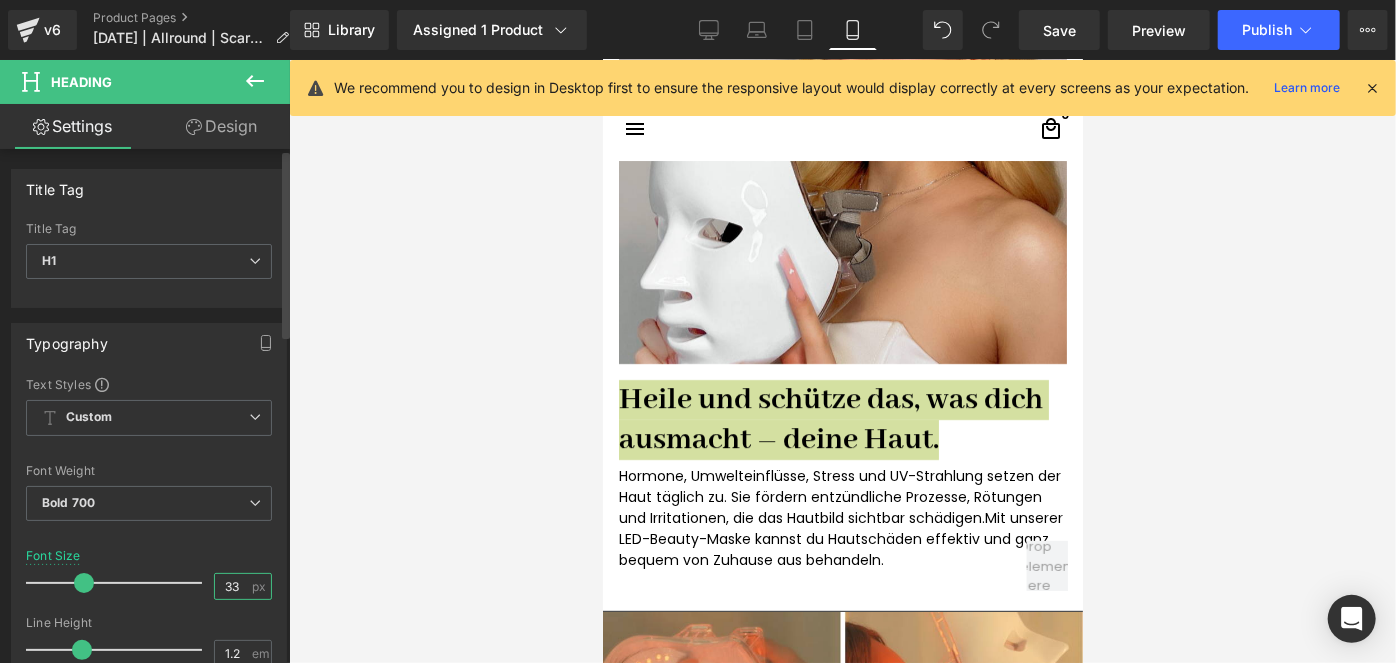 click on "33" at bounding box center (232, 586) 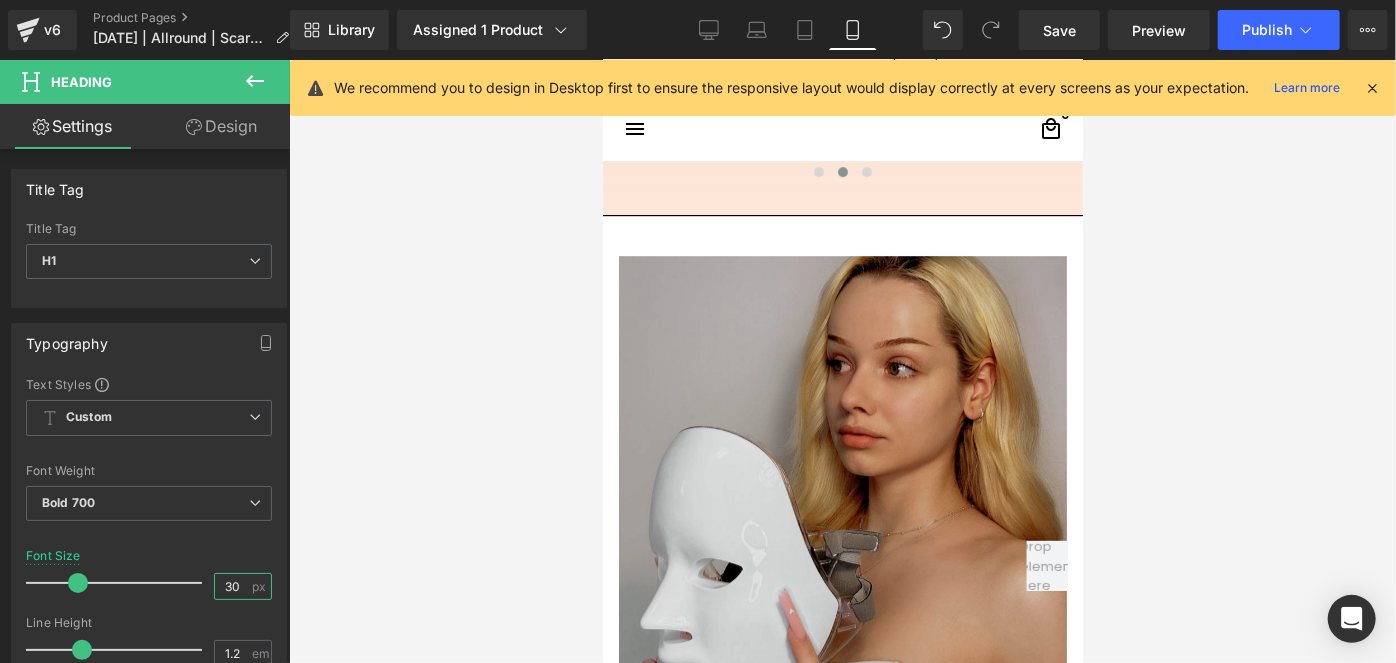 scroll, scrollTop: 3546, scrollLeft: 0, axis: vertical 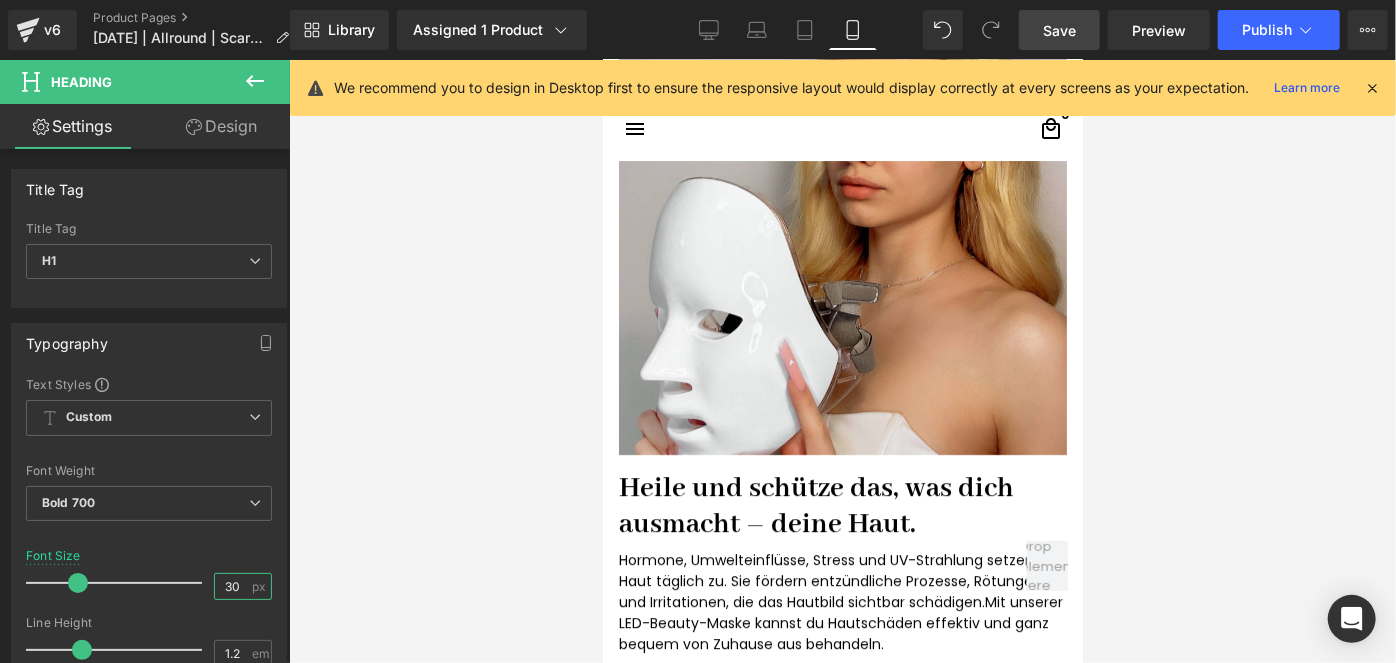 type on "30" 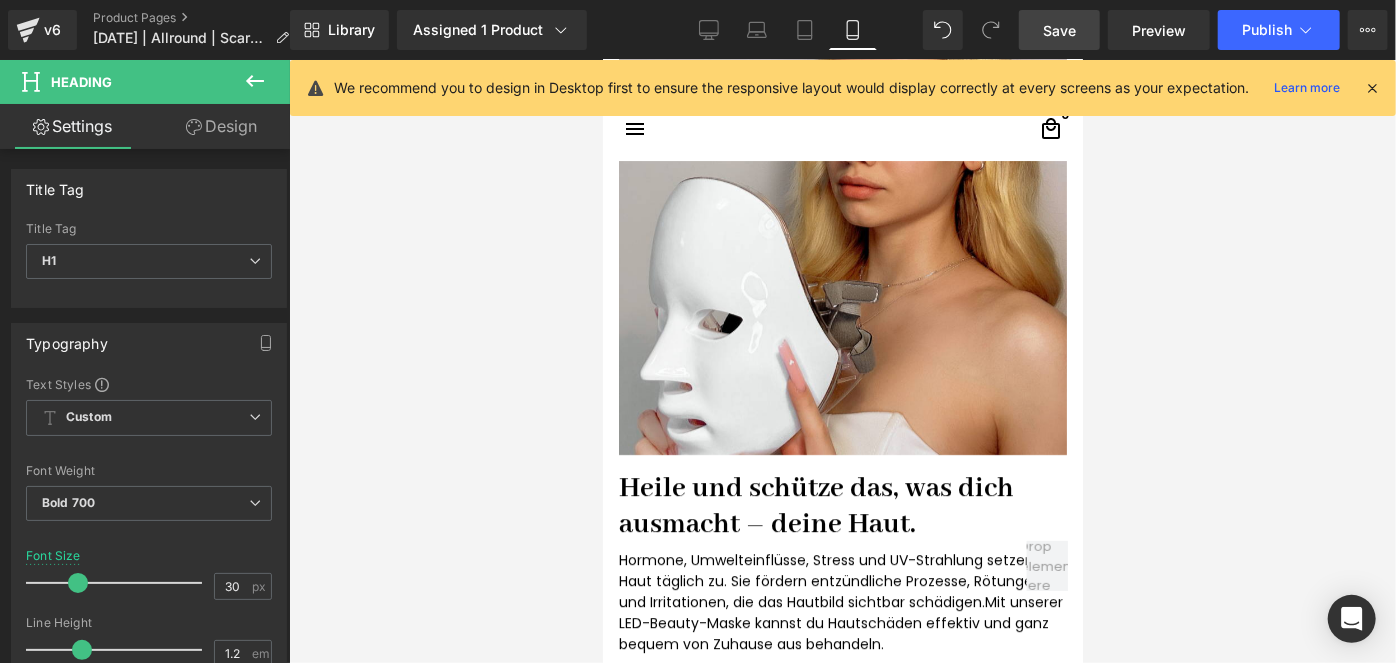 click on "Save" at bounding box center [1059, 30] 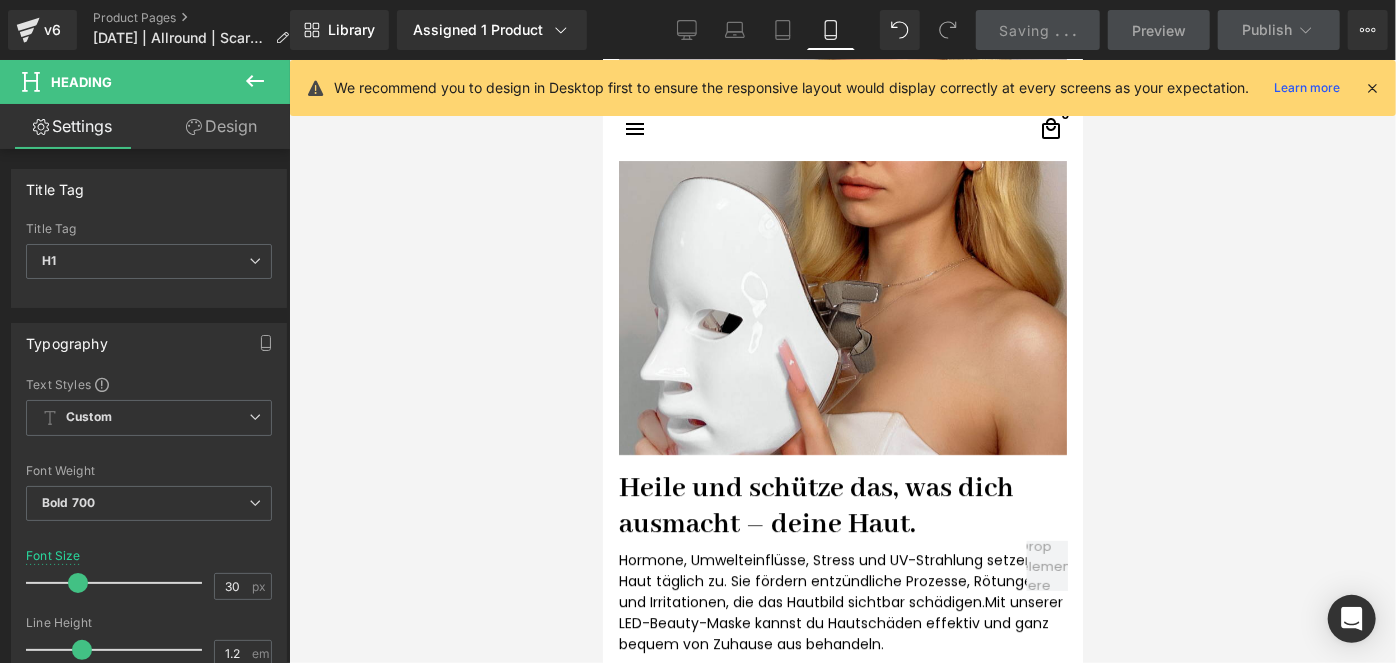 scroll, scrollTop: 3818, scrollLeft: 0, axis: vertical 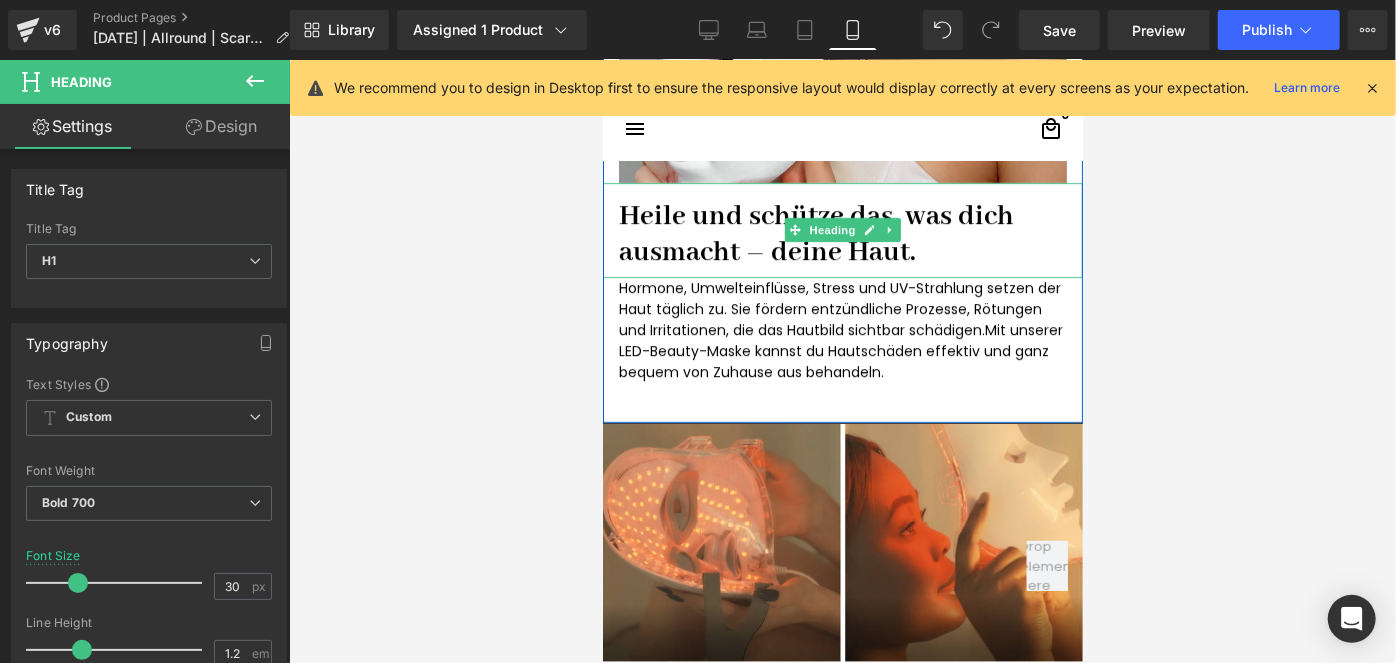 click on "Heile und schütze das, was dich ausmacht – deine Haut." at bounding box center [842, 234] 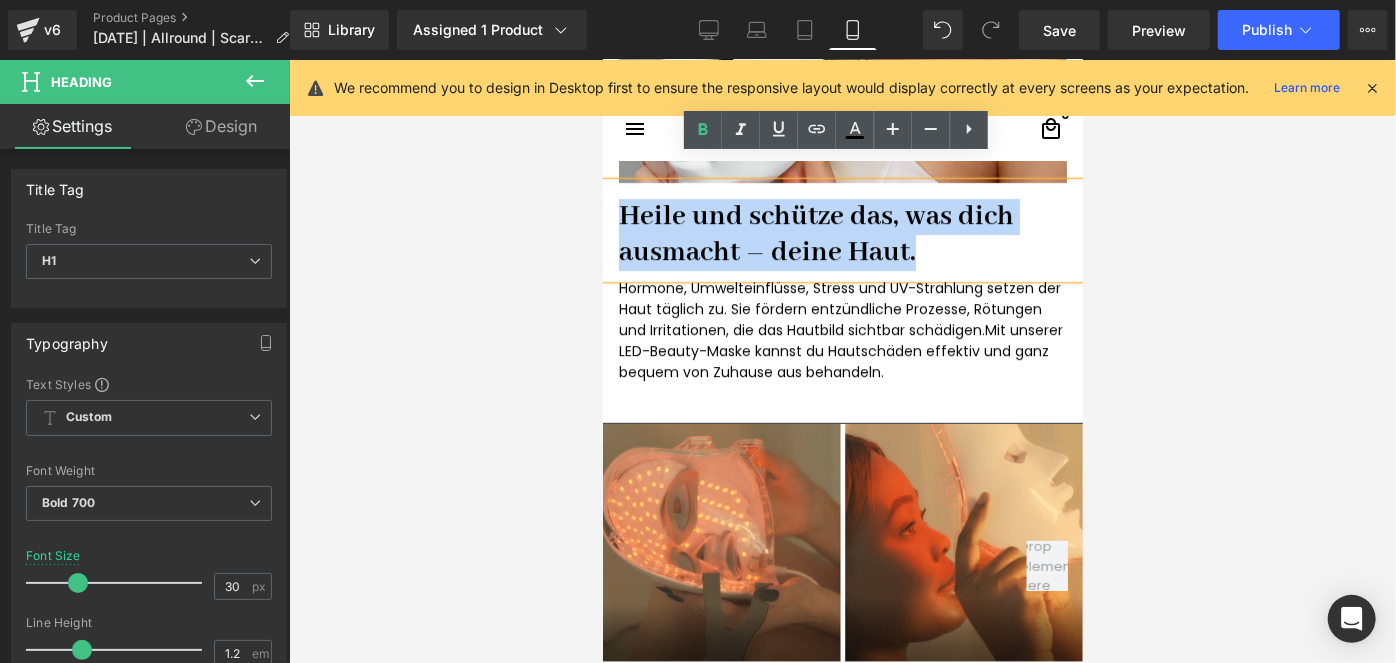 drag, startPoint x: 931, startPoint y: 237, endPoint x: 618, endPoint y: 181, distance: 317.97012 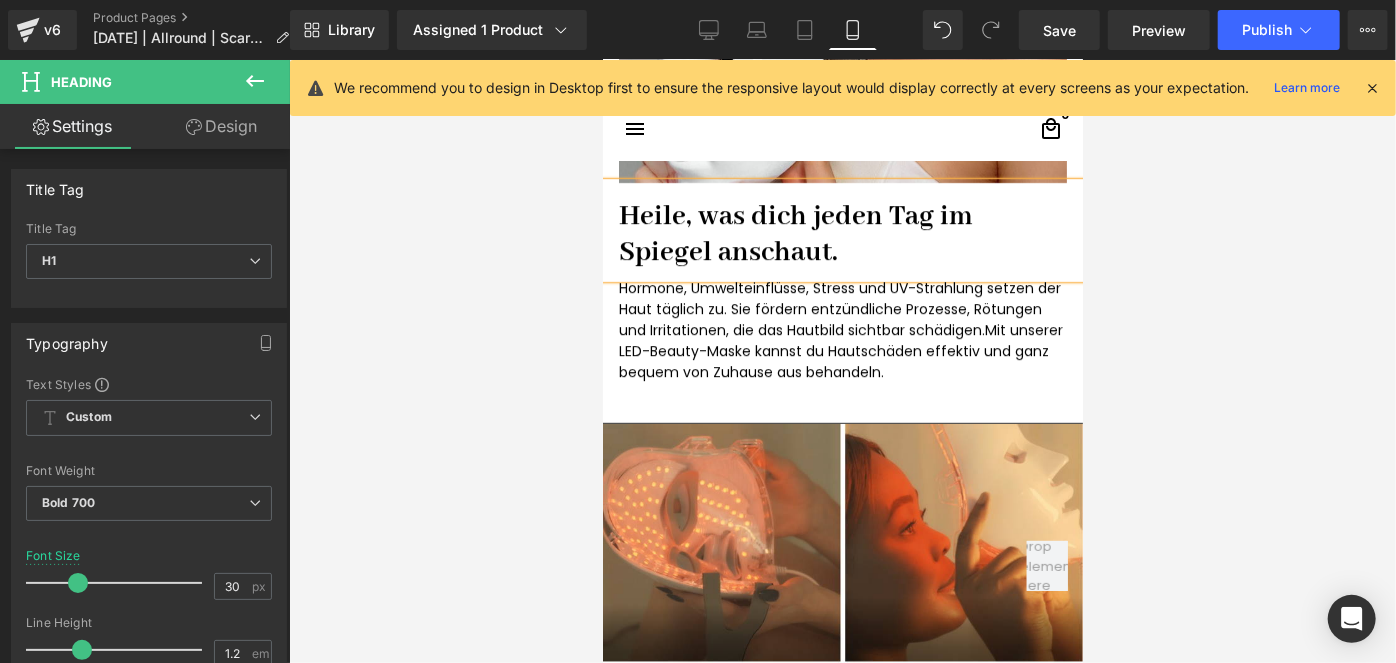 click at bounding box center (842, 361) 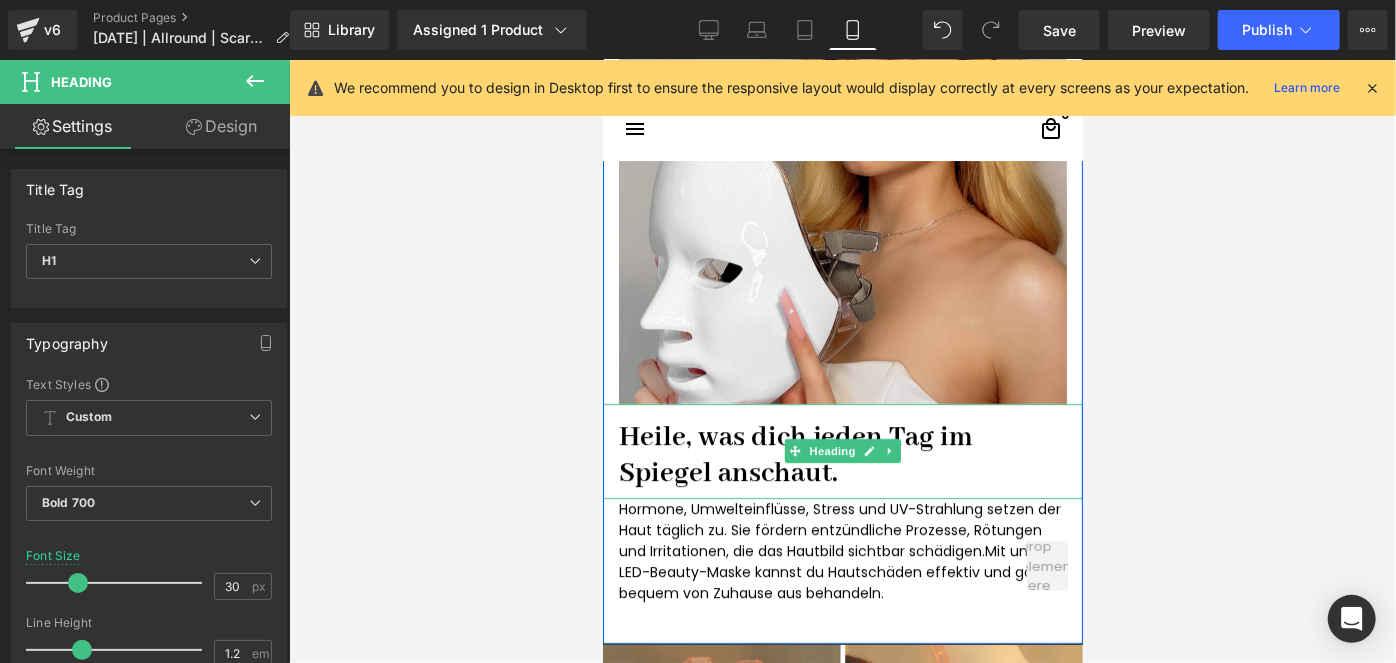 scroll, scrollTop: 3637, scrollLeft: 0, axis: vertical 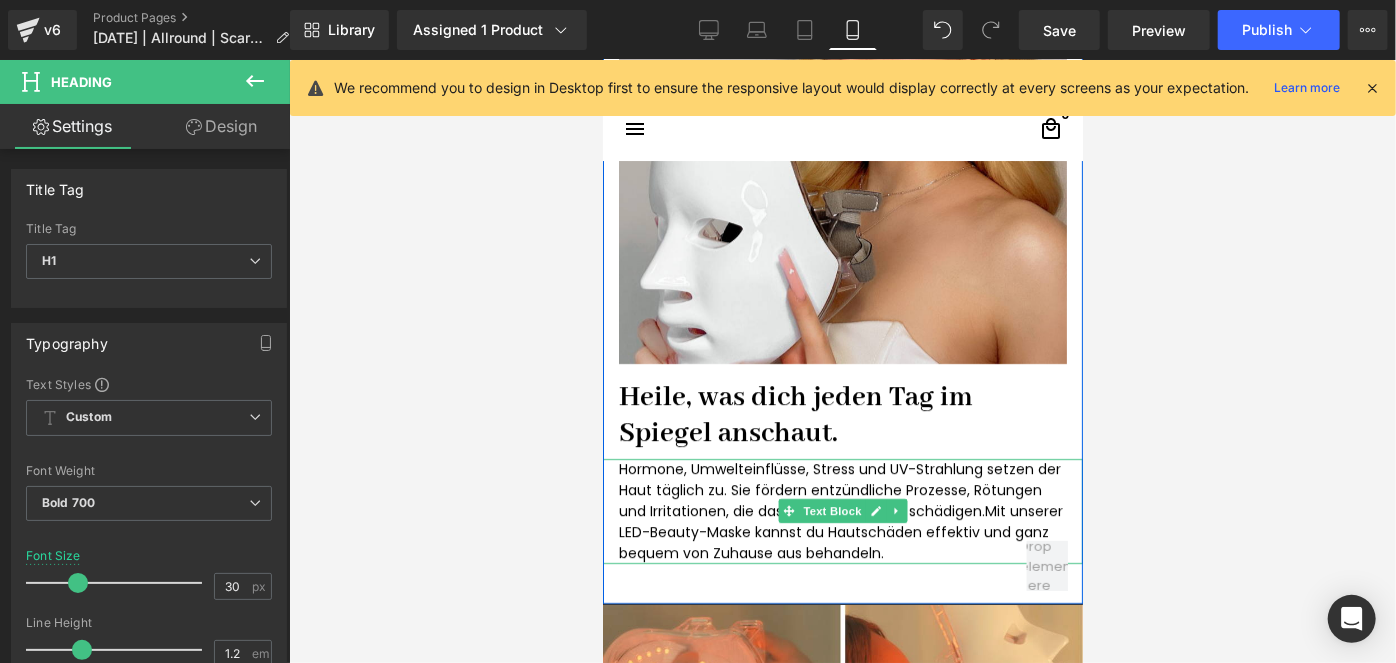 click on "Hormone, Umwelteinflüsse, Stress und UV-Strahlung setzen der Haut täglich zu. Sie fördern entzündliche Prozesse, Rötungen und Irritationen, die das Hautbild sichtbar schädigen.  Mit unserer LED-Beauty-Maske kannst du Hautschäden effektiv und ganz bequem von Zuhause aus behandeln." at bounding box center [842, 510] 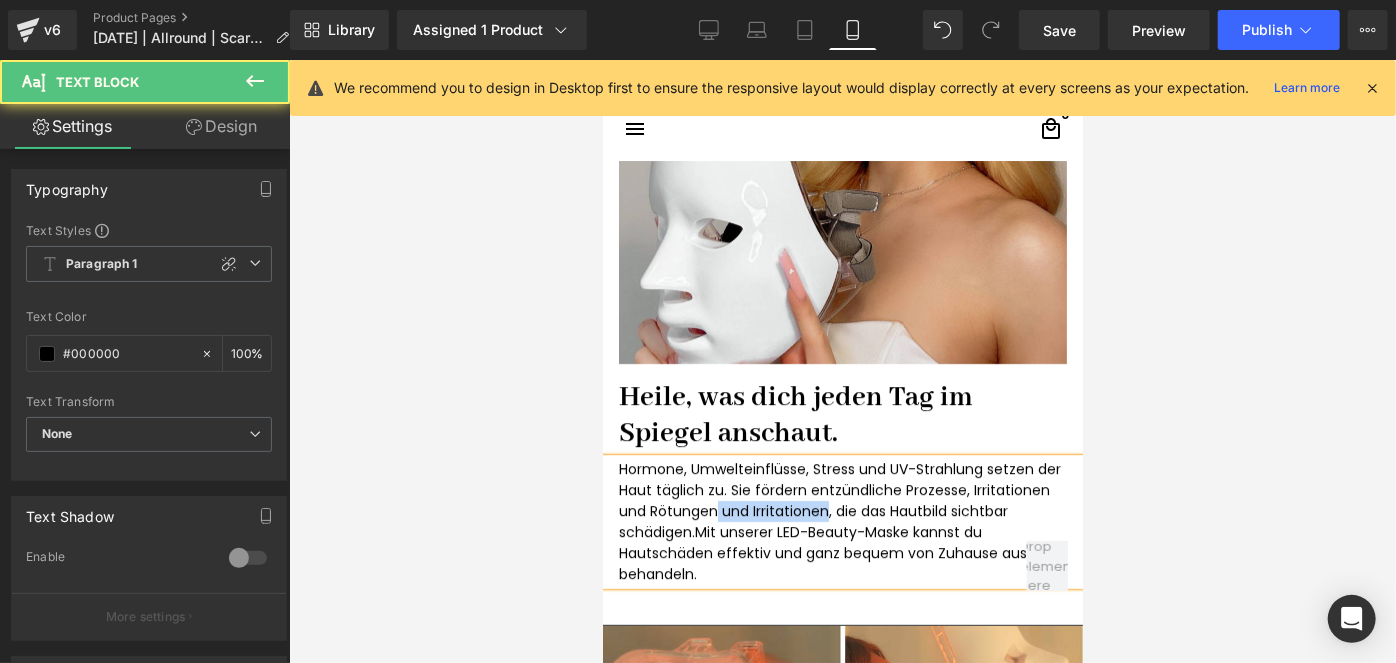 drag, startPoint x: 820, startPoint y: 487, endPoint x: 709, endPoint y: 484, distance: 111.040535 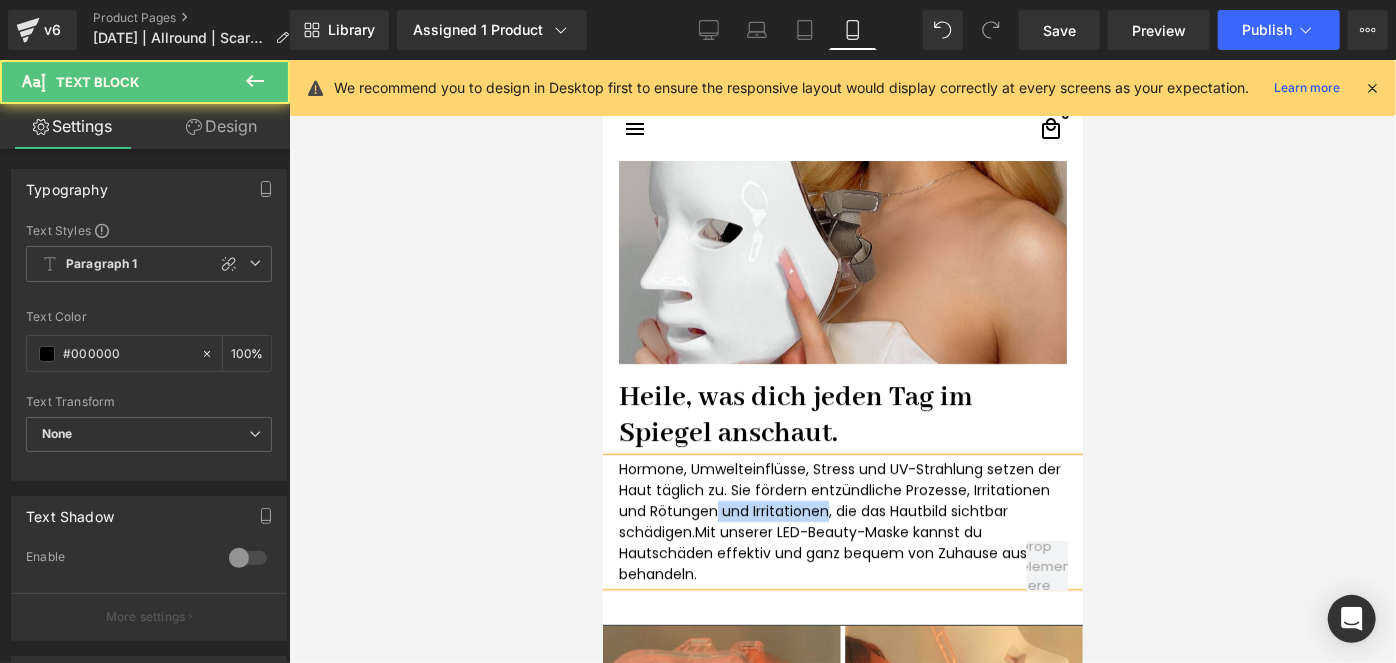 click on "Hormone, Umwelteinflüsse, Stress und UV-Strahlung setzen der Haut täglich zu. Sie fördern entzündliche Prozesse, Irritationen und Rötungen und Irritationen, die das Hautbild sichtbar schädigen.  Mit unserer LED-Beauty-Maske kannst du Hautschäden effektiv und ganz bequem von Zuhause aus behandeln." at bounding box center [842, 521] 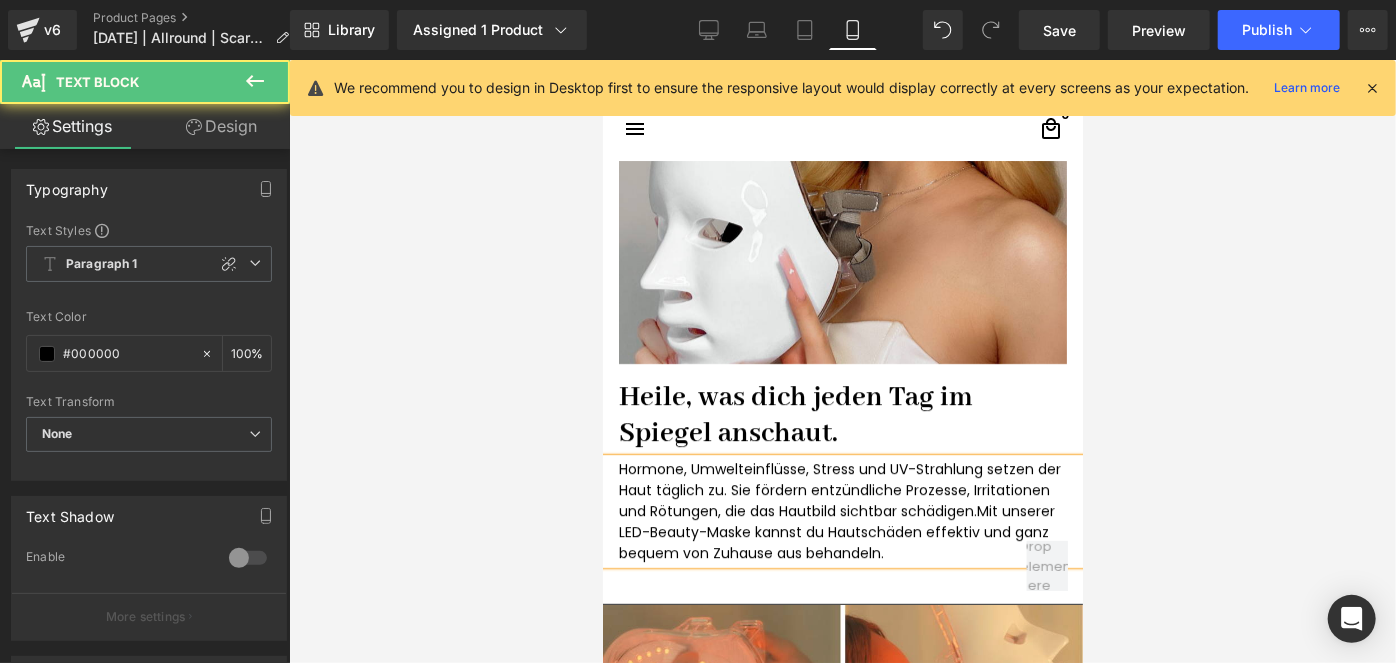 click on "Mit unserer LED-Beauty-Maske kannst du Hautschäden effektiv und ganz bequem von Zuhause aus behandeln." at bounding box center [836, 531] 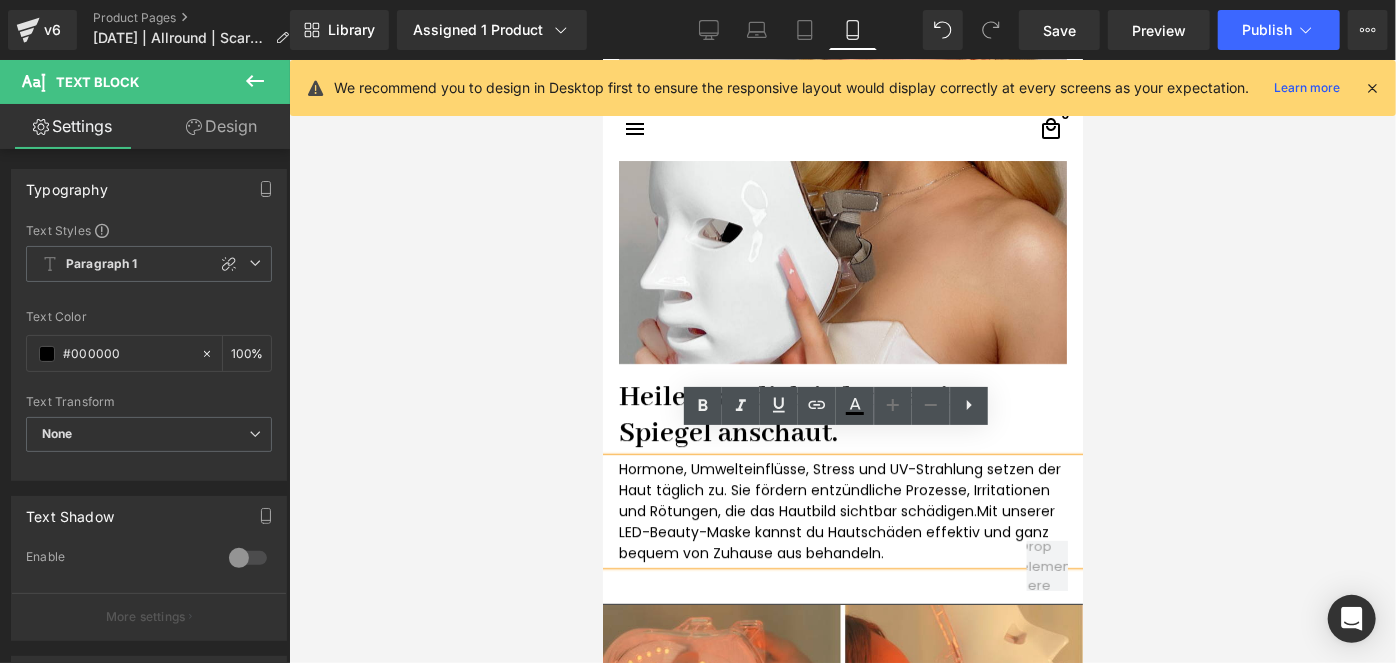 click on "Mit unserer LED-Beauty-Maske kannst du Hautschäden effektiv und ganz bequem von Zuhause aus behandeln." at bounding box center (836, 531) 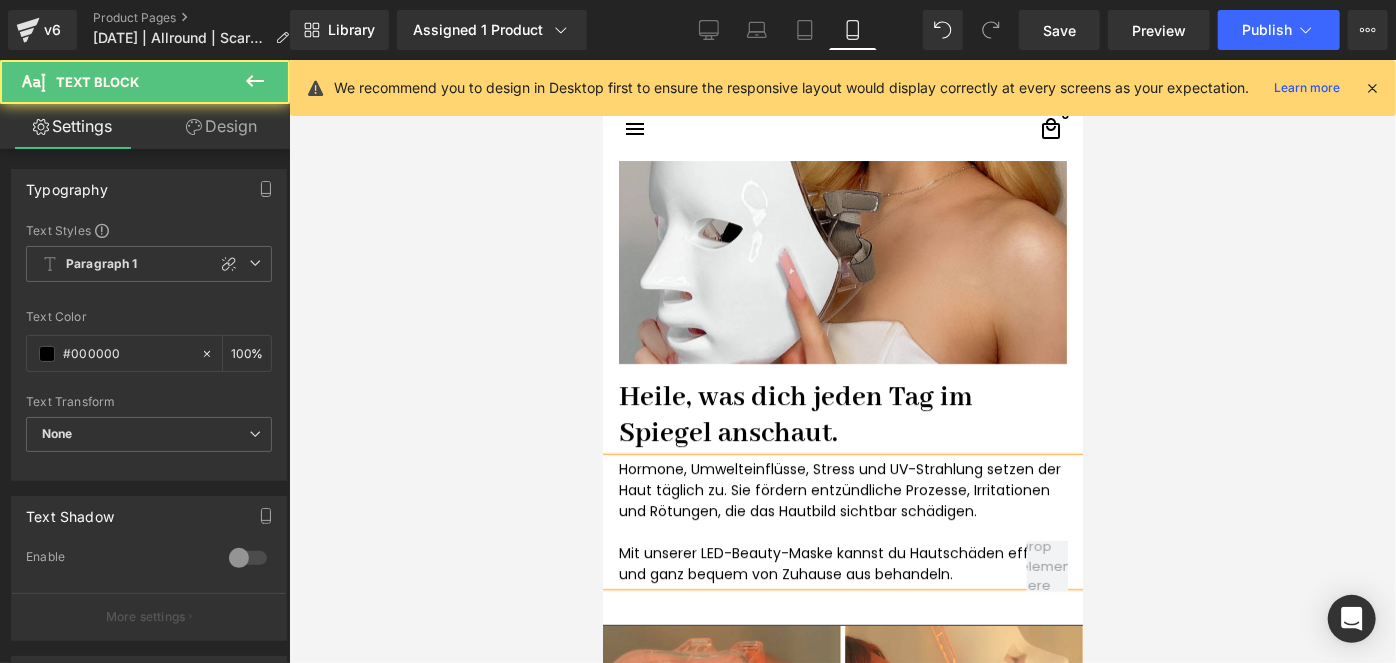 click at bounding box center [842, 361] 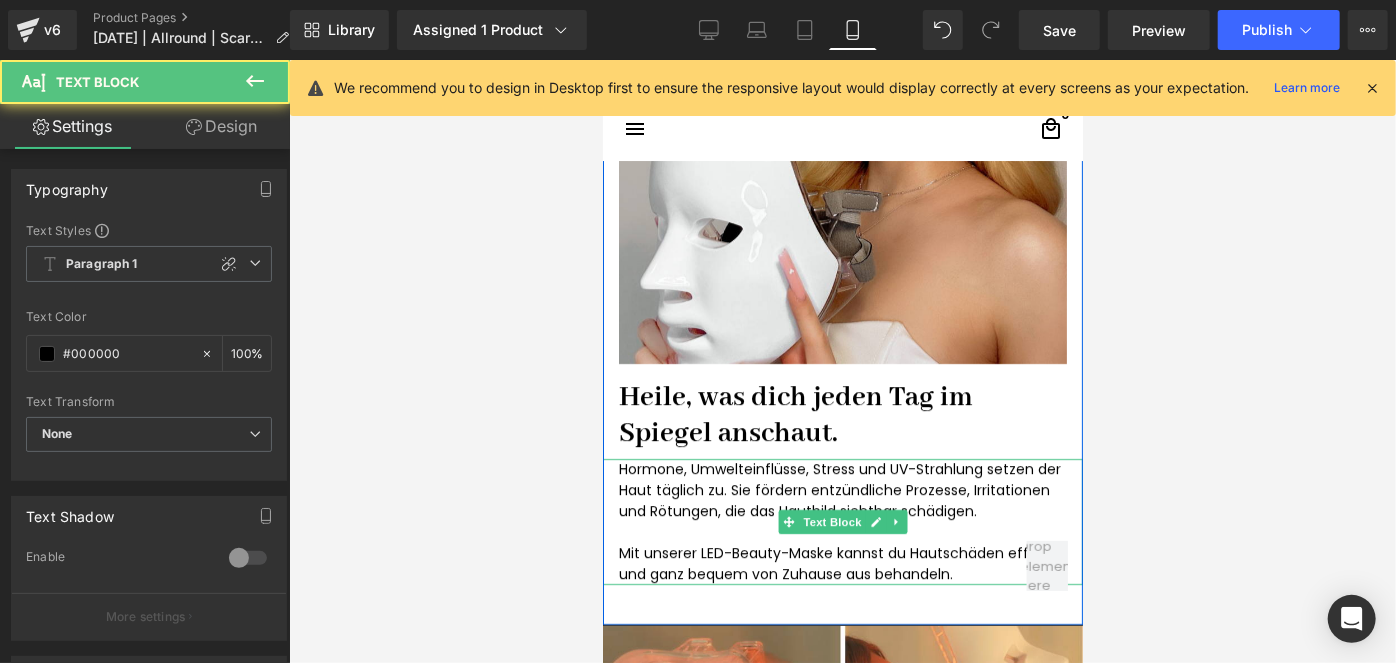 click at bounding box center (842, 531) 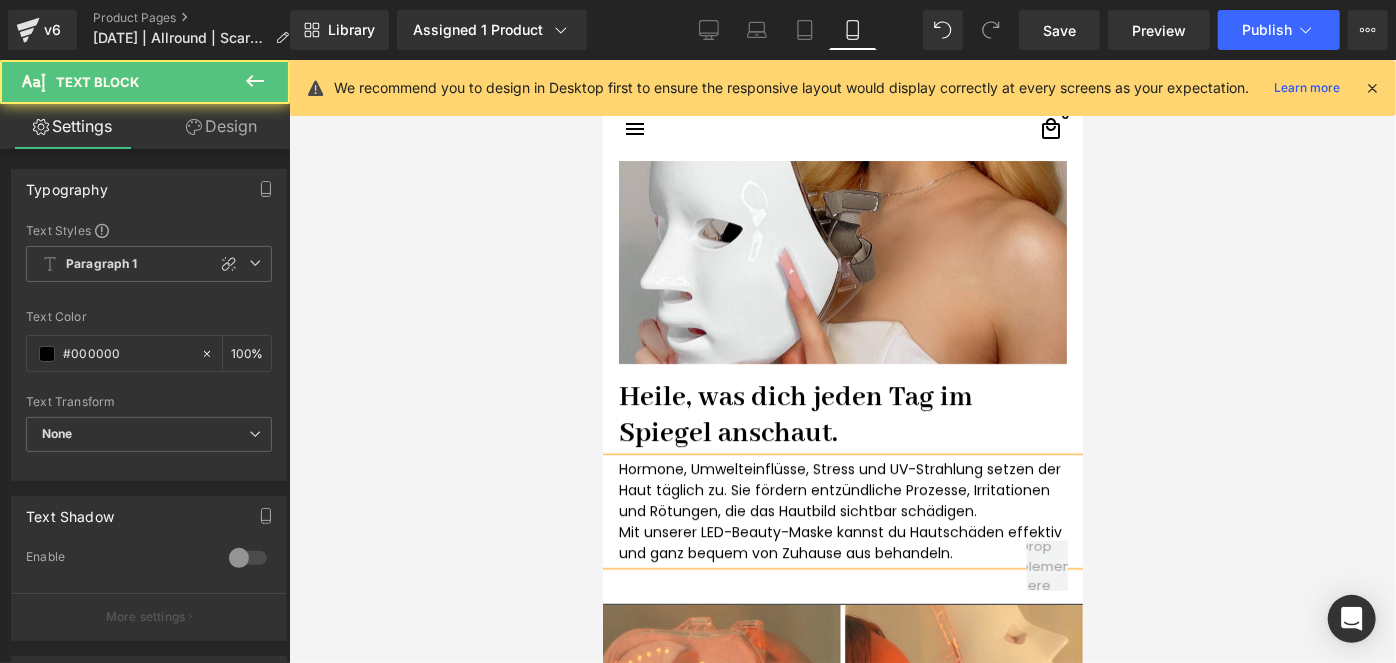 click on "Mit unserer LED-Beauty-Maske kannst du Hautschäden effektiv und ganz bequem von Zuhause aus behandeln." at bounding box center (839, 541) 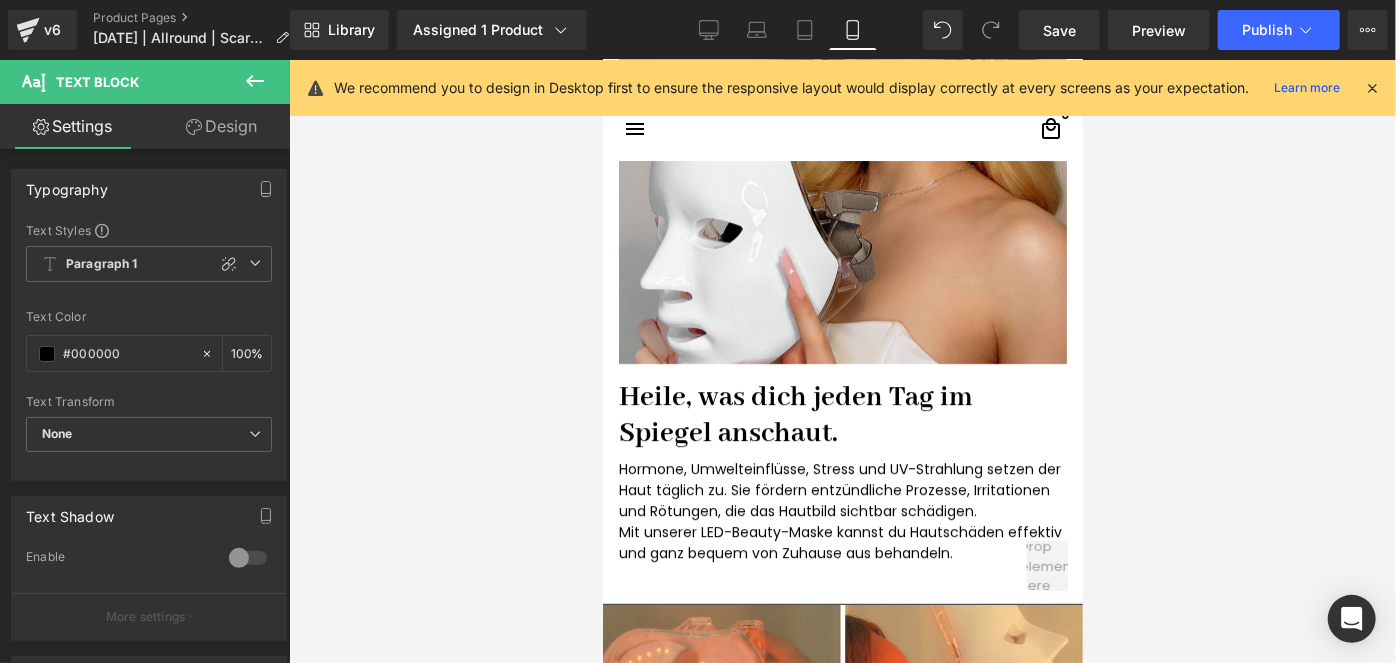 click at bounding box center [842, 361] 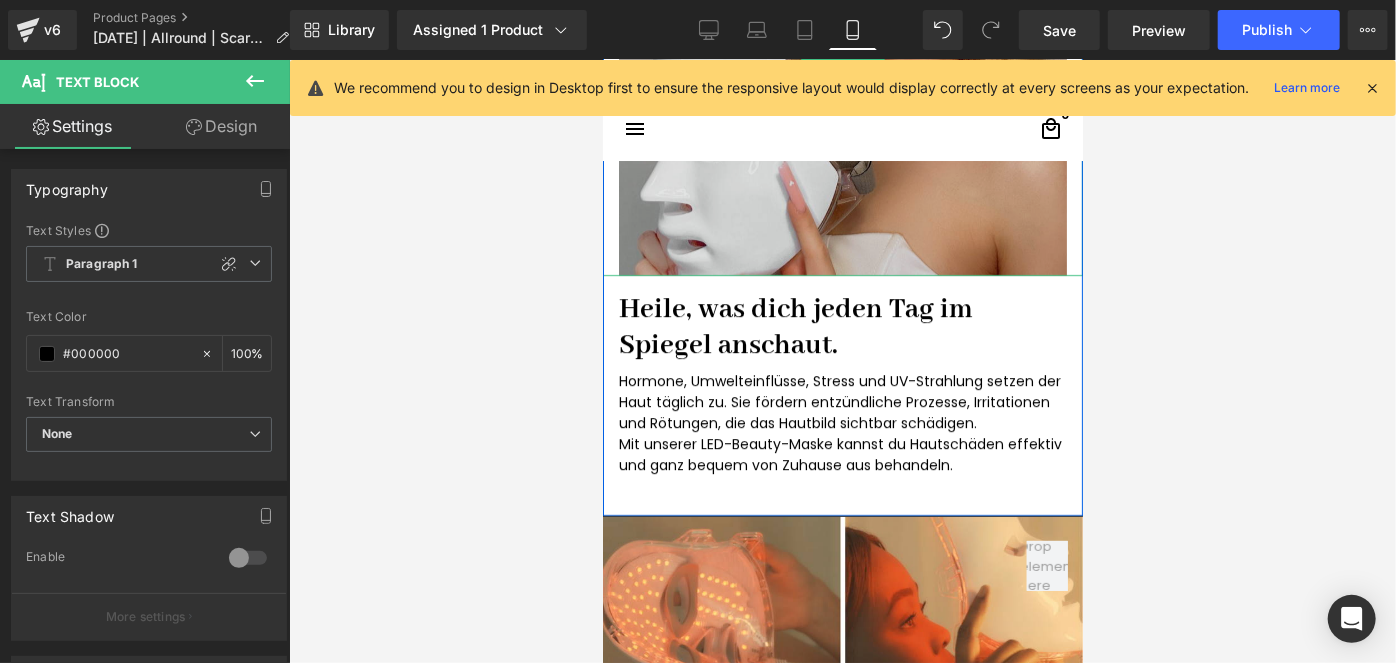 scroll, scrollTop: 3728, scrollLeft: 0, axis: vertical 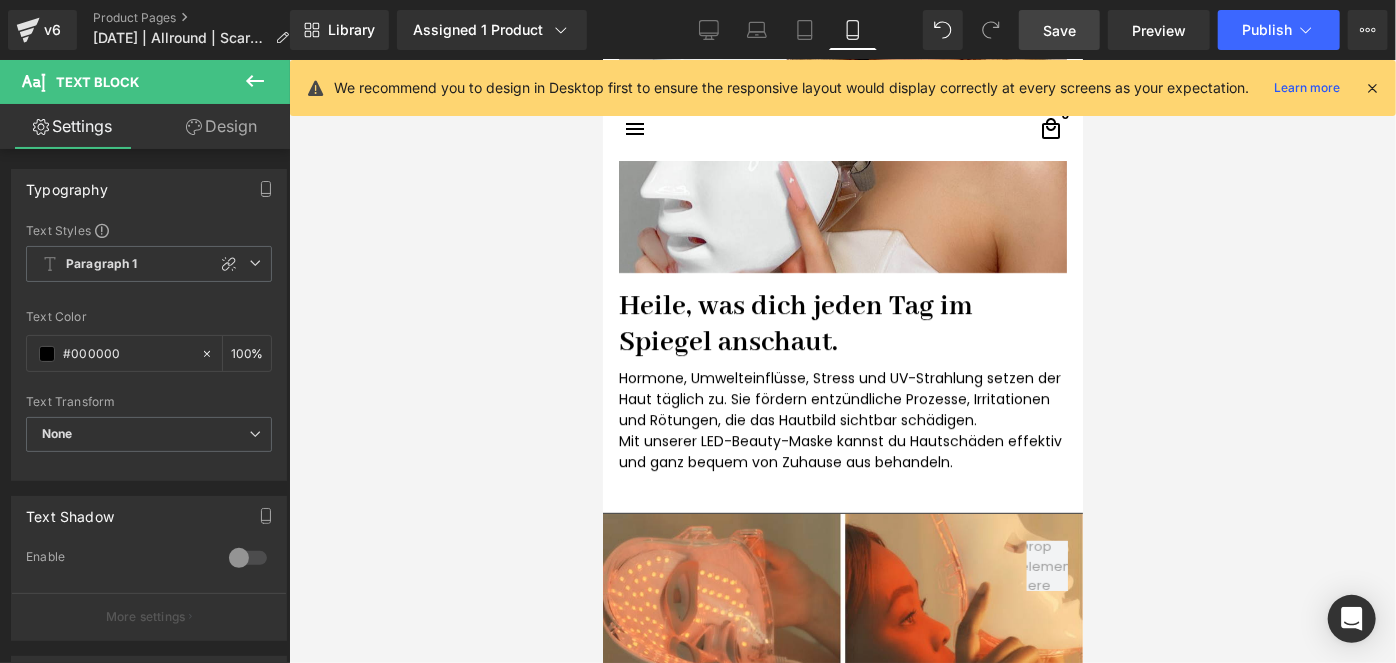 drag, startPoint x: 1072, startPoint y: 28, endPoint x: 386, endPoint y: 210, distance: 709.73236 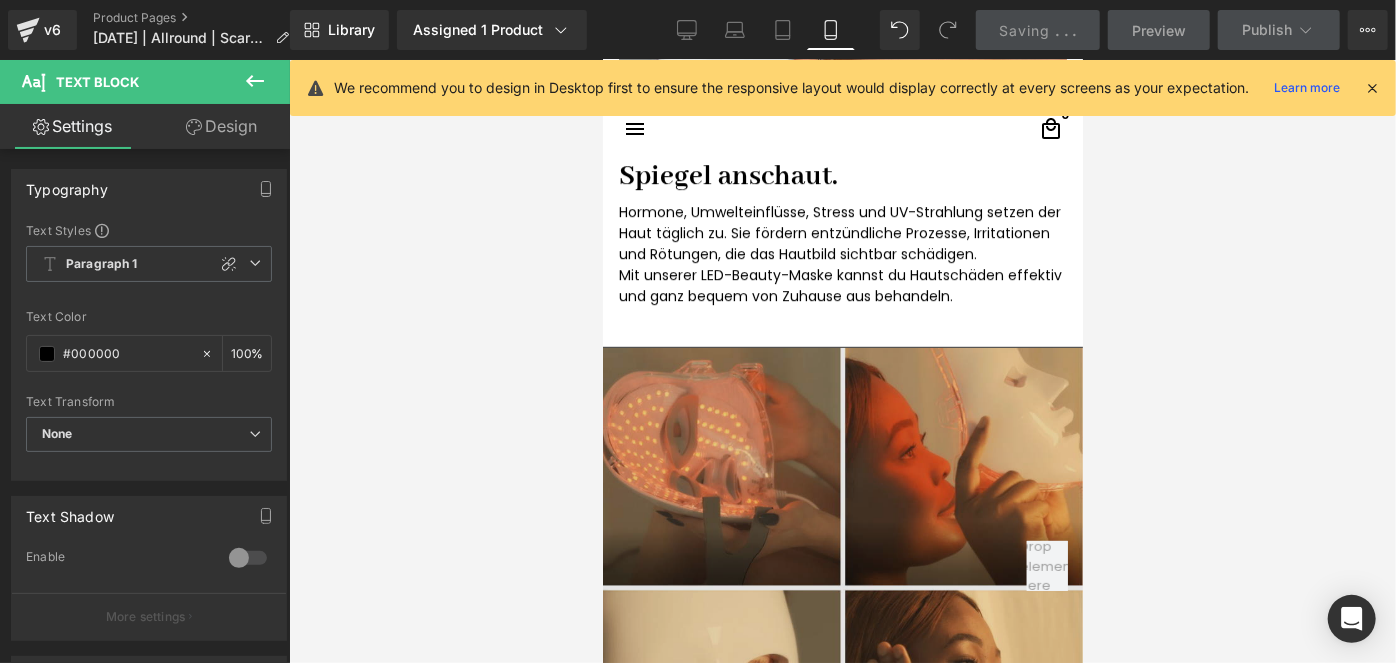 scroll, scrollTop: 3728, scrollLeft: 0, axis: vertical 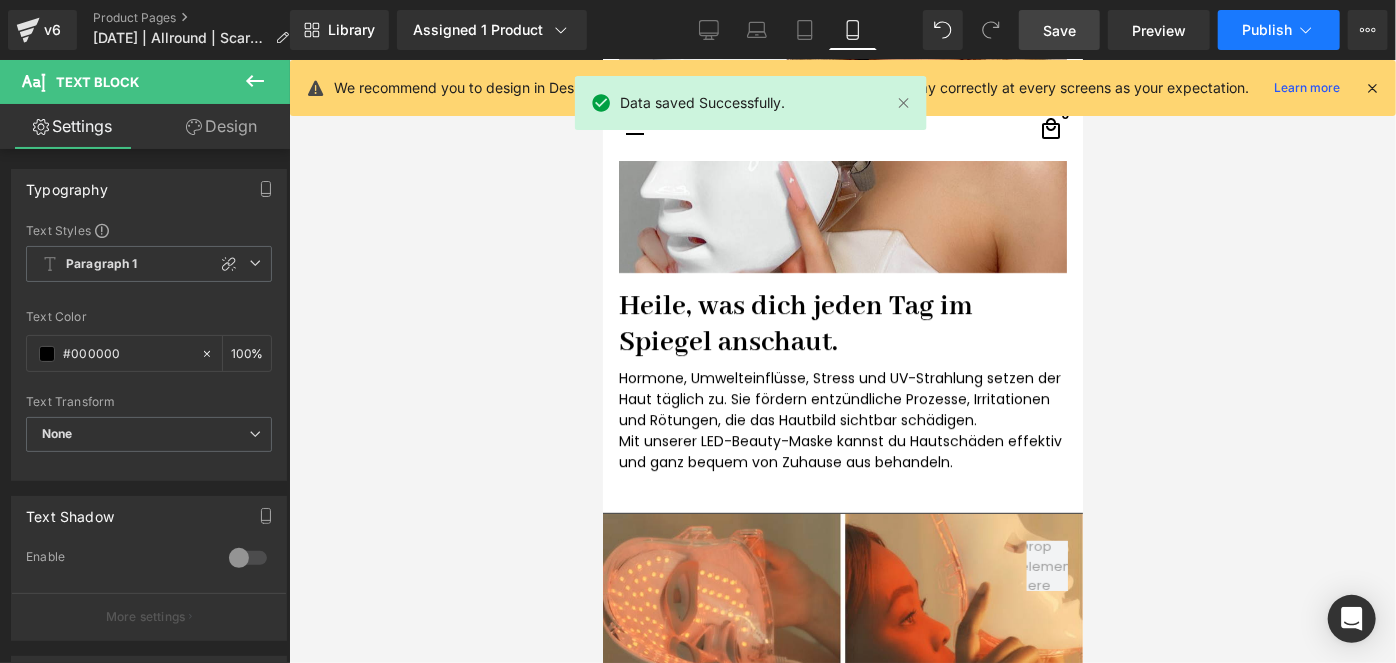 click on "Publish" at bounding box center [1279, 30] 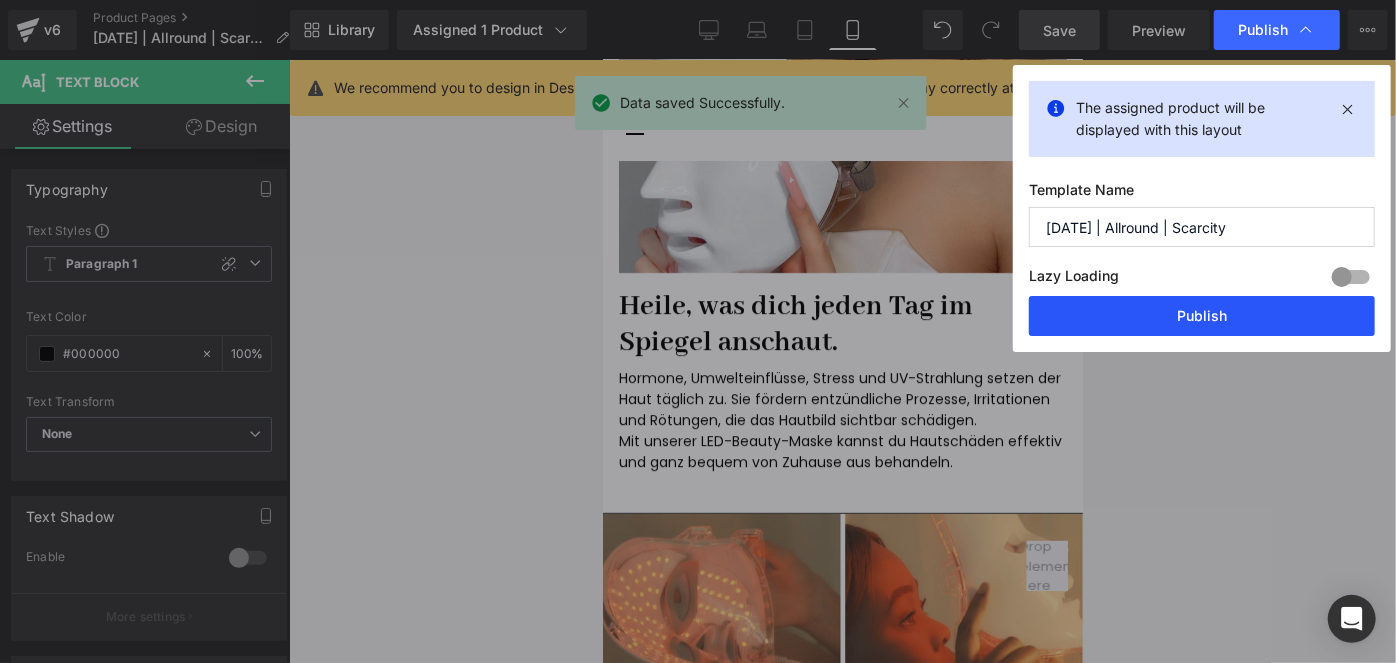 drag, startPoint x: 1138, startPoint y: 301, endPoint x: 228, endPoint y: 346, distance: 911.11194 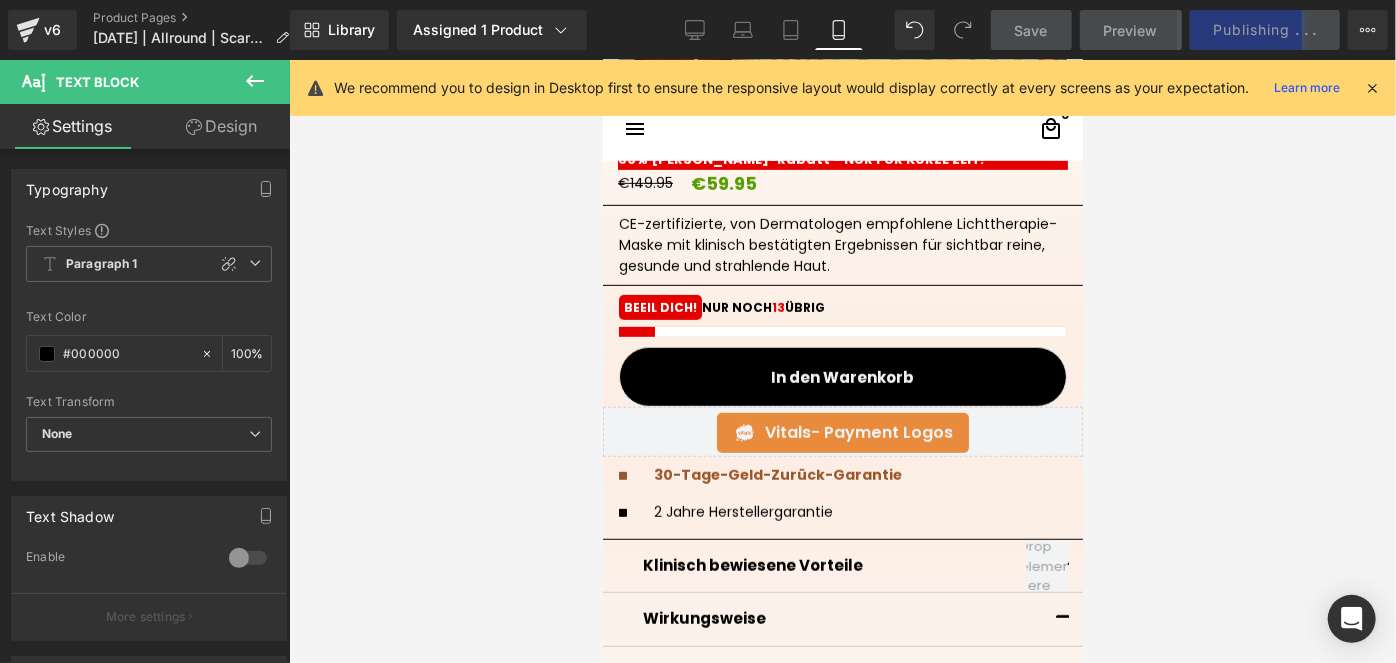 scroll, scrollTop: 728, scrollLeft: 0, axis: vertical 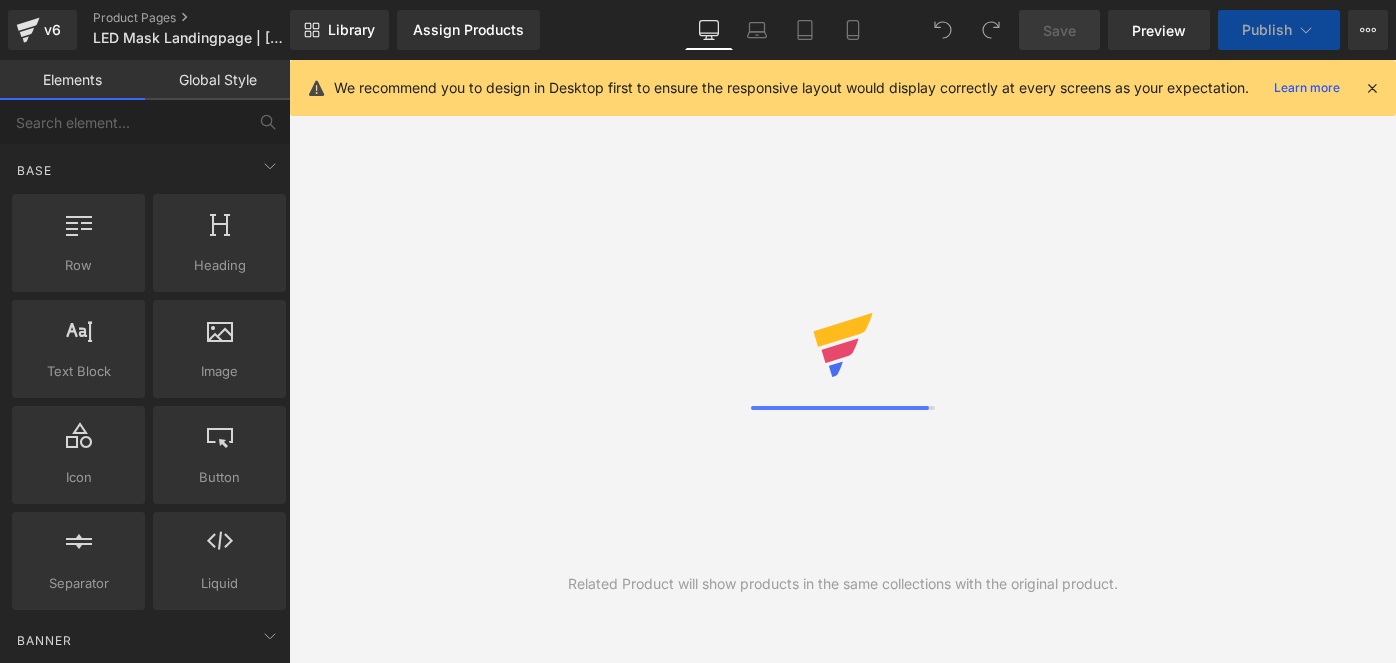 click 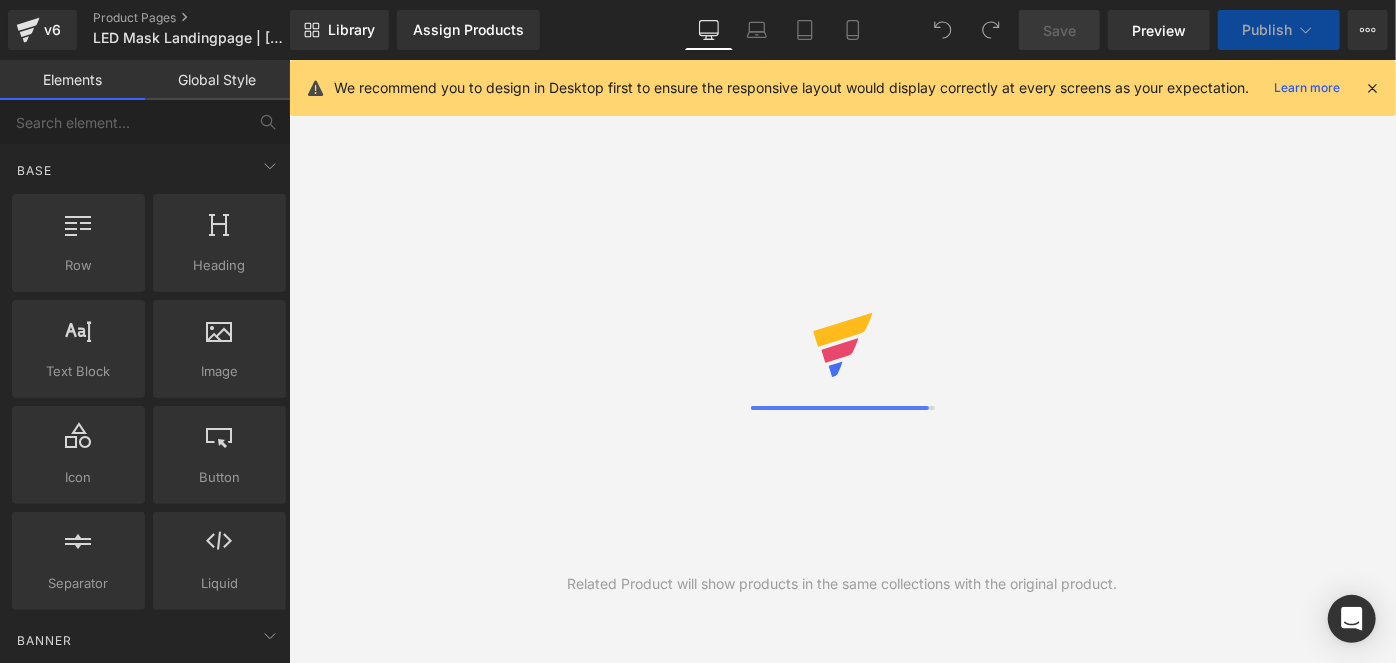 scroll, scrollTop: 0, scrollLeft: 0, axis: both 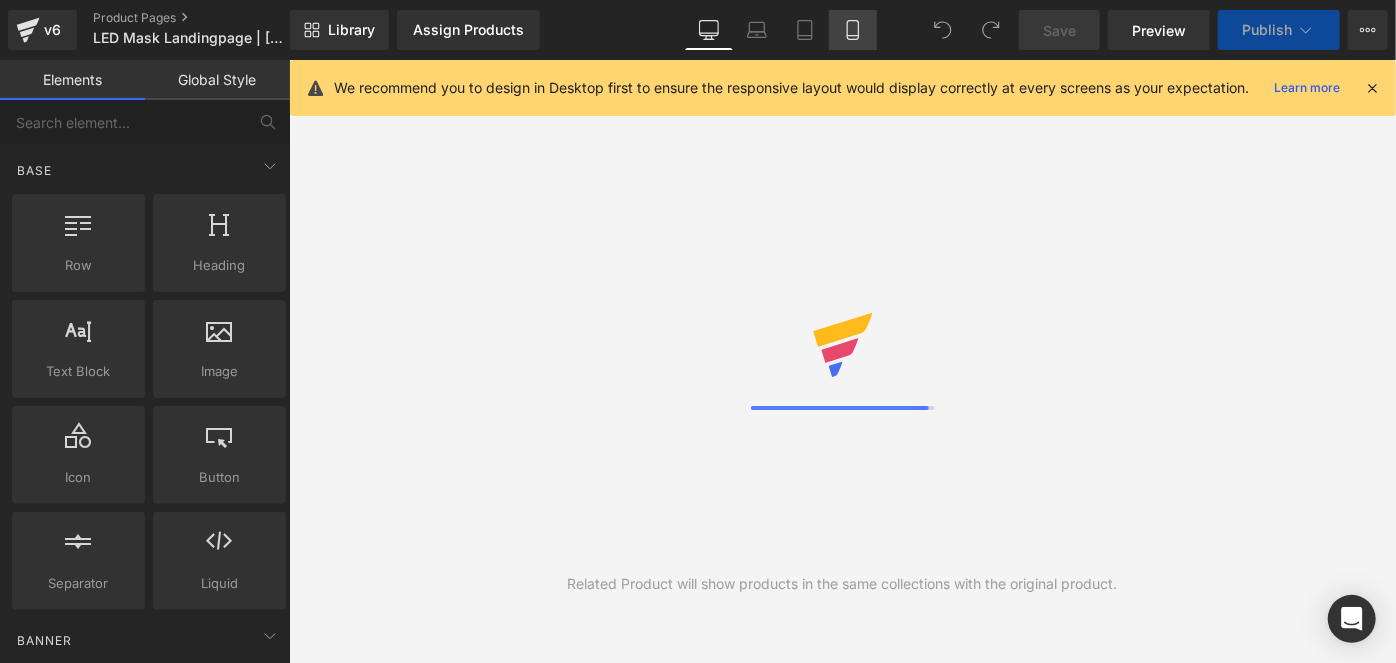 click 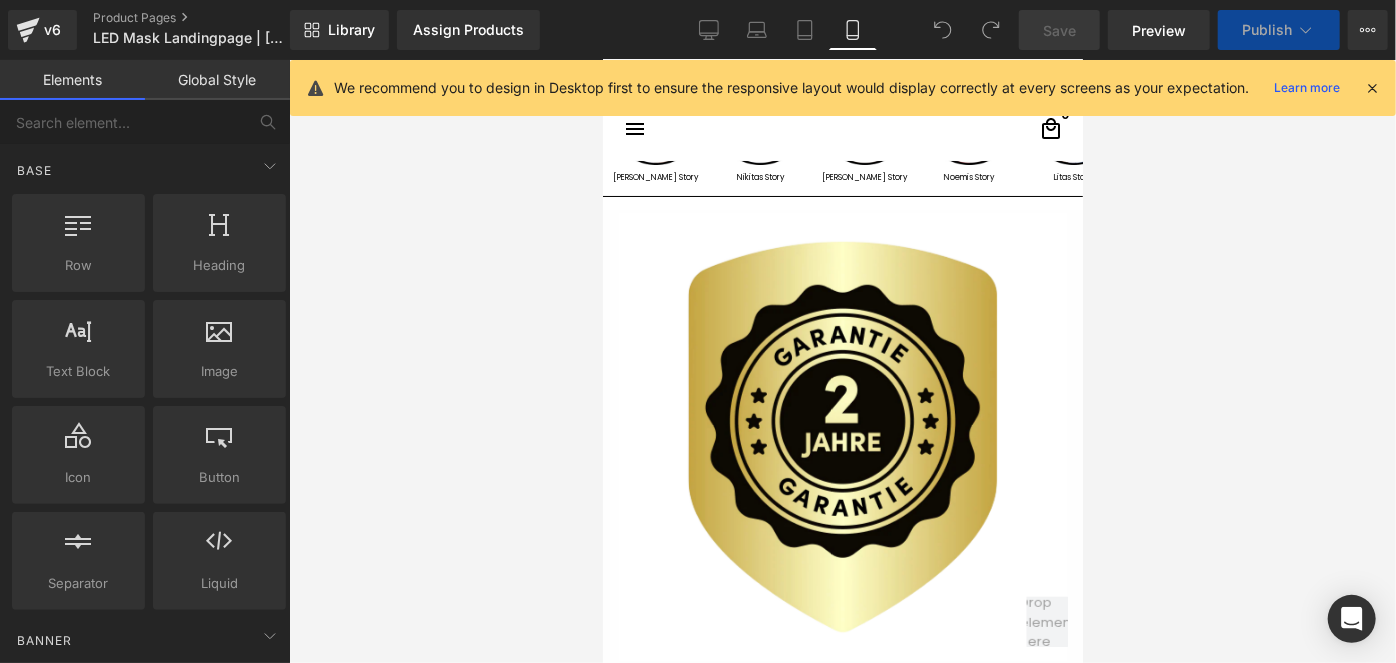 scroll, scrollTop: 472, scrollLeft: 0, axis: vertical 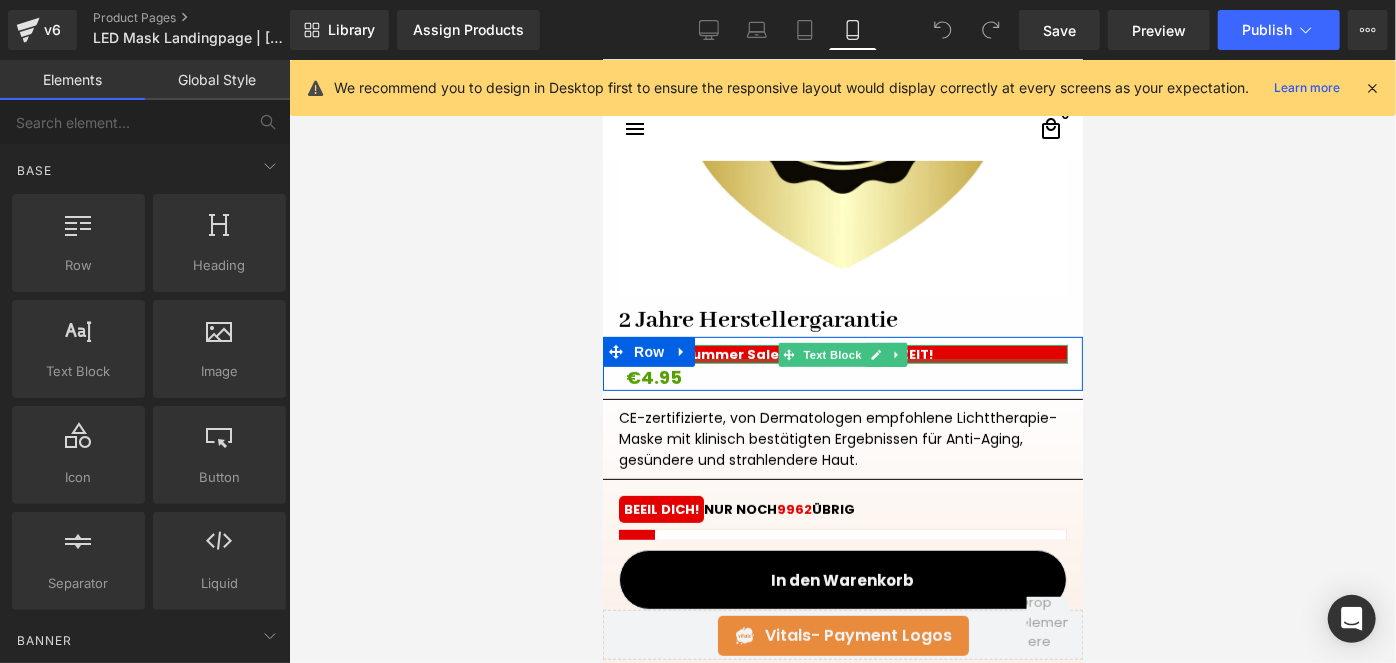 click at bounding box center [842, 360] 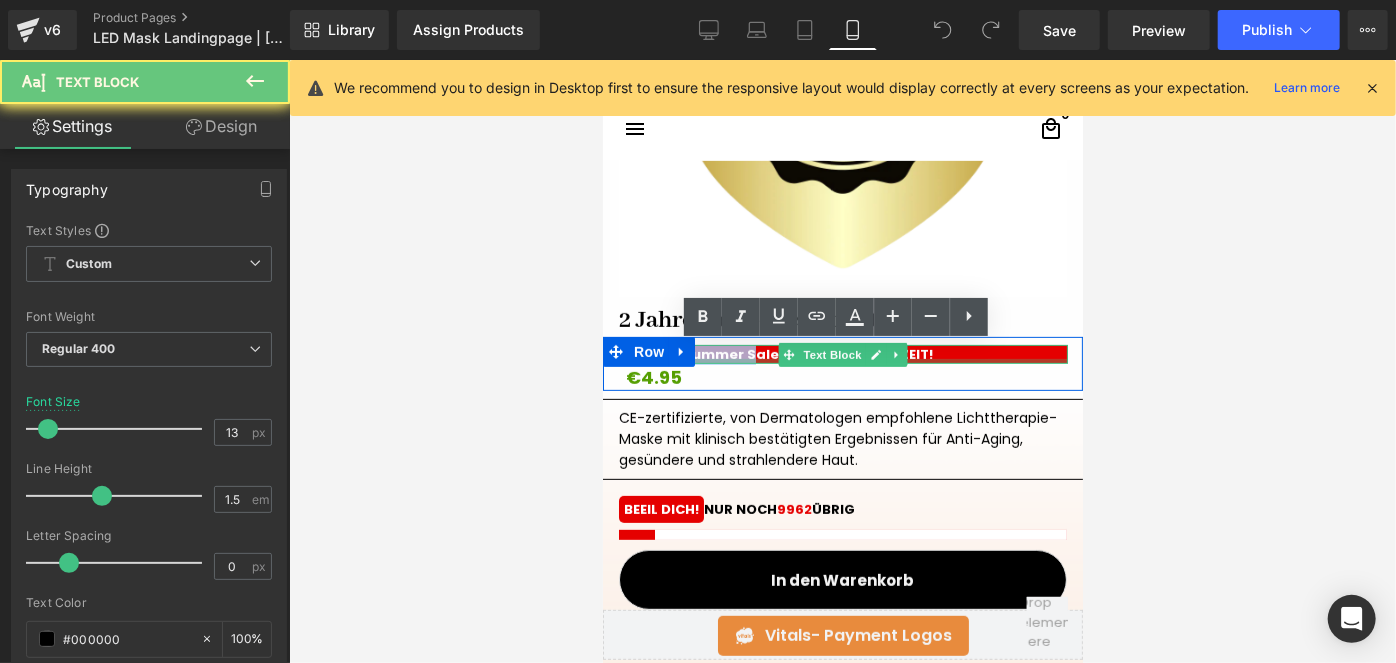 click on "60% Pre-Summer Sale - NUR FÜR KURZE ZEIT!" at bounding box center (774, 353) 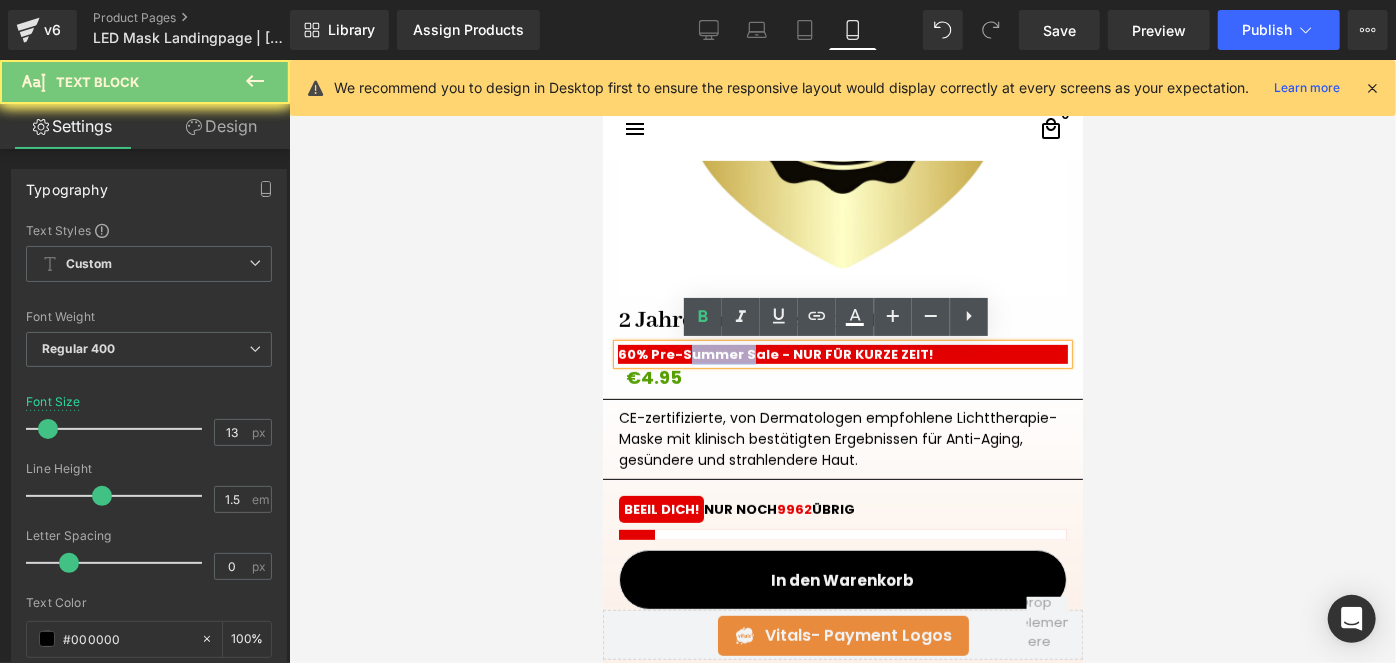 click on "60% Pre-Summer Sale - NUR FÜR KURZE ZEIT!" at bounding box center (774, 353) 